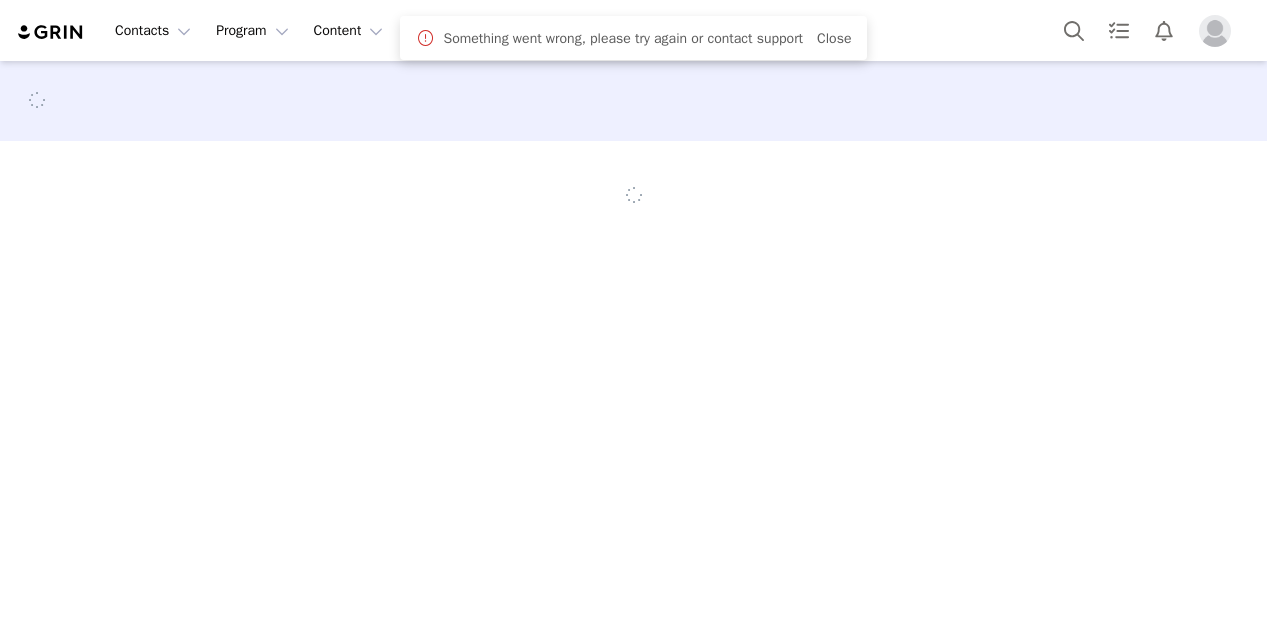 scroll, scrollTop: 0, scrollLeft: 0, axis: both 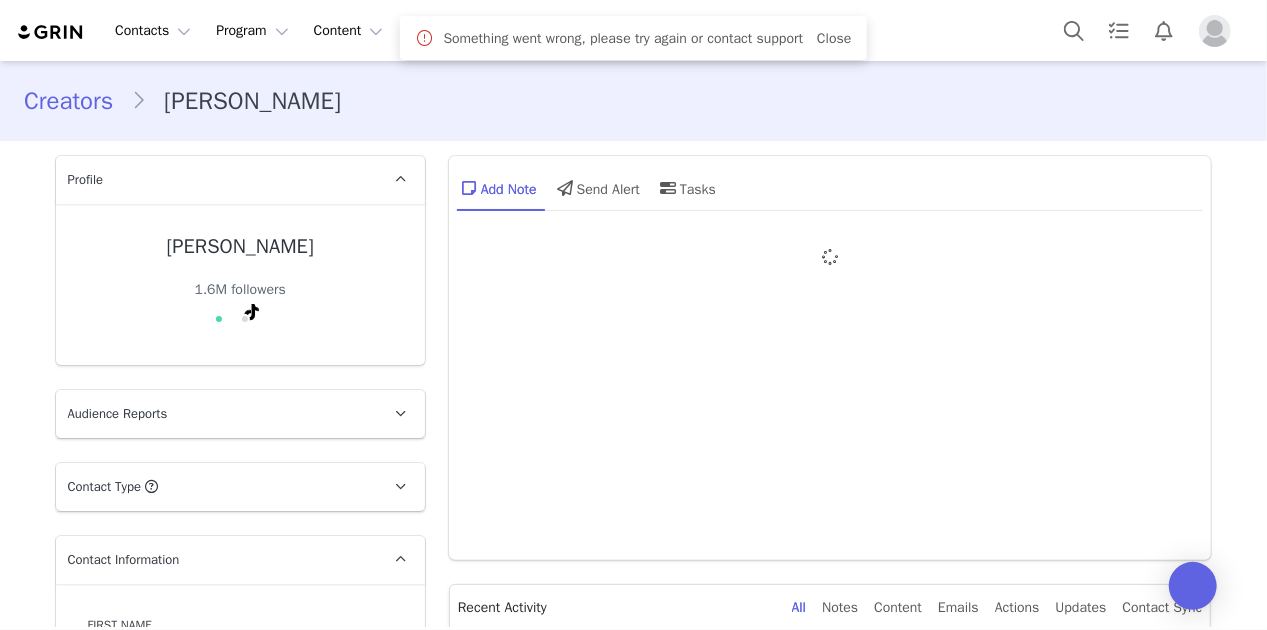 type on "+39 (Italy)" 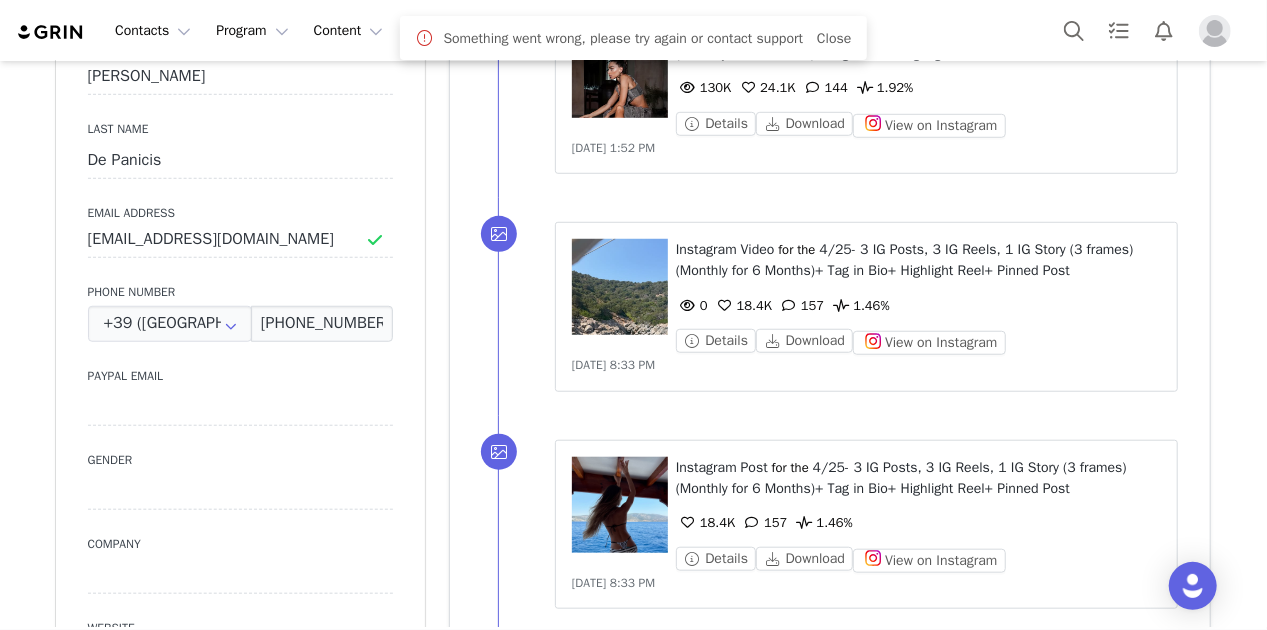 scroll, scrollTop: 1300, scrollLeft: 0, axis: vertical 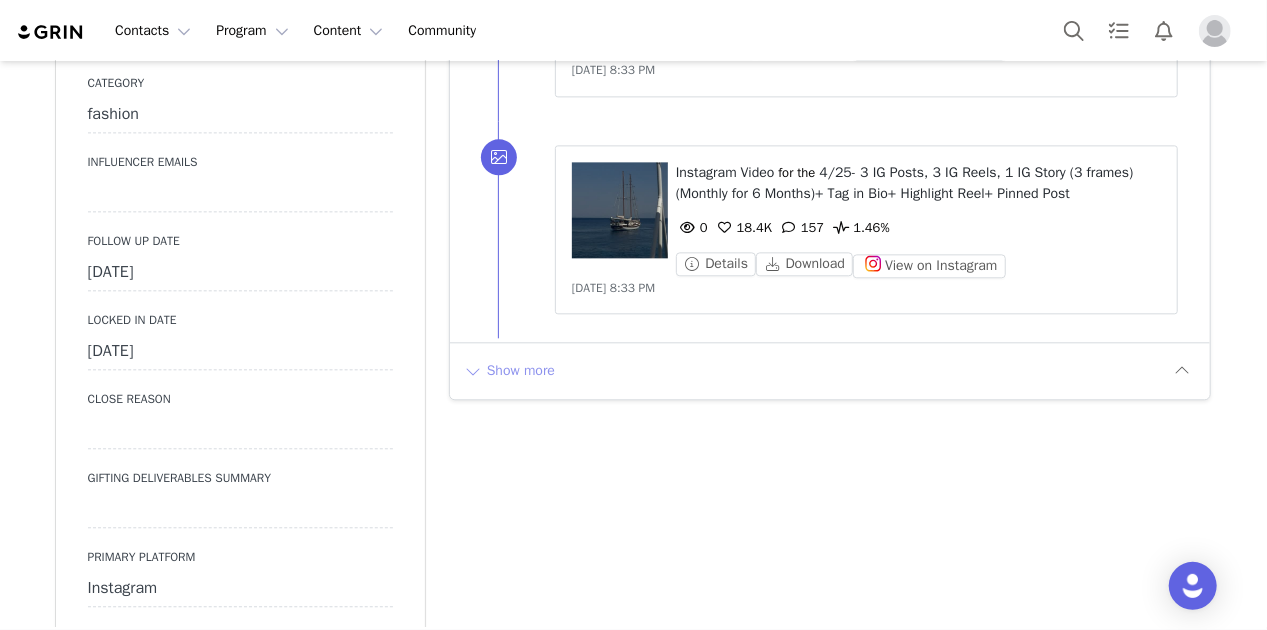 click on "Show more" at bounding box center [509, 371] 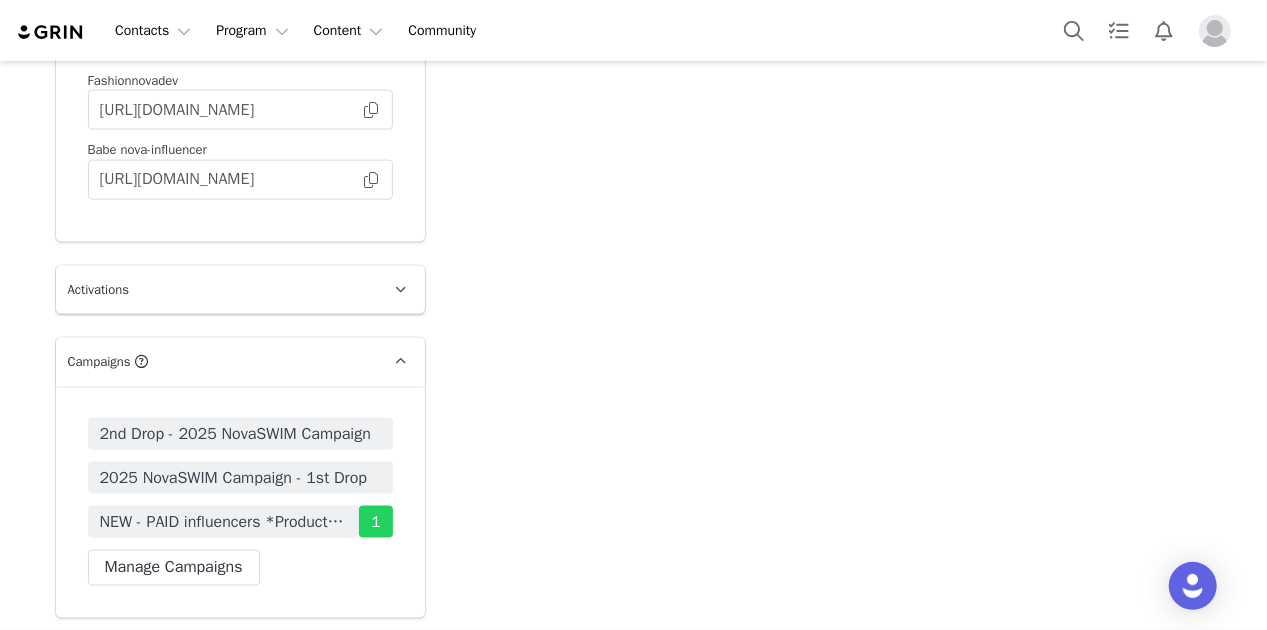 scroll, scrollTop: 4600, scrollLeft: 0, axis: vertical 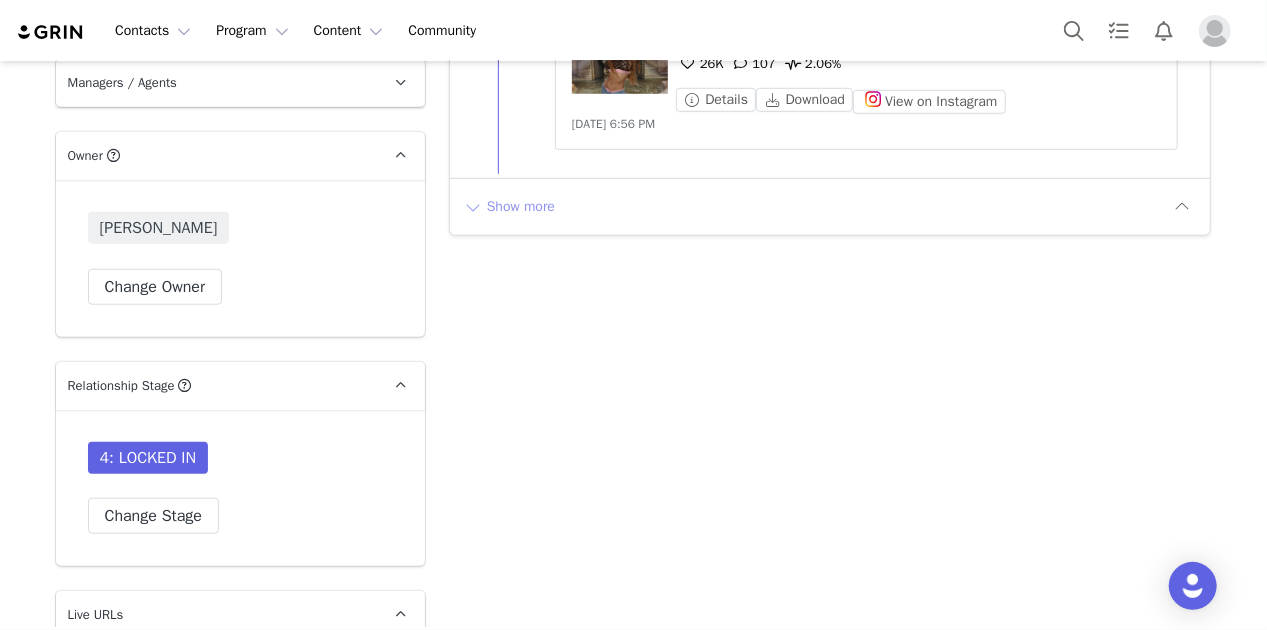 click on "Show more" at bounding box center (509, 207) 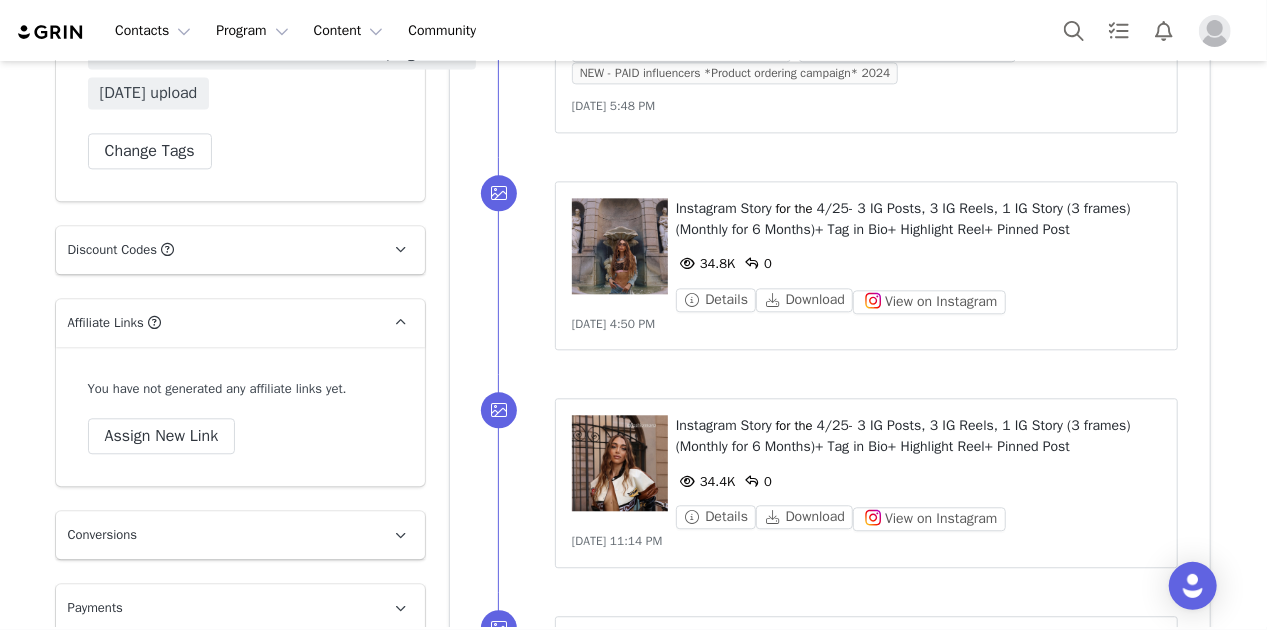 scroll, scrollTop: 6289, scrollLeft: 0, axis: vertical 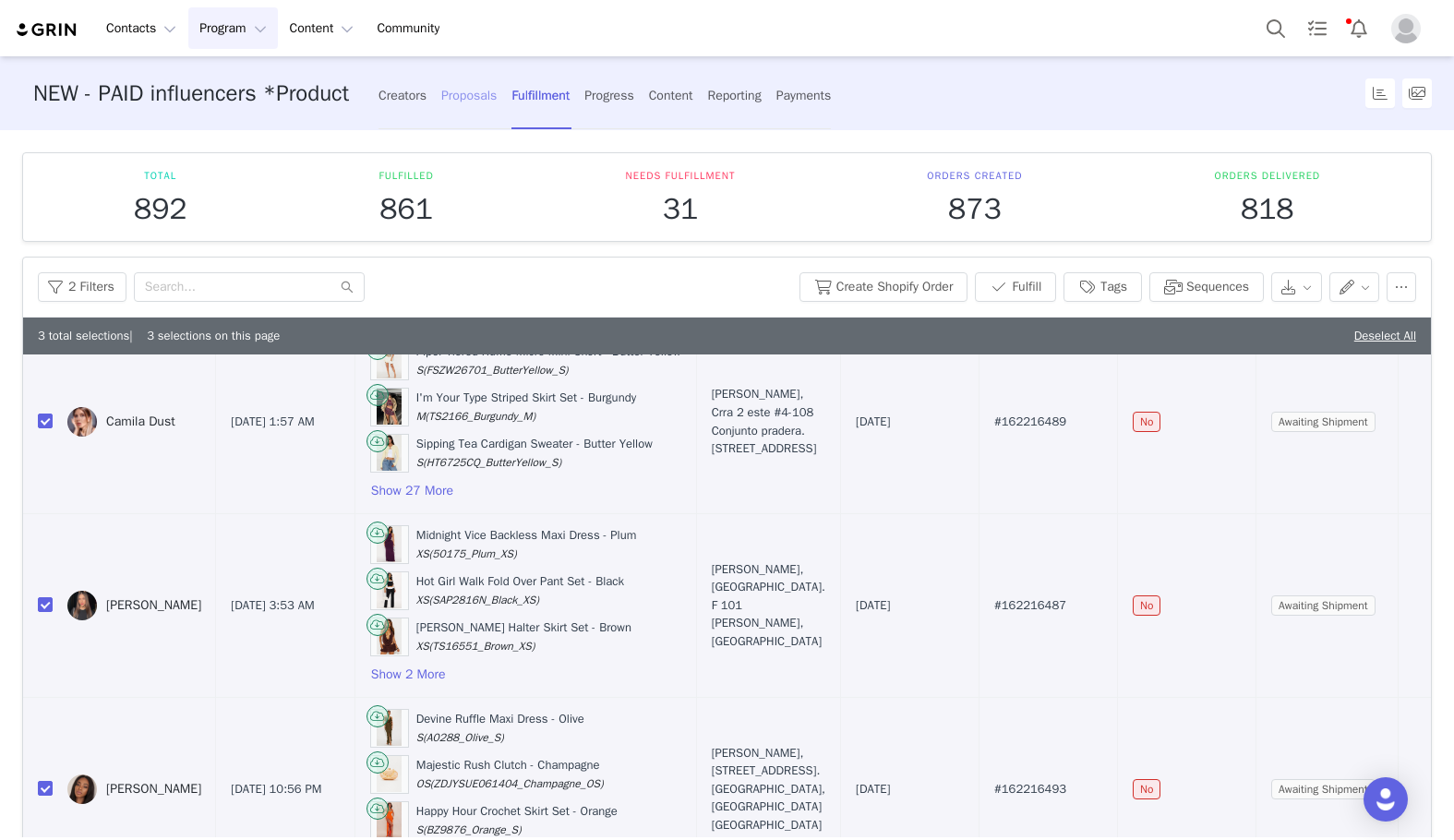 click on "Proposals" at bounding box center [469, 95] 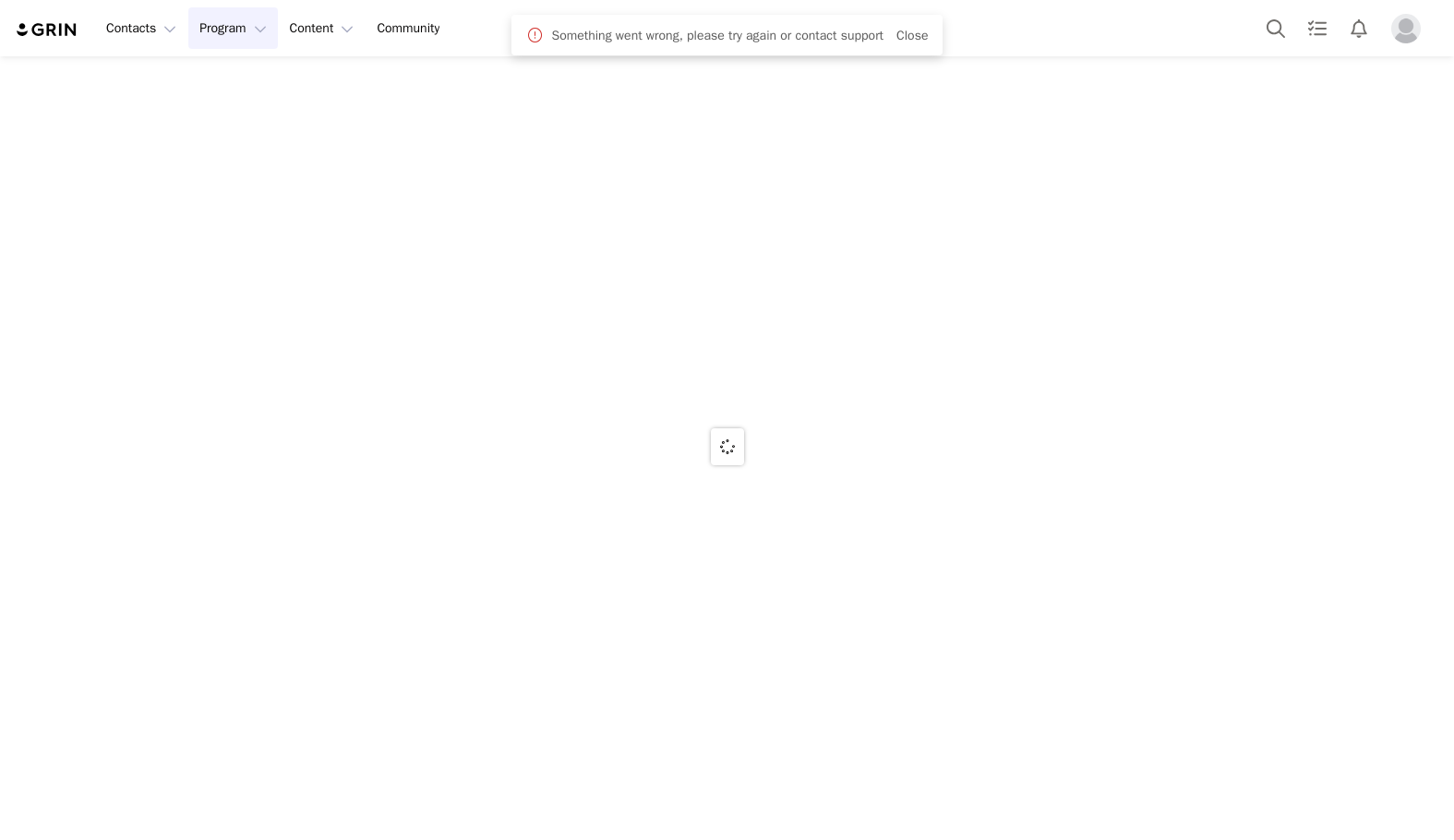 scroll, scrollTop: 0, scrollLeft: 0, axis: both 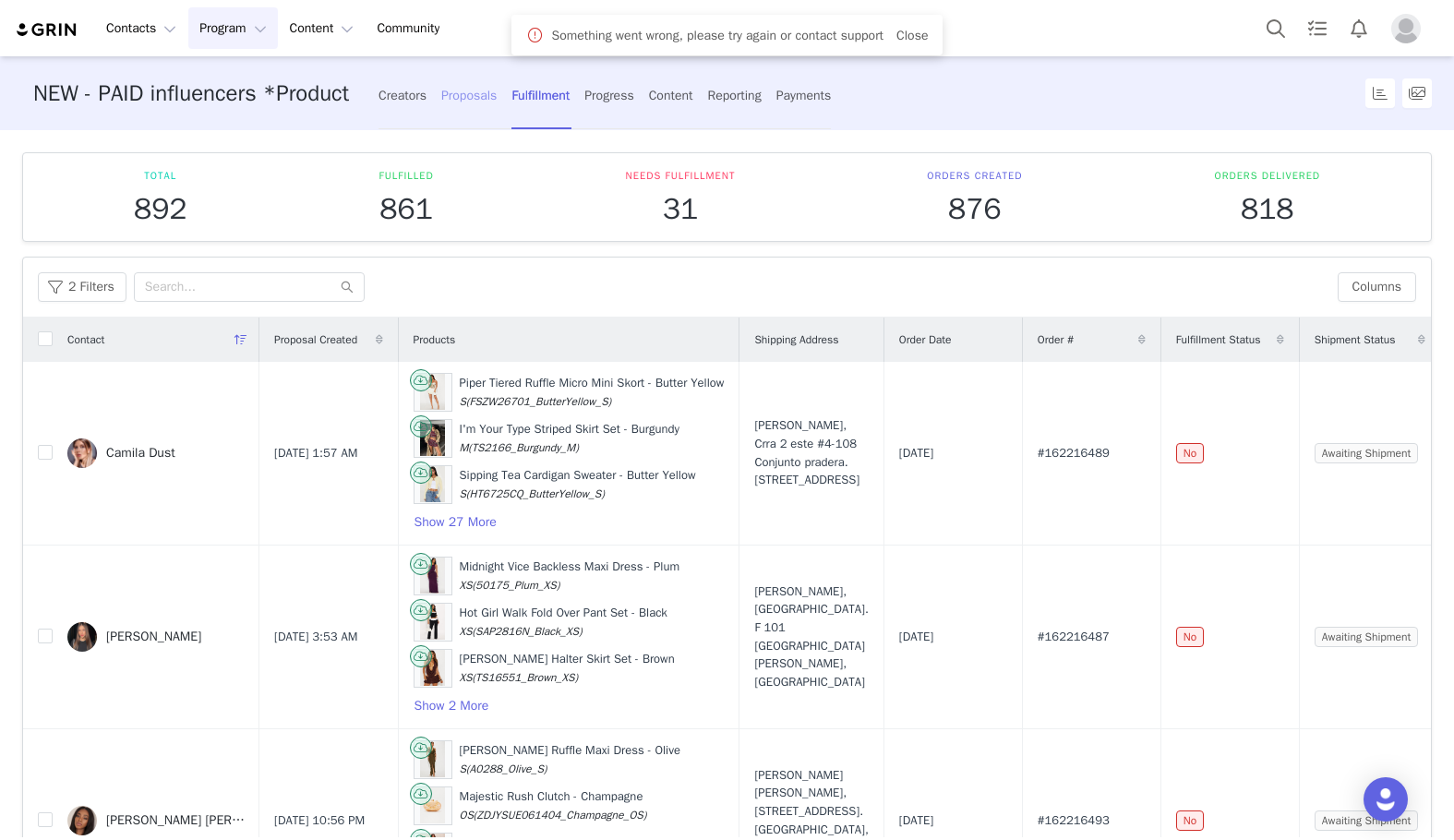 click on "Proposals" at bounding box center [469, 95] 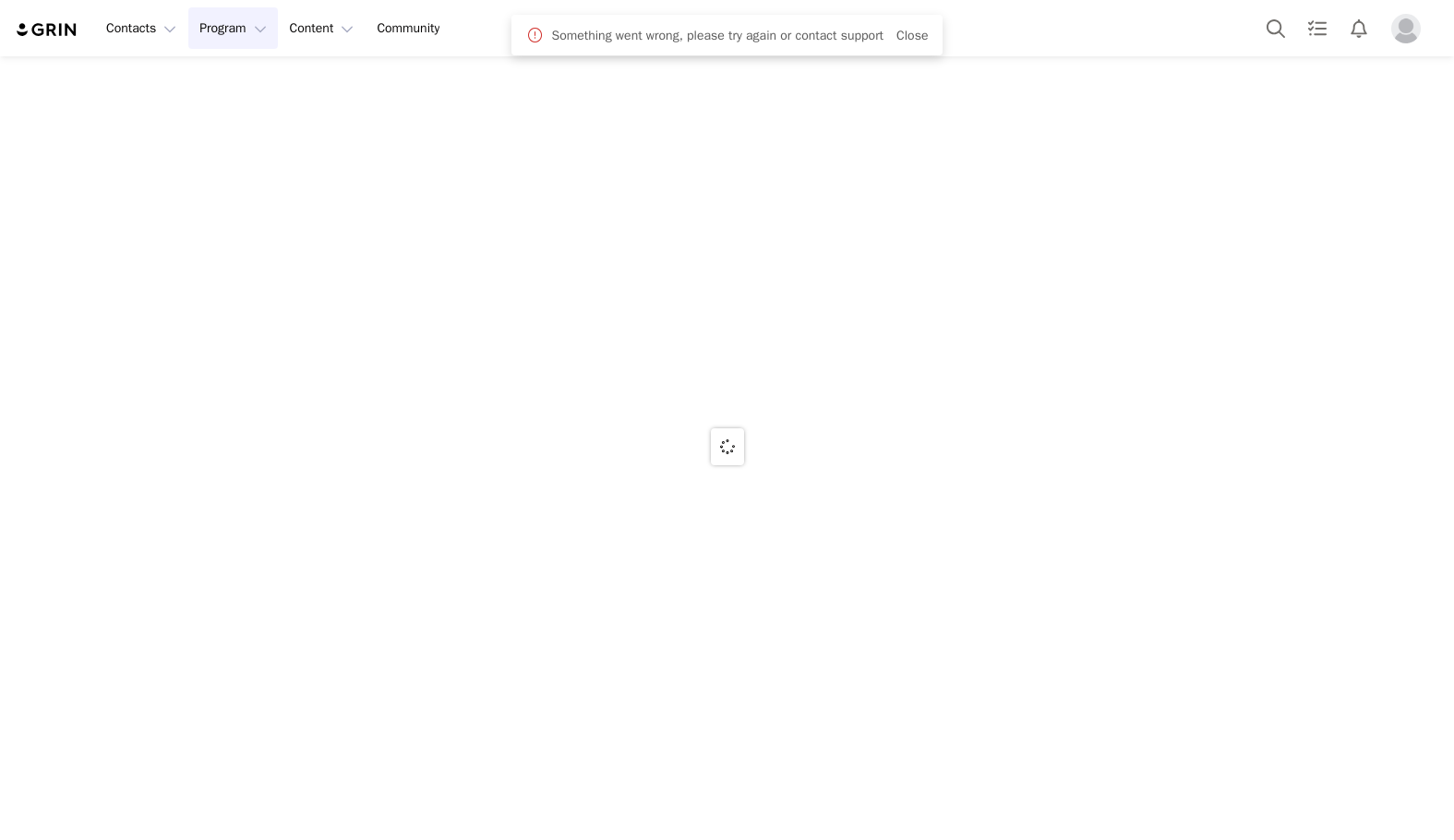 scroll, scrollTop: 0, scrollLeft: 0, axis: both 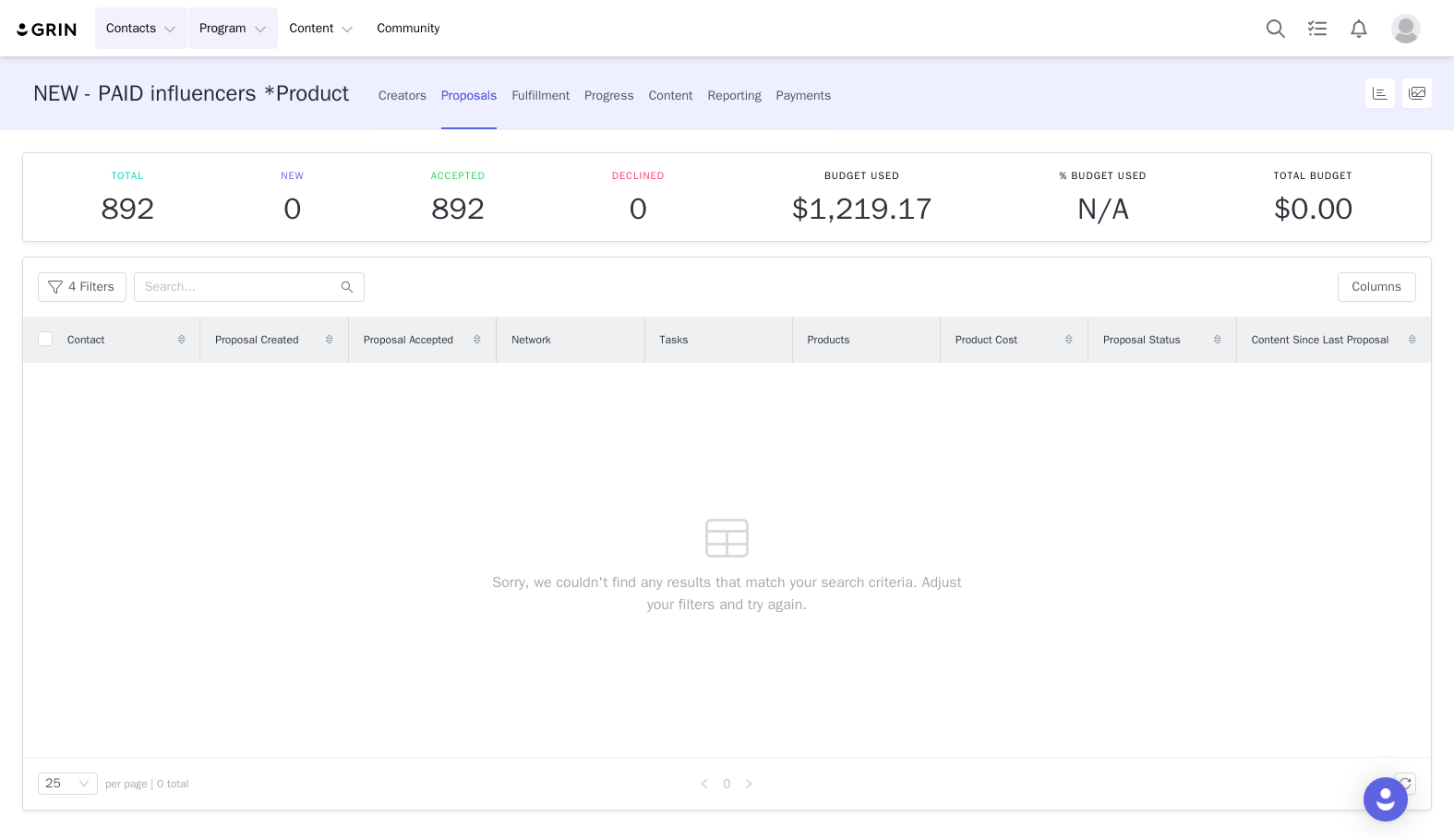 click on "Contacts Contacts" at bounding box center (141, 28) 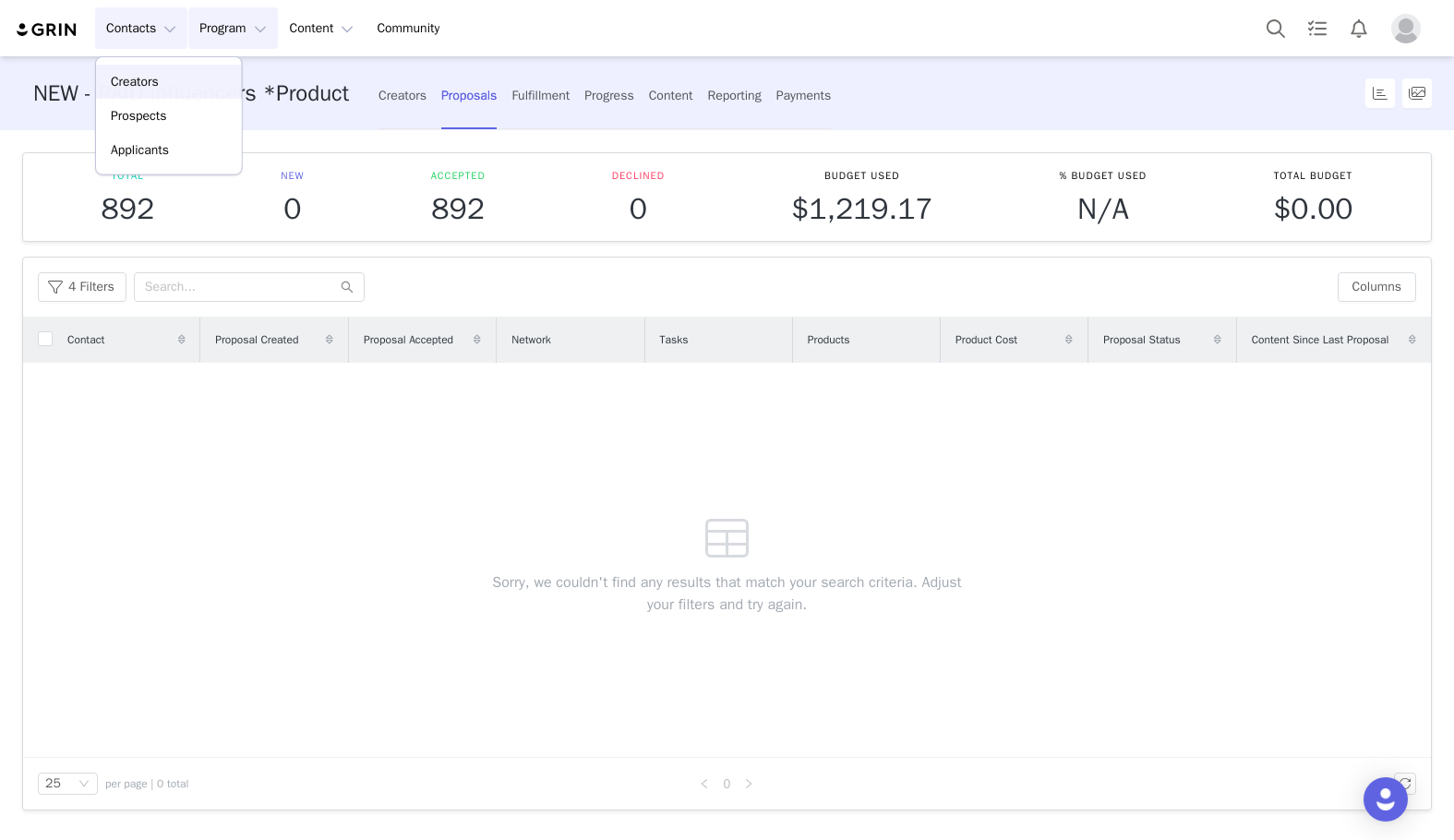 click on "Creators" at bounding box center [169, 81] 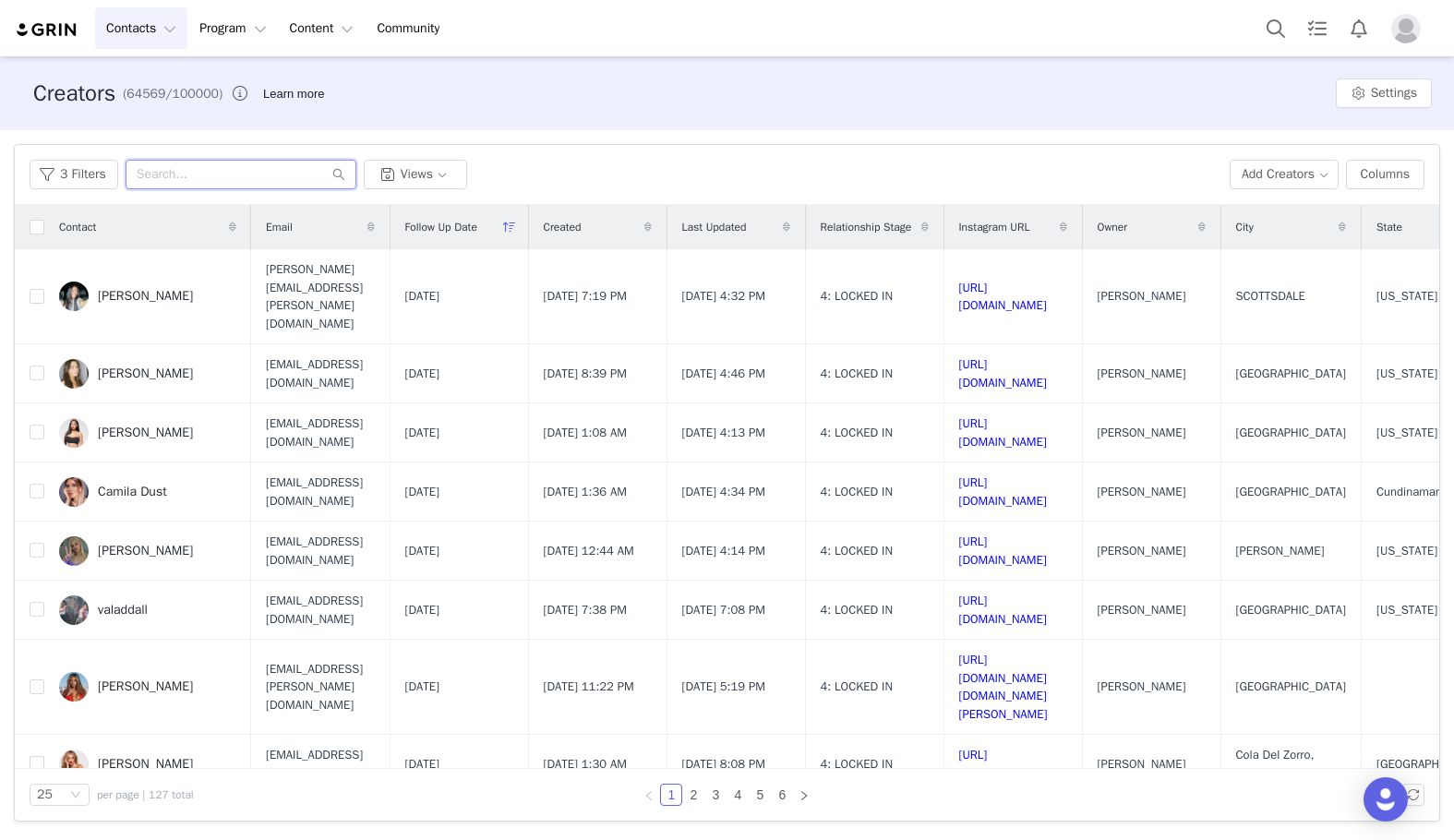 click at bounding box center (241, 174) 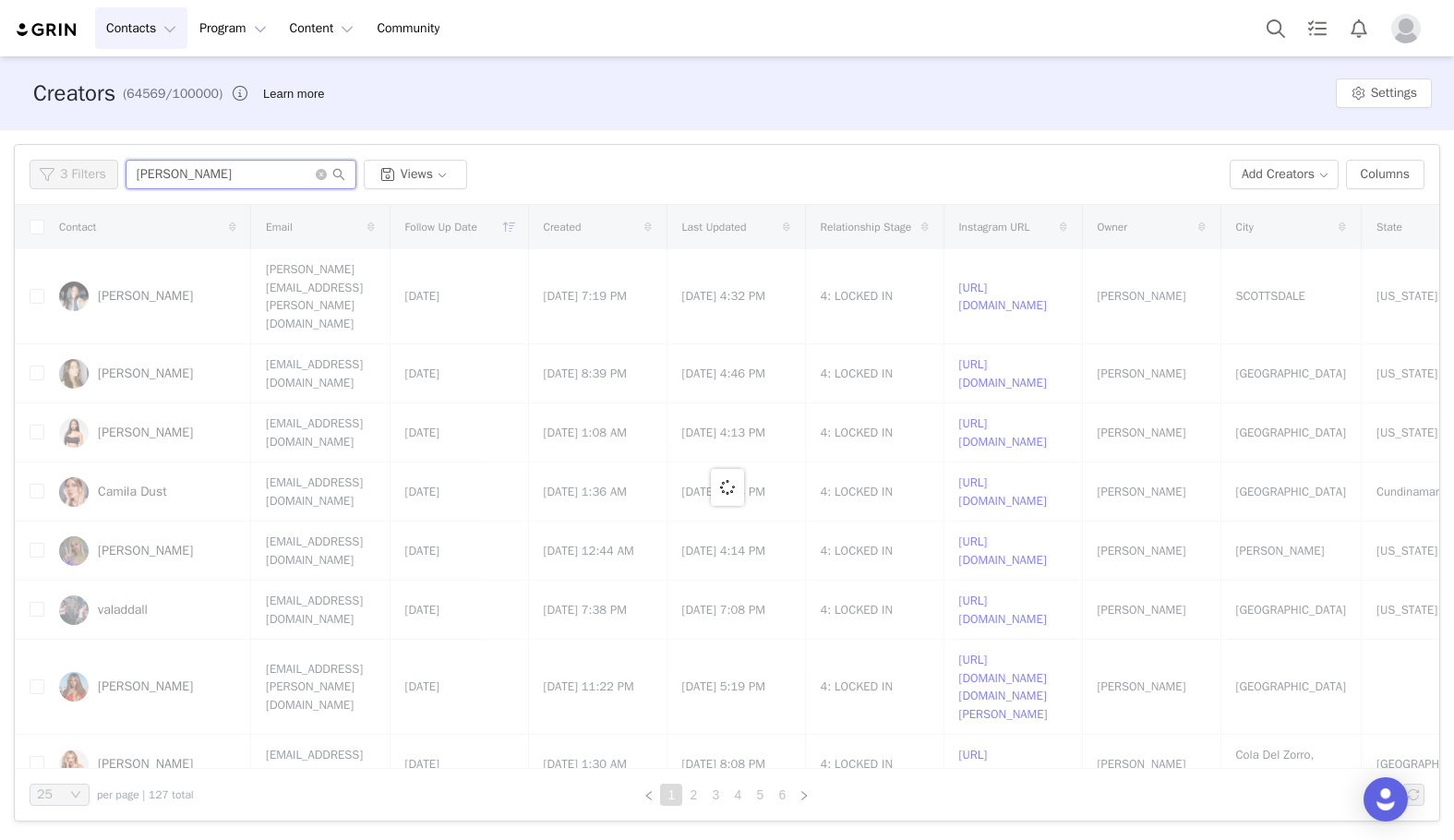 type on "elisa" 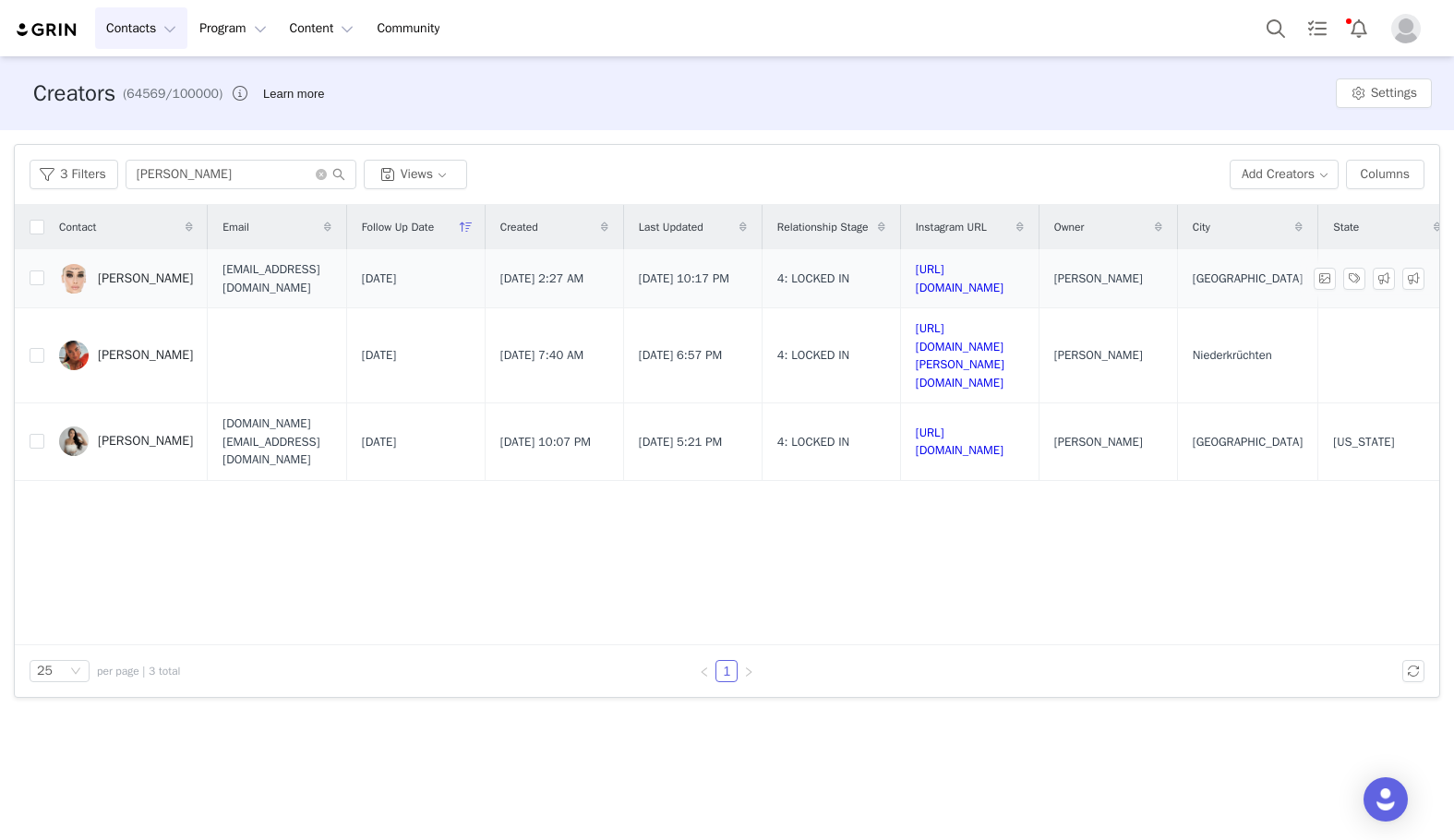 click on "Elisa De Panicis" at bounding box center (126, 279) 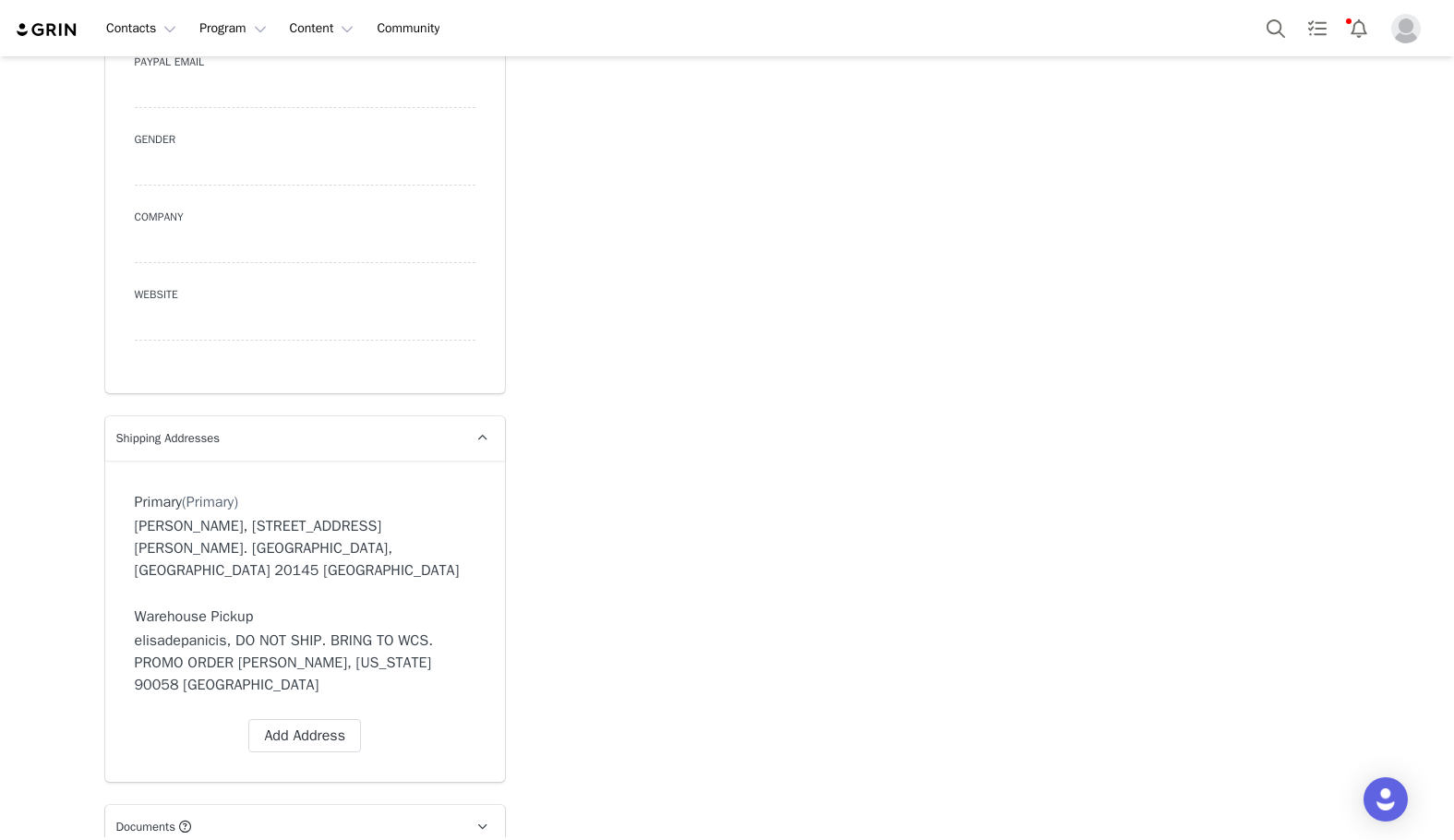 type on "+39 ([GEOGRAPHIC_DATA])" 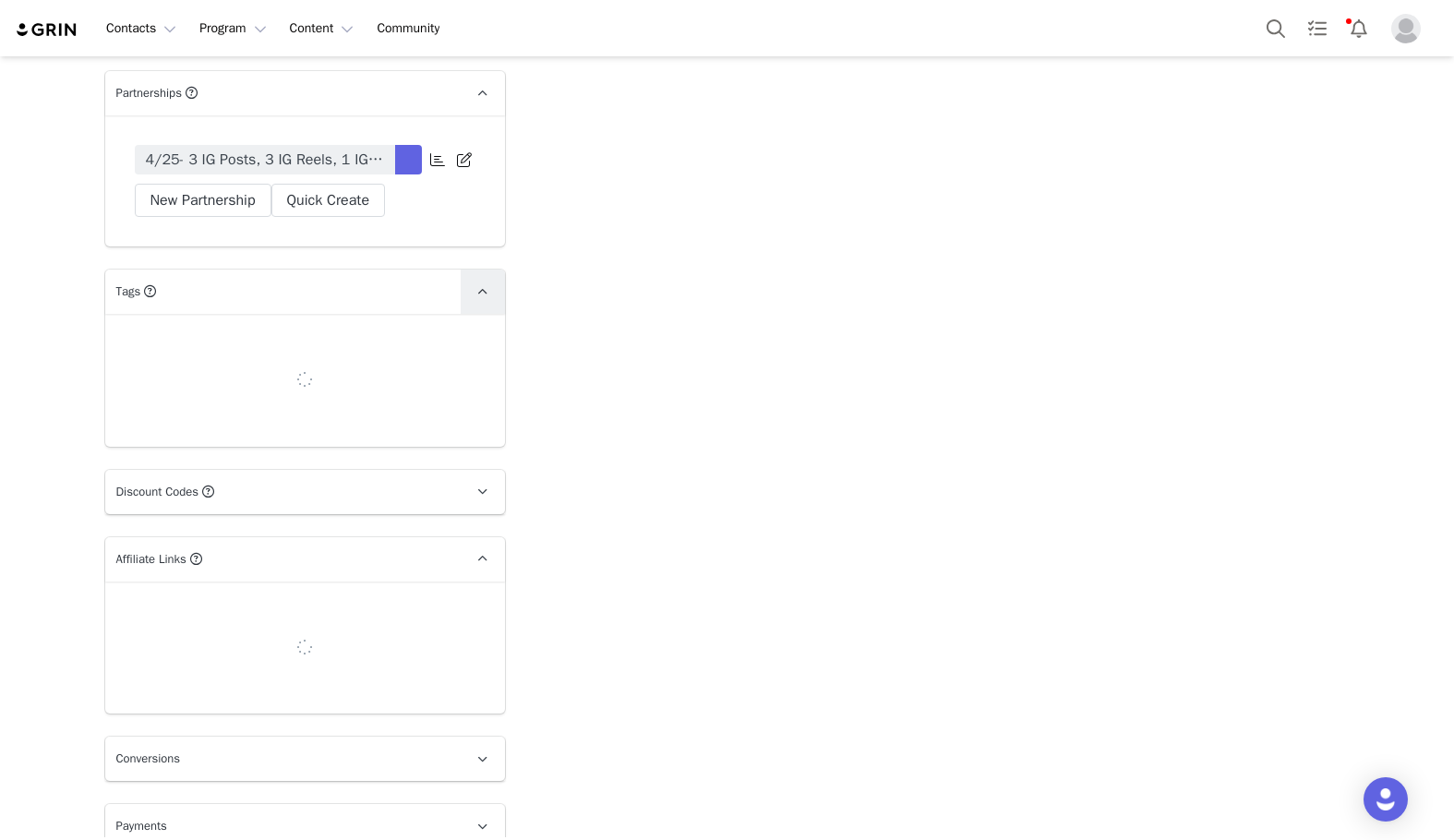 drag, startPoint x: 486, startPoint y: 195, endPoint x: 494, endPoint y: 804, distance: 609.05254 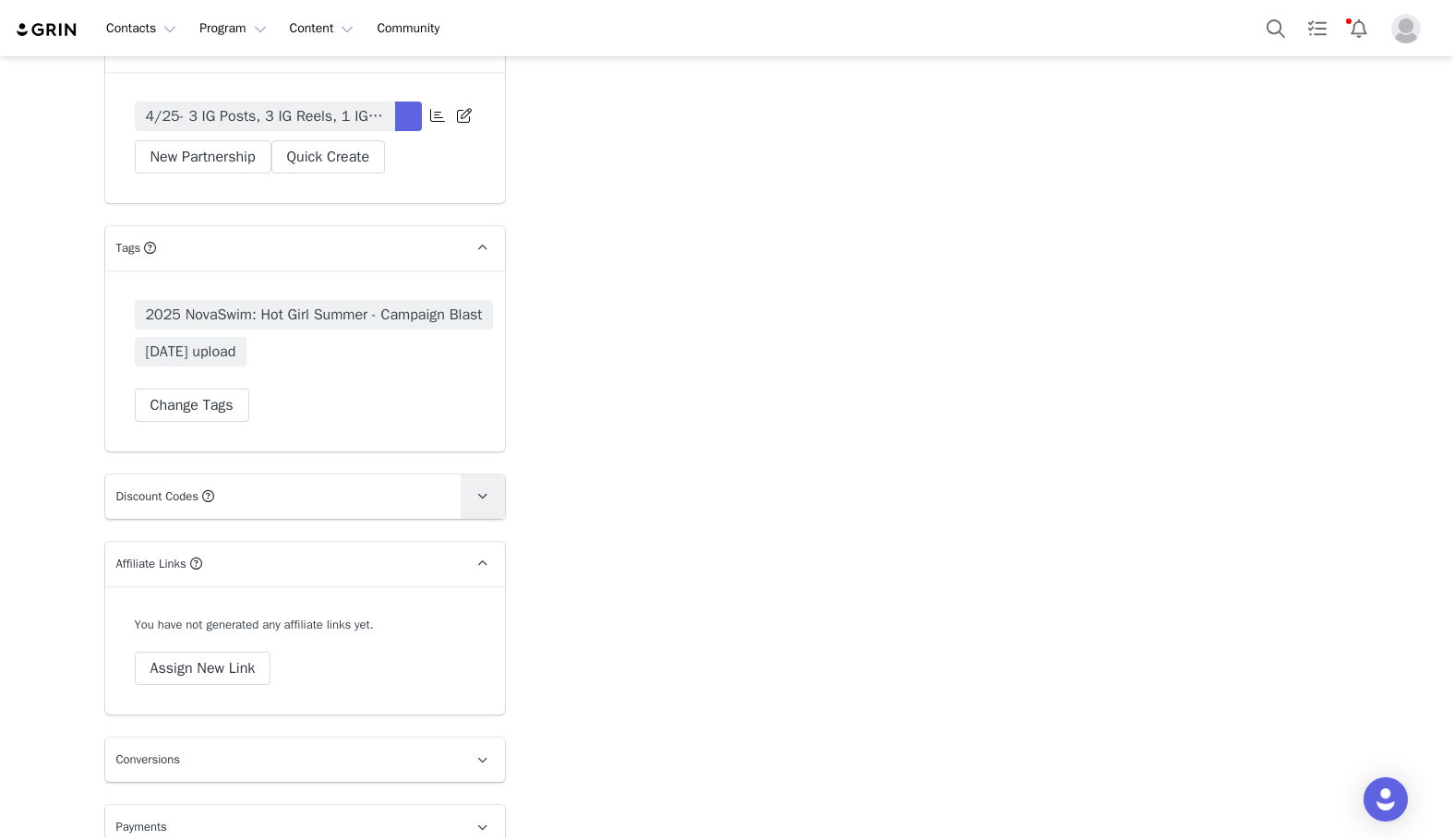 scroll, scrollTop: 5068, scrollLeft: 0, axis: vertical 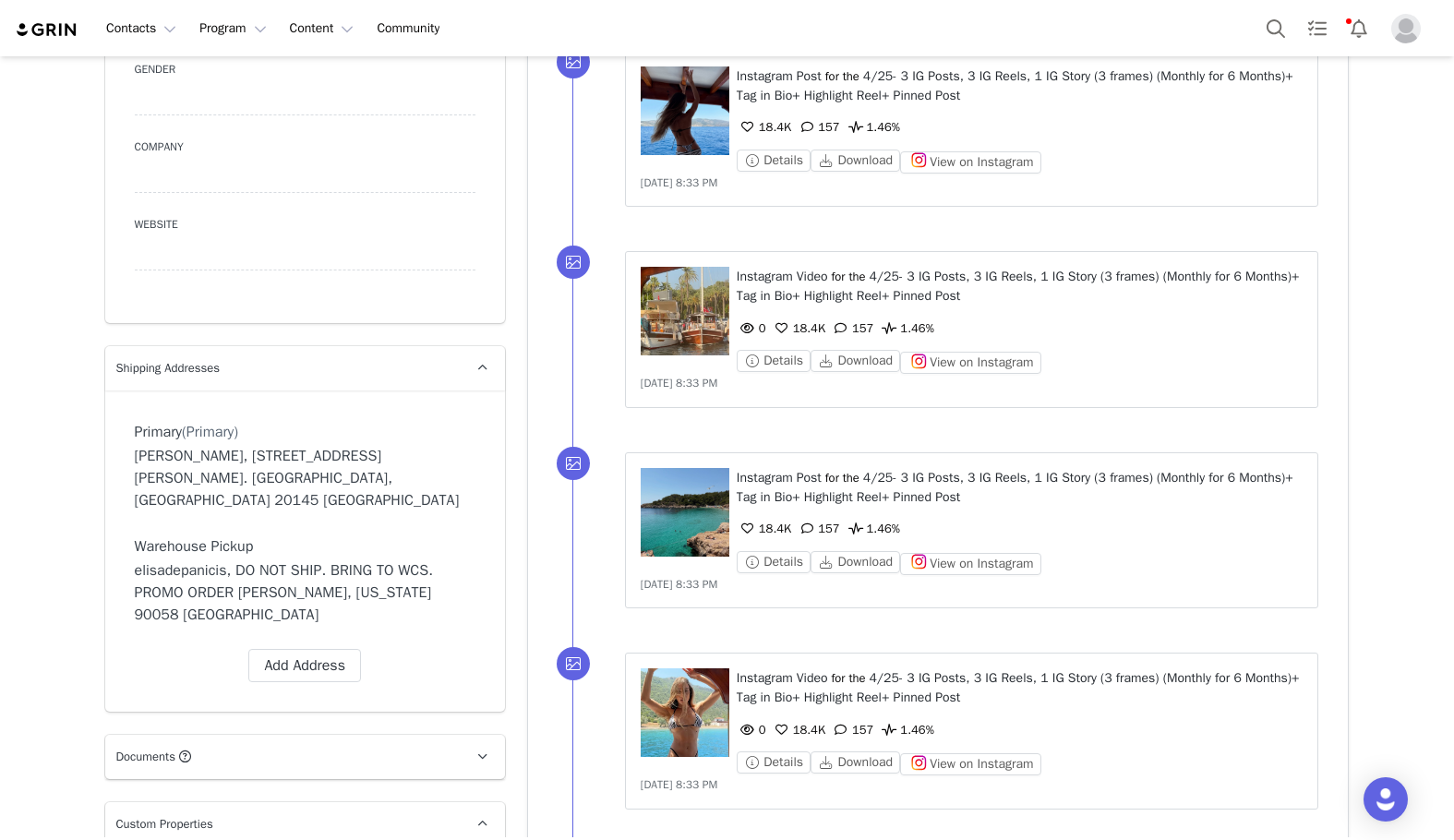 drag, startPoint x: 583, startPoint y: 656, endPoint x: 561, endPoint y: 26, distance: 630.38401 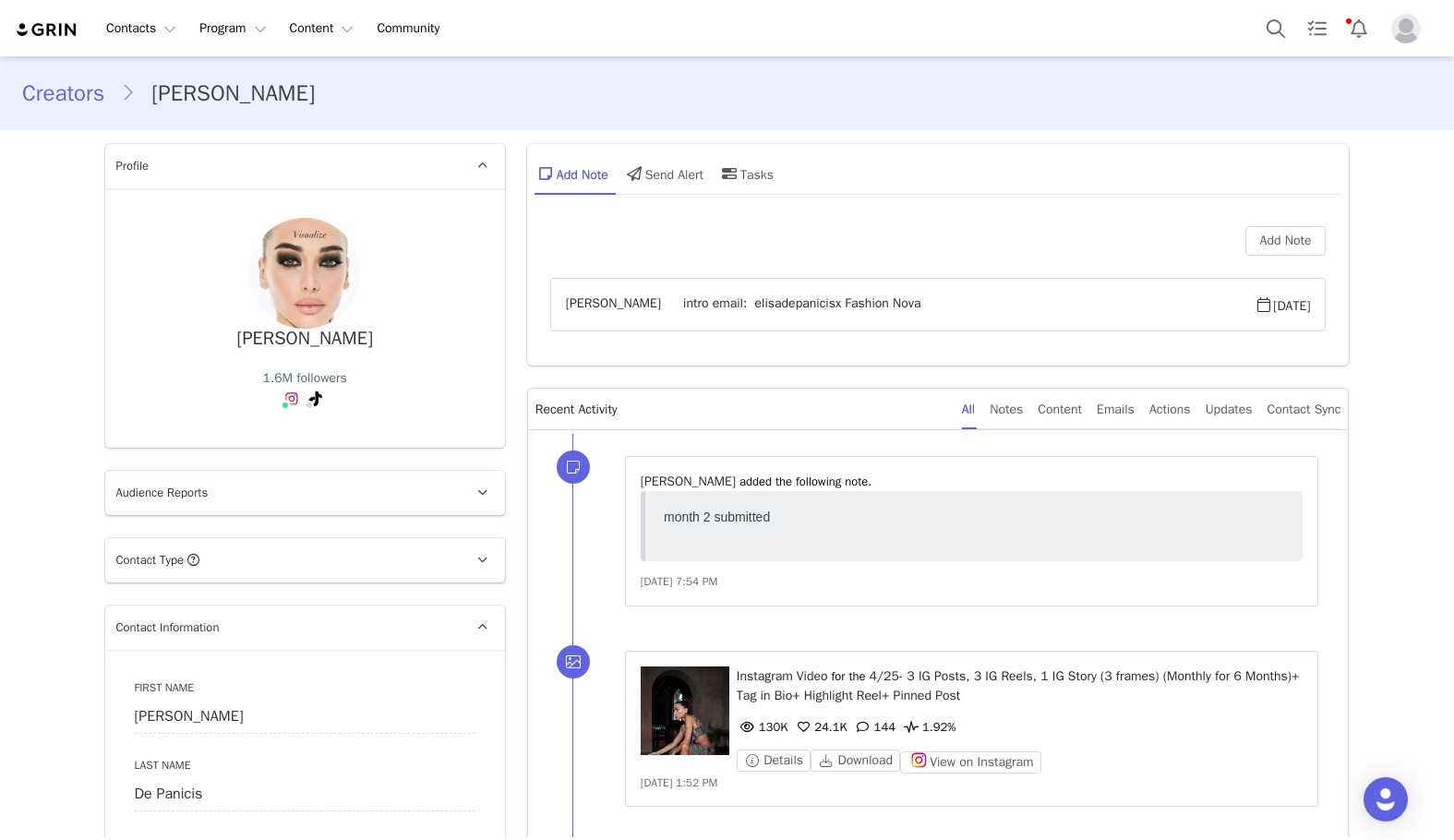 click on "Creators" at bounding box center [71, 93] 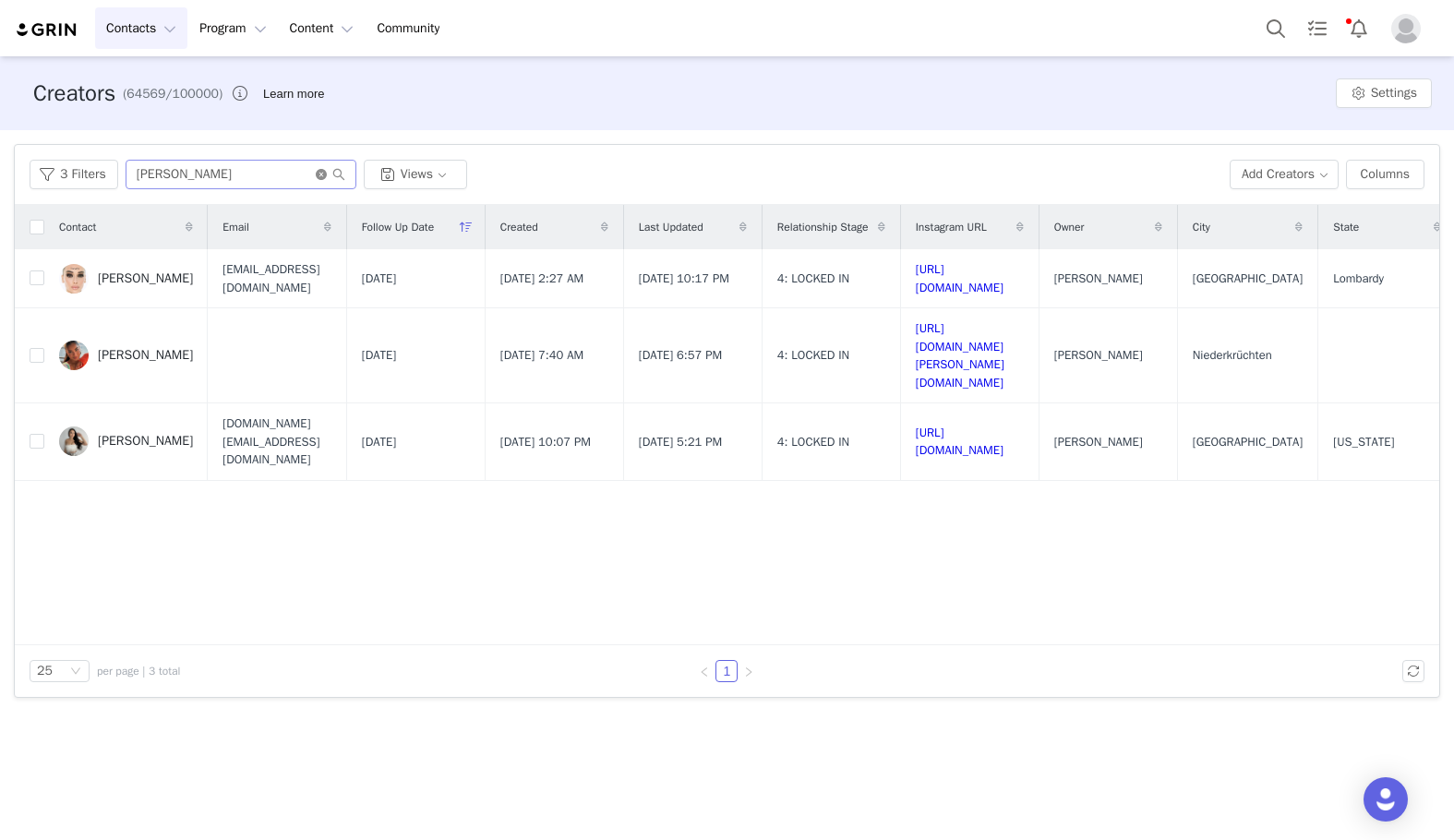 click 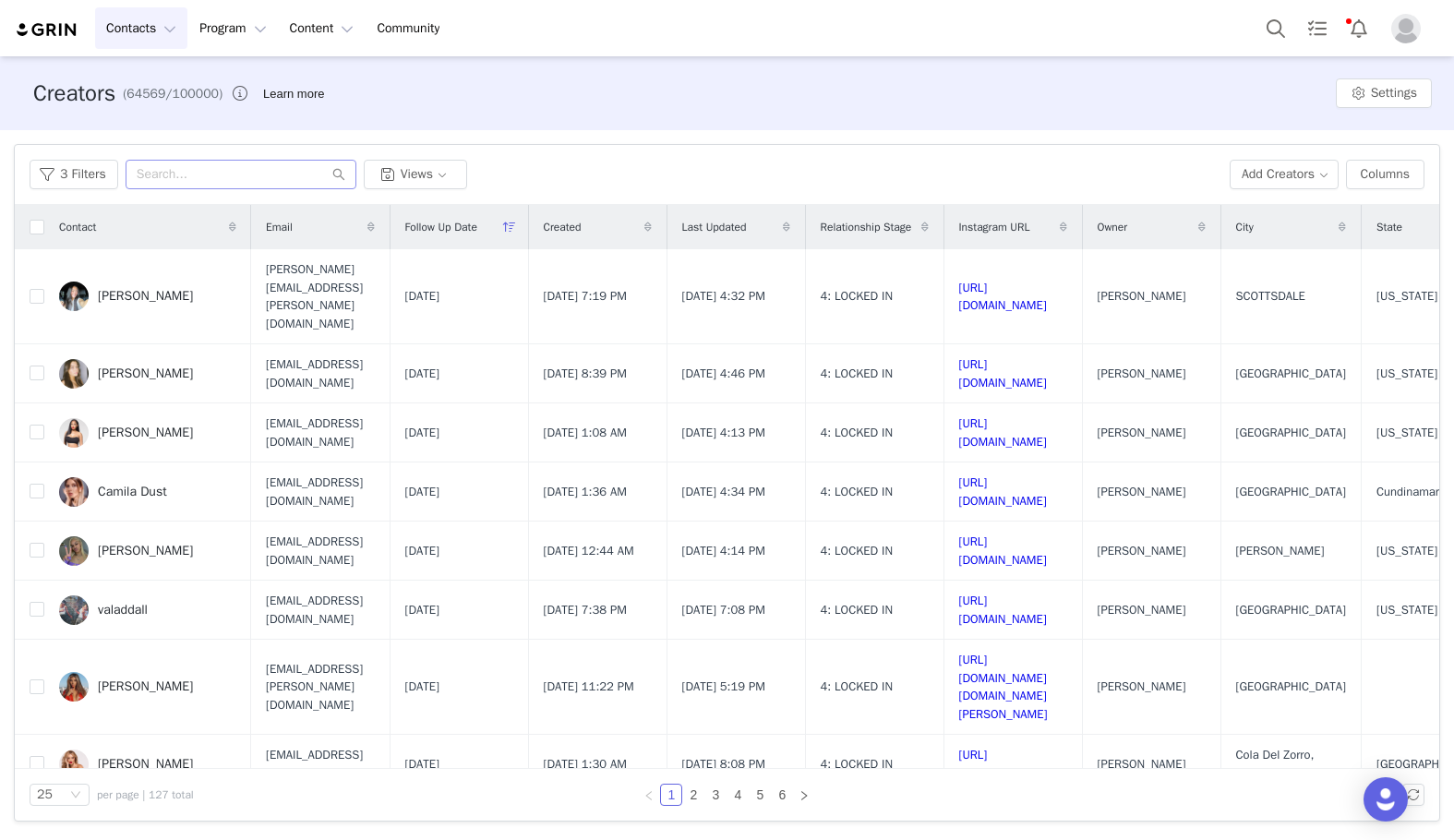click on "3 Filters Views      Add Creators      Columns" at bounding box center [727, 174] 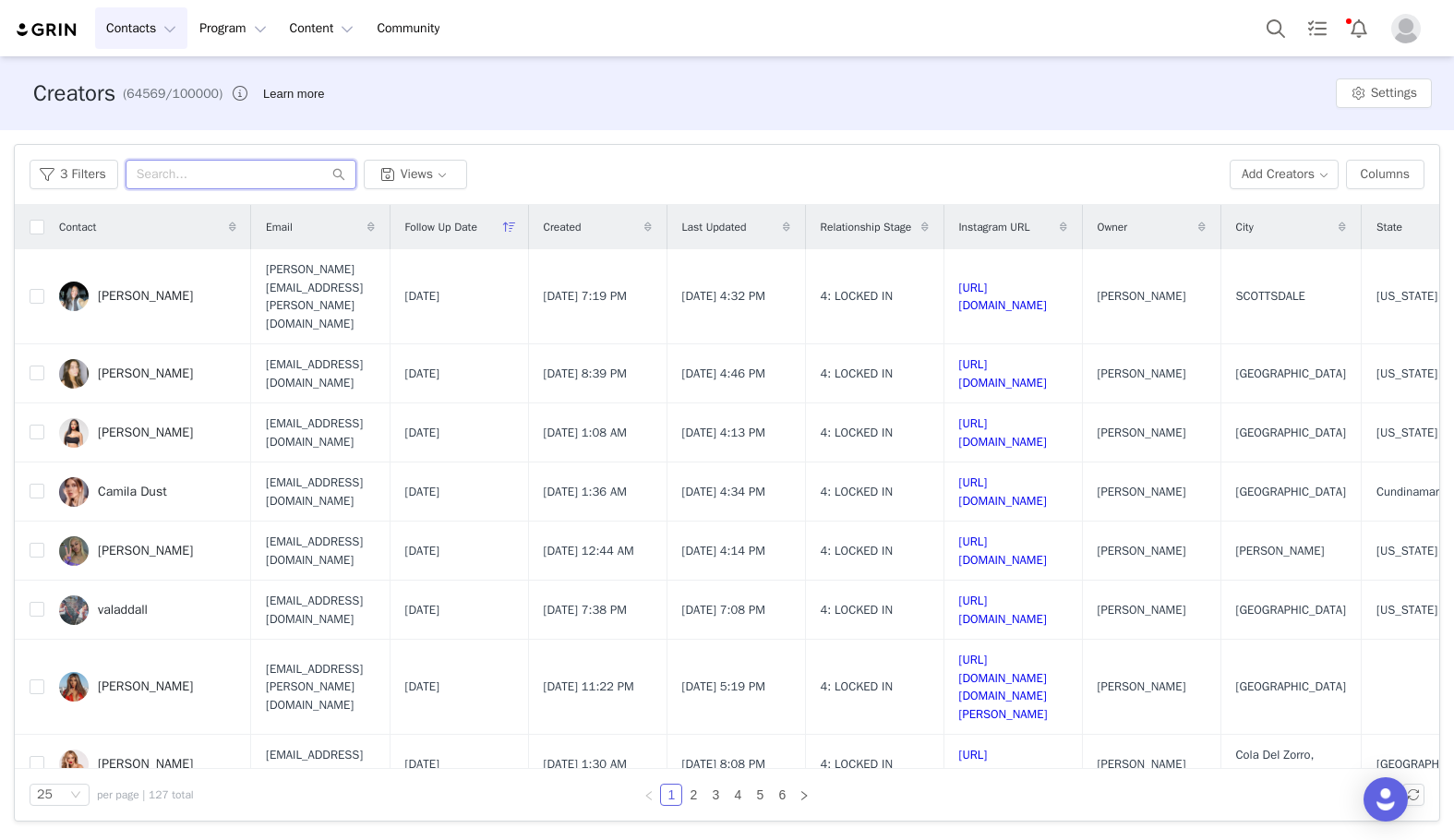 drag, startPoint x: 224, startPoint y: 159, endPoint x: 164, endPoint y: 182, distance: 64.257295 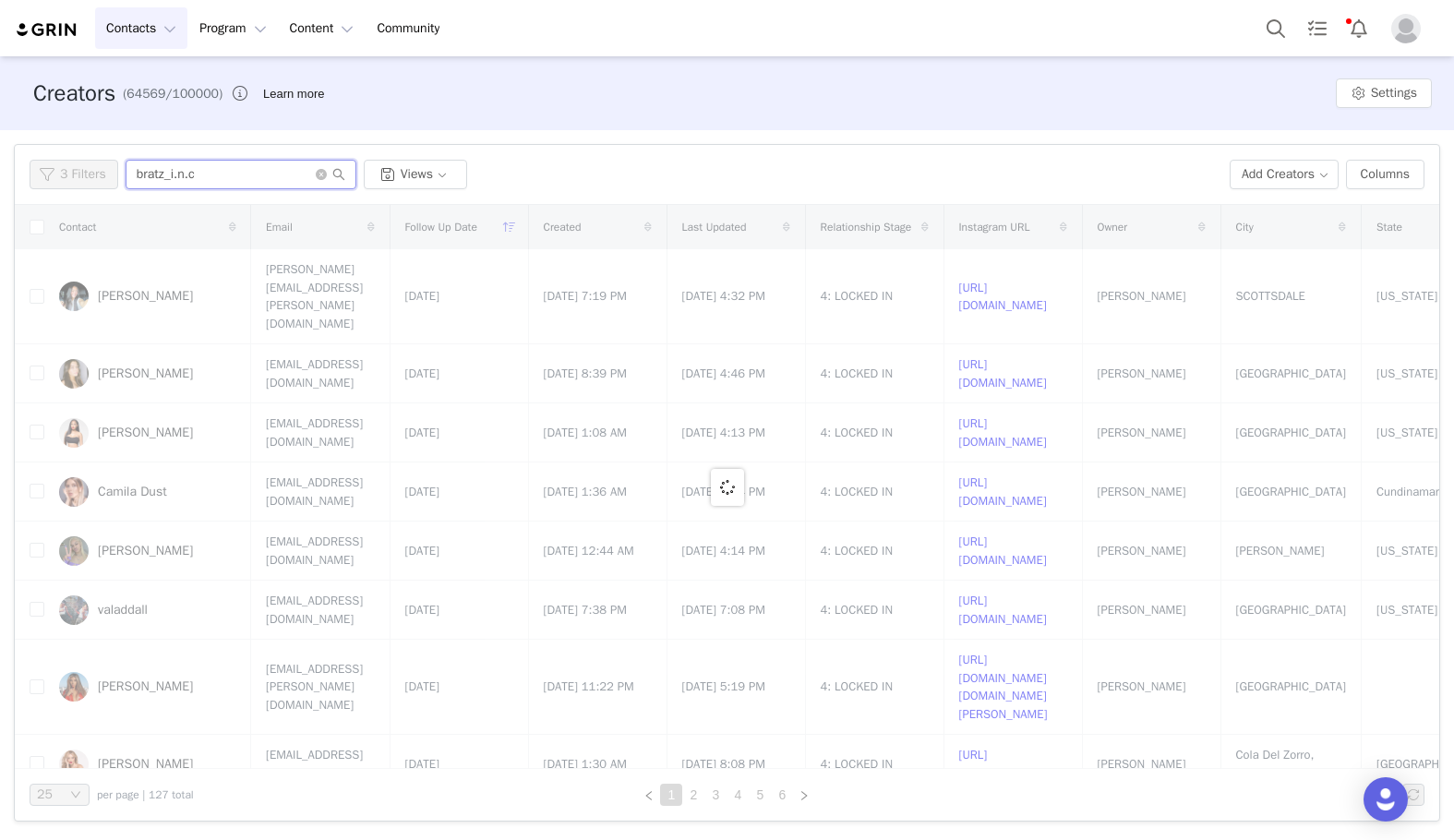 type on "bratz_i.n.c" 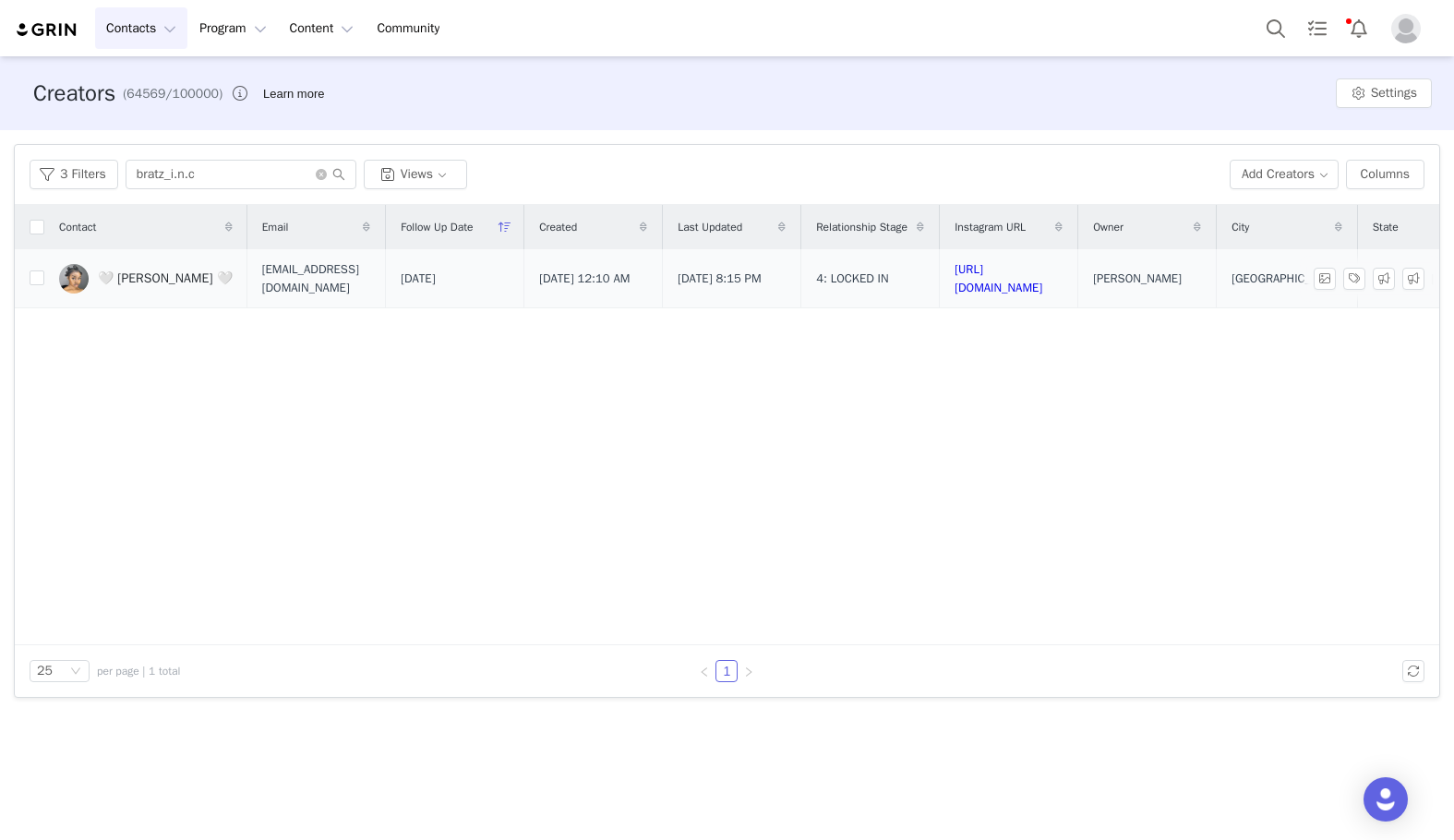 click on "🤍 Shannon W 🤍" at bounding box center [146, 279] 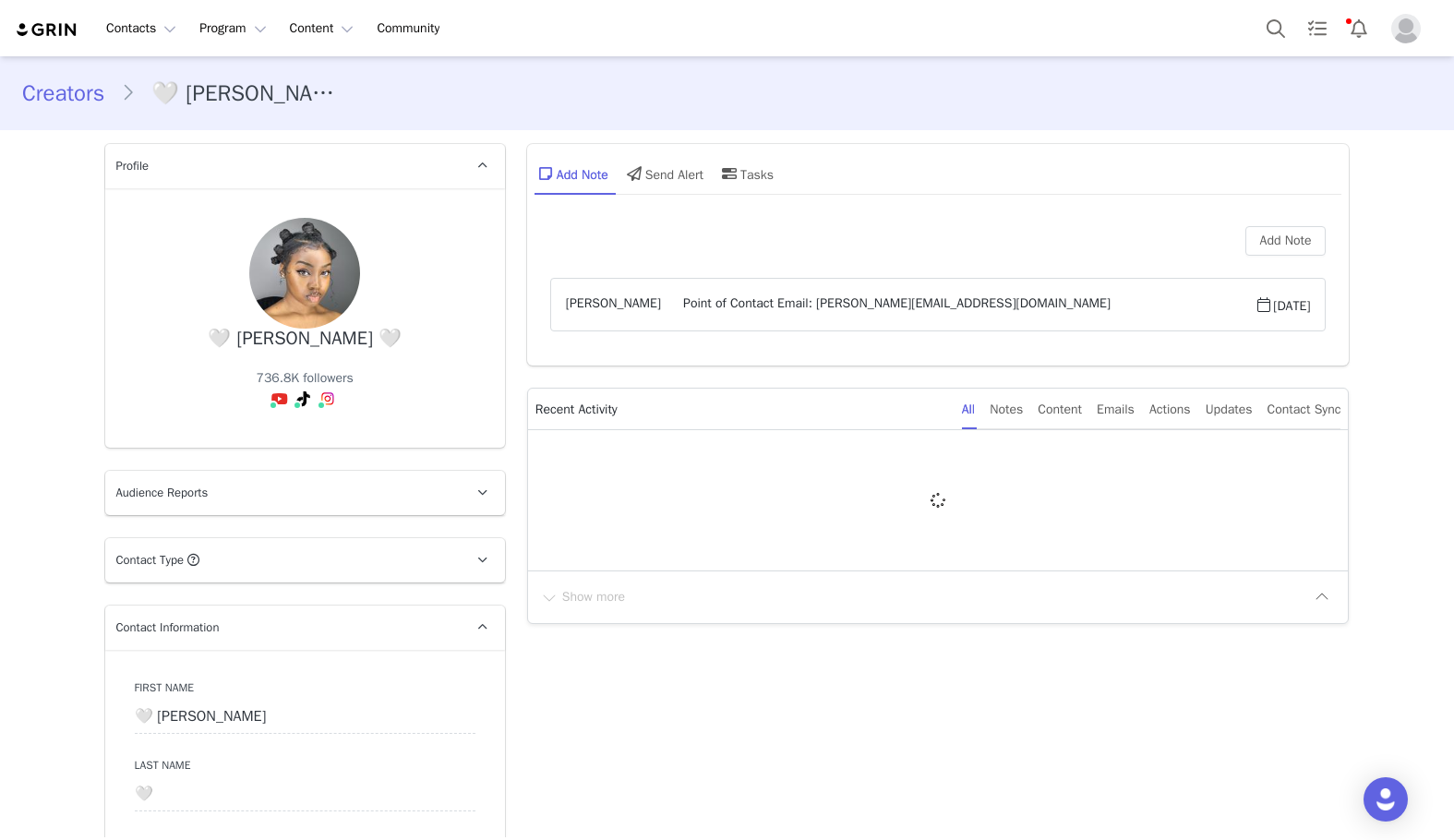 type on "+1 ([GEOGRAPHIC_DATA])" 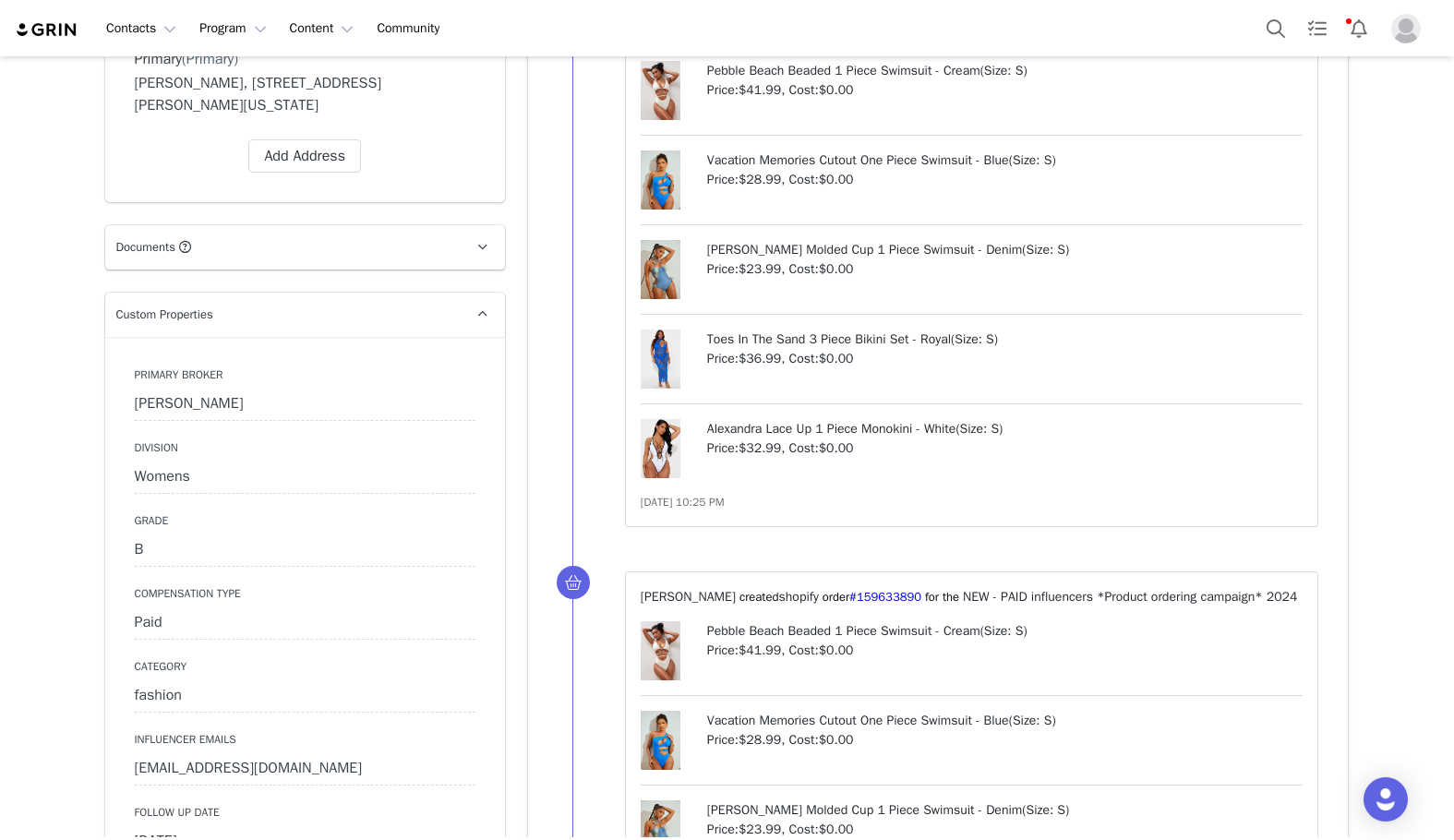 scroll, scrollTop: 1754, scrollLeft: 0, axis: vertical 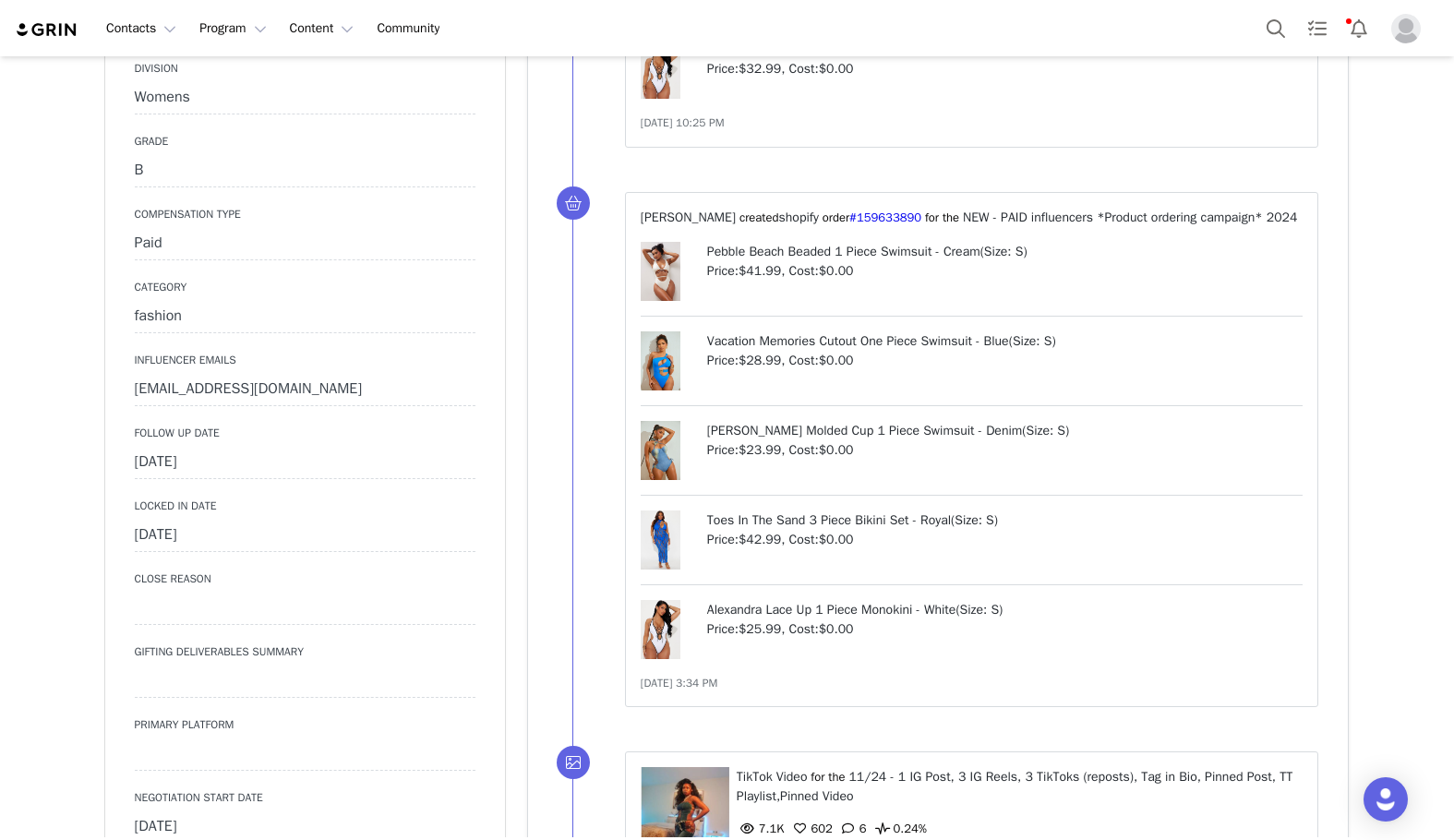 click on "July 10th, 2025" at bounding box center [305, 462] 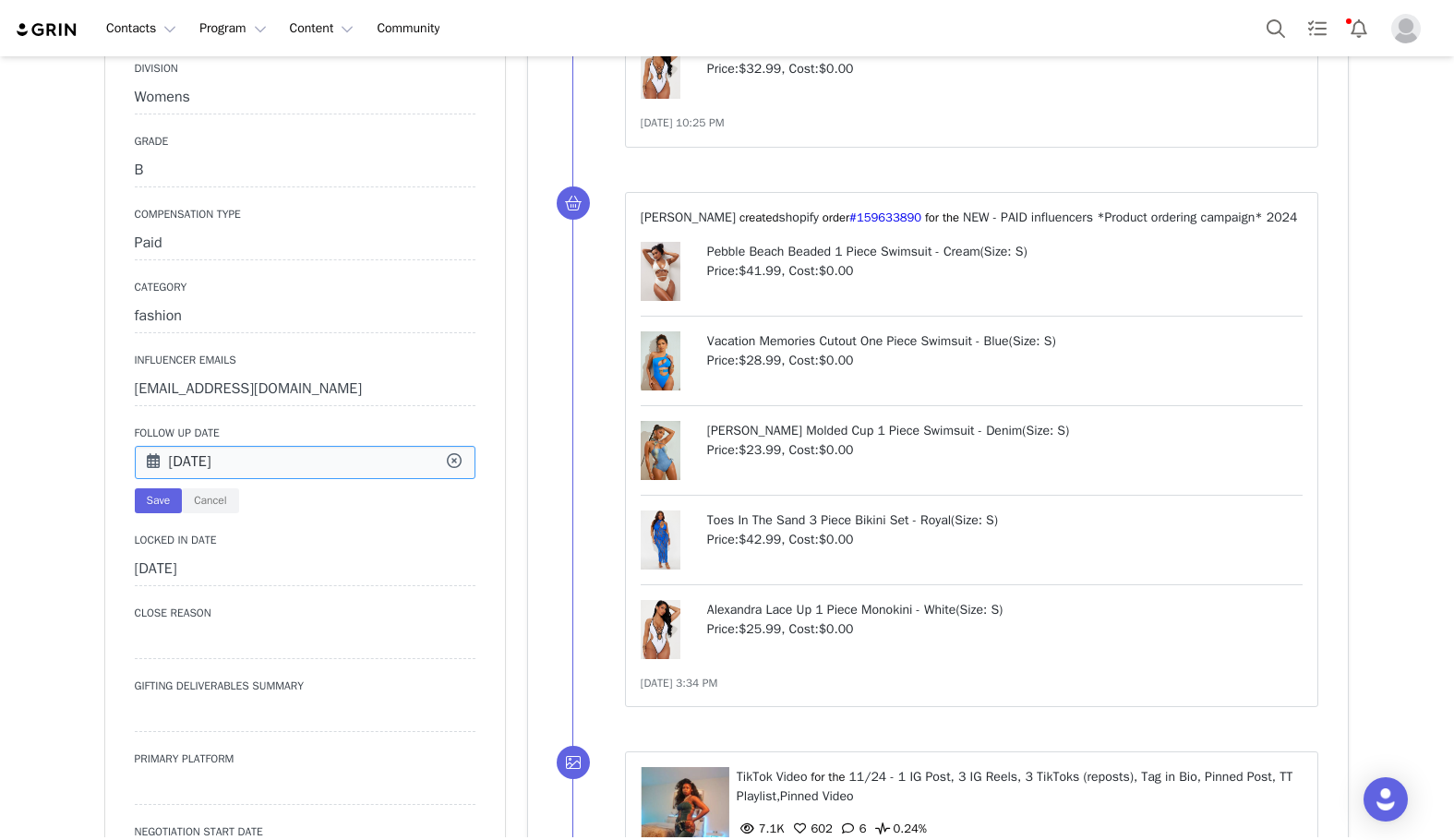 click on "[DATE]" at bounding box center (305, 462) 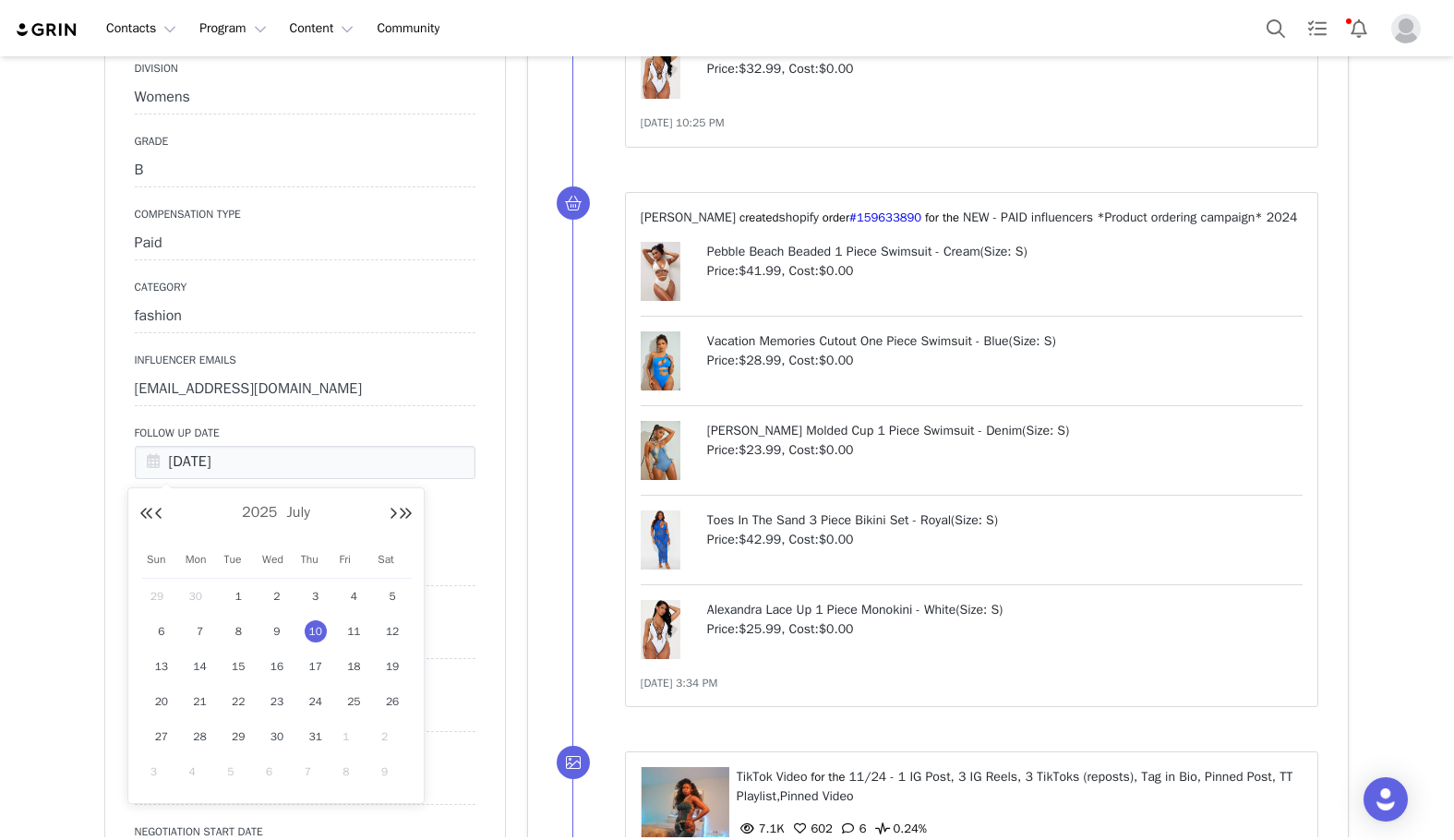click on "Janisa Rosette Molded Cup 1 Piece Swimsuit - Denim  (   Size: S   )   Price:  $23.99 , Cost:   $0.00" at bounding box center (972, 458) 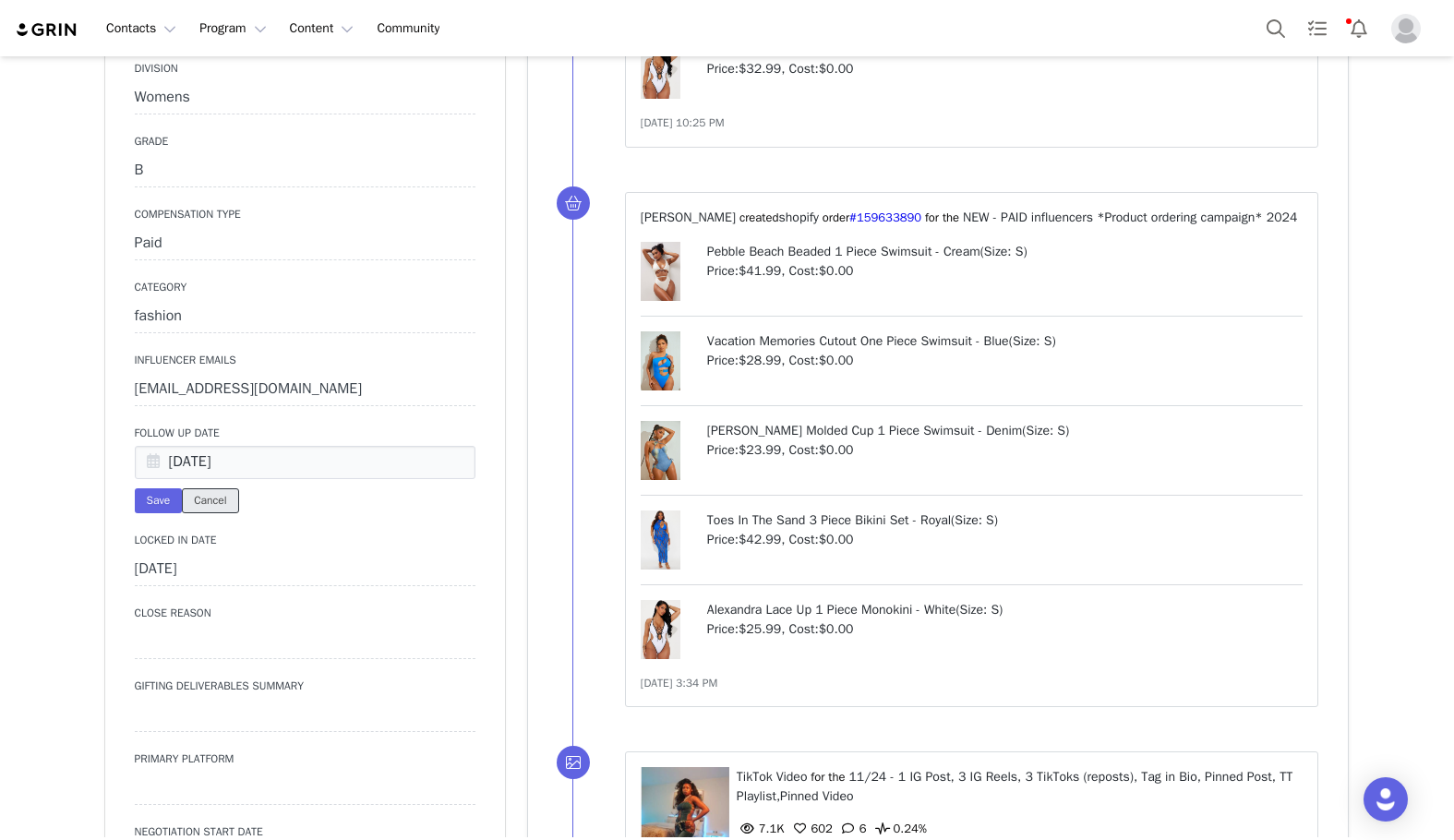 click on "Cancel" at bounding box center (210, 500) 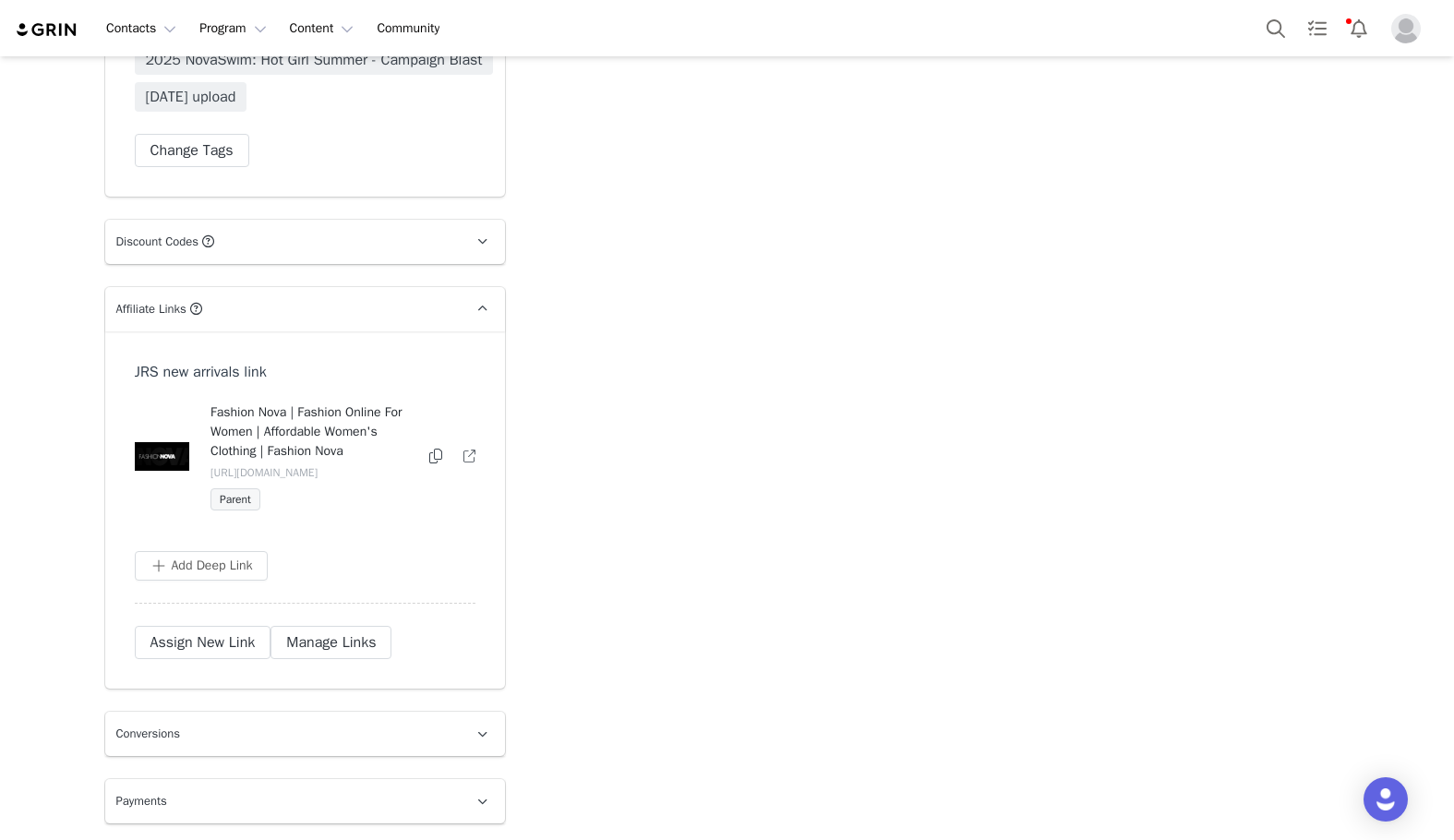 drag, startPoint x: 607, startPoint y: 140, endPoint x: 598, endPoint y: 724, distance: 584.0693 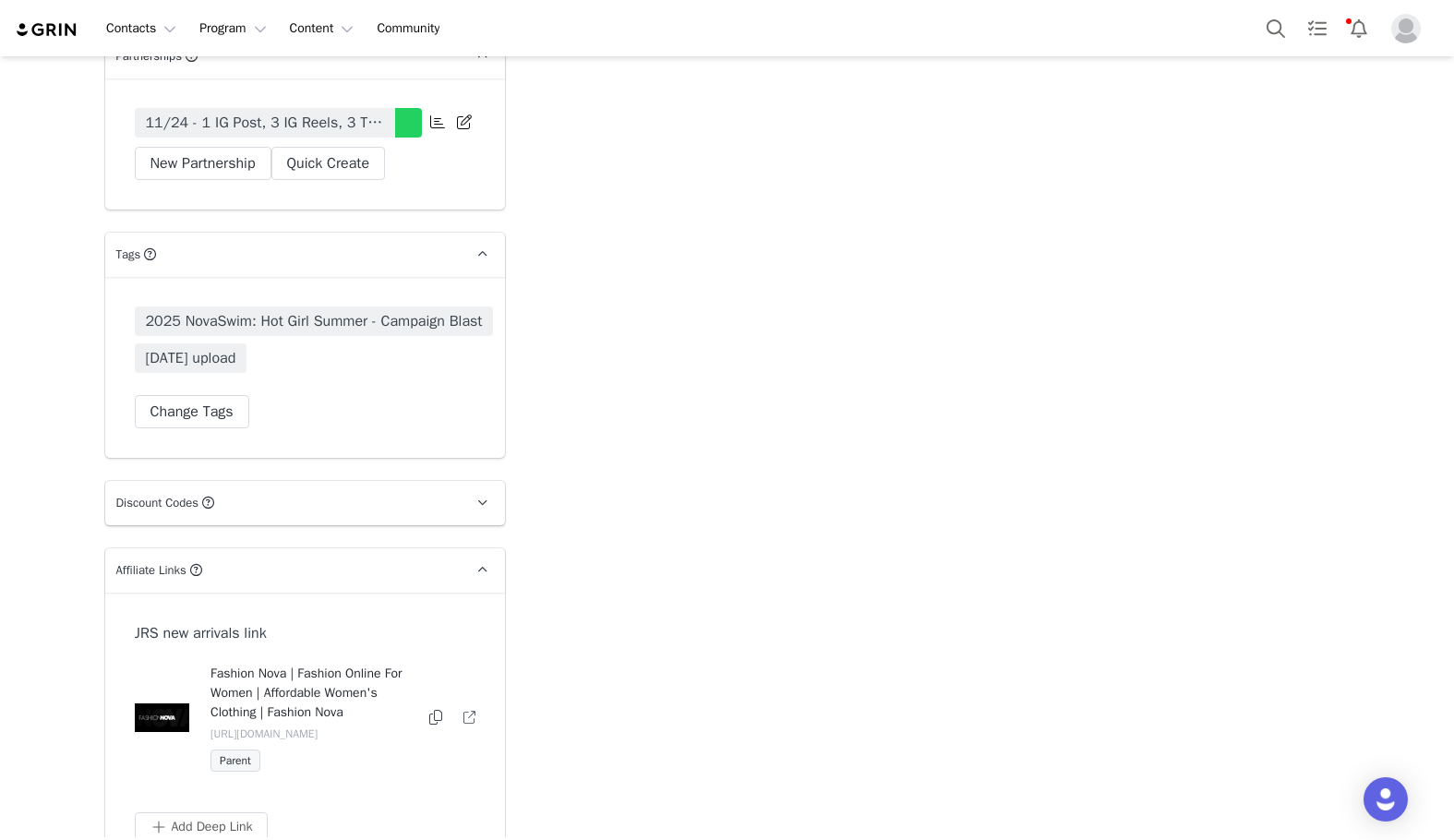 scroll, scrollTop: 5146, scrollLeft: 0, axis: vertical 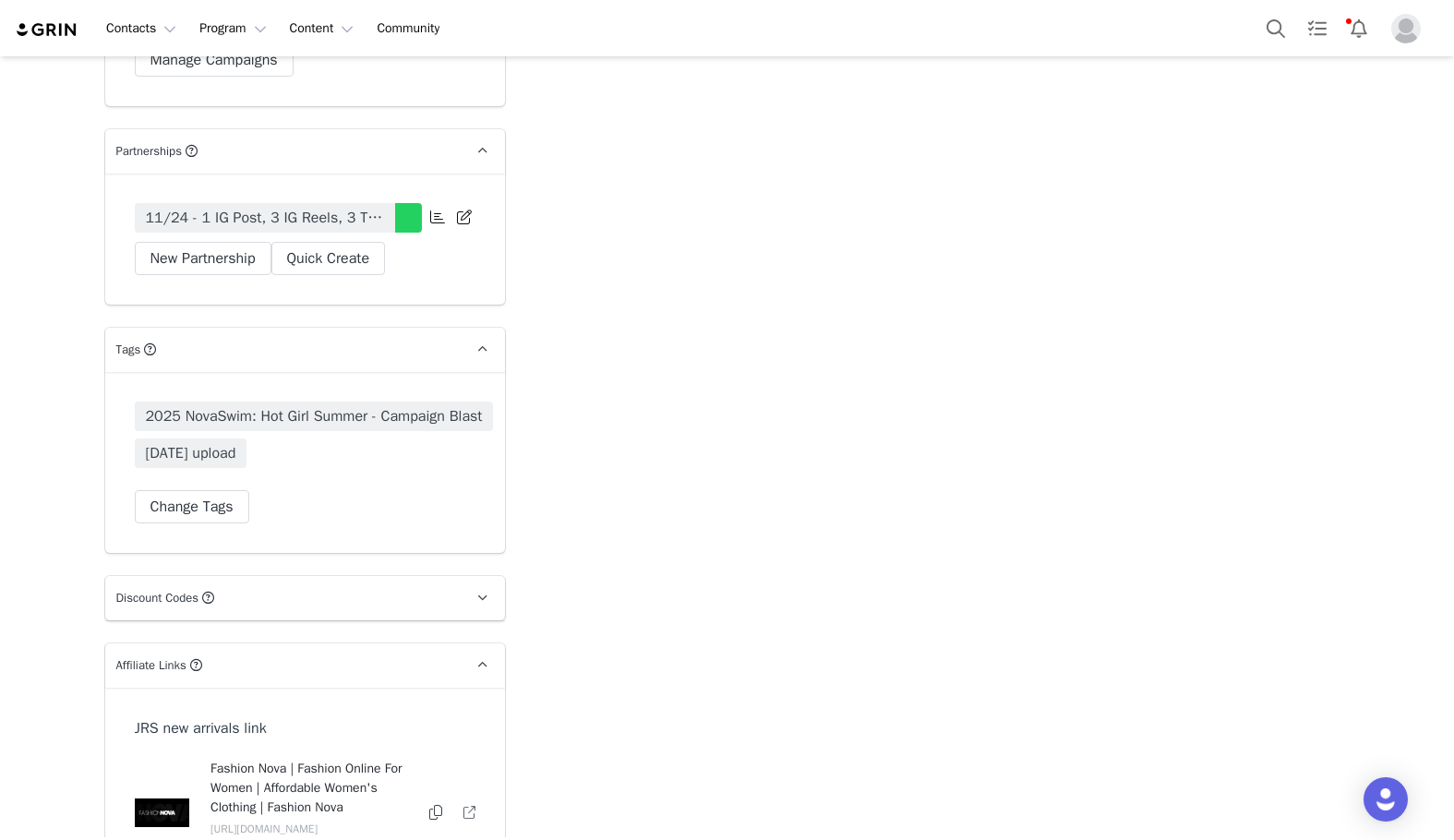 drag, startPoint x: 235, startPoint y: 201, endPoint x: 207, endPoint y: 216, distance: 31.76476 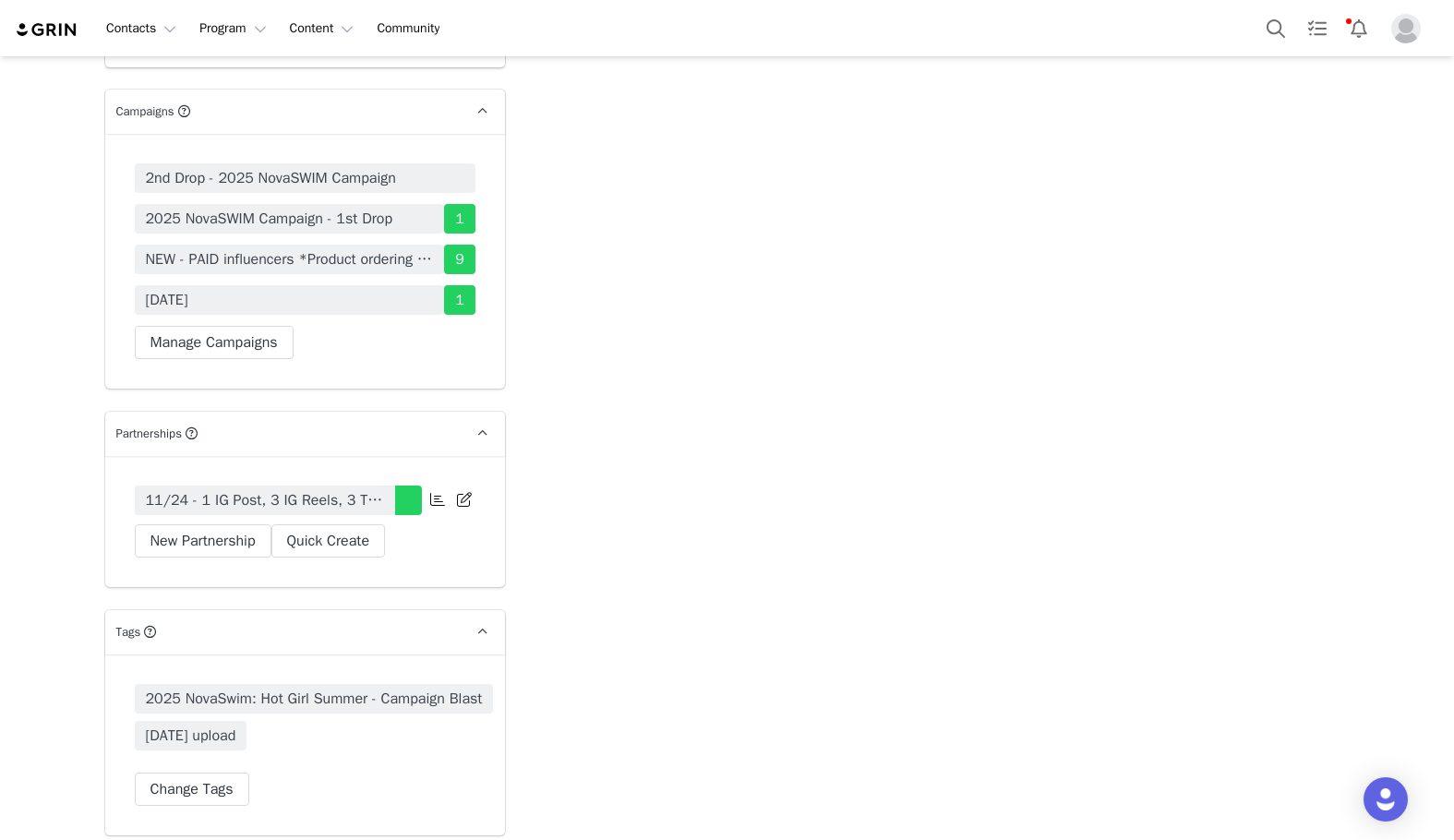 scroll, scrollTop: 0, scrollLeft: 0, axis: both 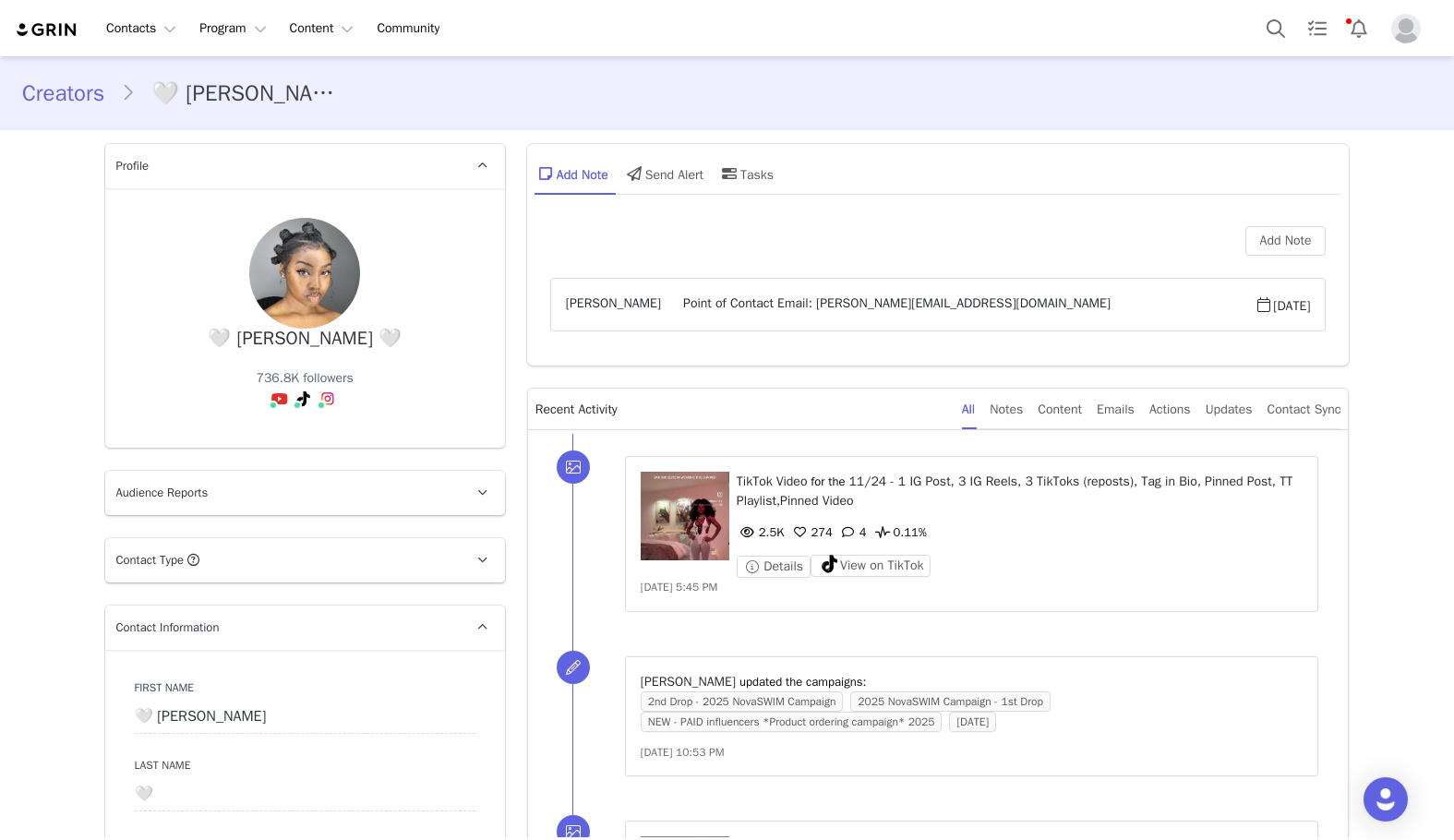 drag, startPoint x: 671, startPoint y: 718, endPoint x: 576, endPoint y: -112, distance: 835.4191 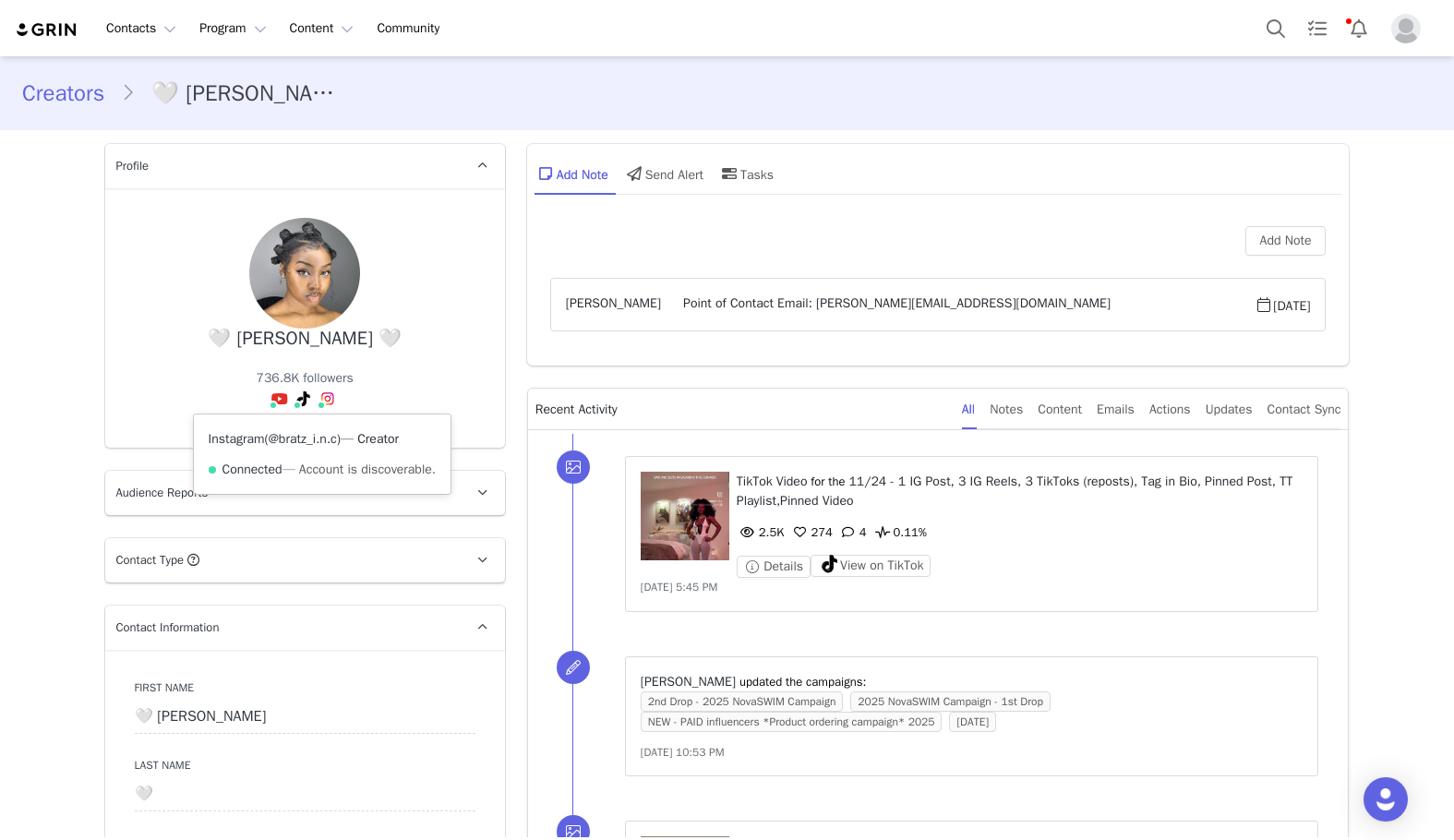 drag, startPoint x: 346, startPoint y: 440, endPoint x: 284, endPoint y: 440, distance: 62 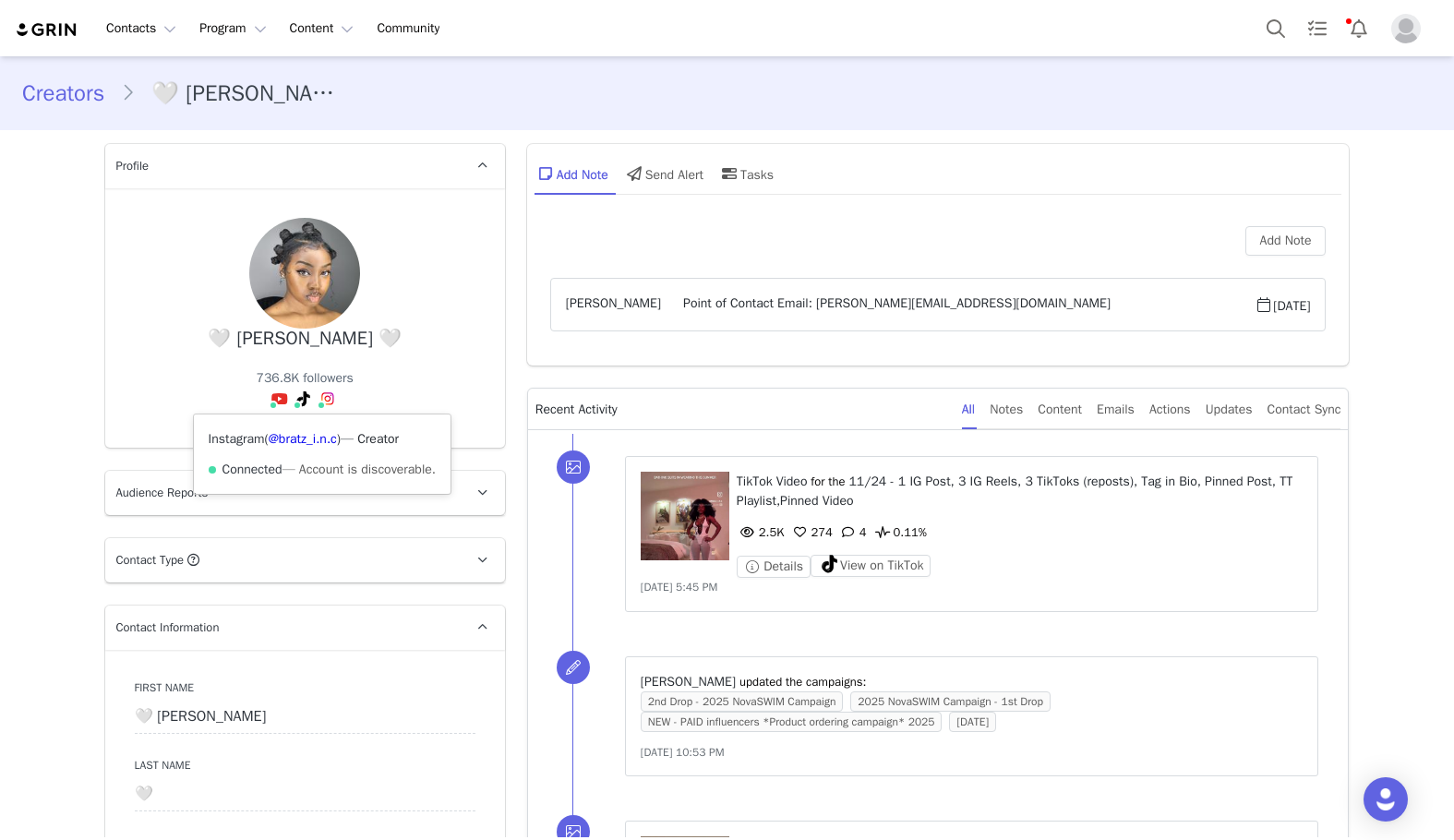copy on "bratz_i.n.c" 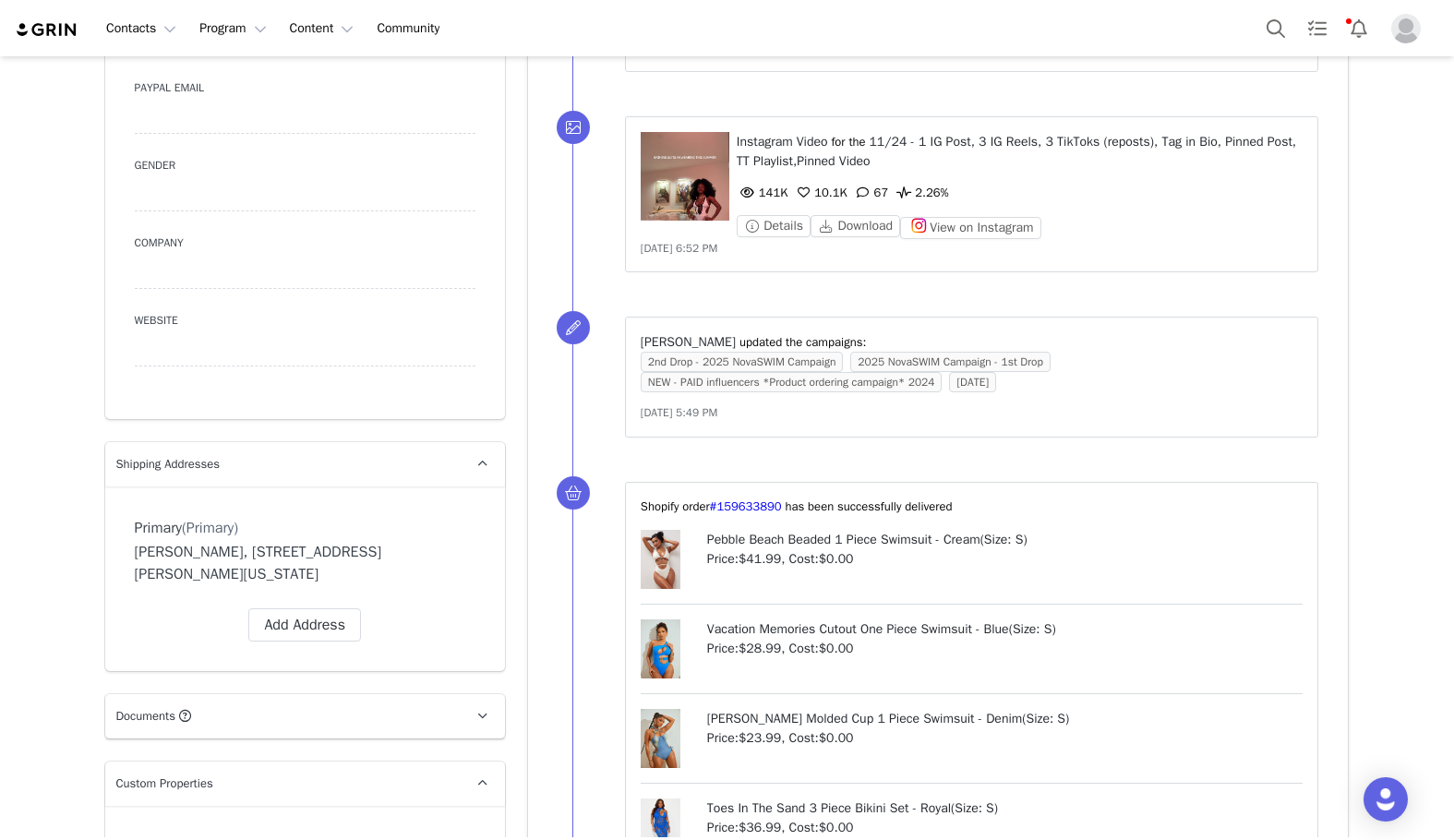 scroll, scrollTop: 1385, scrollLeft: 0, axis: vertical 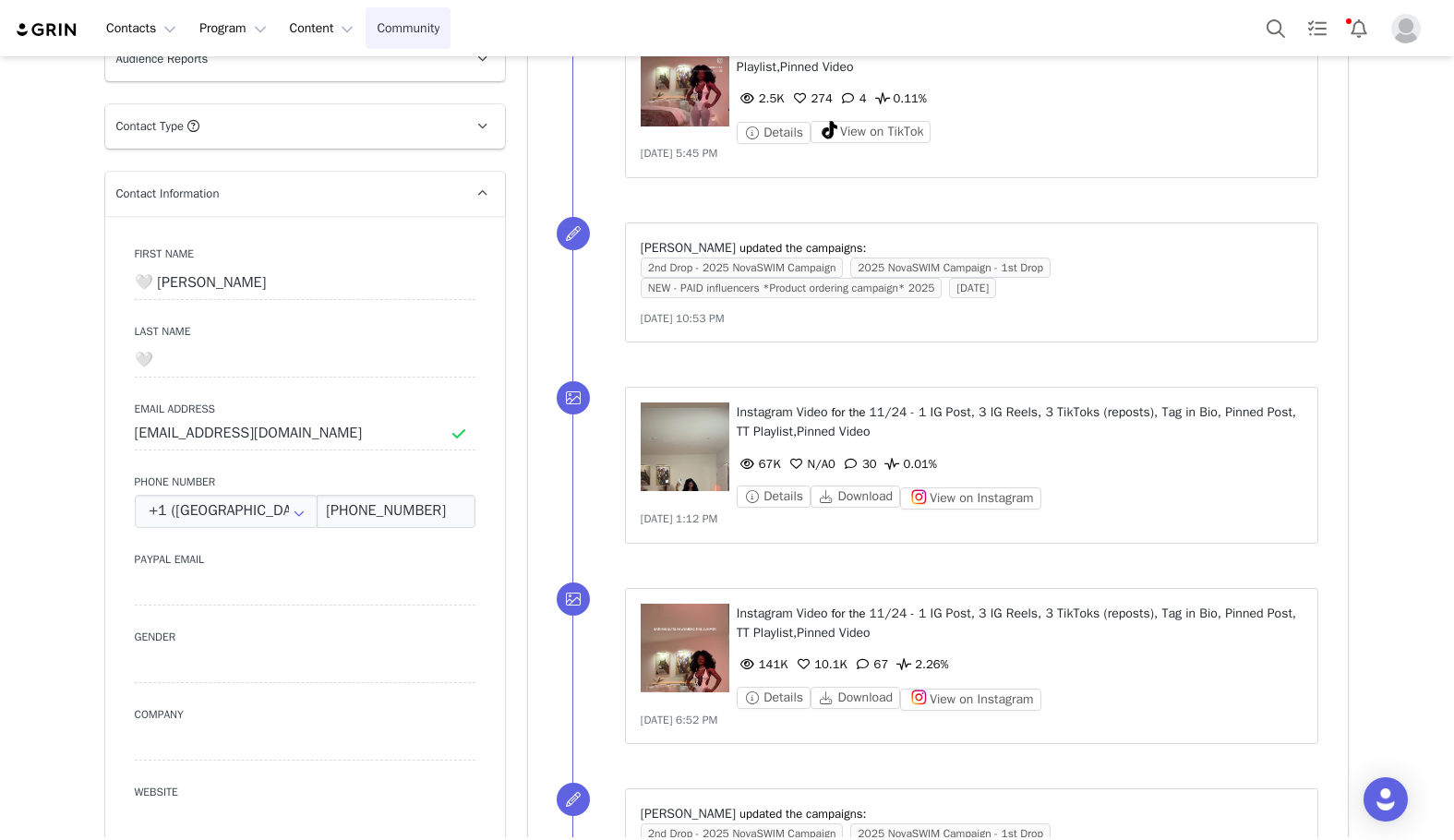 drag, startPoint x: 448, startPoint y: 552, endPoint x: 446, endPoint y: 29, distance: 523.00382 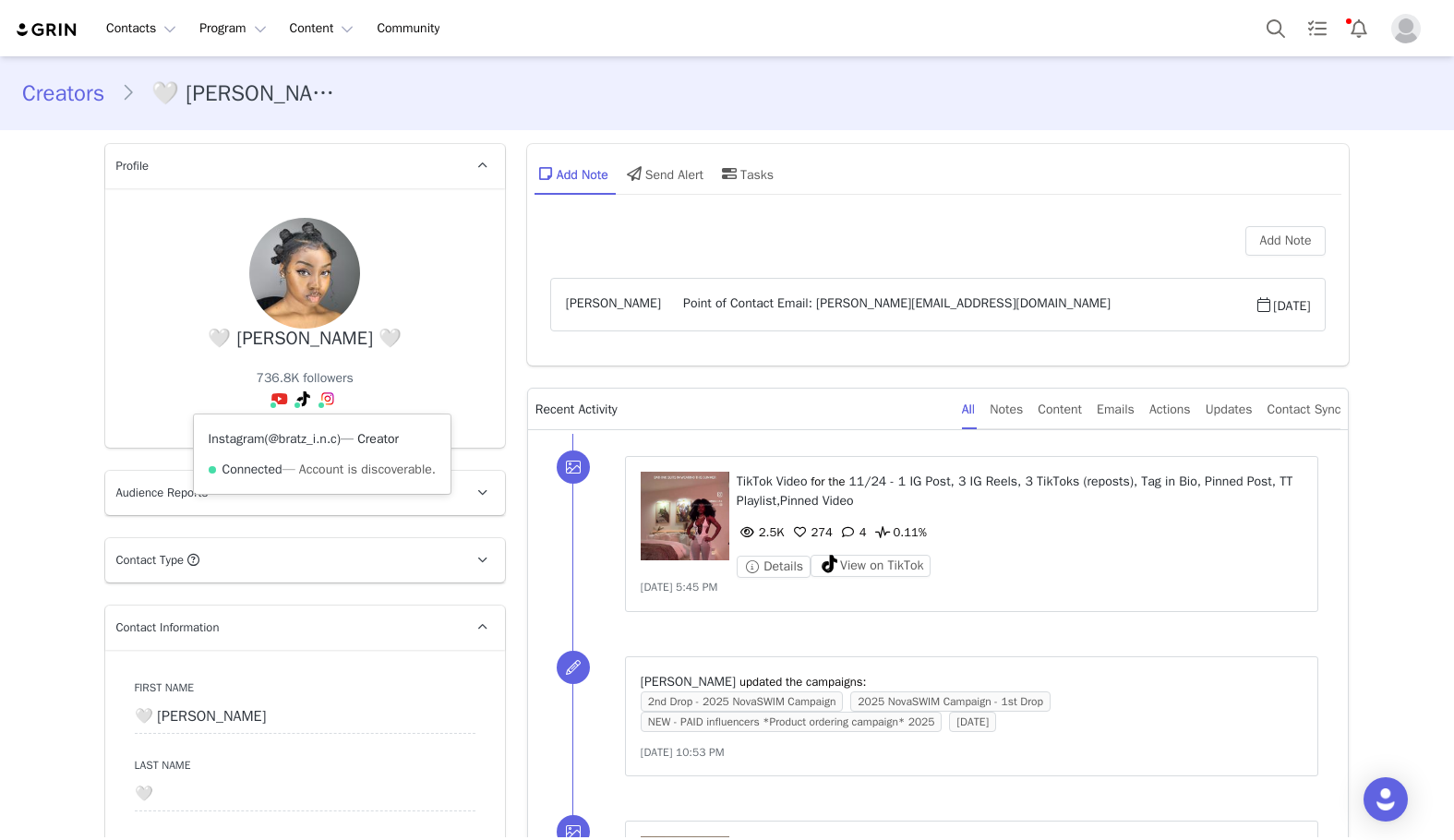drag, startPoint x: 346, startPoint y: 443, endPoint x: 288, endPoint y: 443, distance: 58 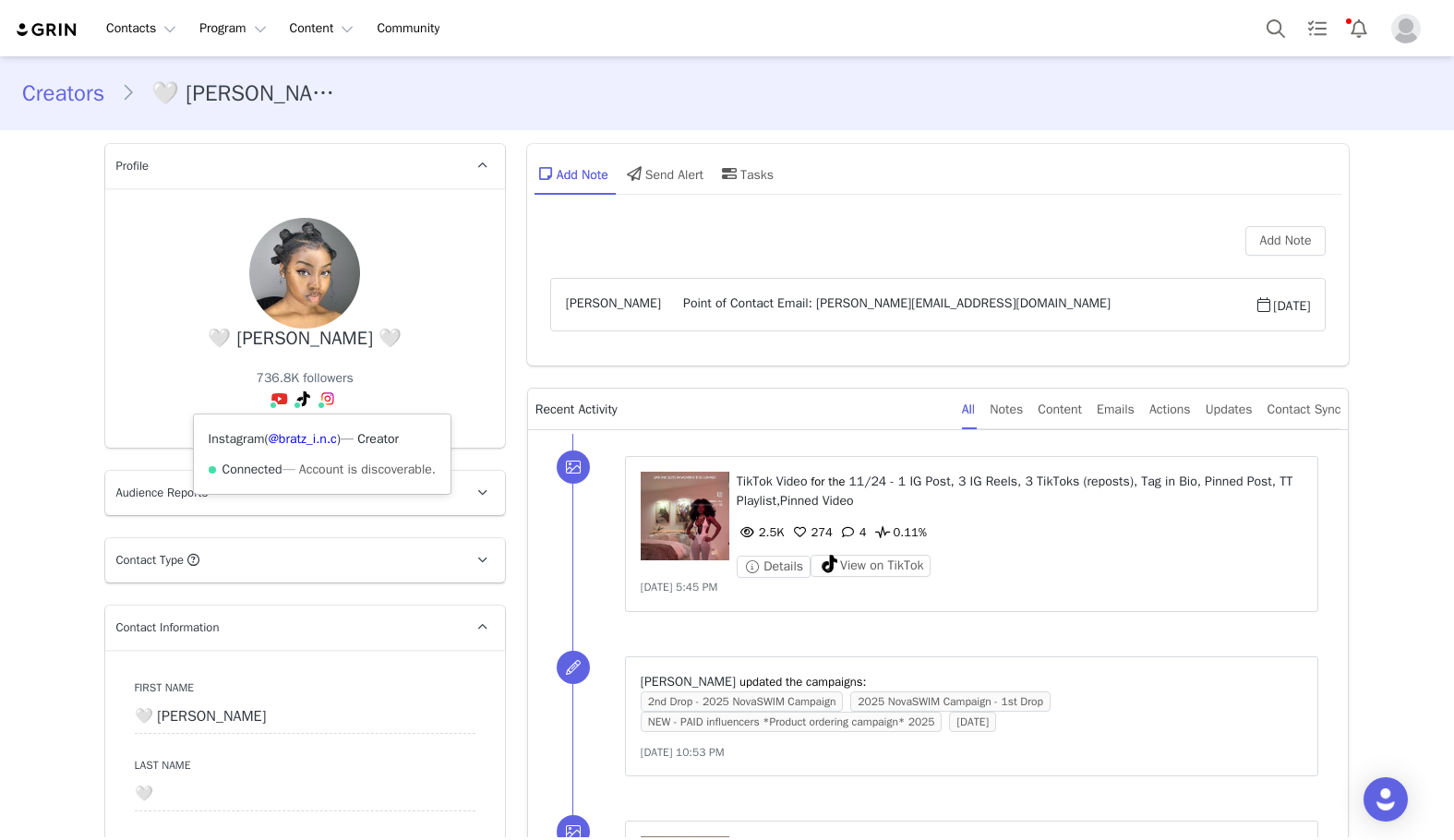 click on "Instagram  (   @bratz_i.n.c   )   — Creator  Connected  — Account is discoverable." at bounding box center (322, 454) 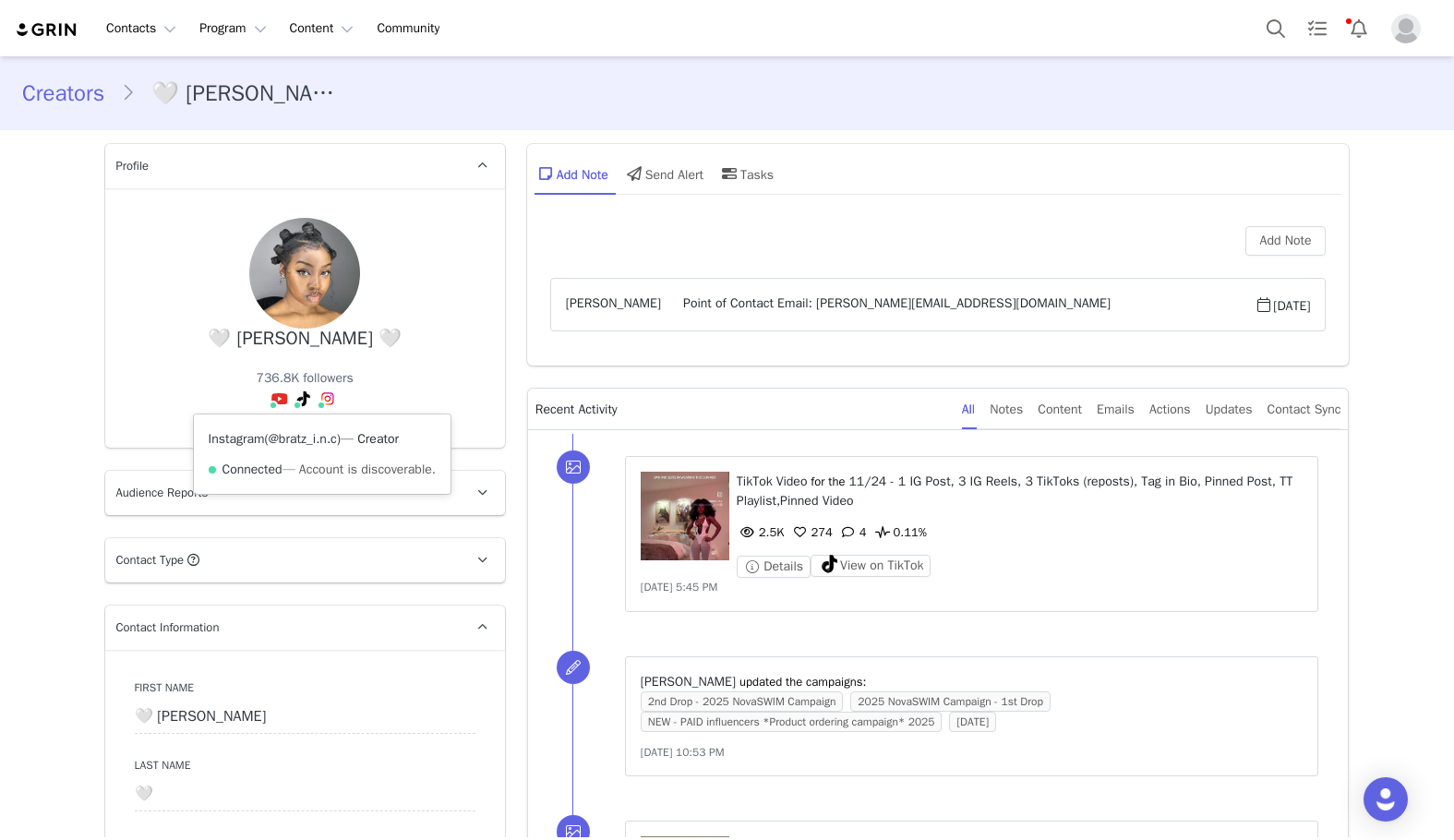 click on "@bratz_i.n.c" at bounding box center [303, 438] 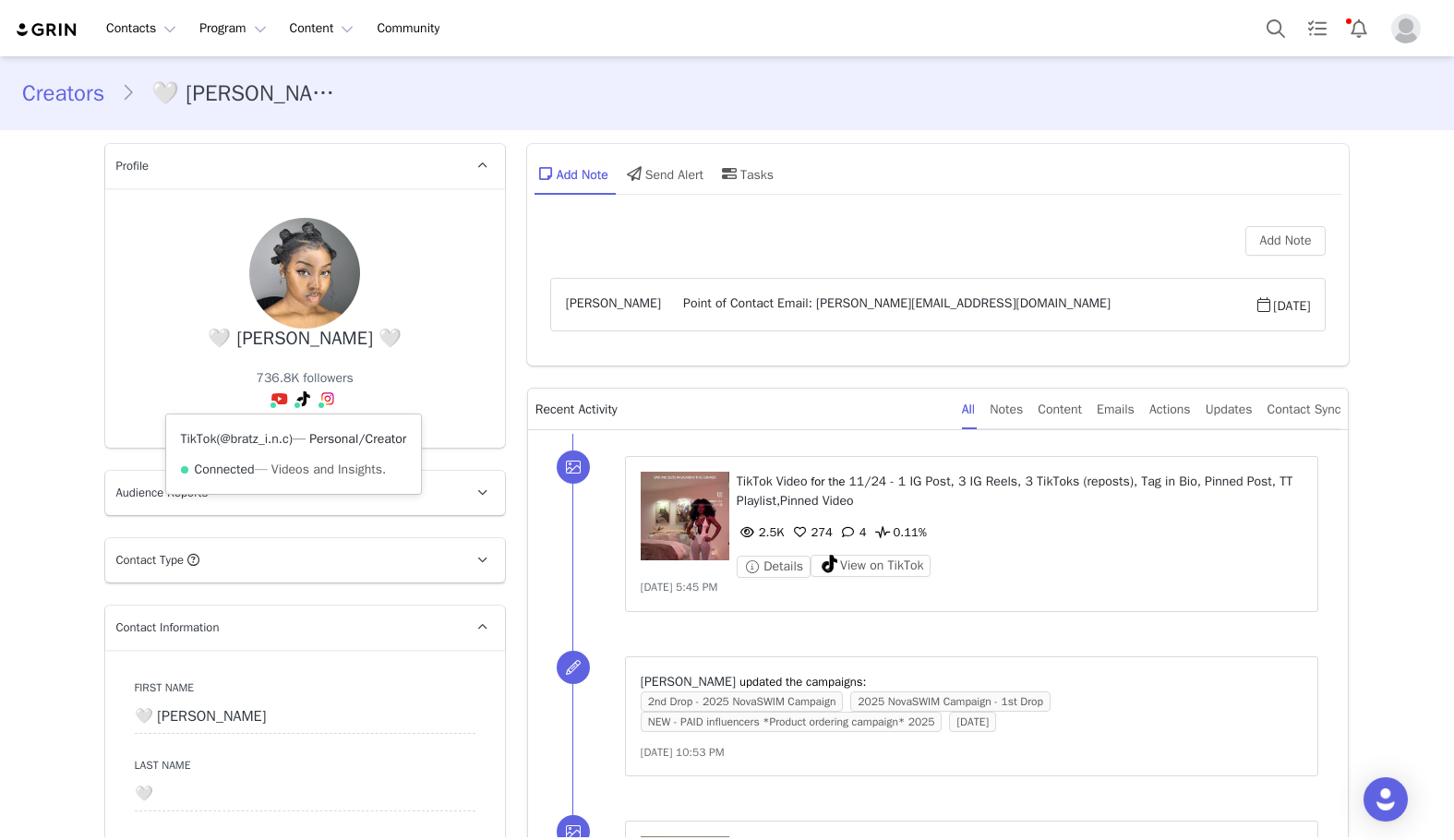 click on "@bratz_i.n.c" at bounding box center [255, 438] 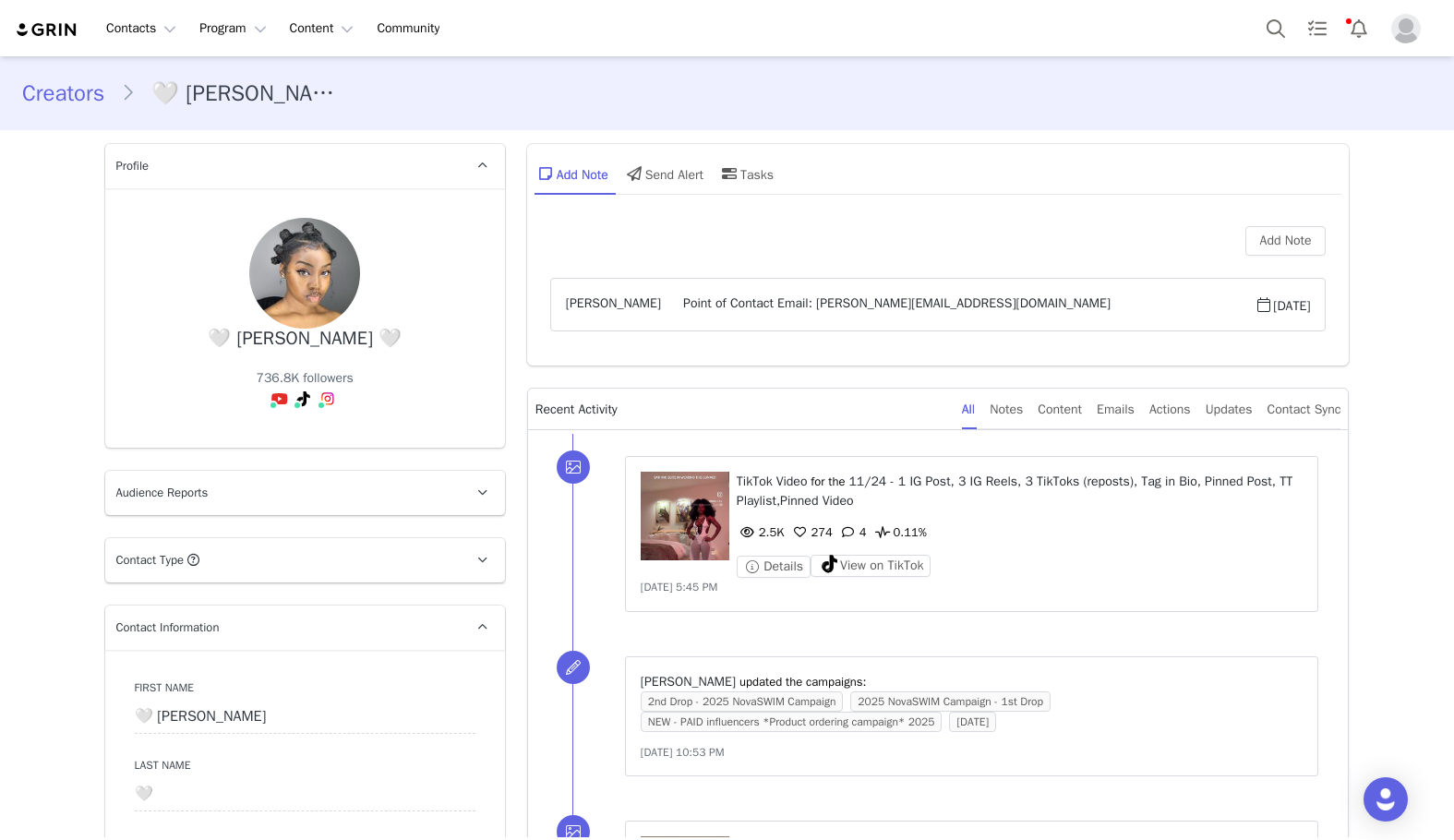 click on "Creators" at bounding box center (71, 93) 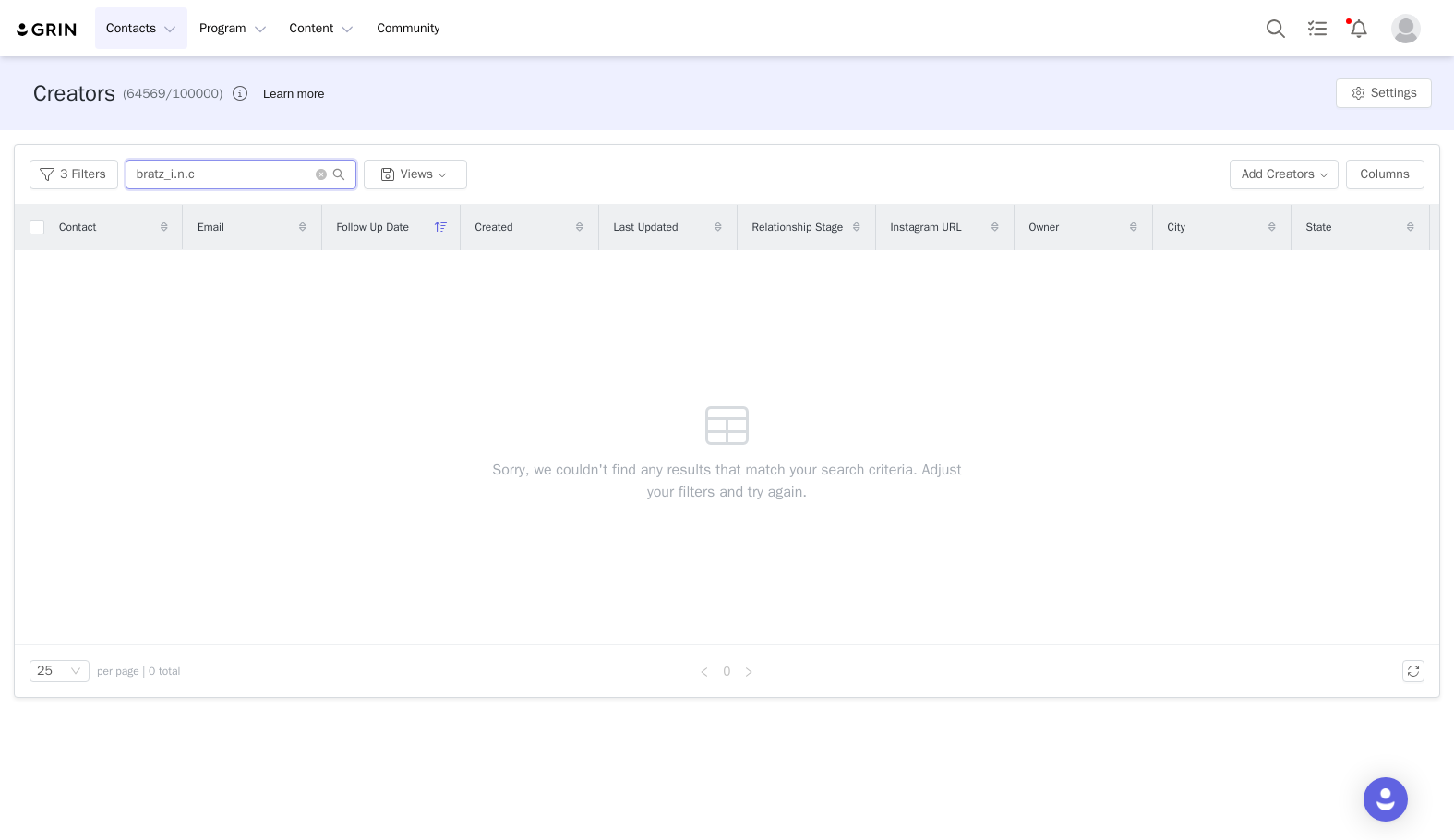 click on "bratz_i.n.c" at bounding box center [241, 174] 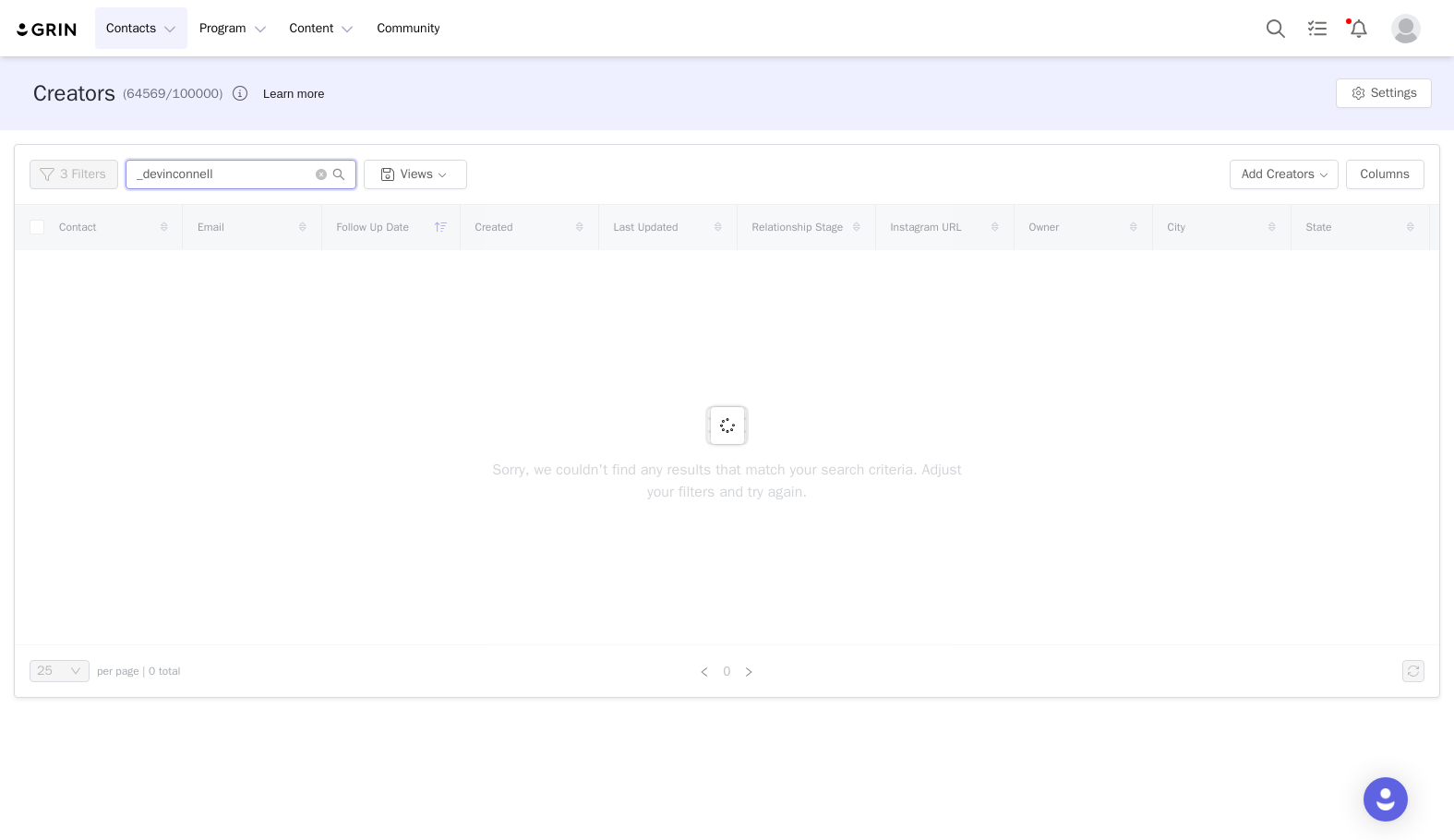 type on "_devinconnell" 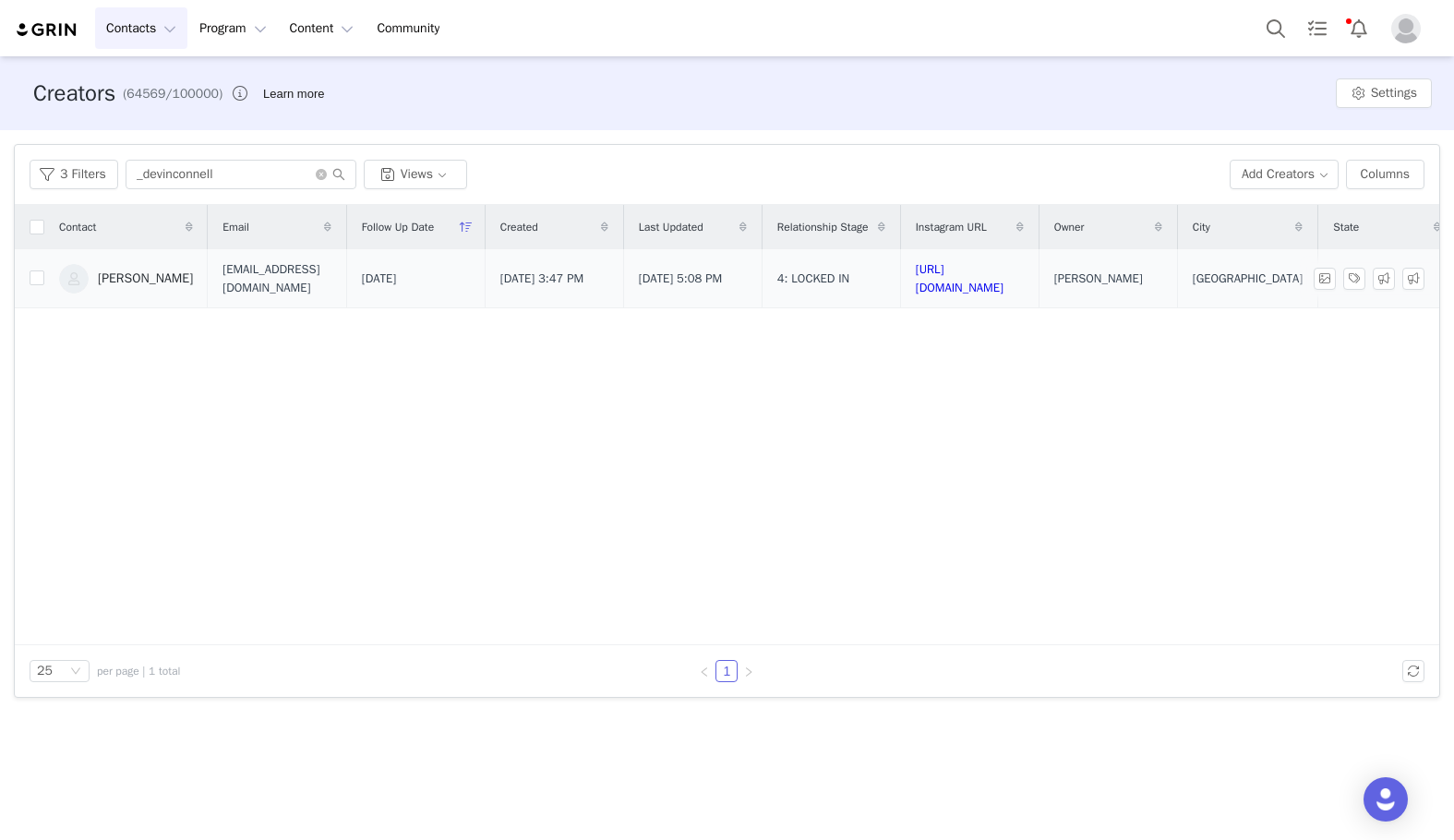 click on "Devin Connell" at bounding box center (145, 279) 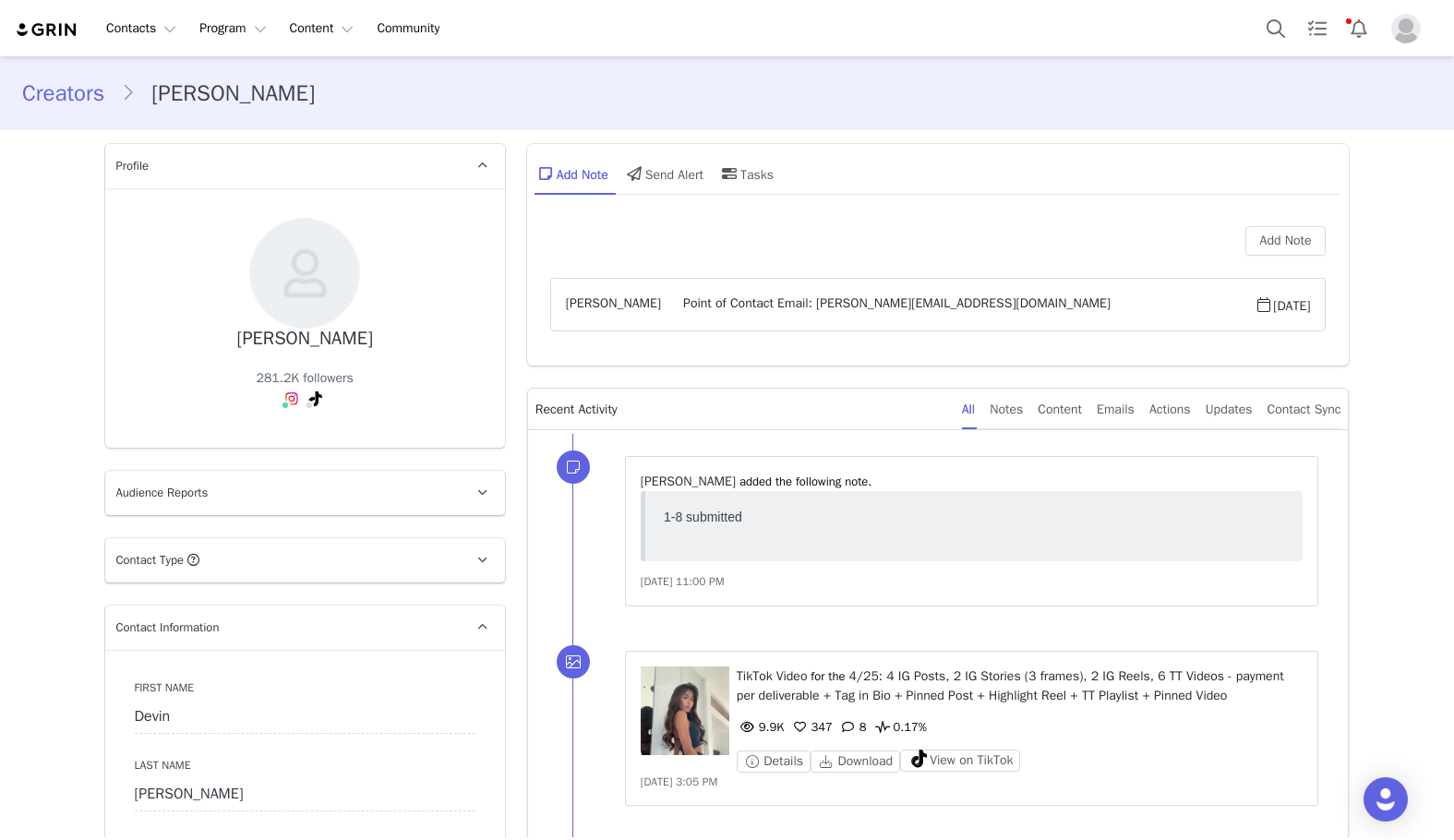 scroll, scrollTop: 0, scrollLeft: 0, axis: both 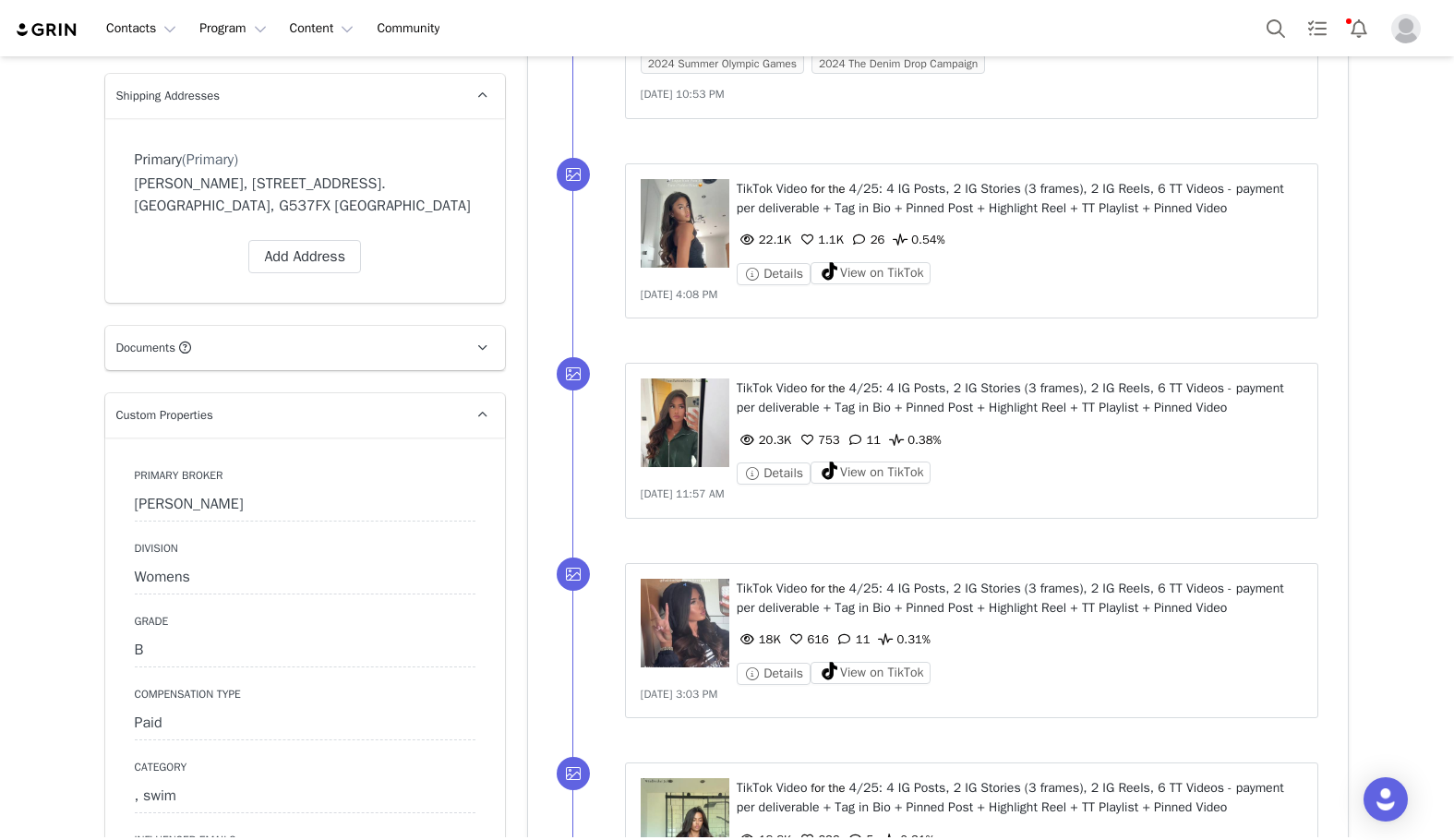 type on "+44 ([GEOGRAPHIC_DATA])" 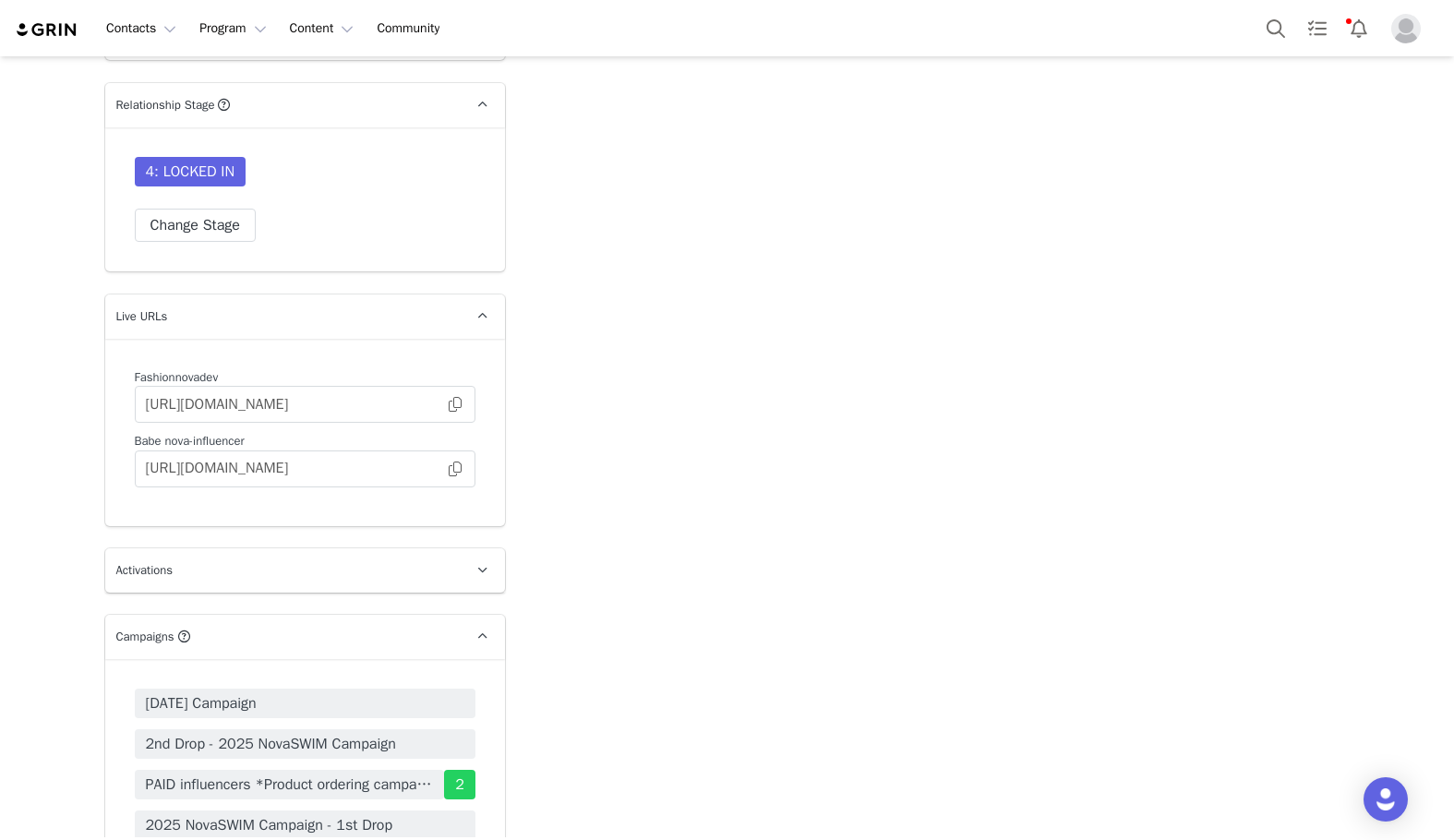 scroll, scrollTop: 4892, scrollLeft: 0, axis: vertical 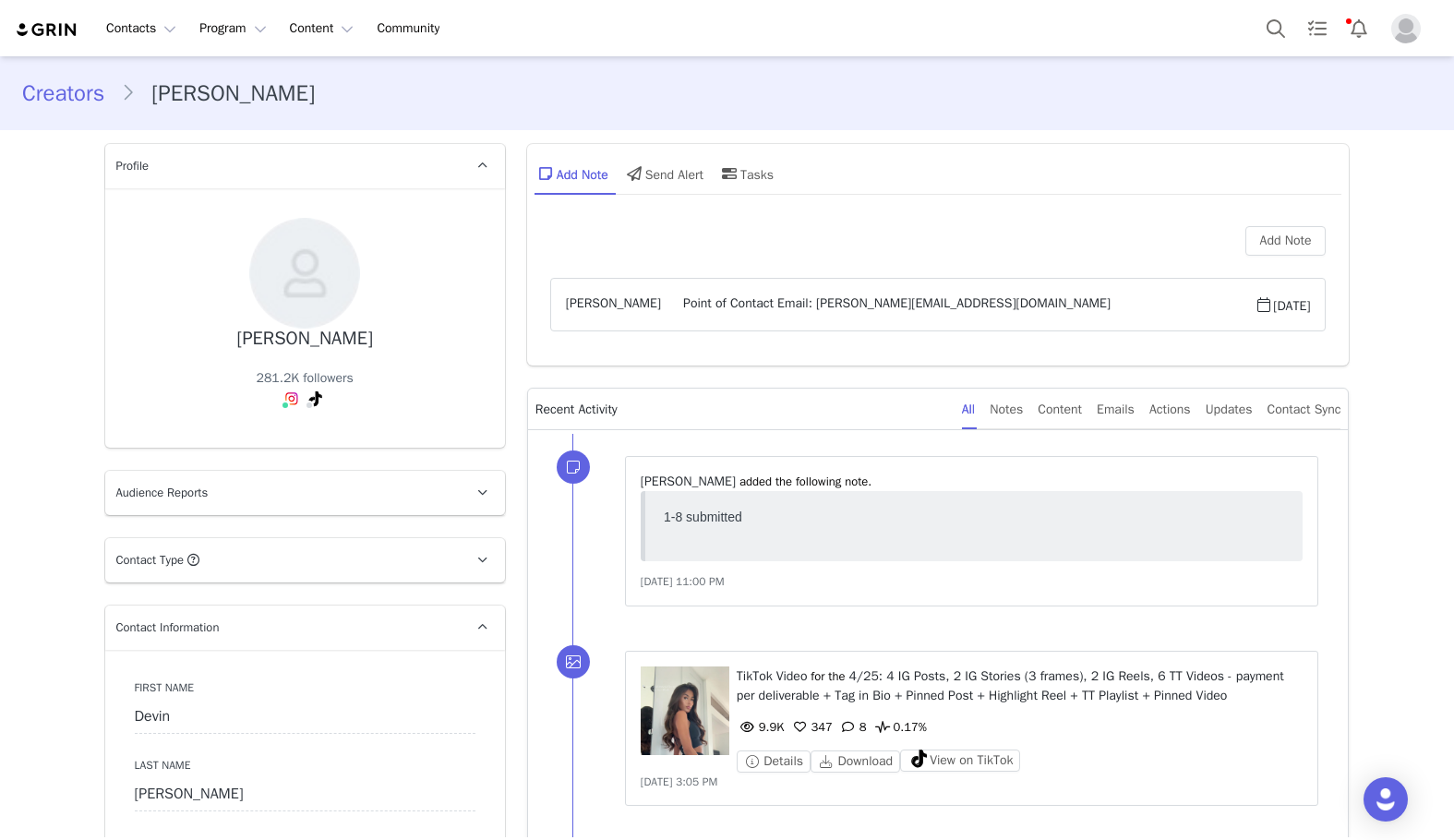 drag, startPoint x: 671, startPoint y: 687, endPoint x: 458, endPoint y: -112, distance: 826.90386 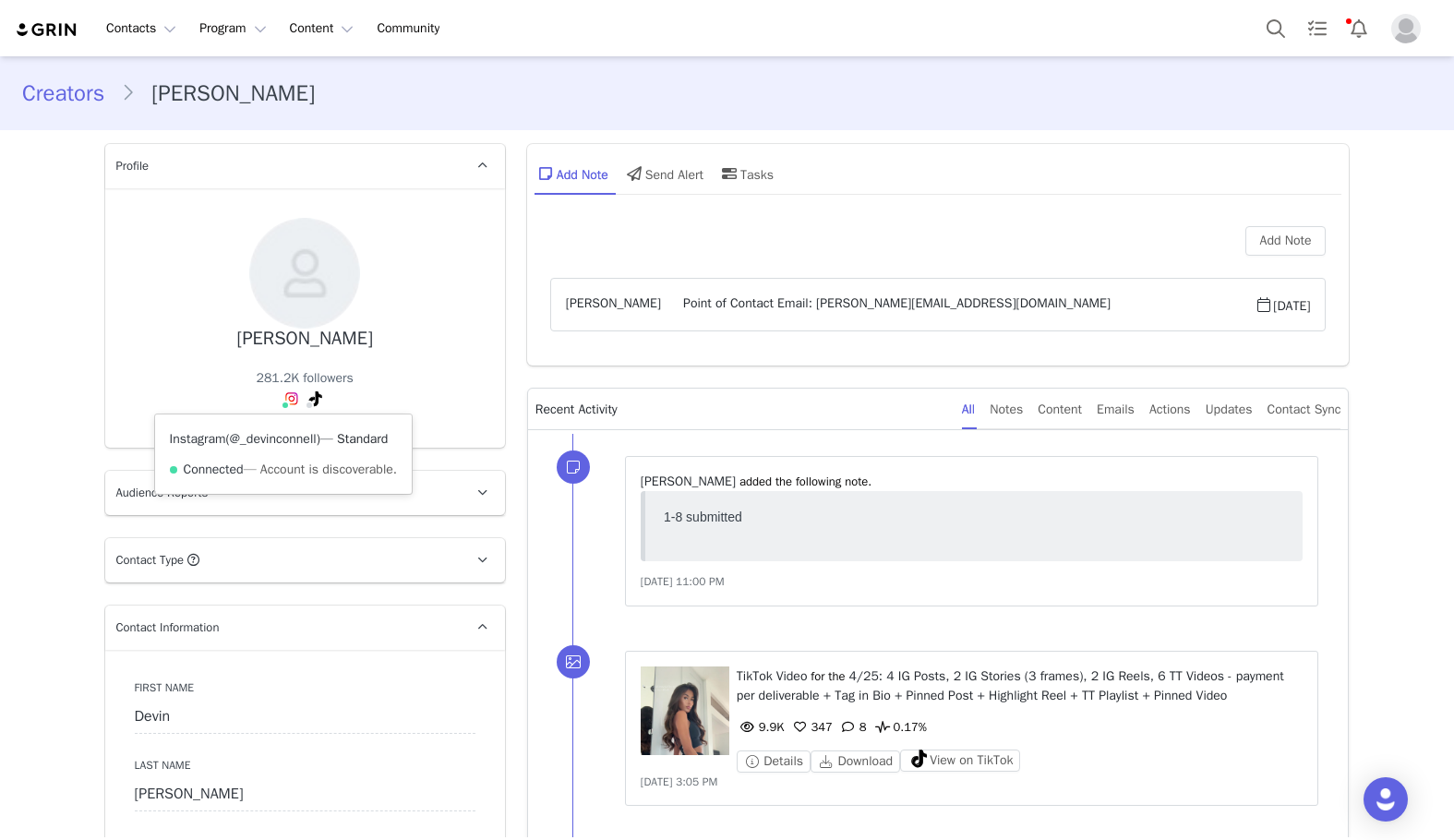 drag, startPoint x: 329, startPoint y: 438, endPoint x: 246, endPoint y: 443, distance: 83.150466 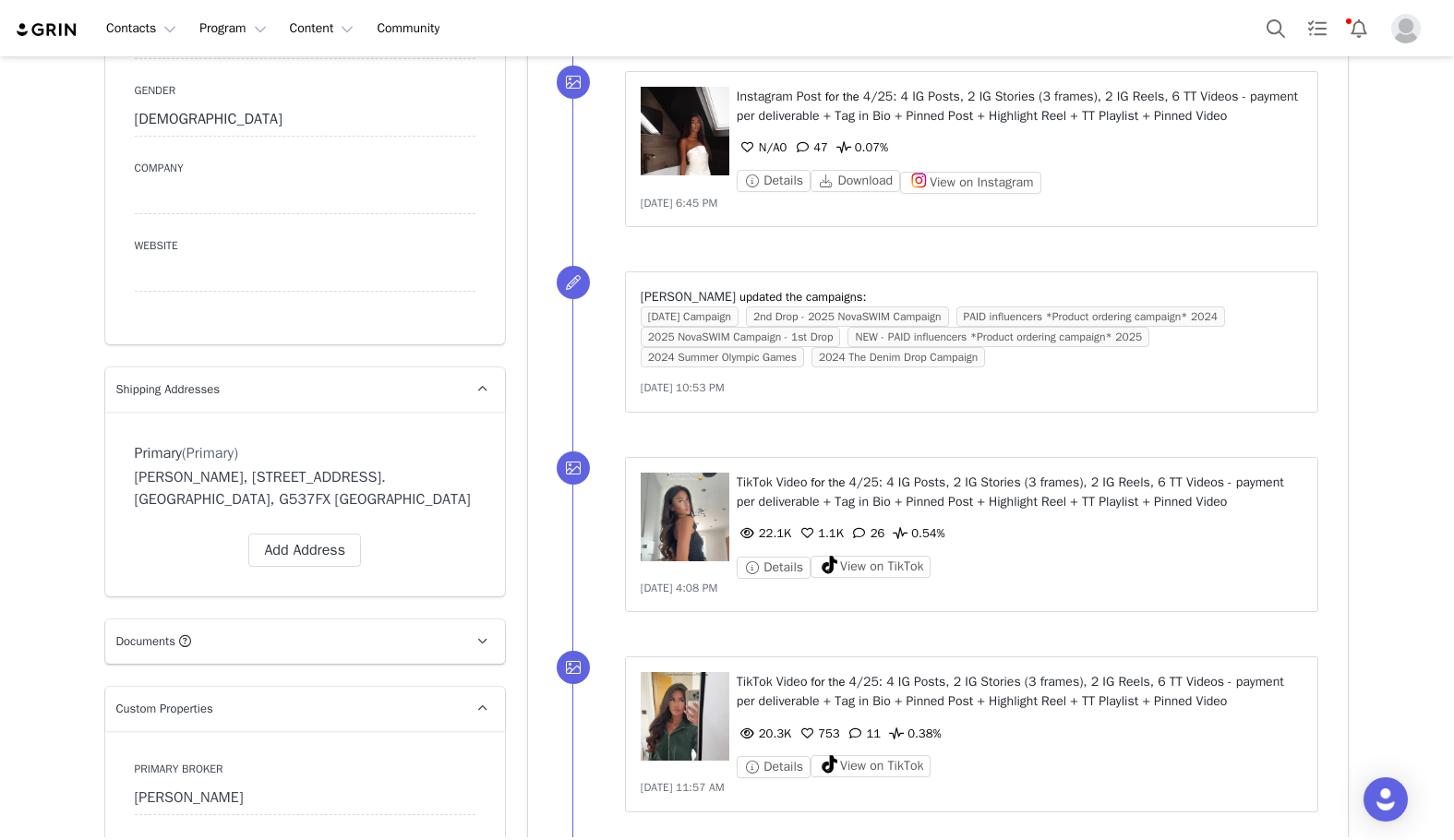 scroll, scrollTop: 1200, scrollLeft: 0, axis: vertical 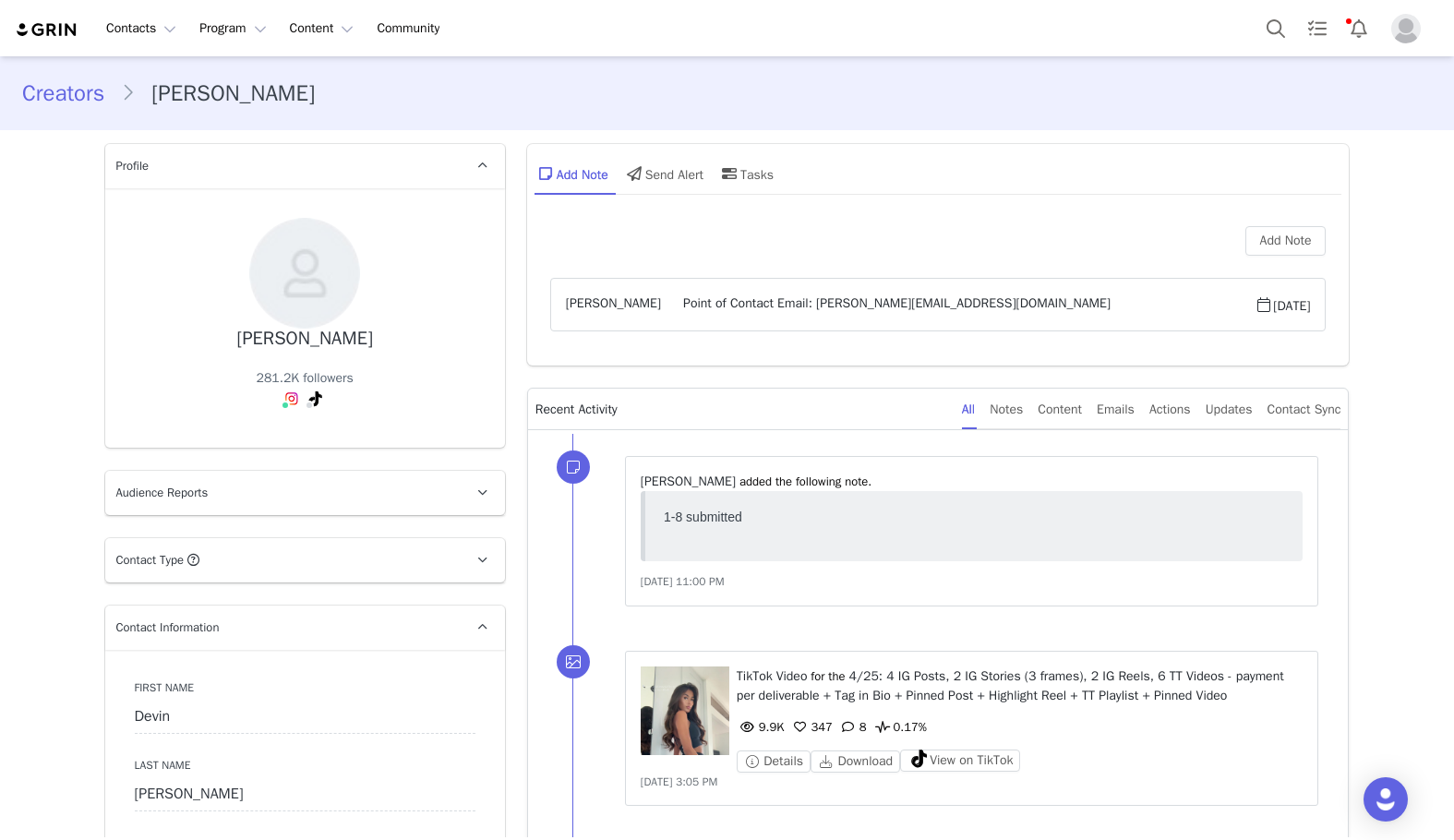 drag, startPoint x: 445, startPoint y: 474, endPoint x: 440, endPoint y: 149, distance: 325.03846 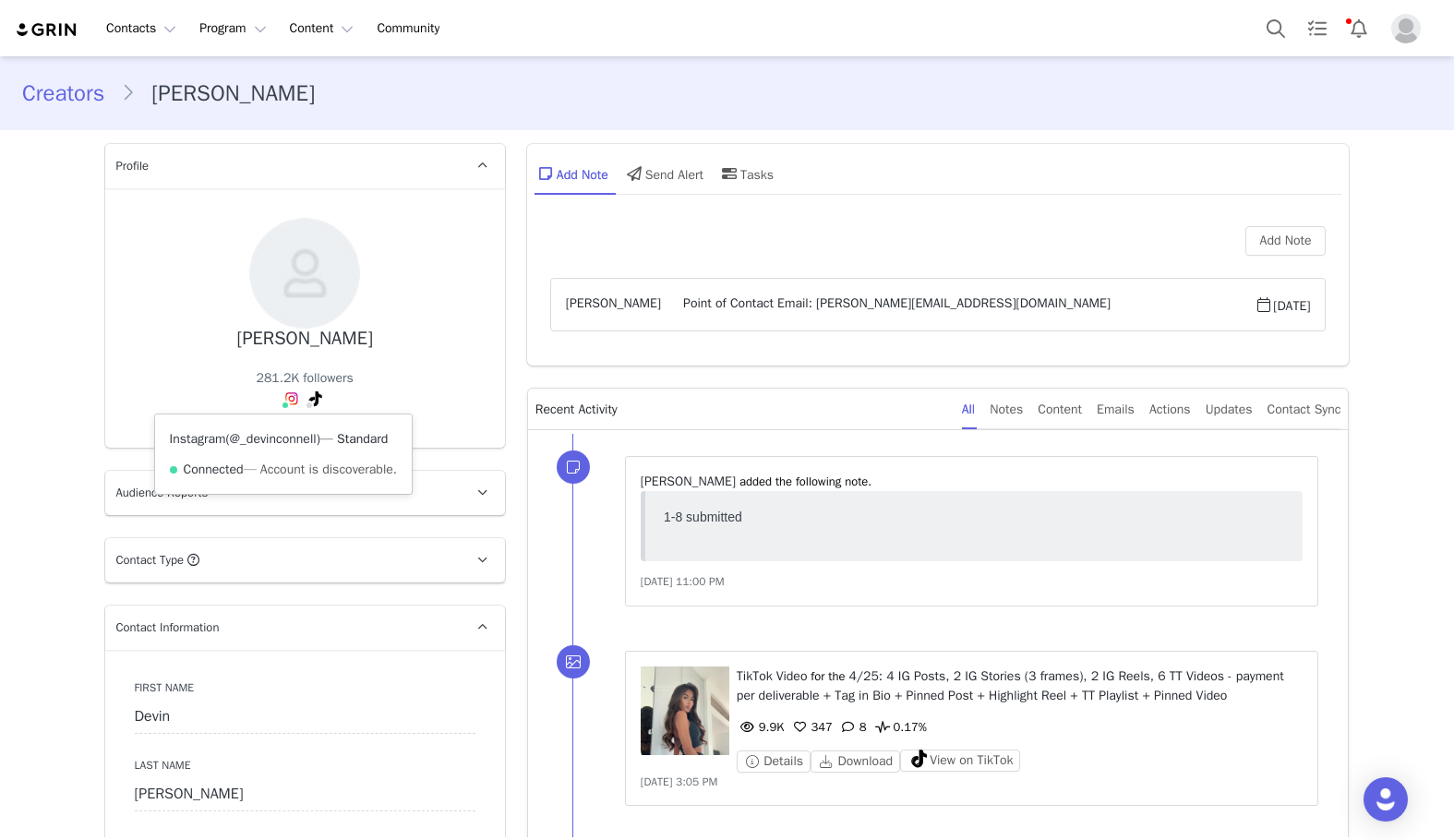 drag, startPoint x: 329, startPoint y: 436, endPoint x: 251, endPoint y: 434, distance: 78.0256 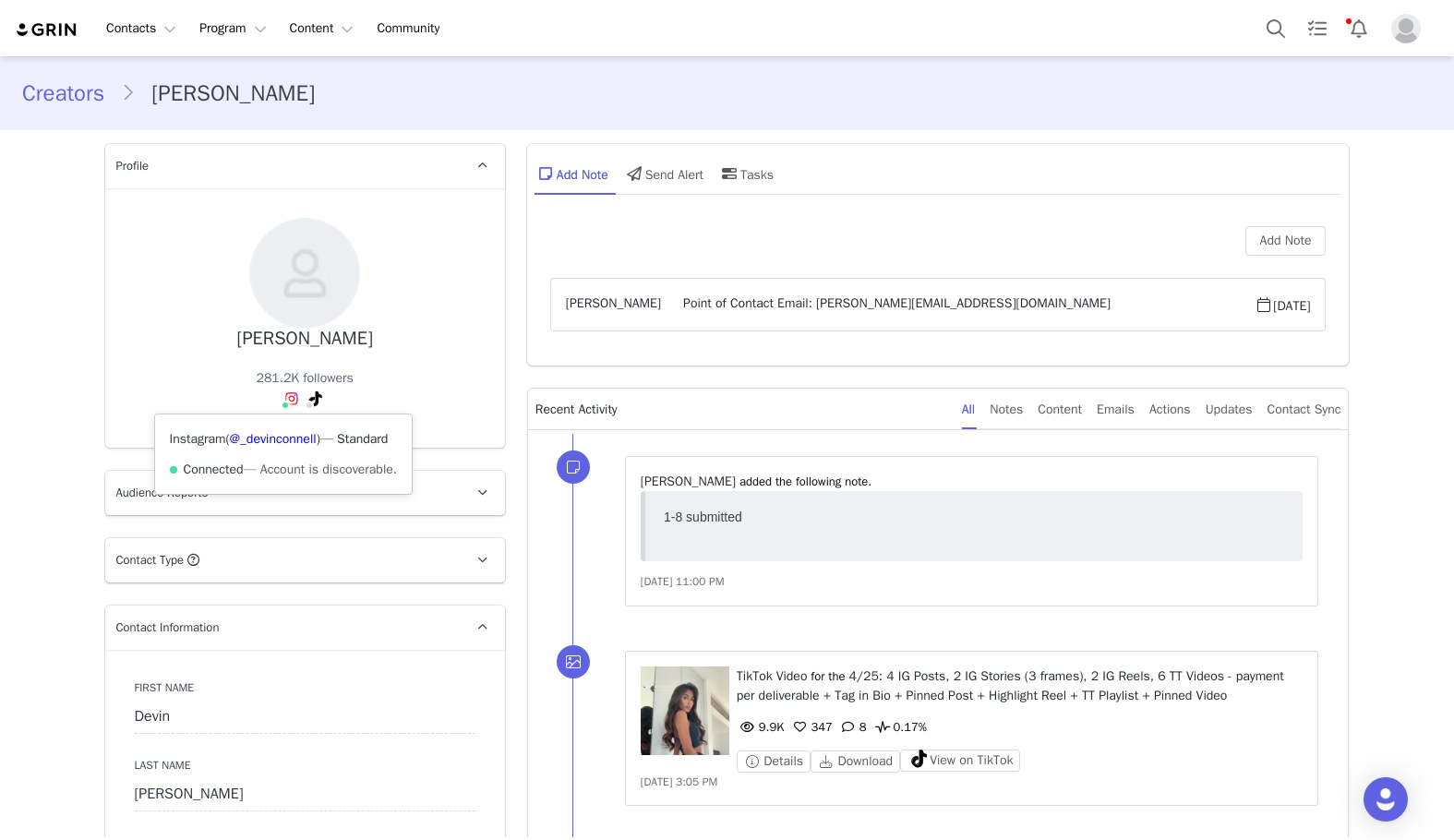 click on "— Standard" at bounding box center (354, 438) 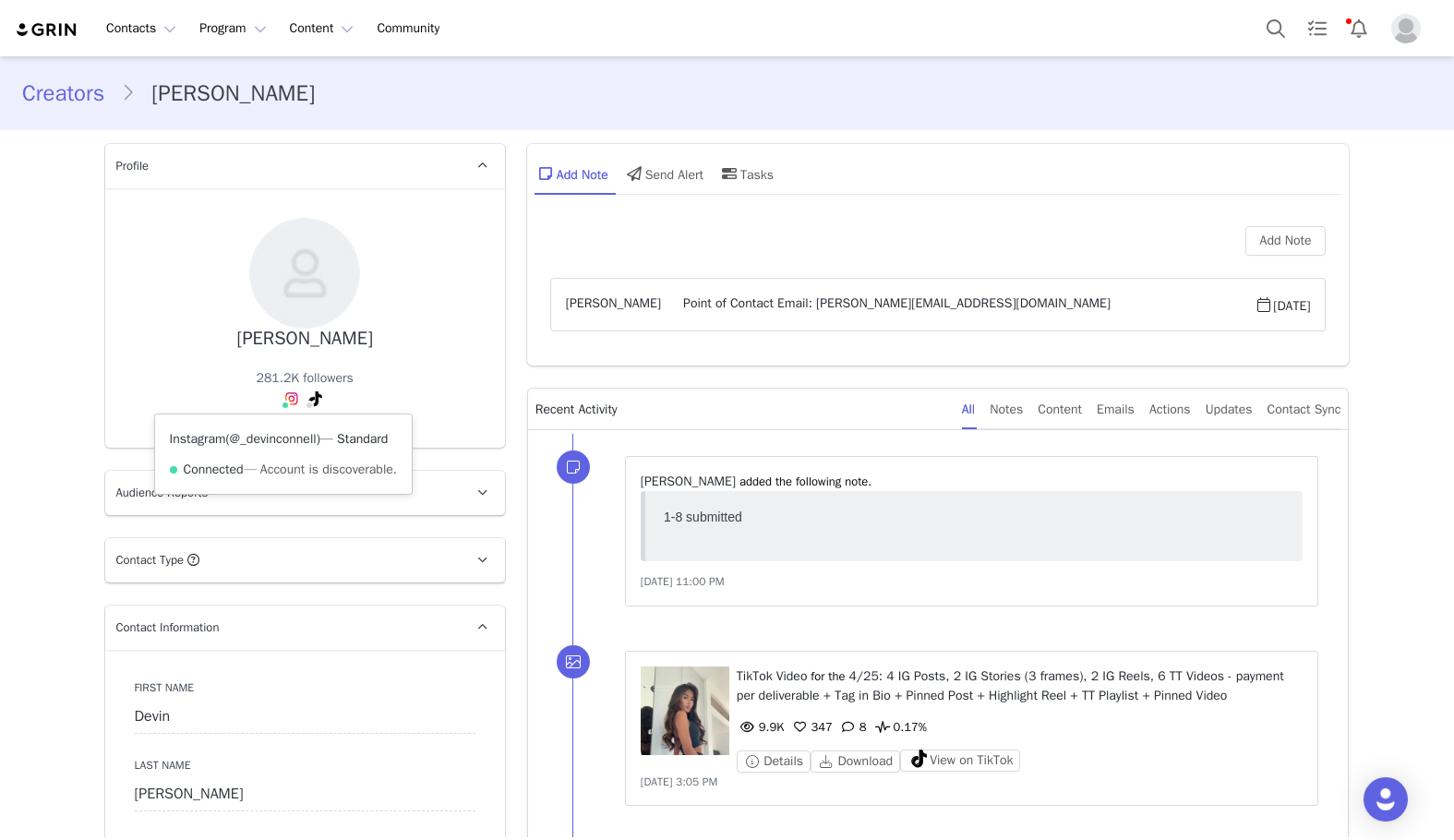 drag, startPoint x: 330, startPoint y: 438, endPoint x: 248, endPoint y: 438, distance: 82 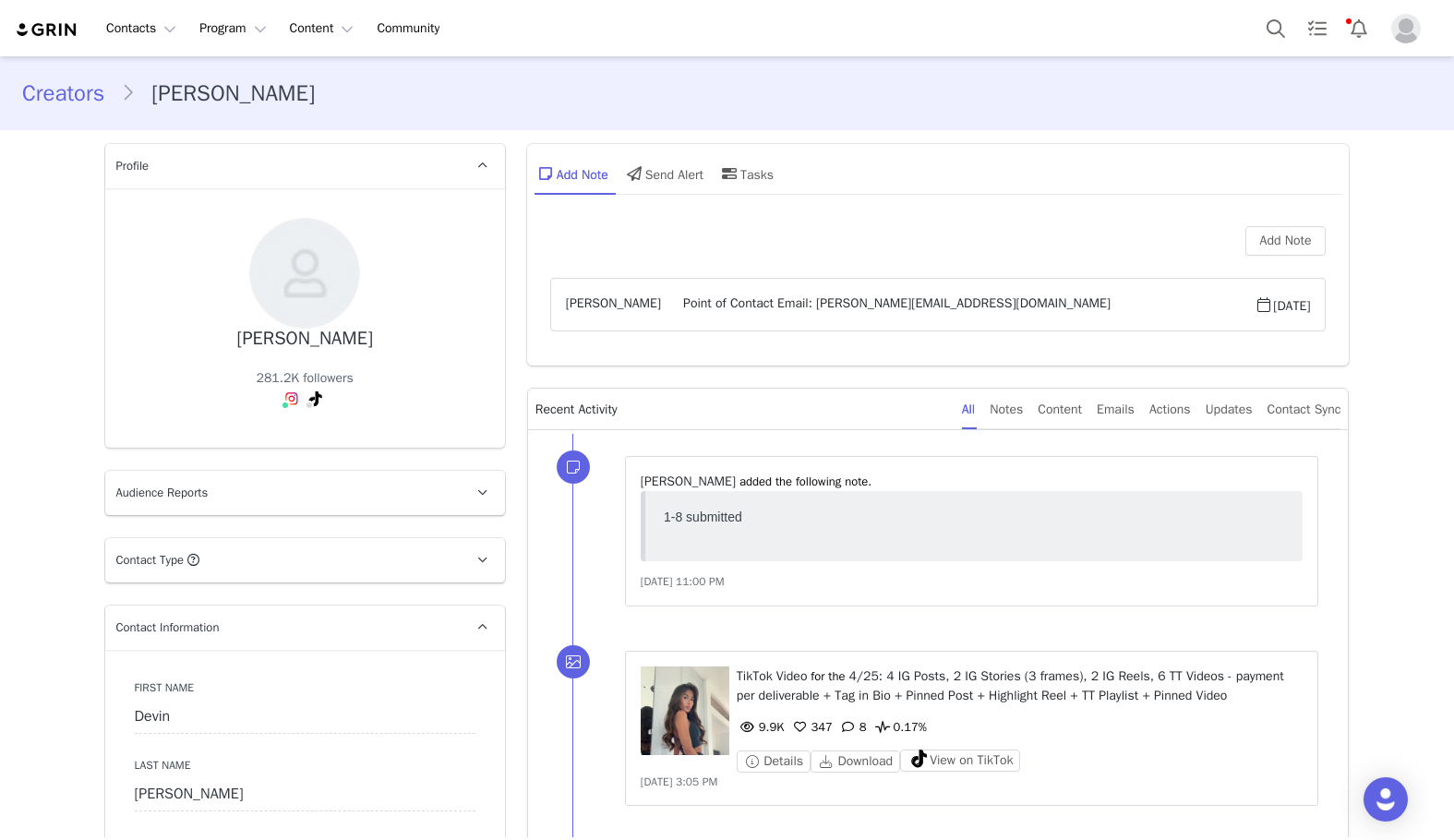 click on "Creators" at bounding box center [71, 93] 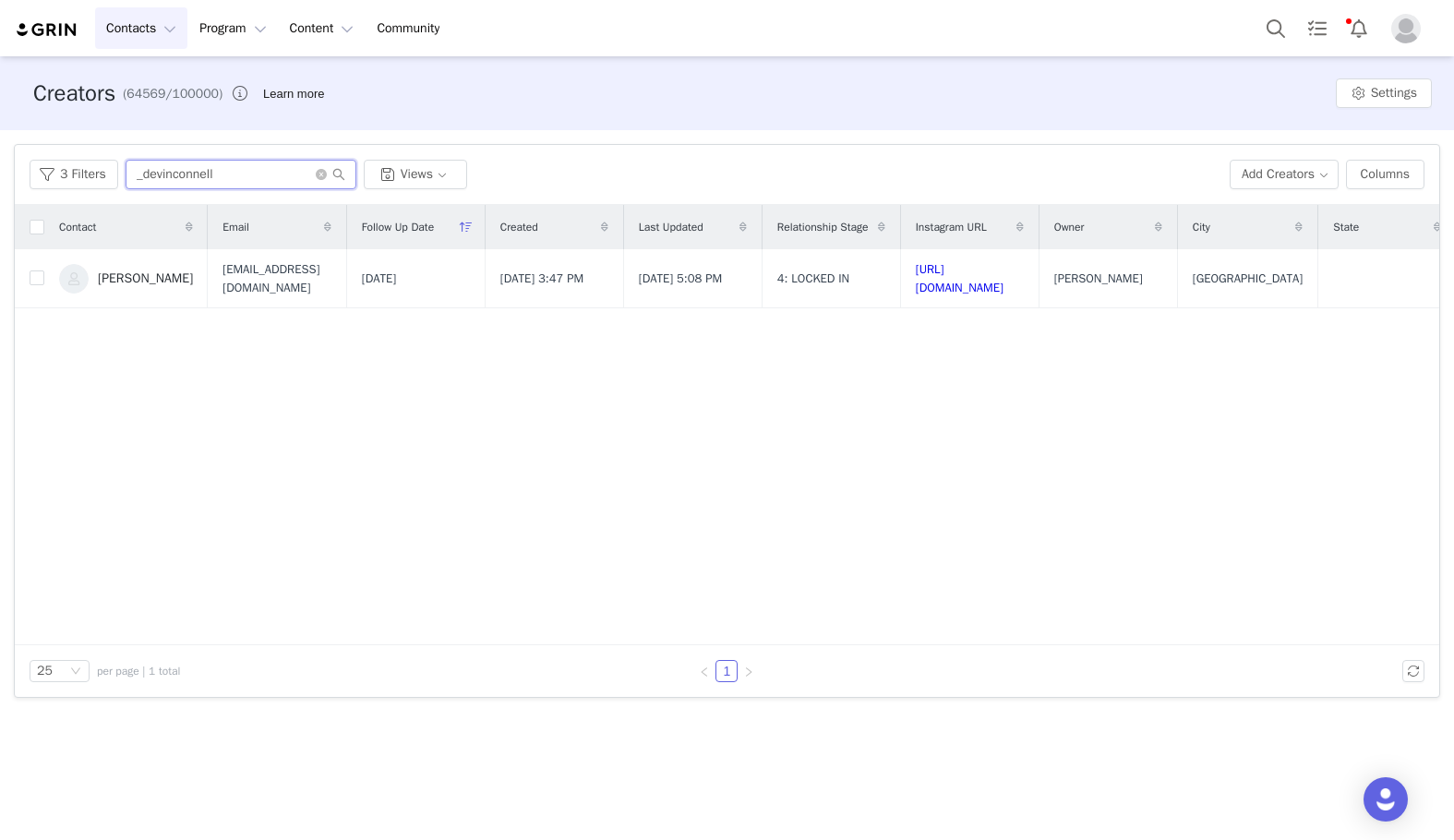 click on "_devinconnell" at bounding box center [241, 174] 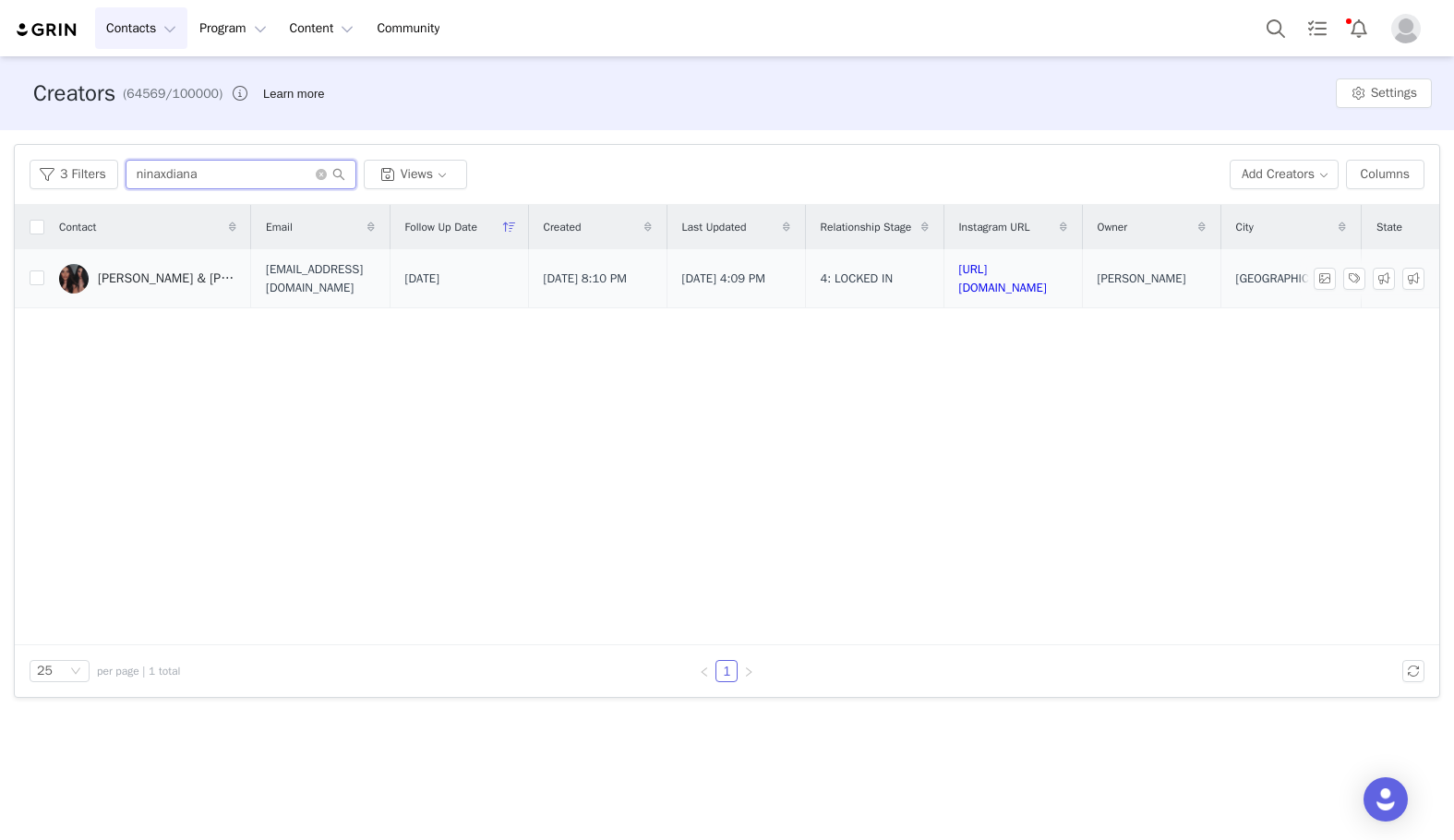 type on "ninaxdiana" 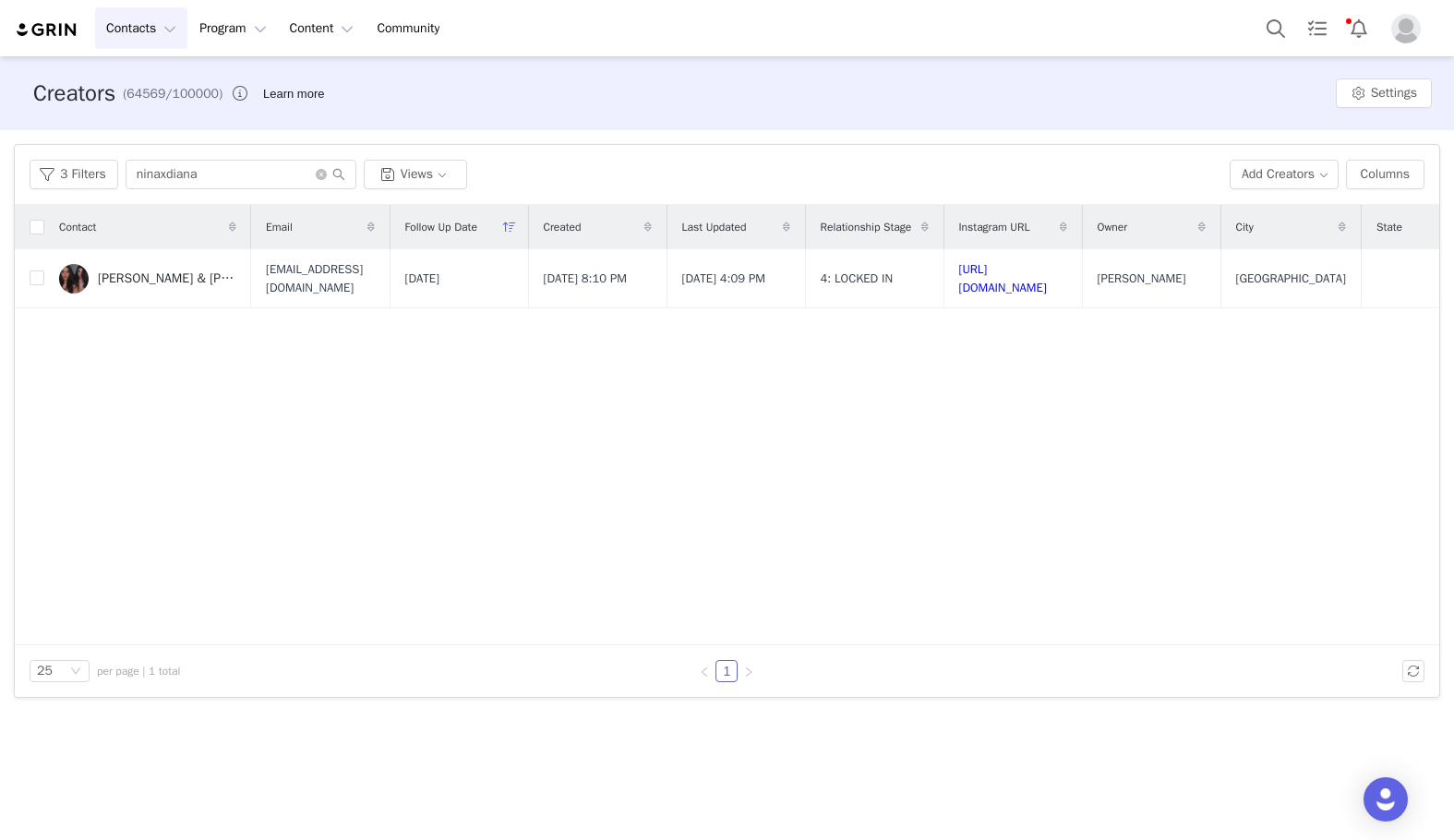 click on "Nina & Diana - Dated and Related" at bounding box center [148, 279] 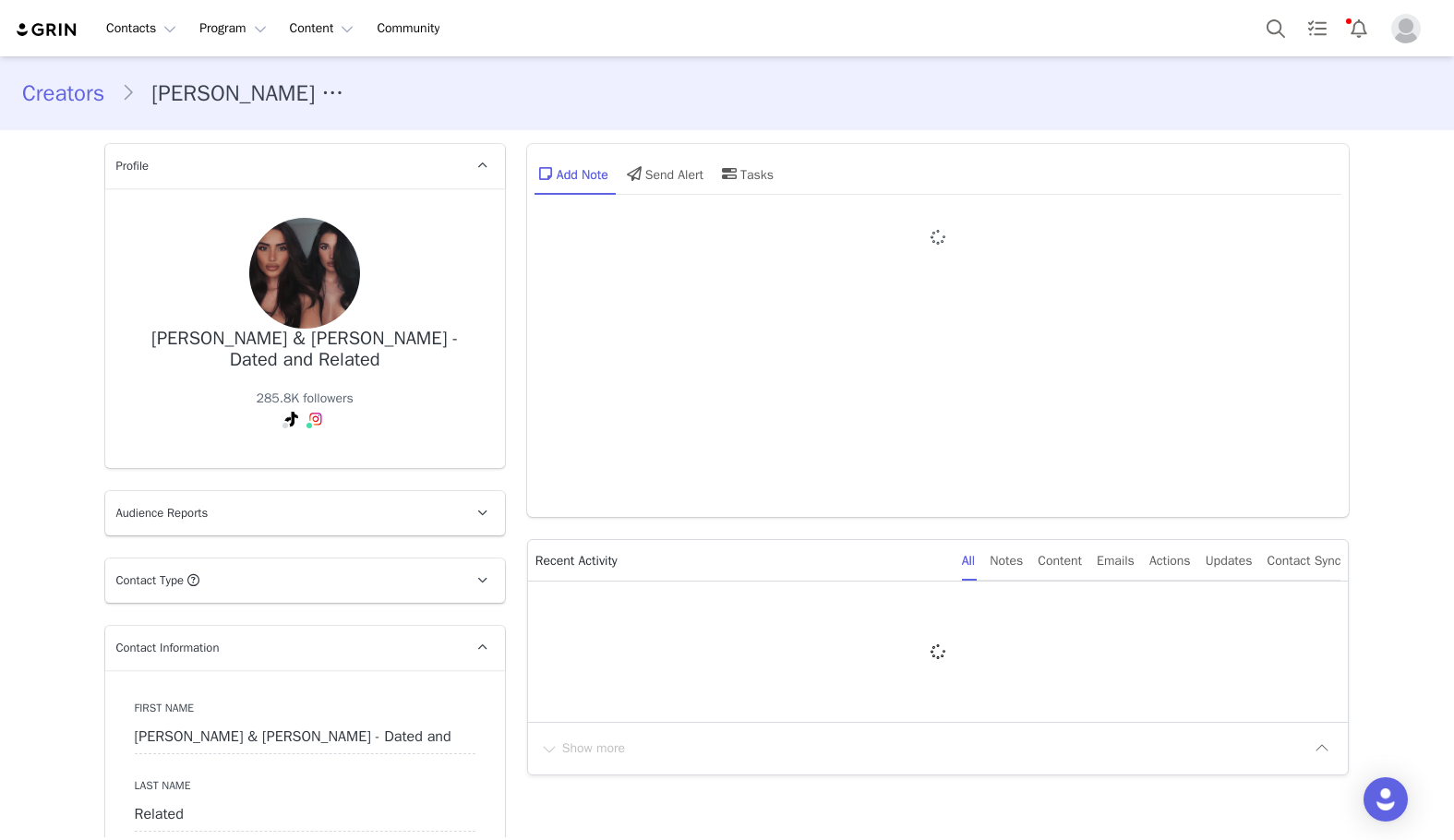 type on "+44 ([GEOGRAPHIC_DATA])" 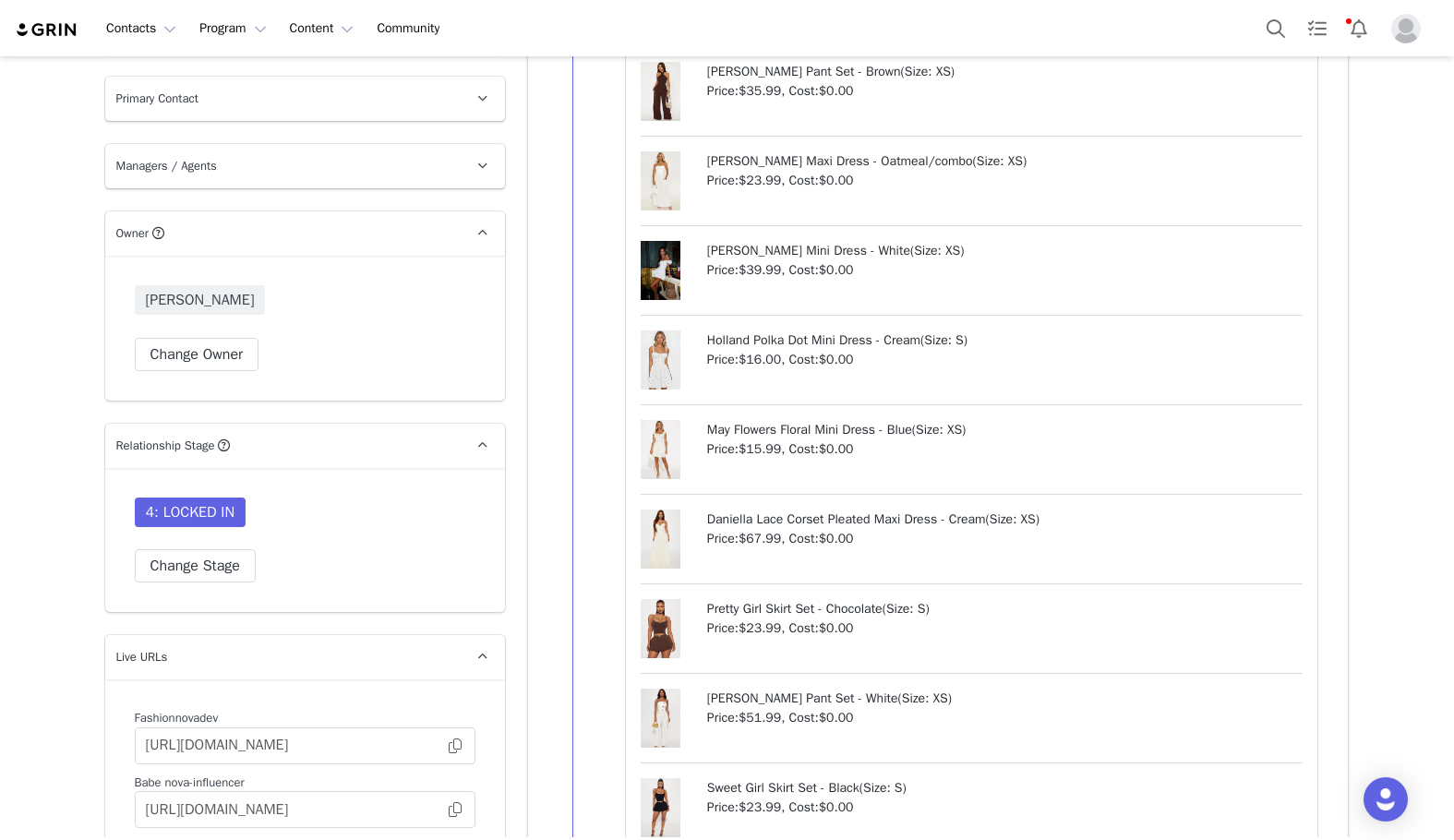 drag, startPoint x: 569, startPoint y: 149, endPoint x: 547, endPoint y: 775, distance: 626.386 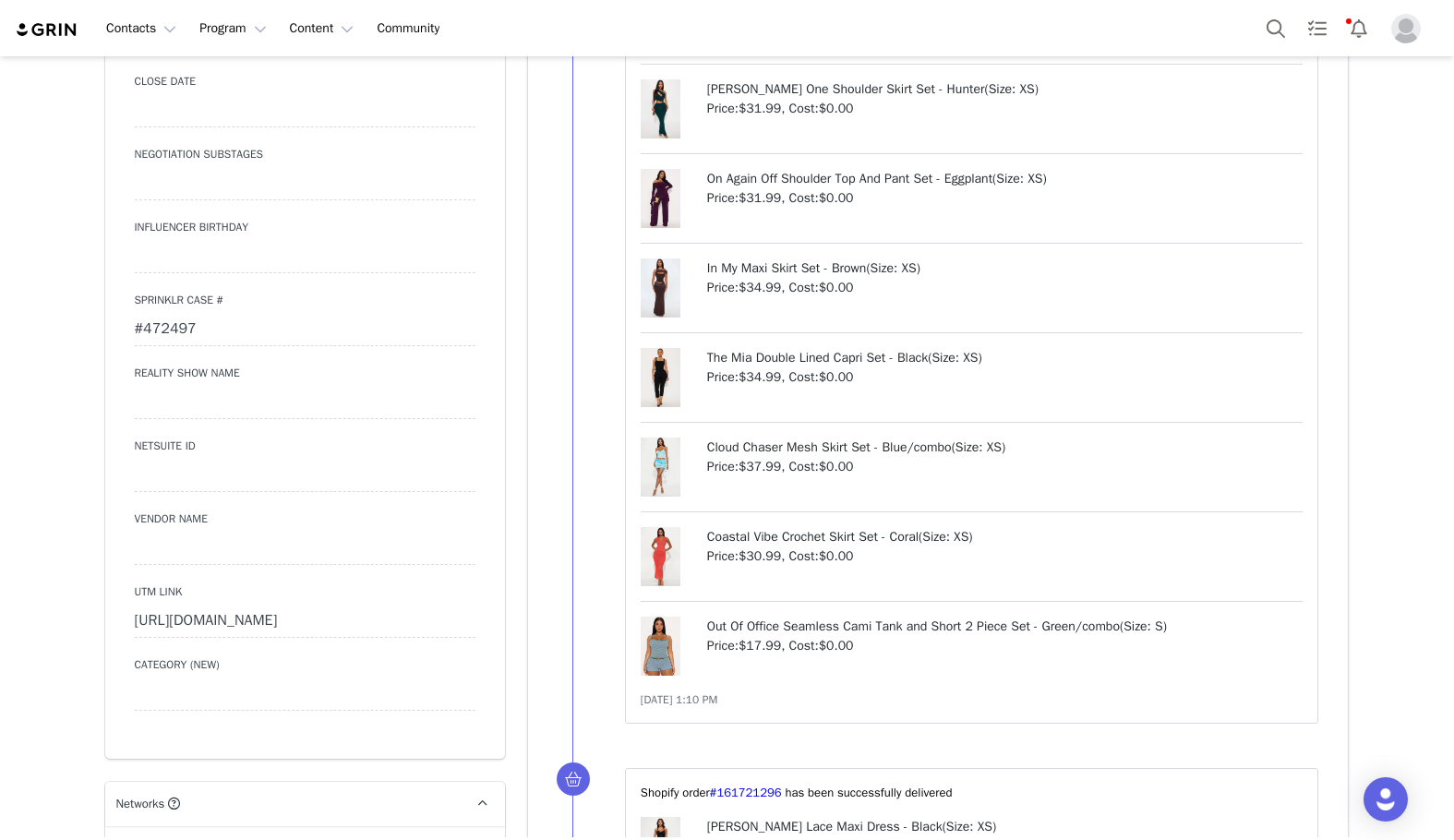 scroll, scrollTop: 0, scrollLeft: 0, axis: both 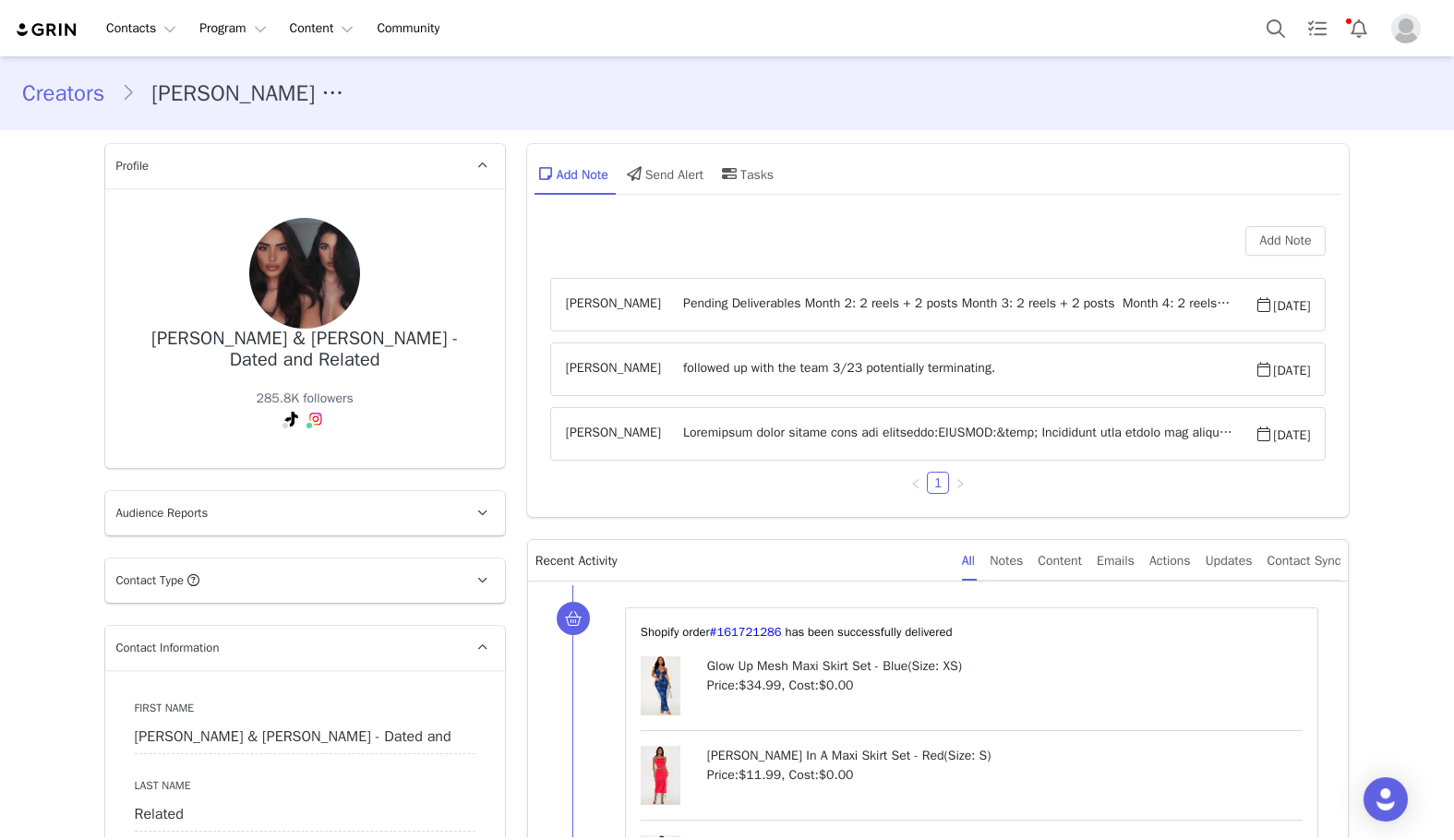 drag, startPoint x: 547, startPoint y: 775, endPoint x: 559, endPoint y: -112, distance: 887.08117 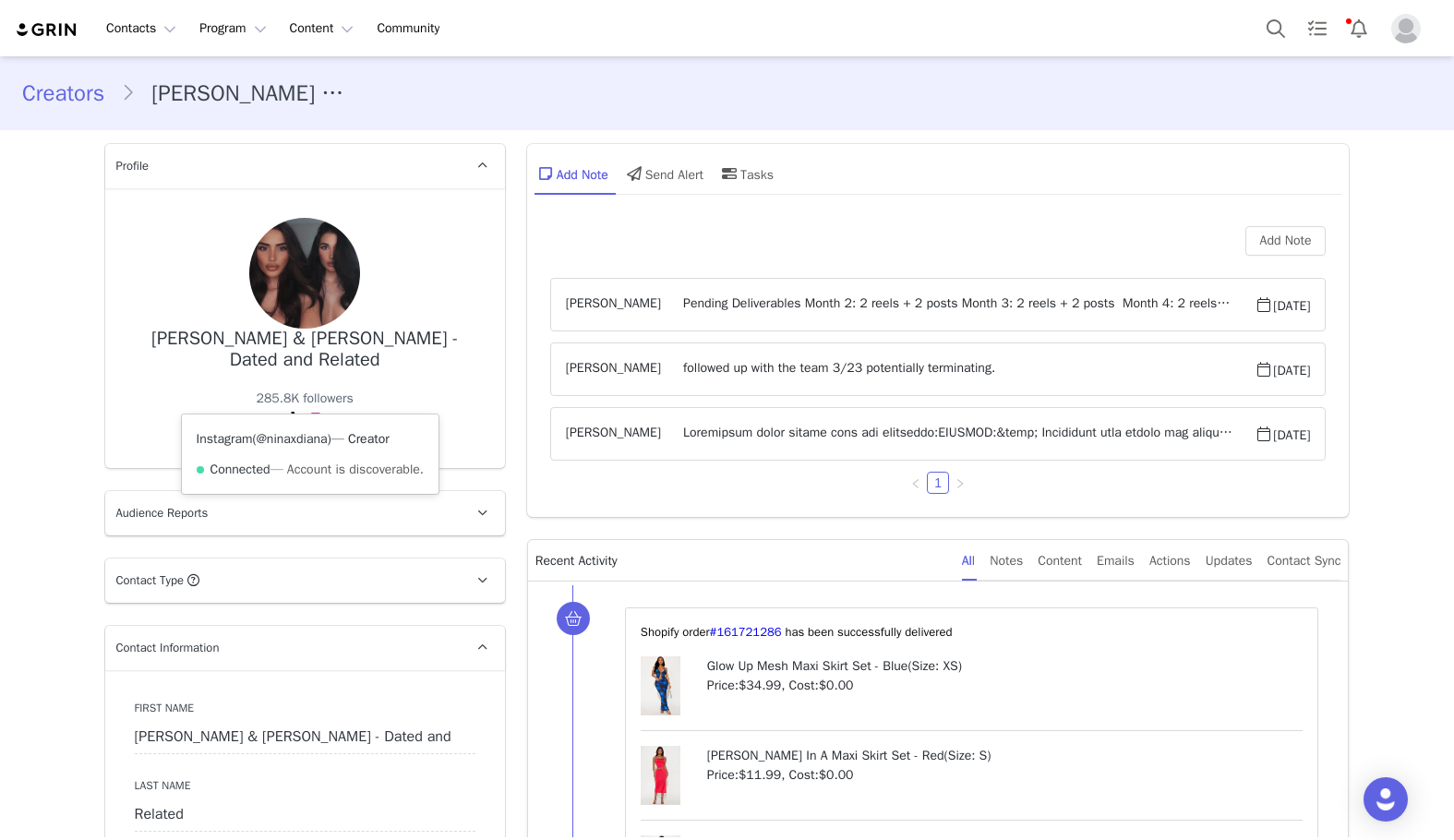 click on "@ninaxdiana" at bounding box center [292, 438] 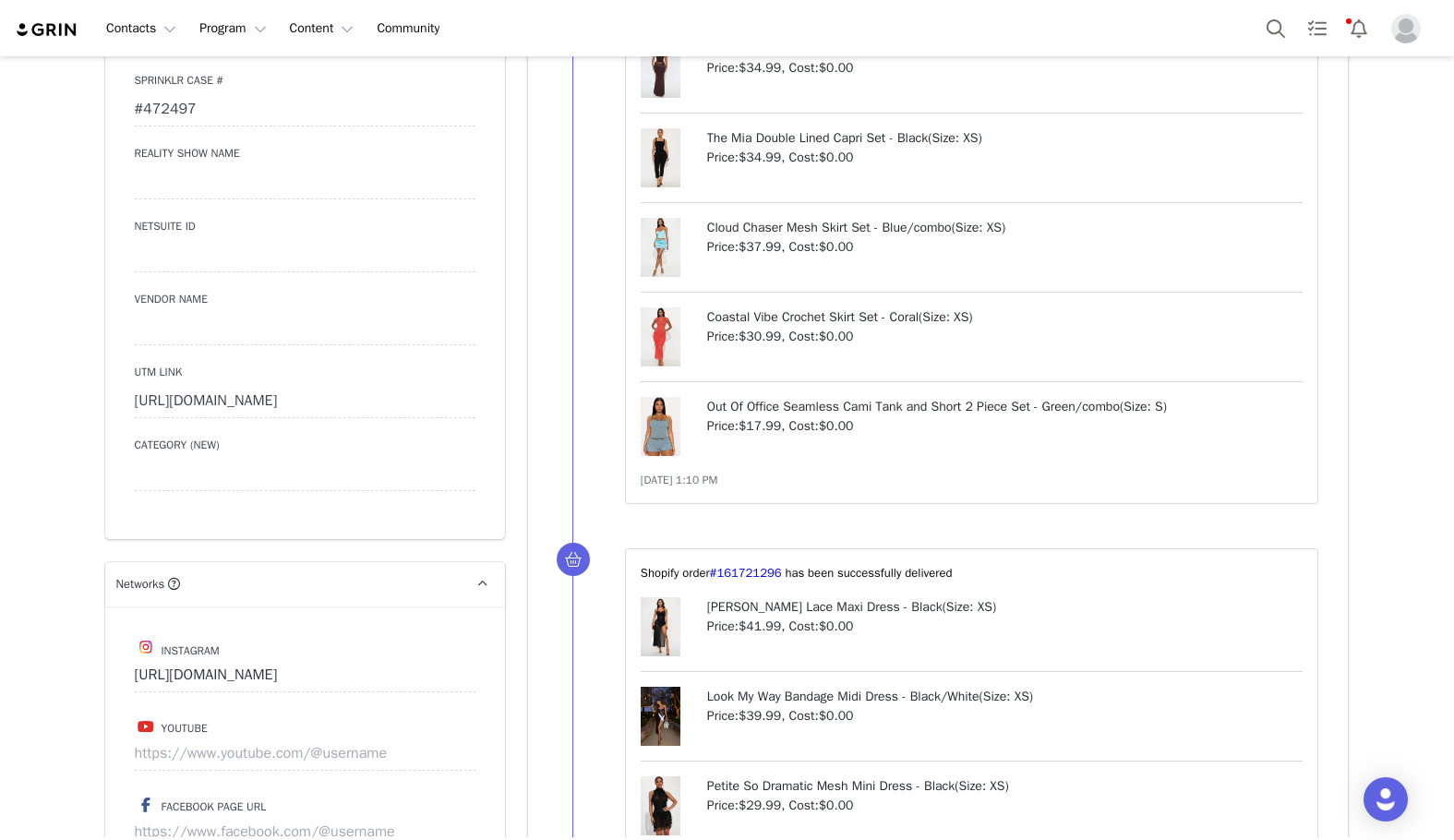 drag, startPoint x: 588, startPoint y: 238, endPoint x: 552, endPoint y: 645, distance: 408.58904 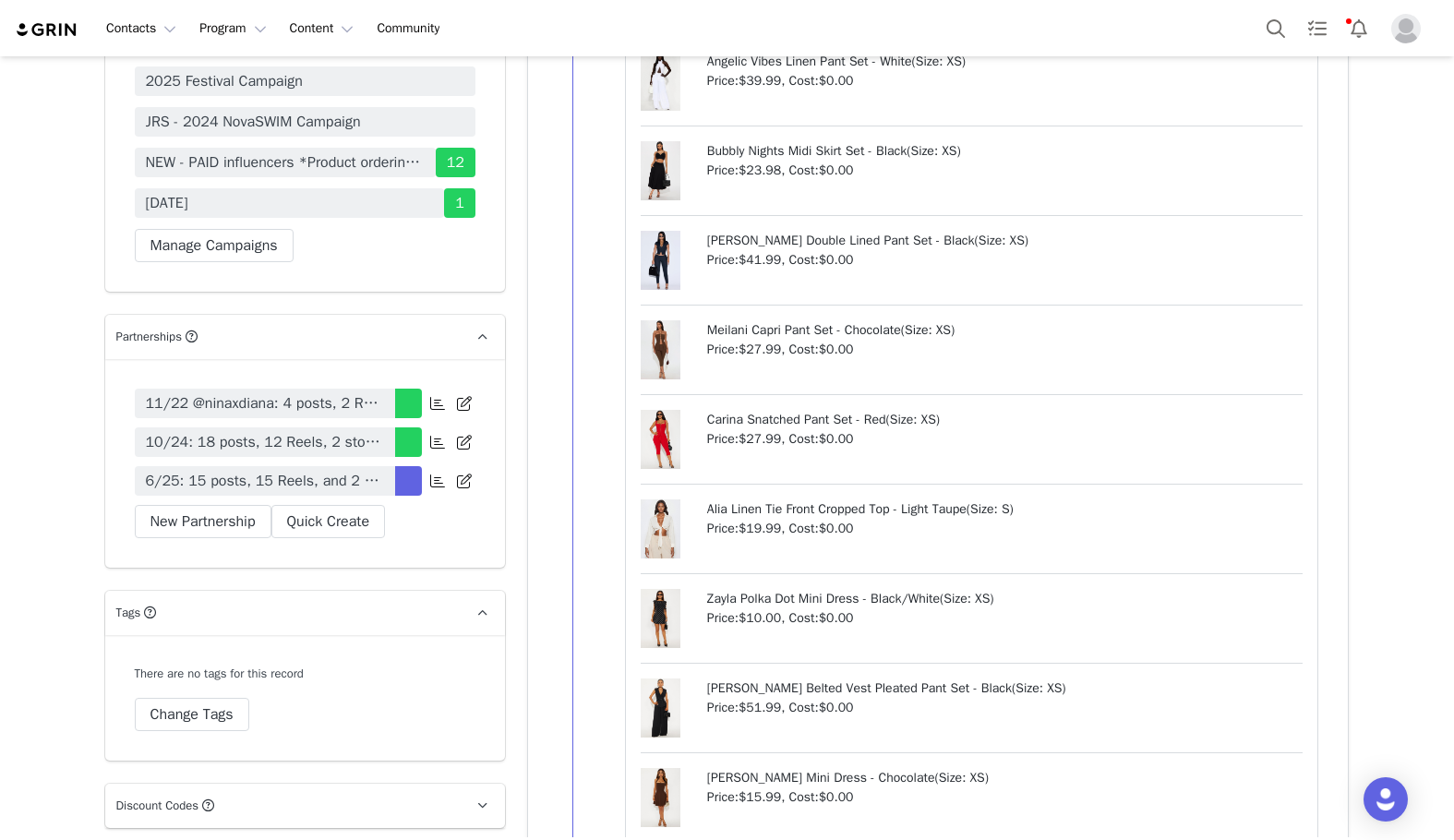 scroll, scrollTop: 5105, scrollLeft: 0, axis: vertical 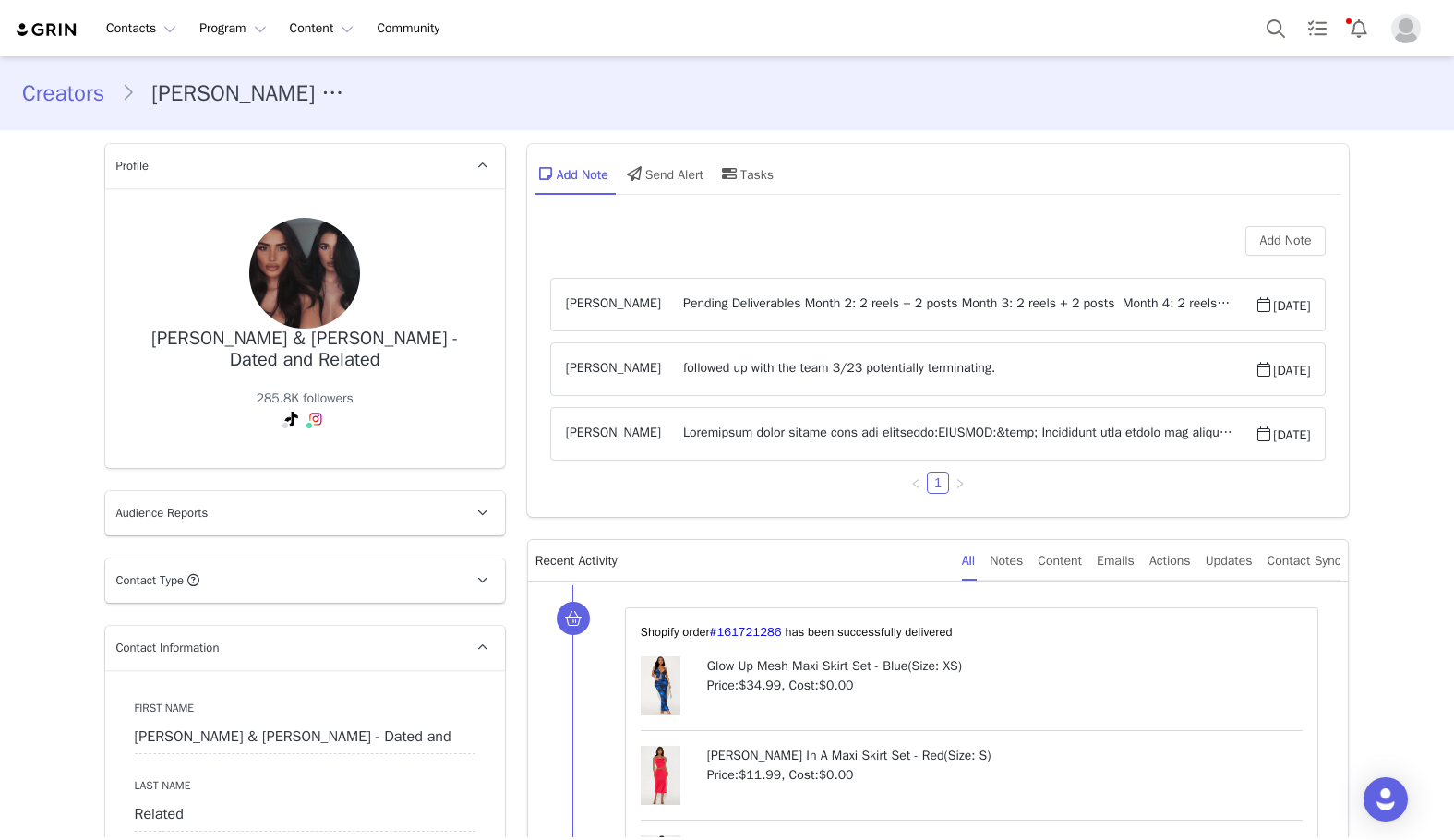 drag, startPoint x: 503, startPoint y: -82, endPoint x: 493, endPoint y: -112, distance: 31.62278 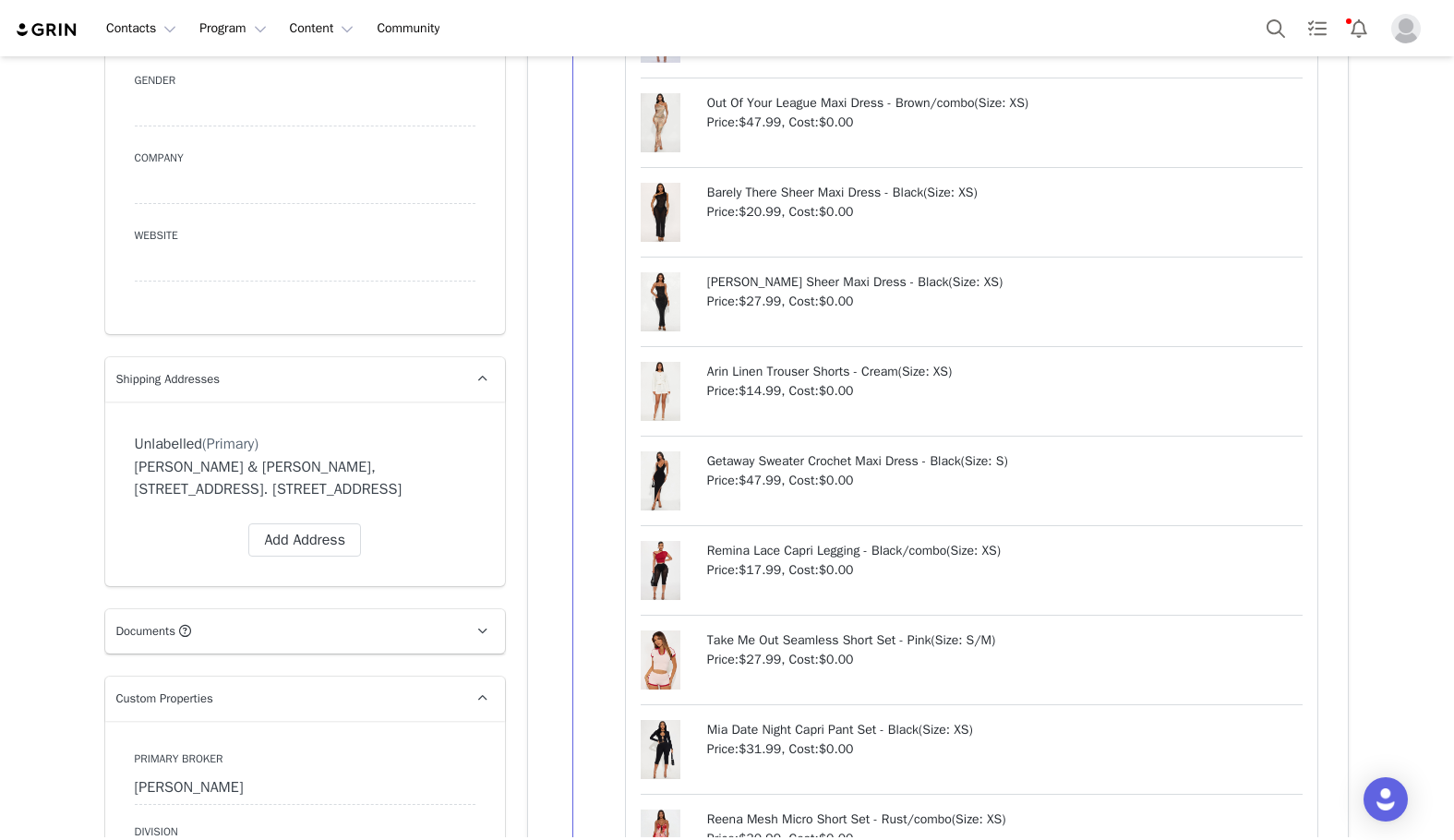scroll, scrollTop: 1292, scrollLeft: 0, axis: vertical 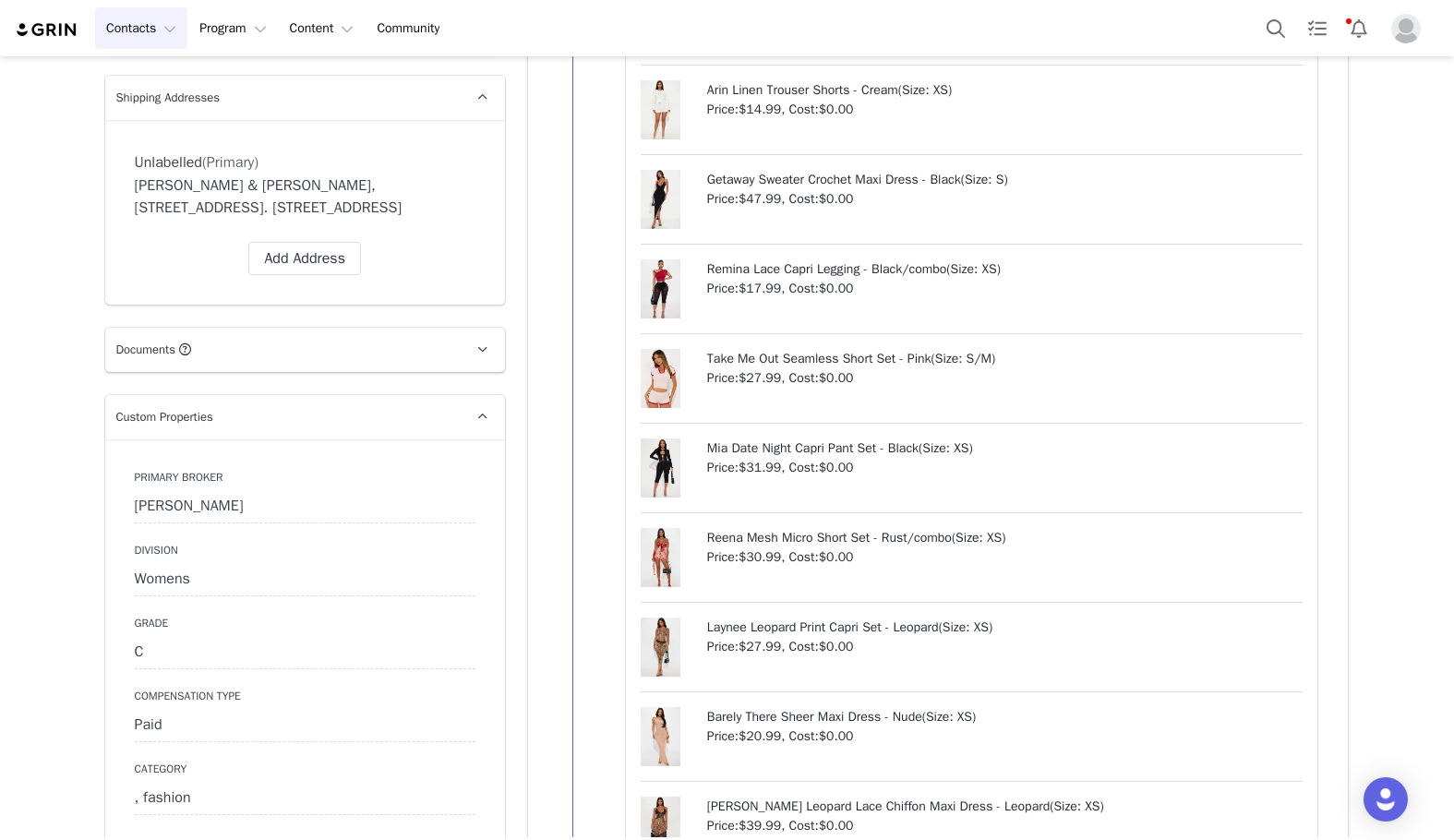 click on "Contacts Contacts" at bounding box center (141, 28) 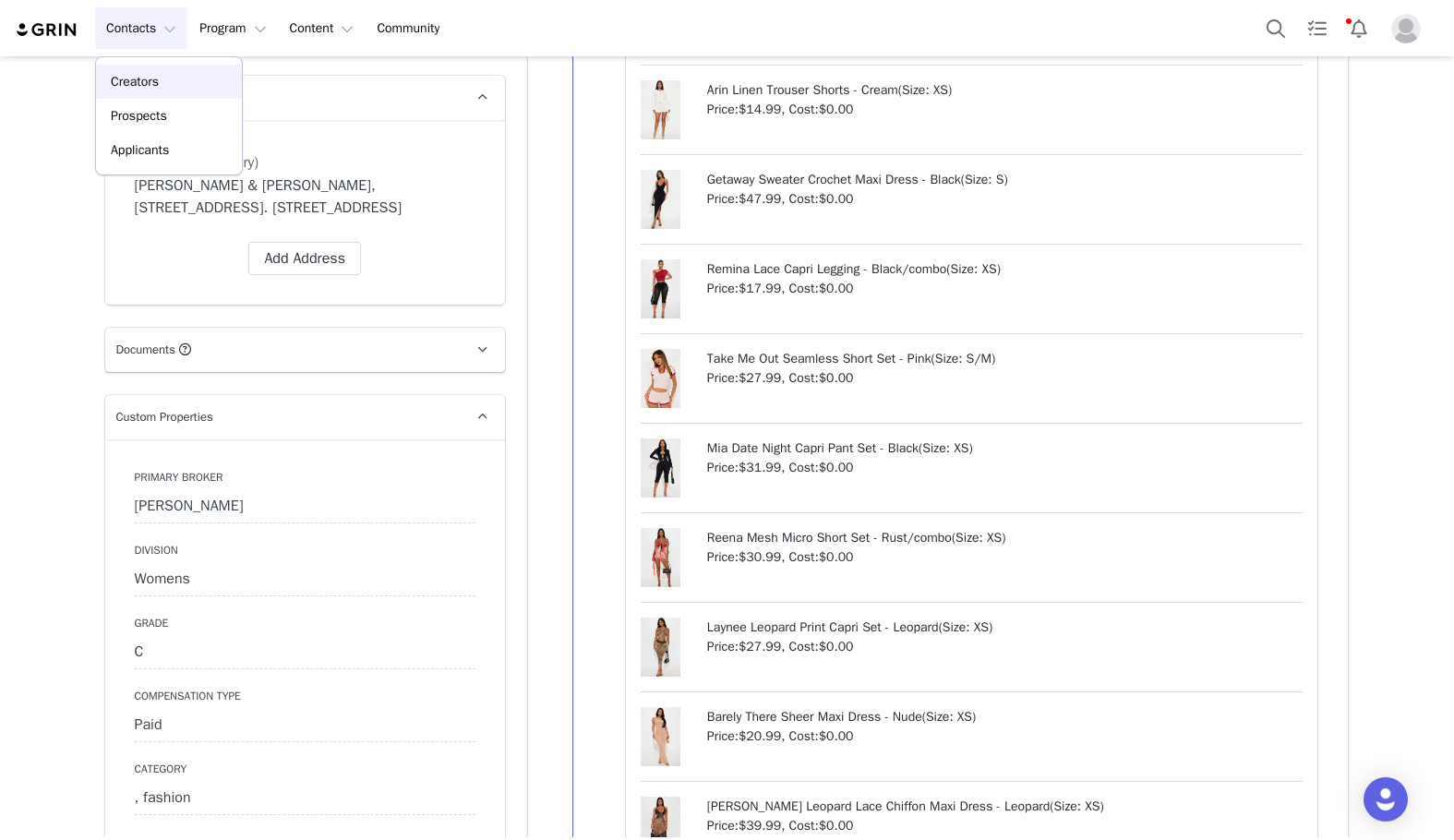 click on "Creators" at bounding box center (135, 81) 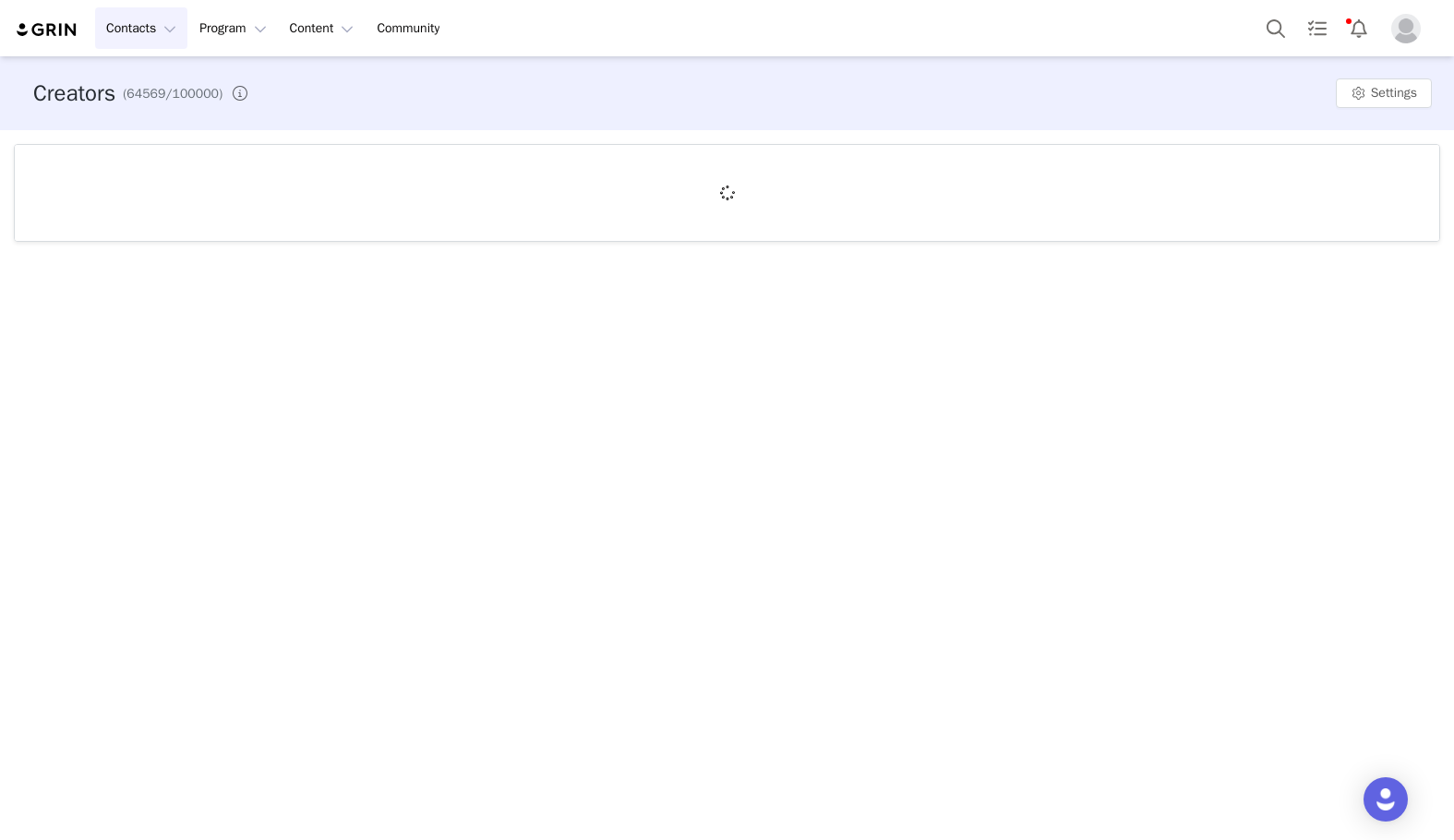 scroll, scrollTop: 0, scrollLeft: 0, axis: both 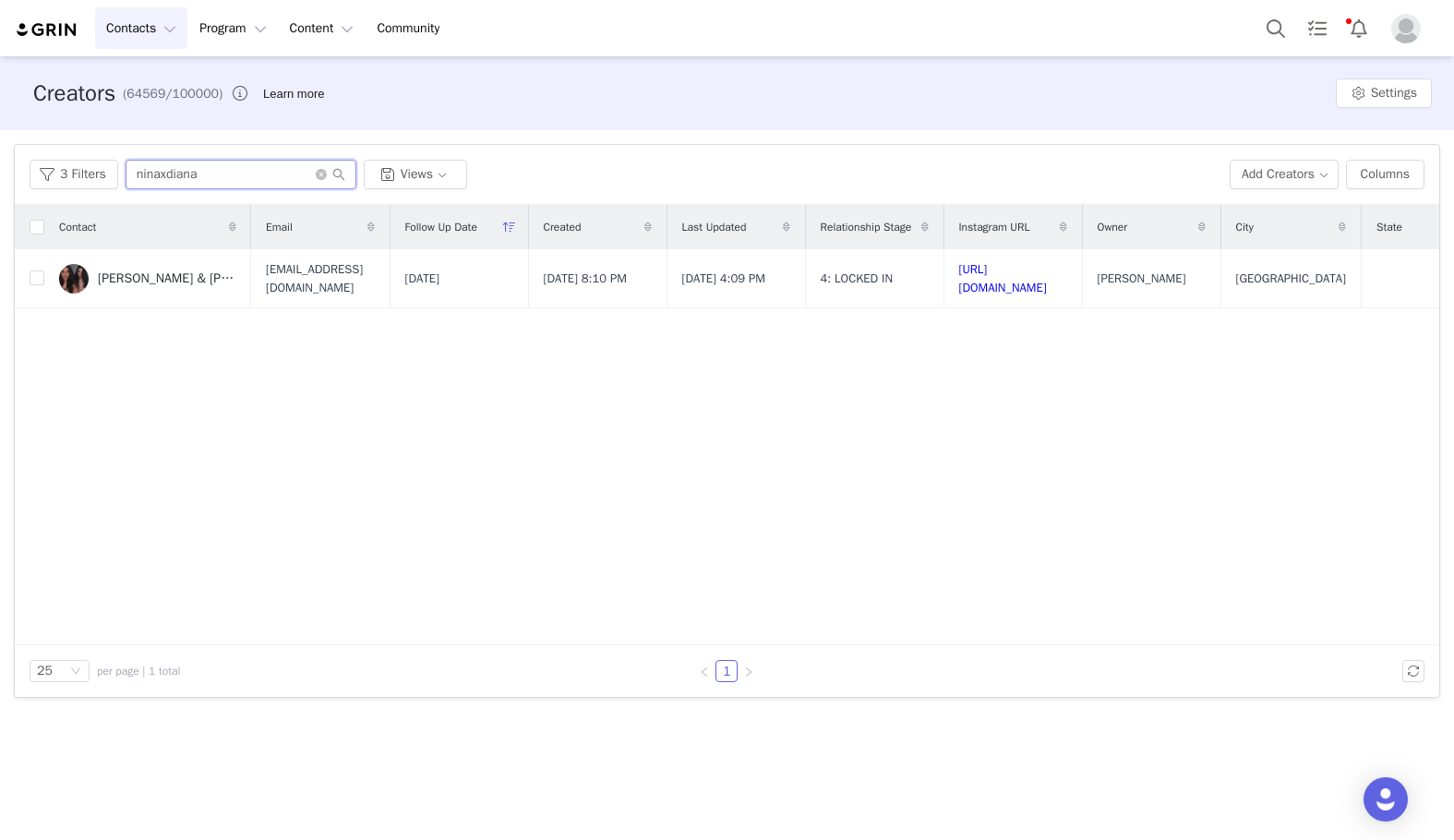 click on "ninaxdiana" at bounding box center [241, 174] 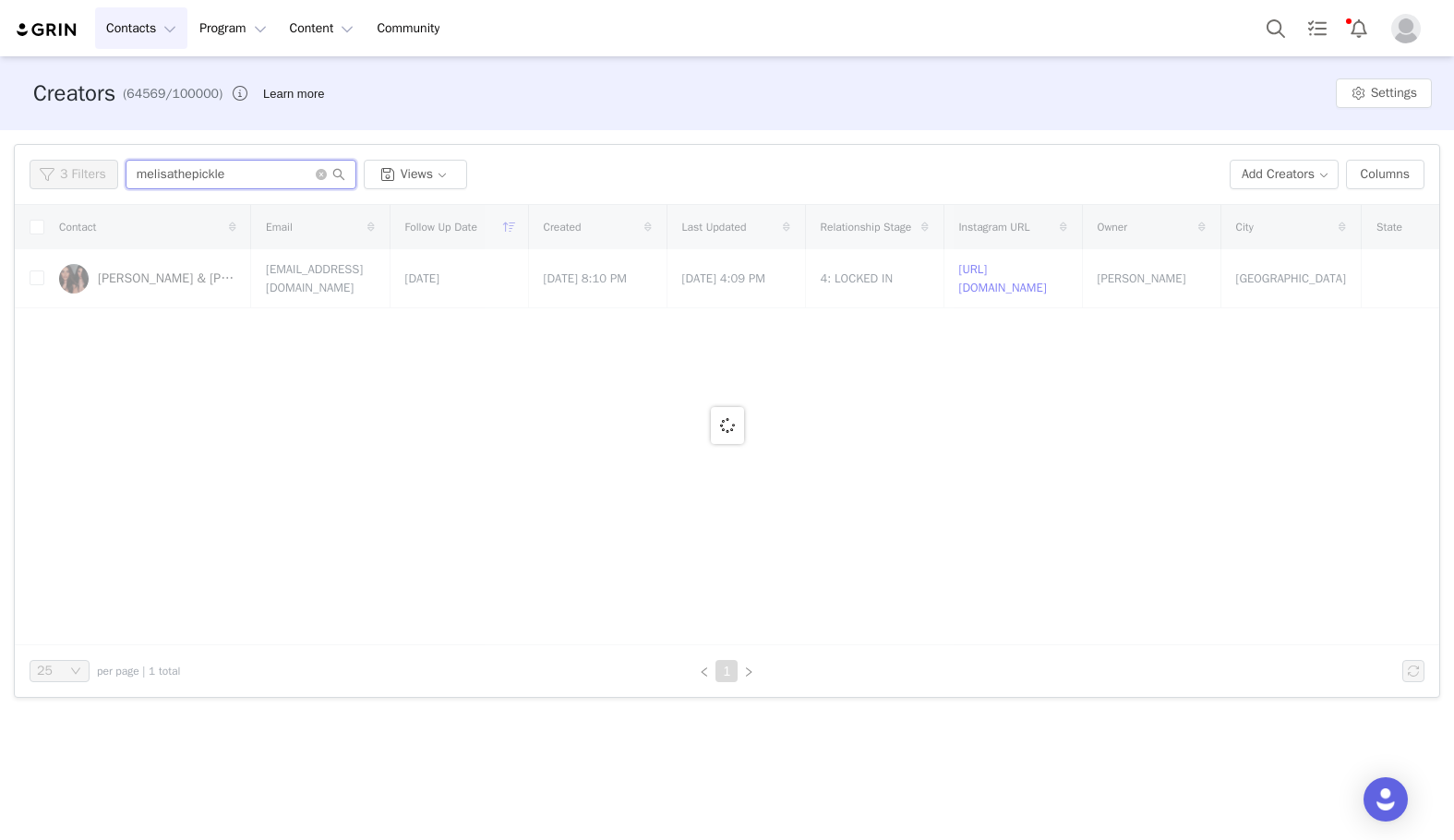 type on "melisathepickle" 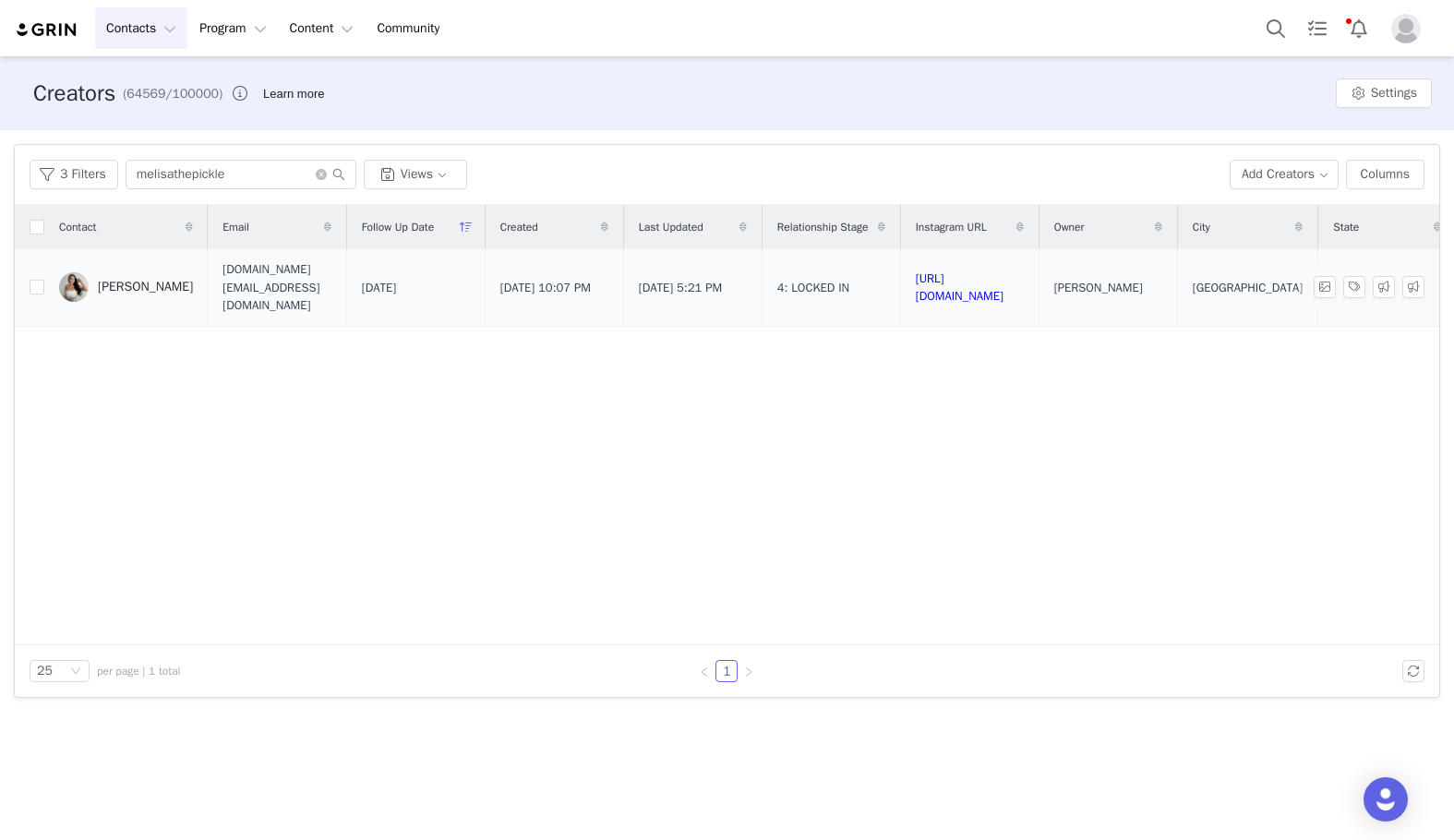 click on "[PERSON_NAME]" at bounding box center [145, 287] 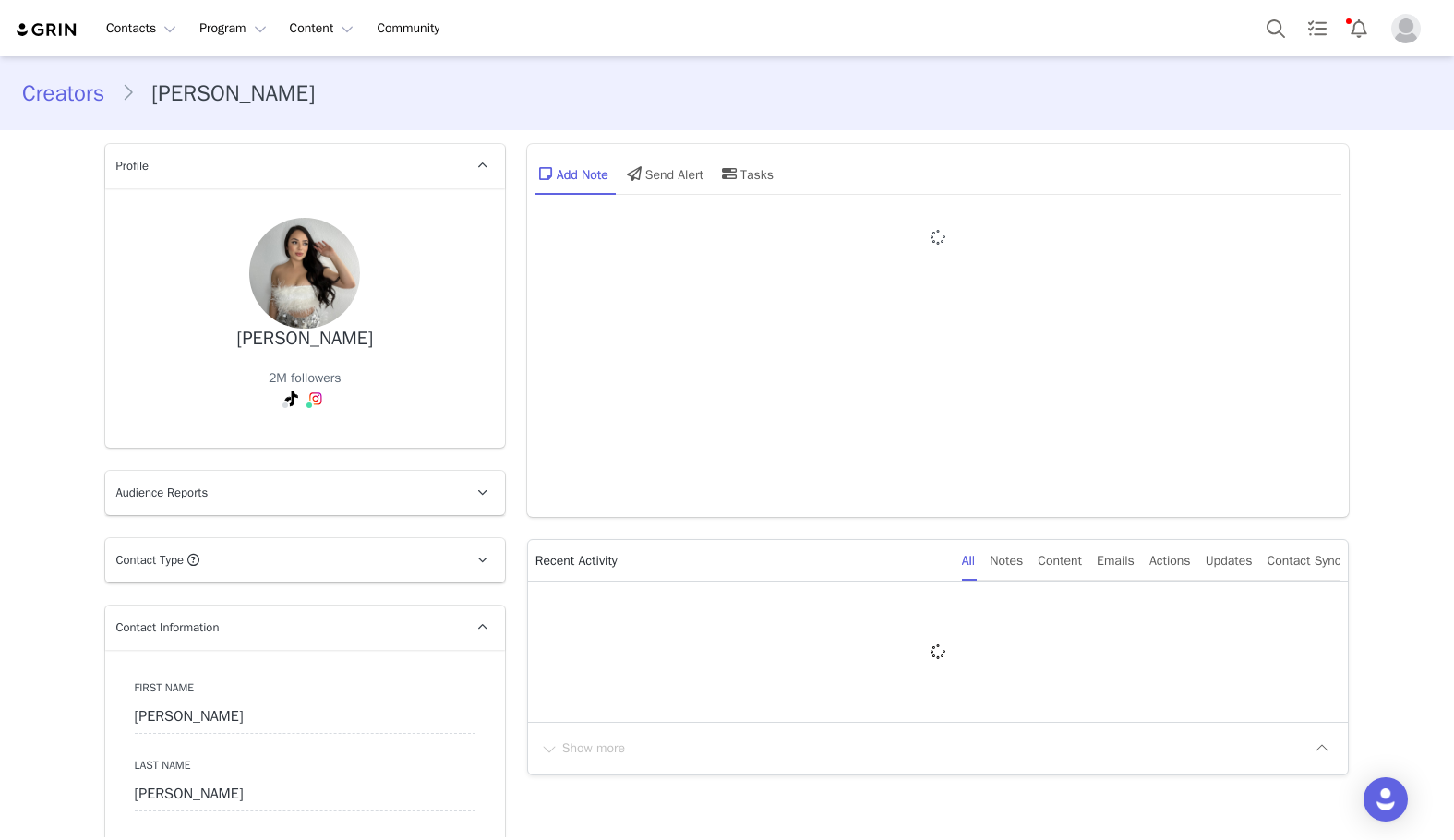 type on "+1 ([GEOGRAPHIC_DATA])" 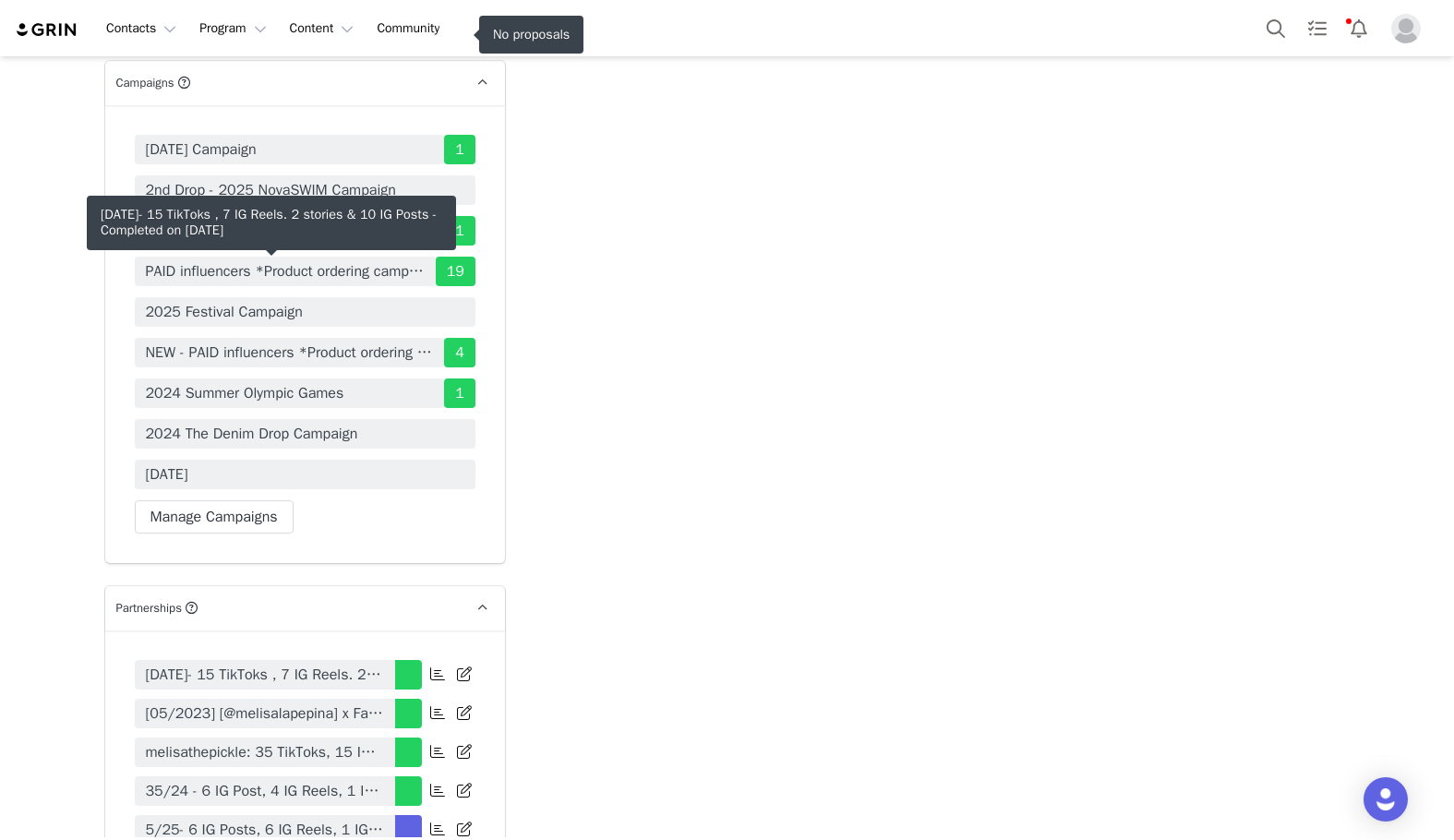 scroll, scrollTop: 5354, scrollLeft: 0, axis: vertical 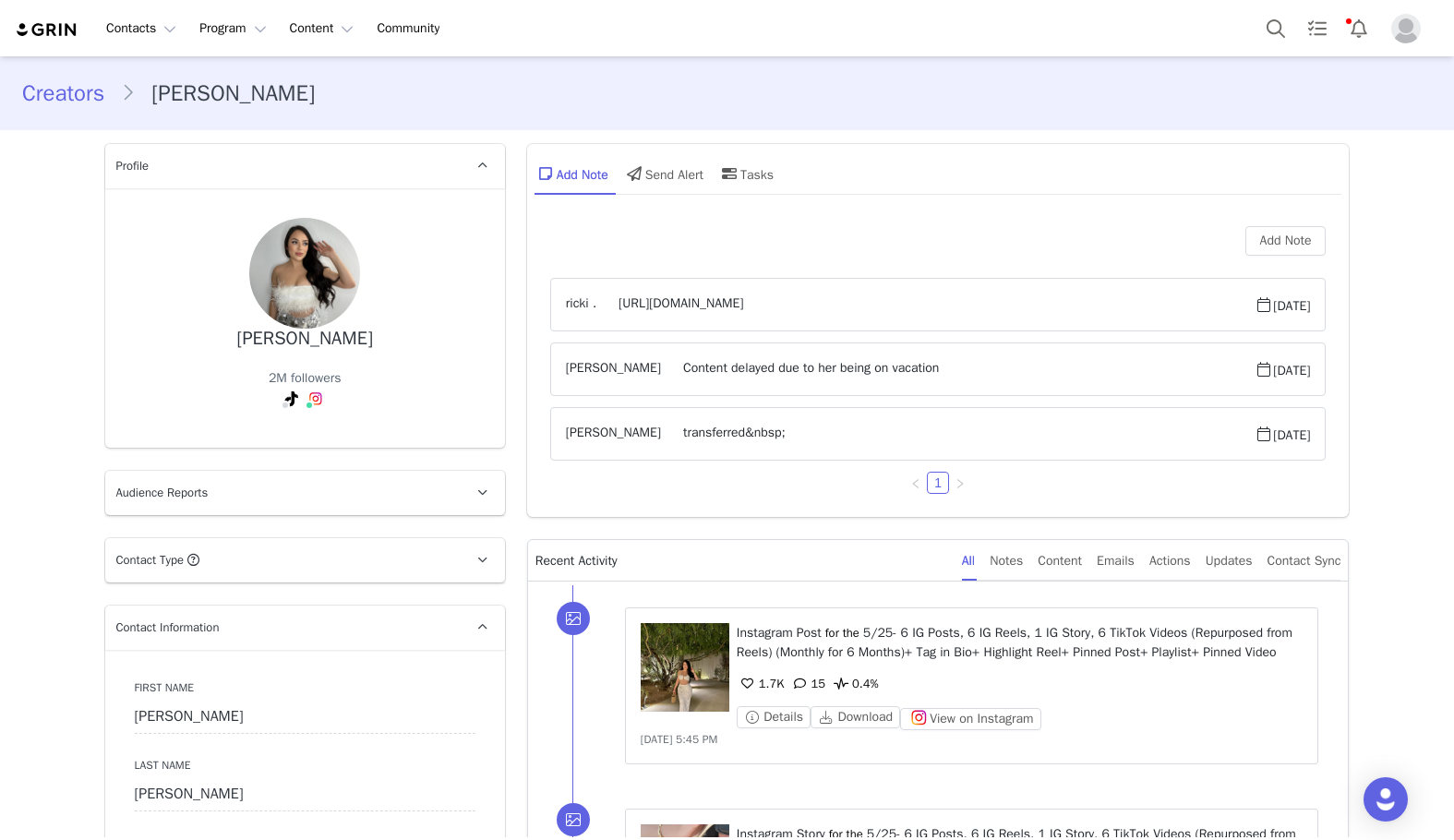 drag, startPoint x: 679, startPoint y: 630, endPoint x: 500, endPoint y: -112, distance: 763.2857 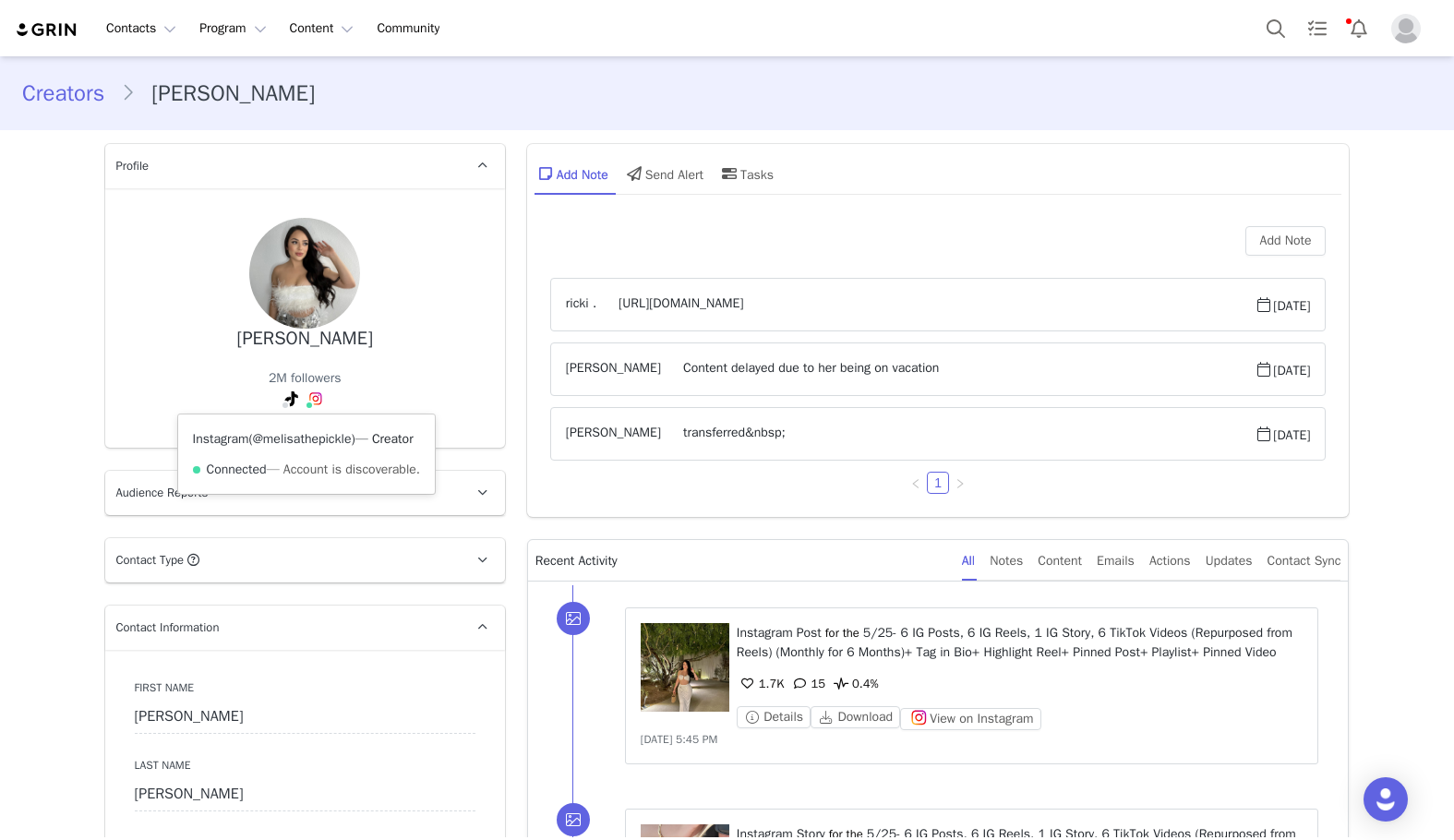 drag, startPoint x: 363, startPoint y: 442, endPoint x: 265, endPoint y: 434, distance: 98.325988 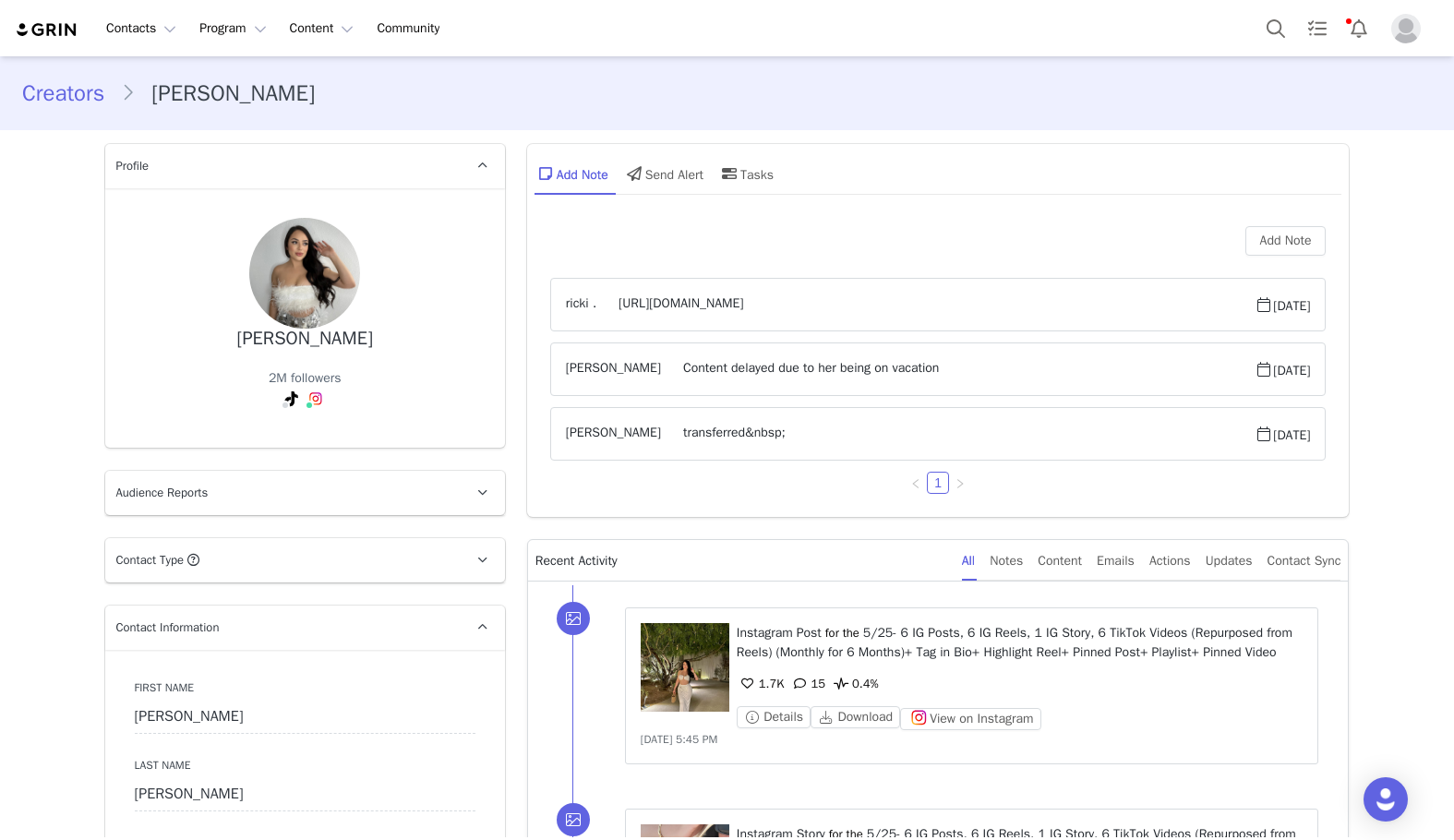 click on "Creators" at bounding box center (71, 93) 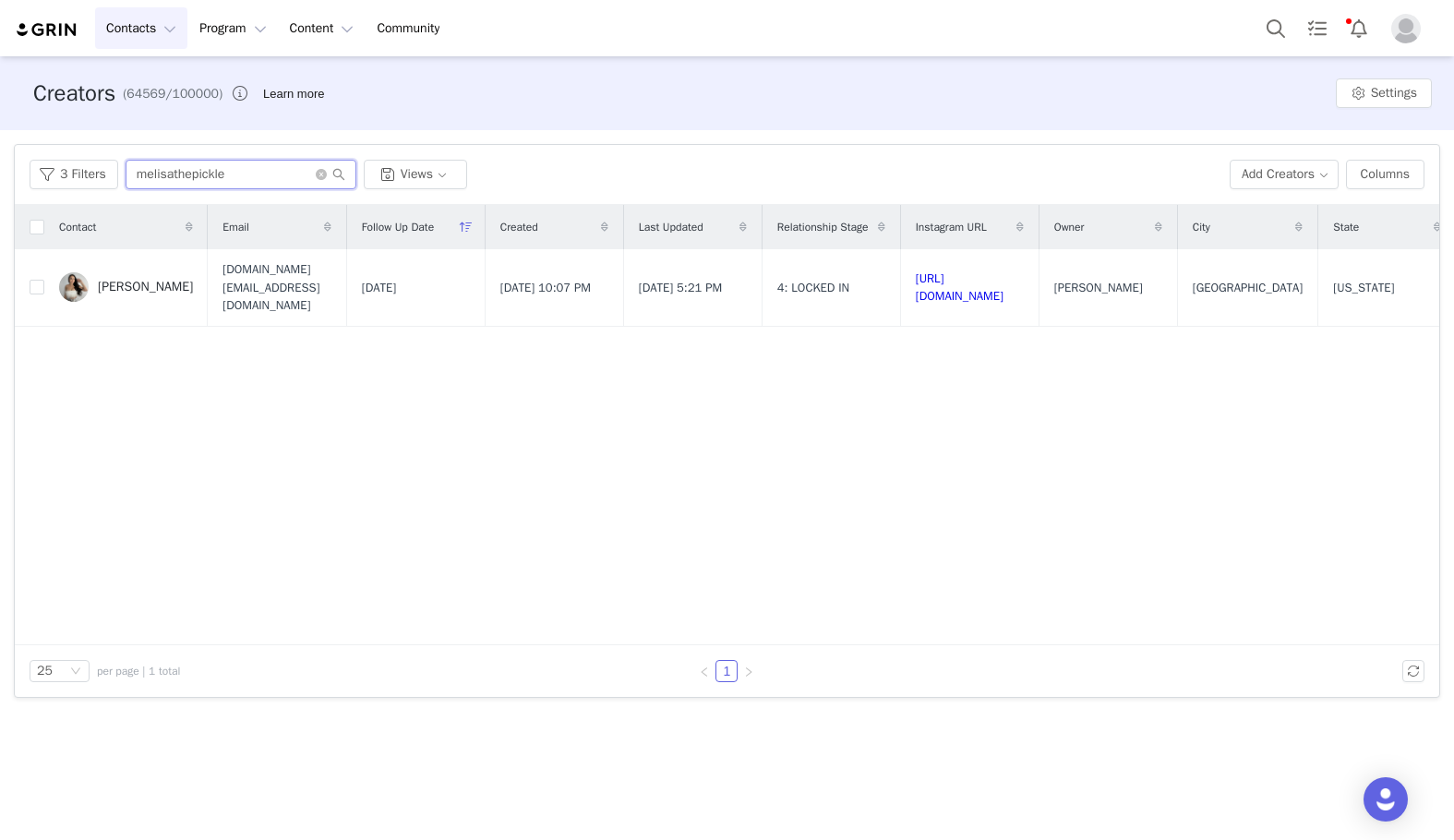 click on "melisathepickle" at bounding box center (241, 174) 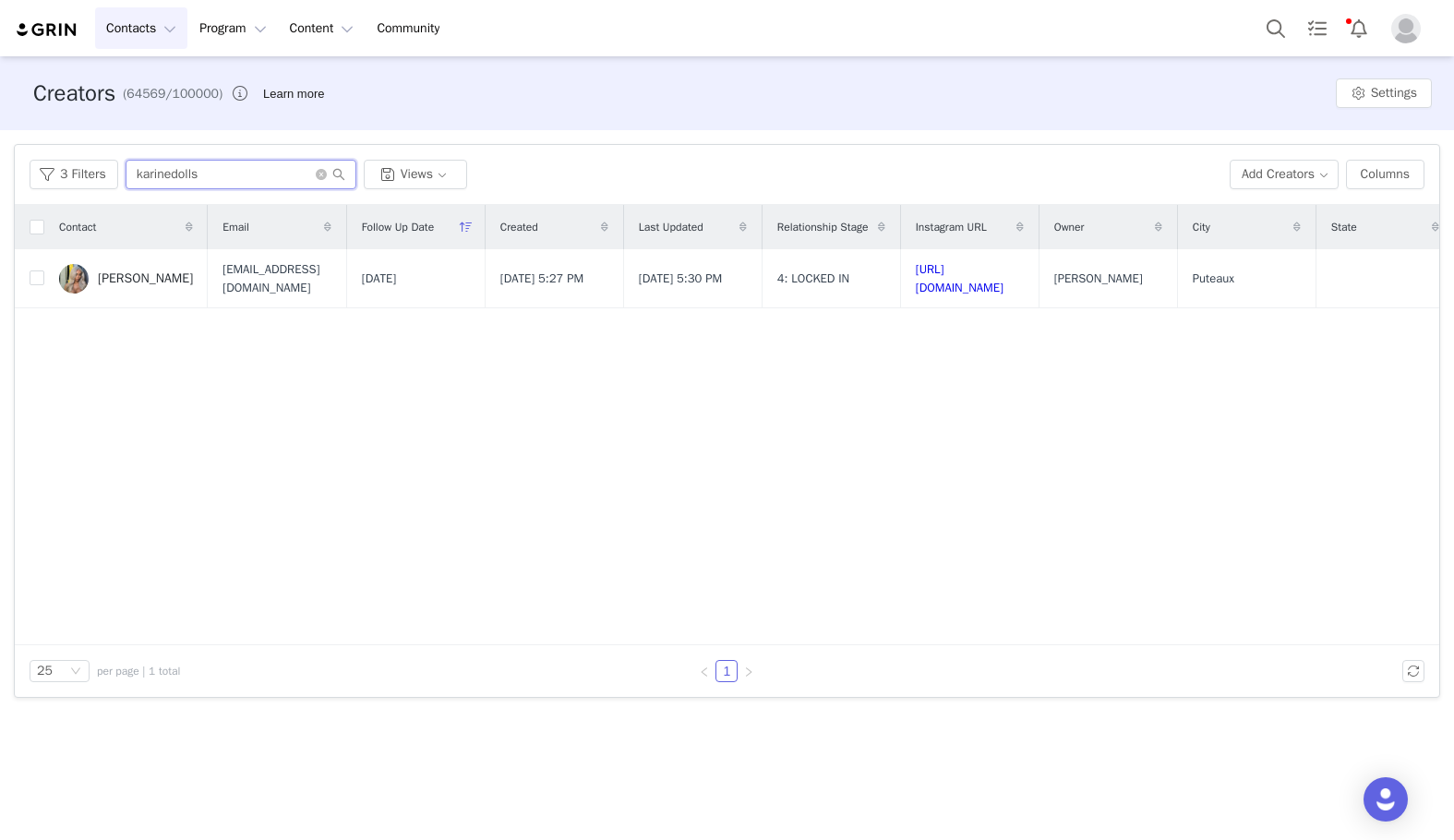 type on "karinedolls" 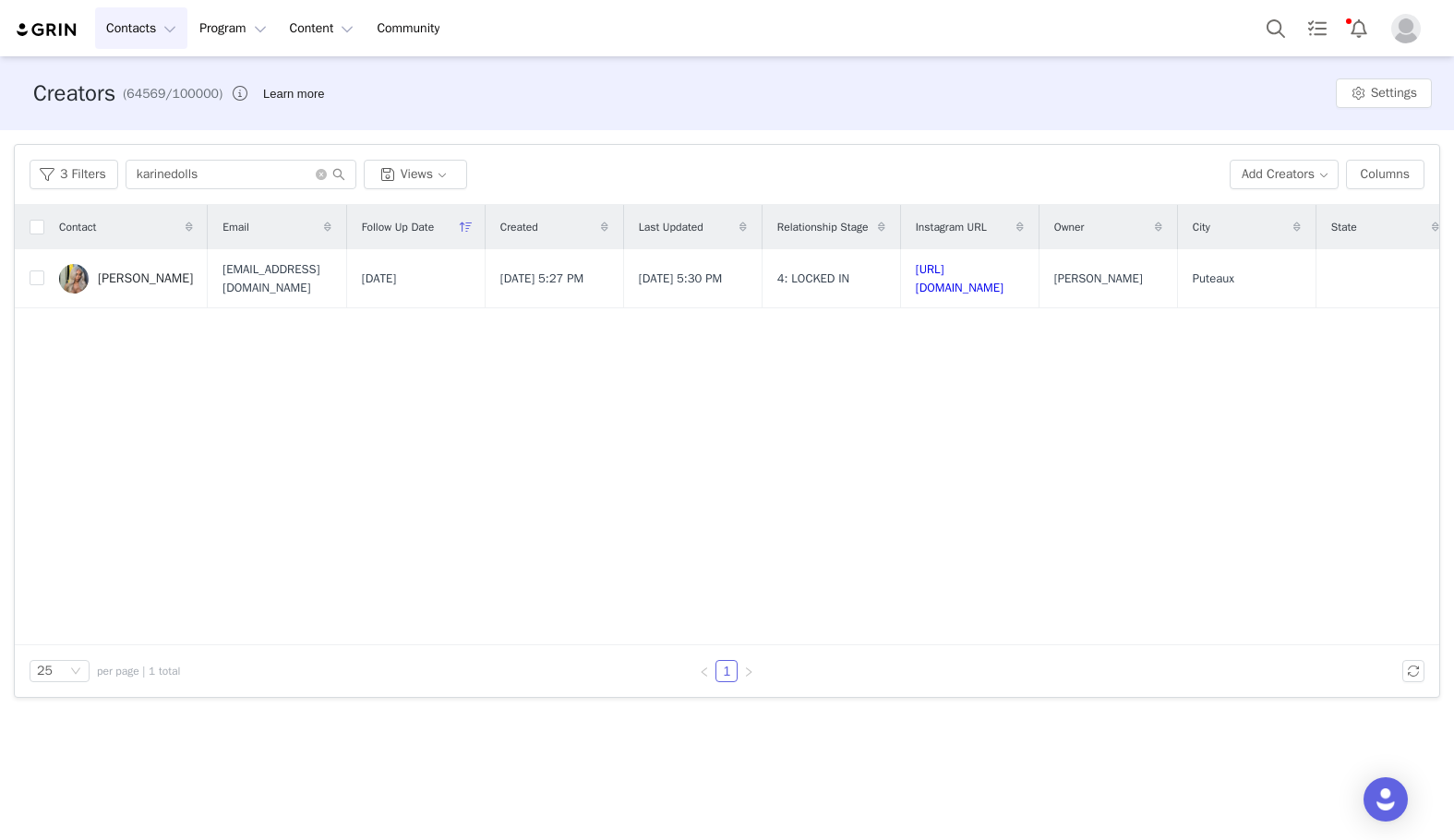 click on "Kablan Karine" at bounding box center (145, 279) 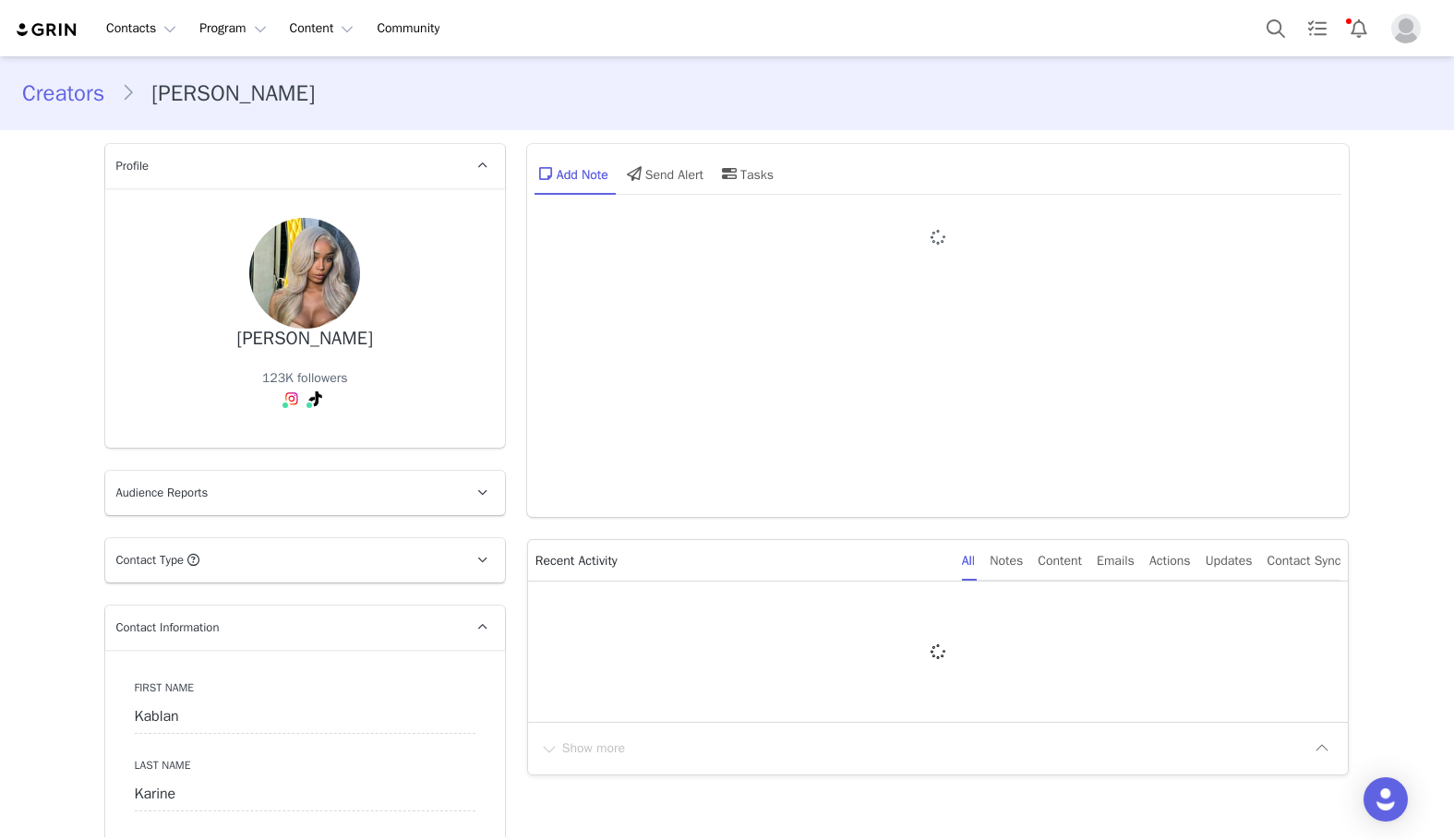 type on "+33 ([GEOGRAPHIC_DATA])" 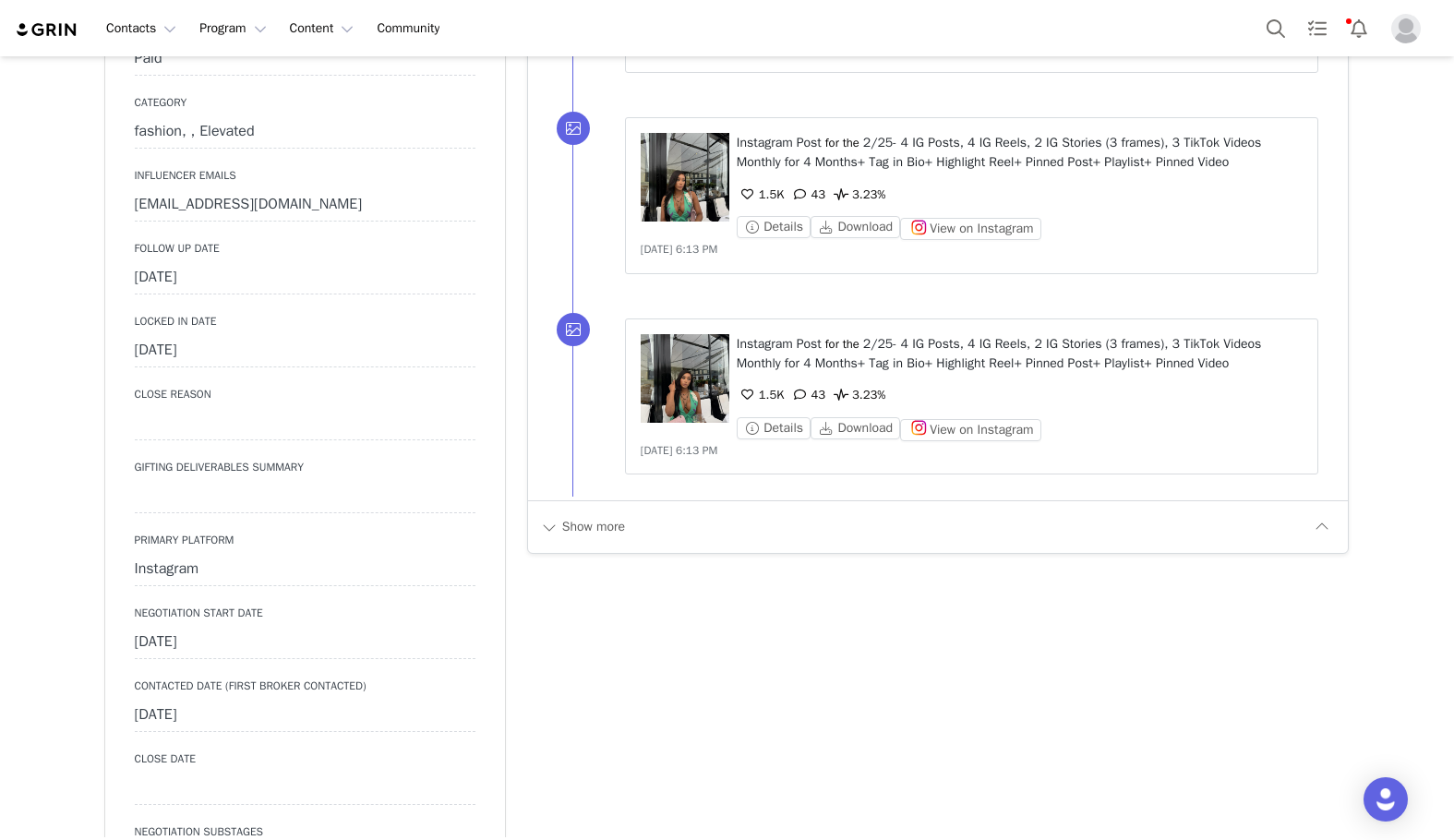 scroll, scrollTop: 1449, scrollLeft: 0, axis: vertical 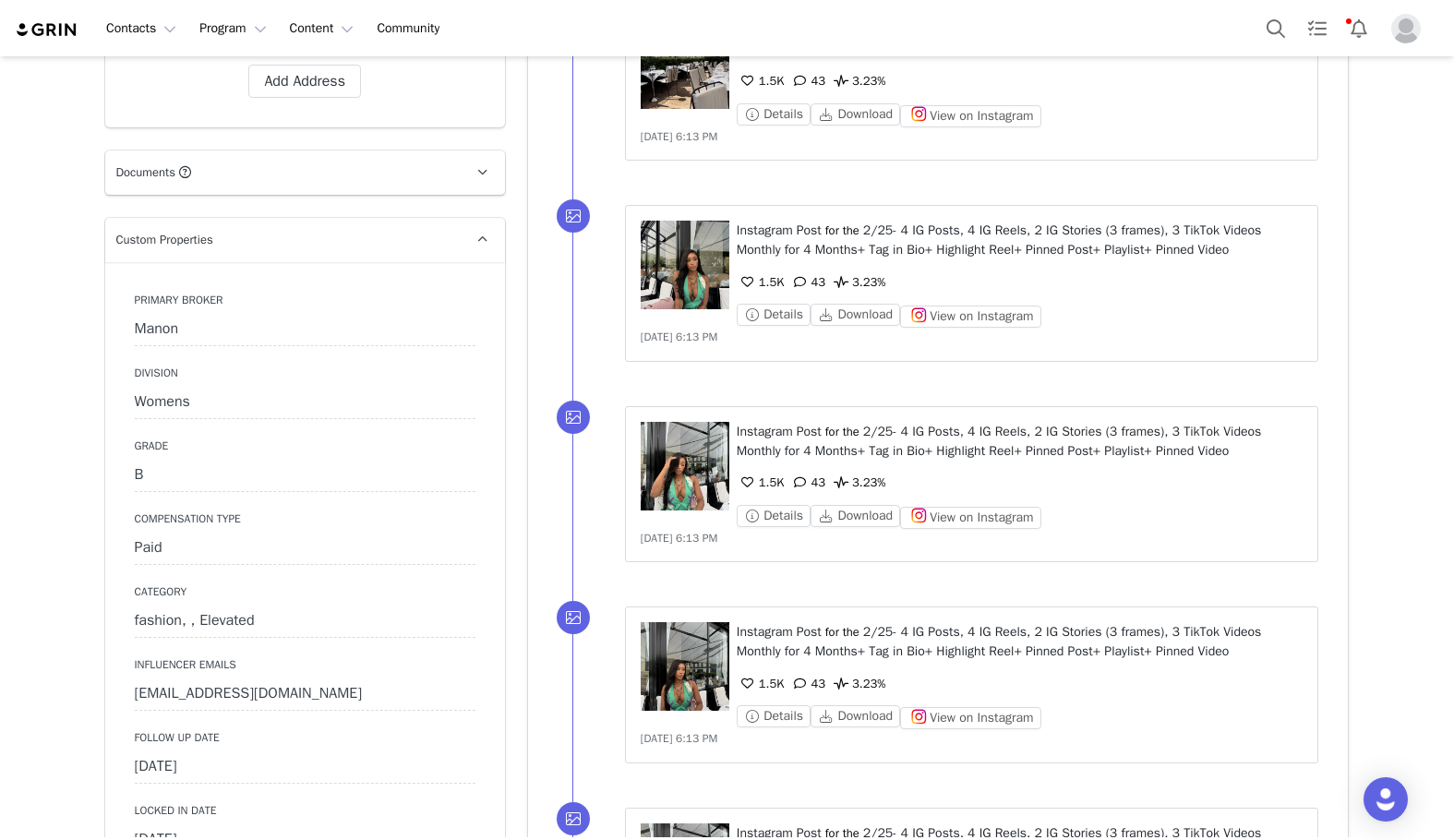drag, startPoint x: 690, startPoint y: 700, endPoint x: 527, endPoint y: -8, distance: 726.5212 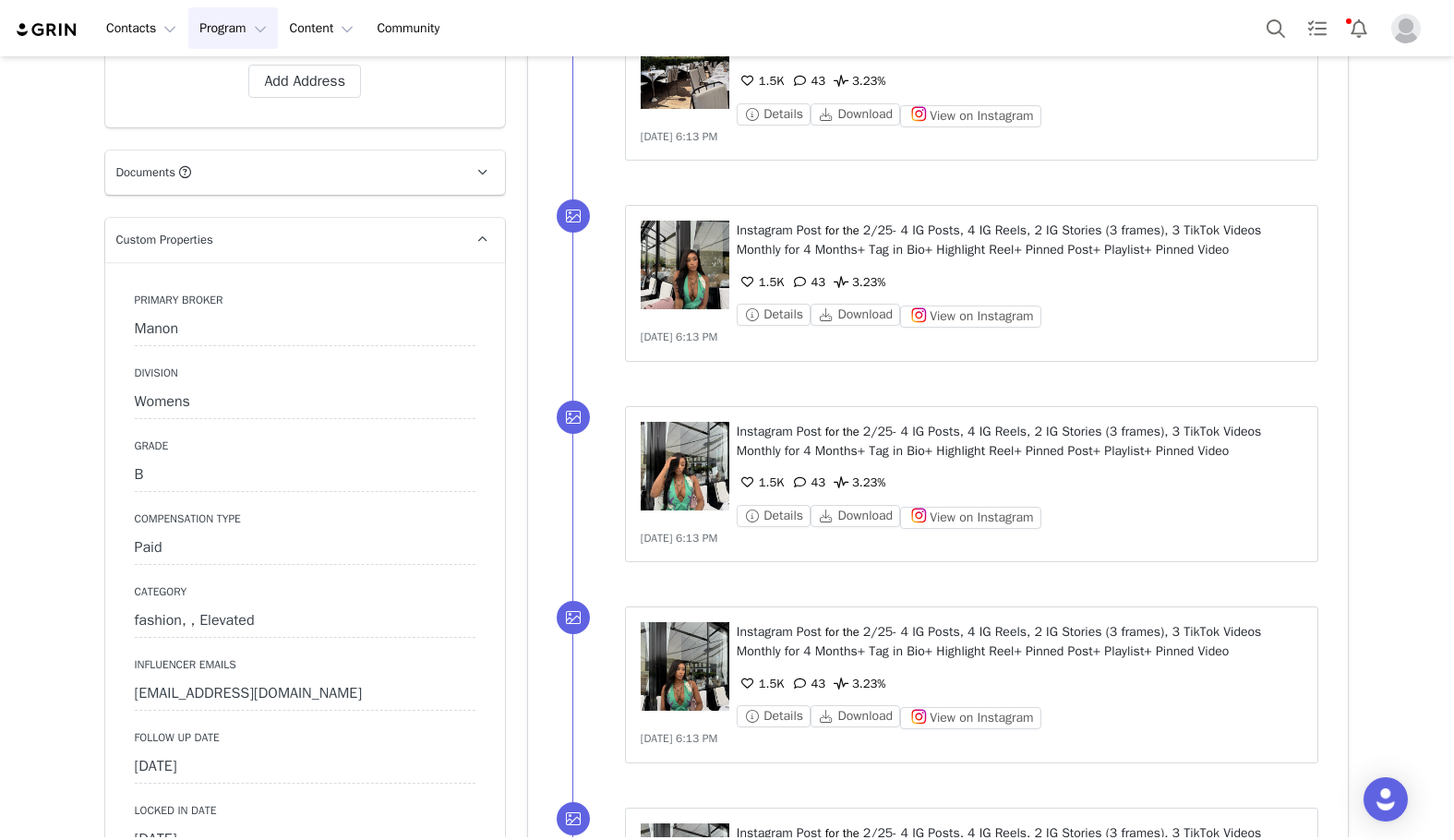 scroll, scrollTop: 0, scrollLeft: 0, axis: both 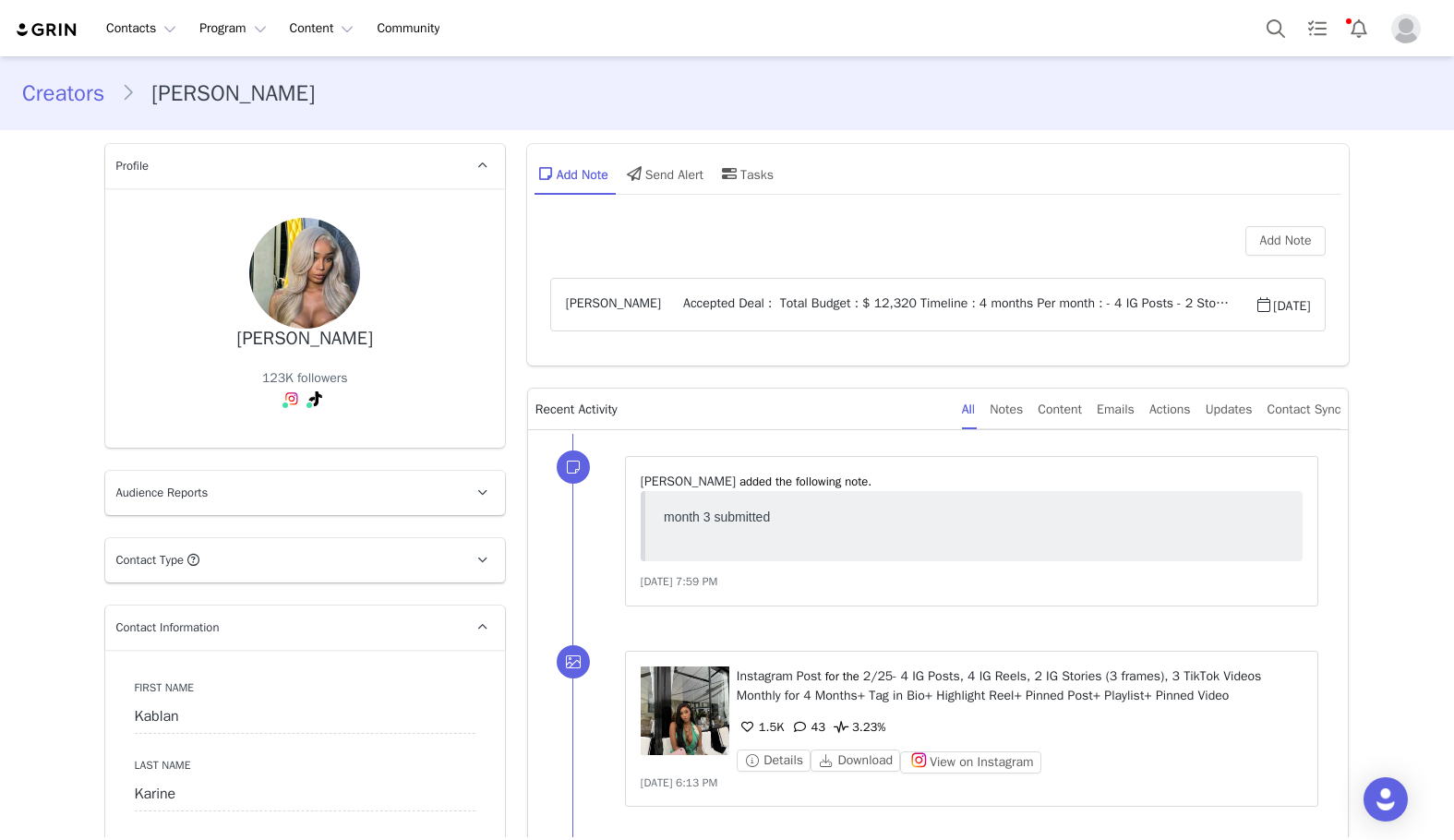 click on "Creators" at bounding box center [71, 93] 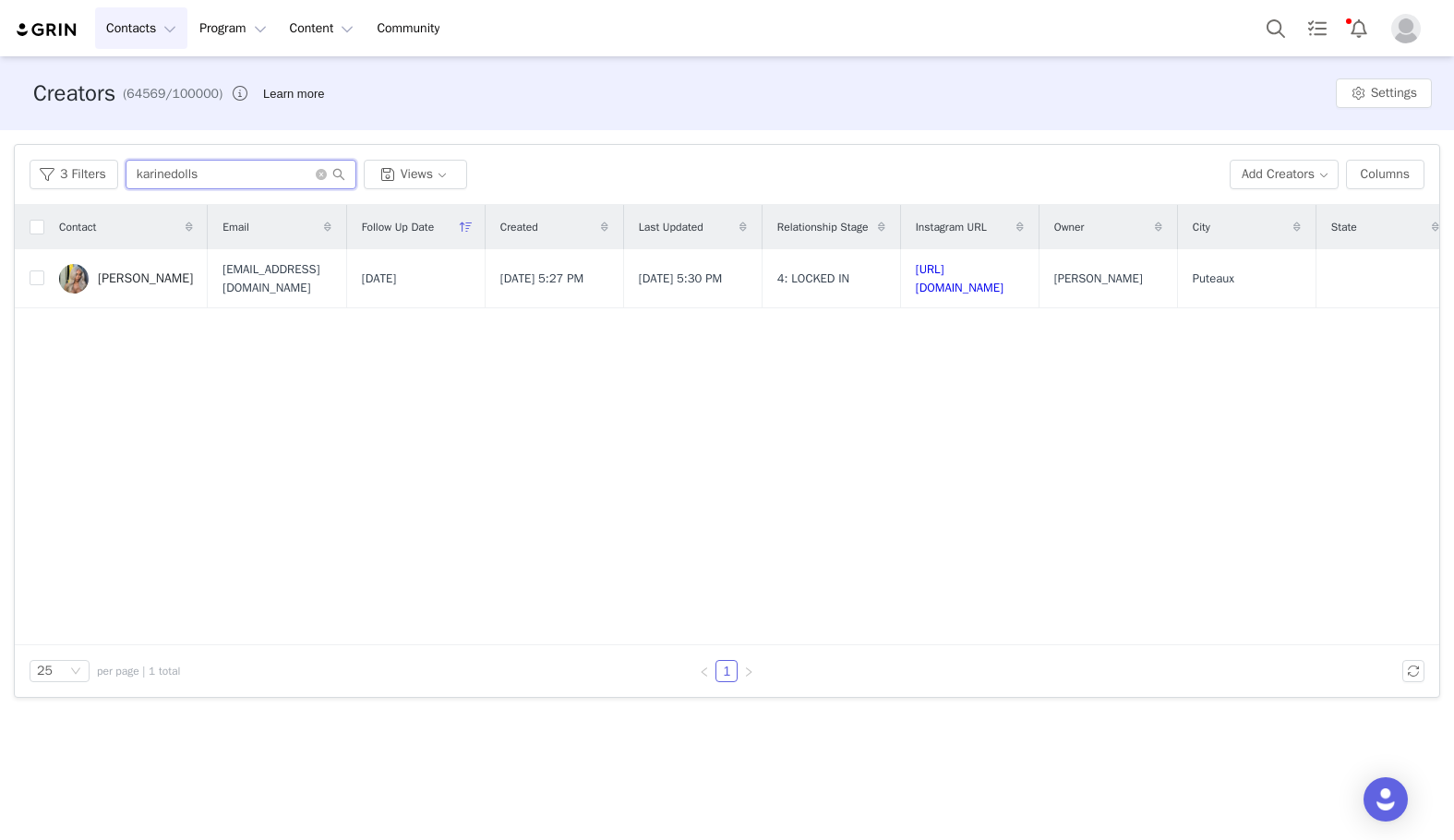click on "karinedolls" at bounding box center (241, 174) 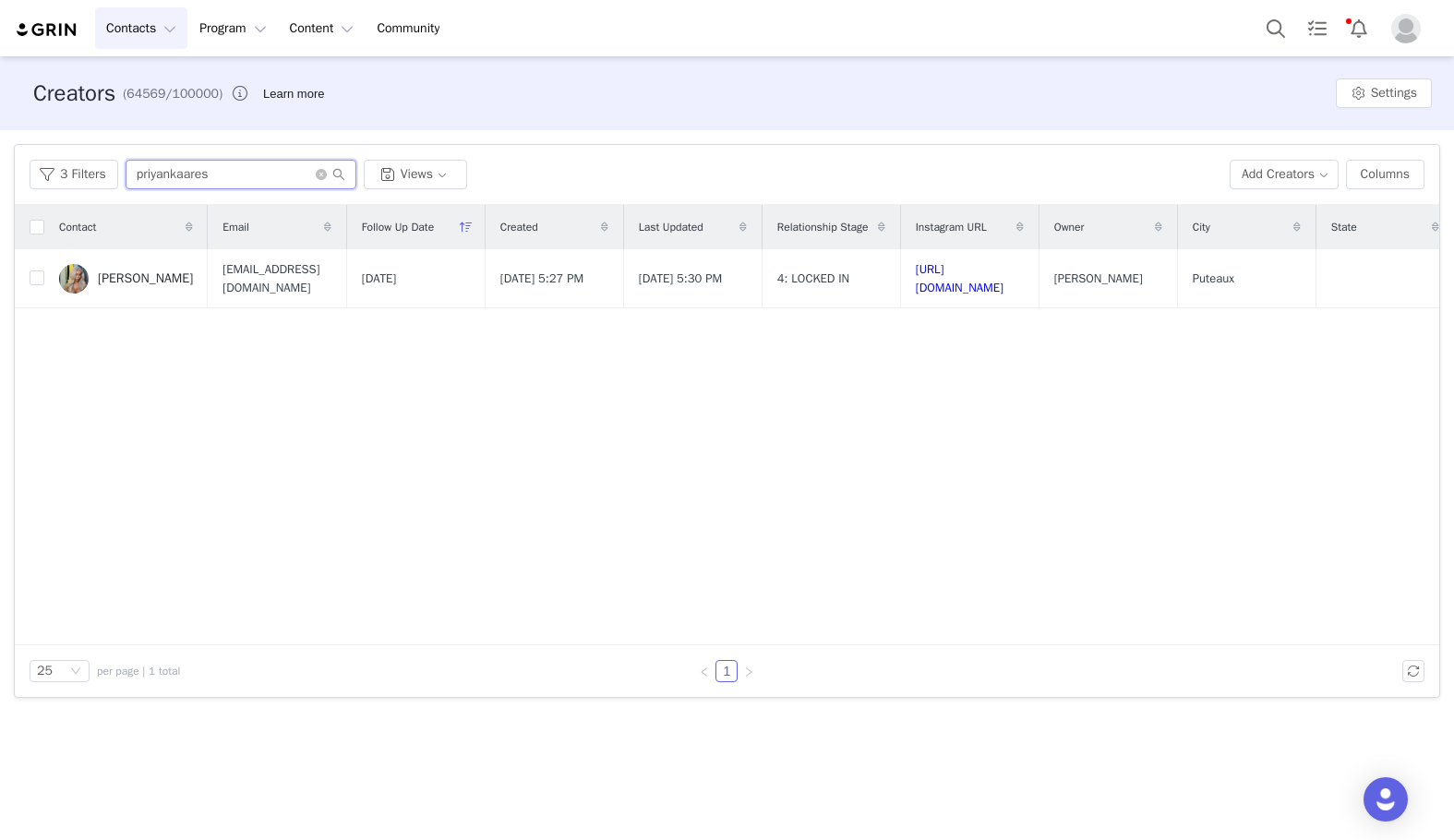 type on "priyankaares" 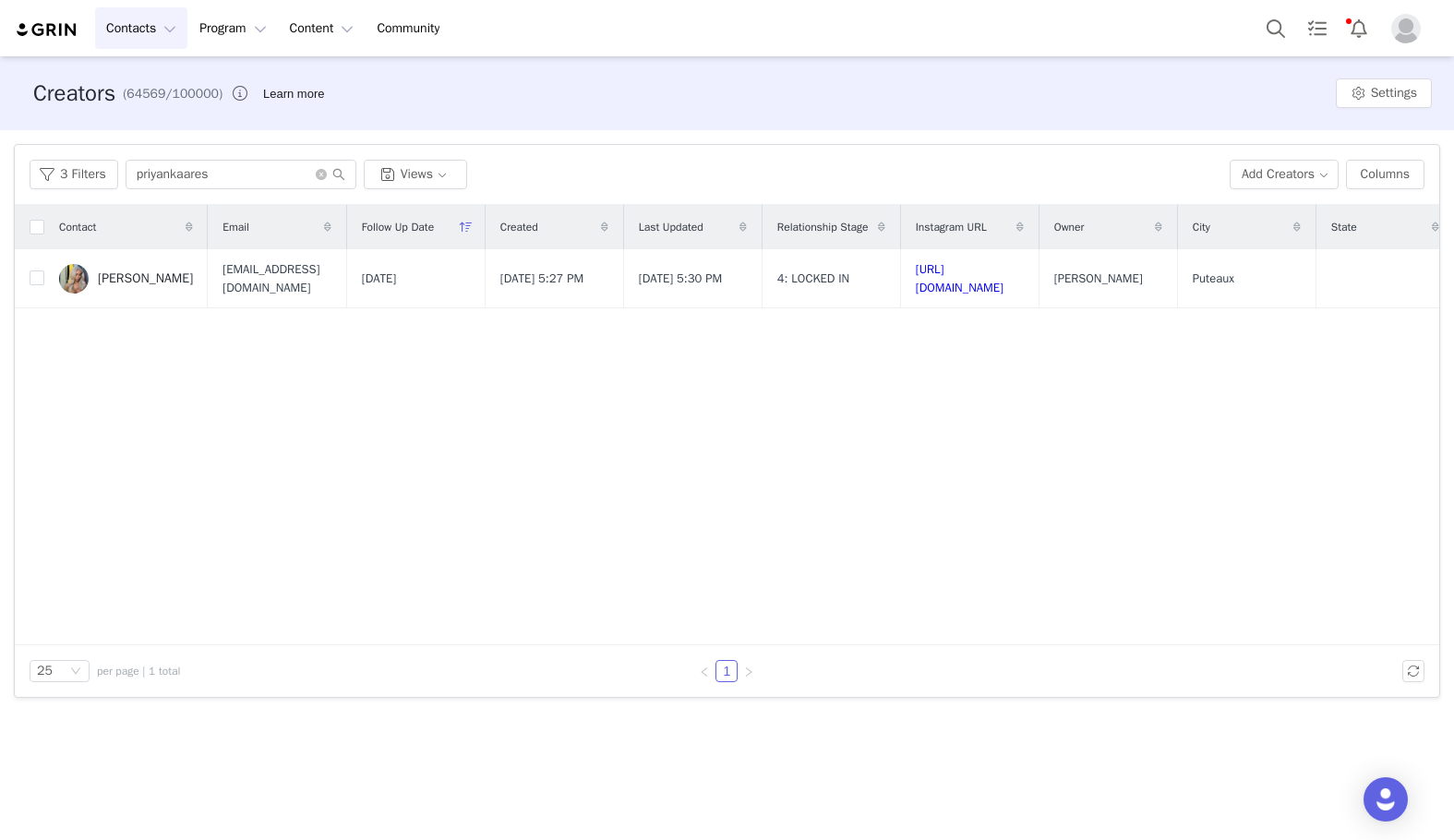 click on "Contact   Email   Follow Up Date   Created   Last Updated   Relationship Stage   Instagram URL   Owner   City   State   Instagram Followers   Tiktok Followers   Kablan Karine  Karinedolls1@gmail.com 2025-07-09 Feb 2, 2025 5:27 PM Jul 6, 2025 5:30 PM 4: LOCKED IN  https://www.instagram.com/karinedolls  Kamila Castillo Puteaux 48.7K 74.3K" at bounding box center (727, 425) 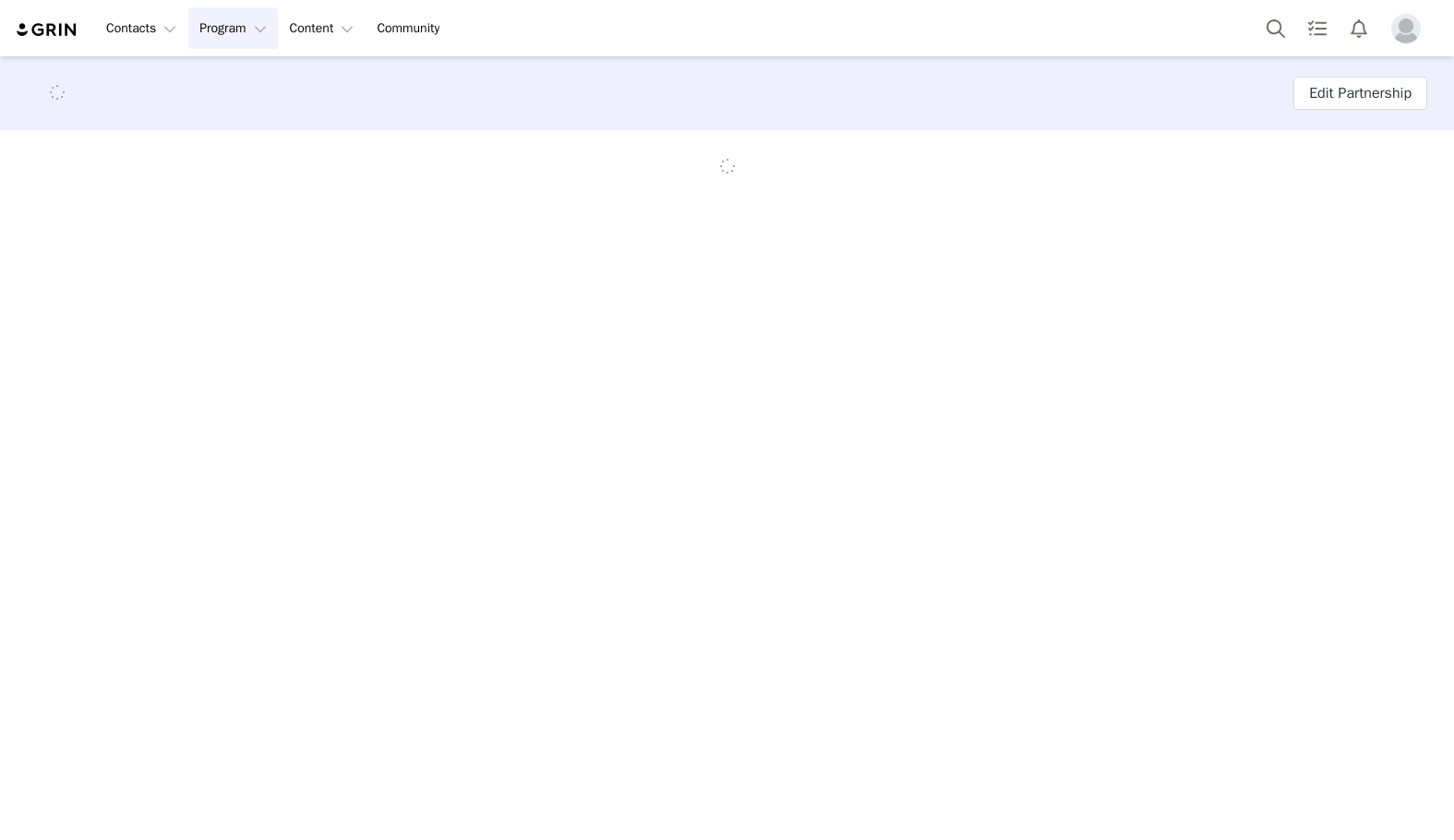 scroll, scrollTop: 0, scrollLeft: 0, axis: both 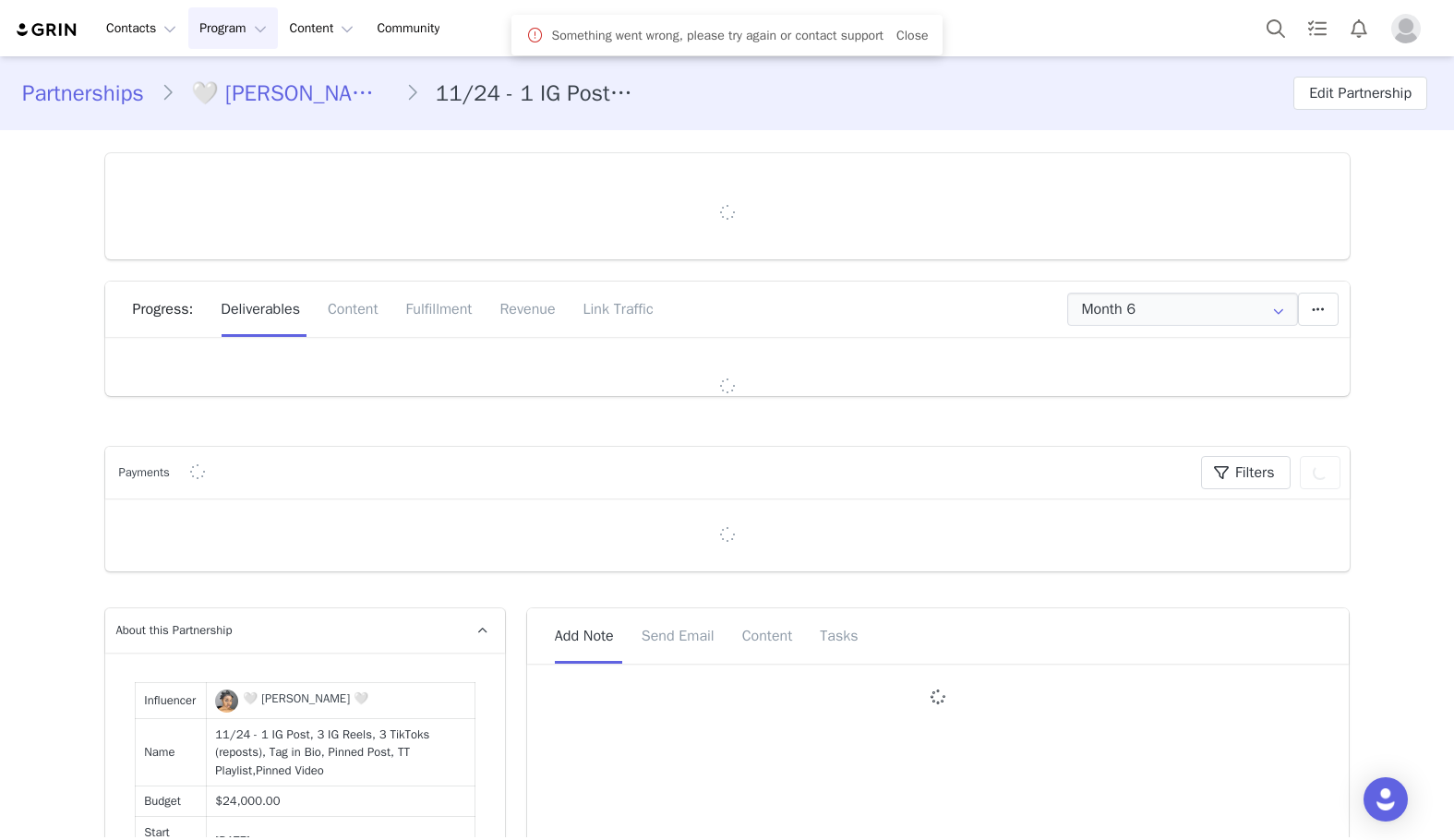 type on "+1 ([GEOGRAPHIC_DATA])" 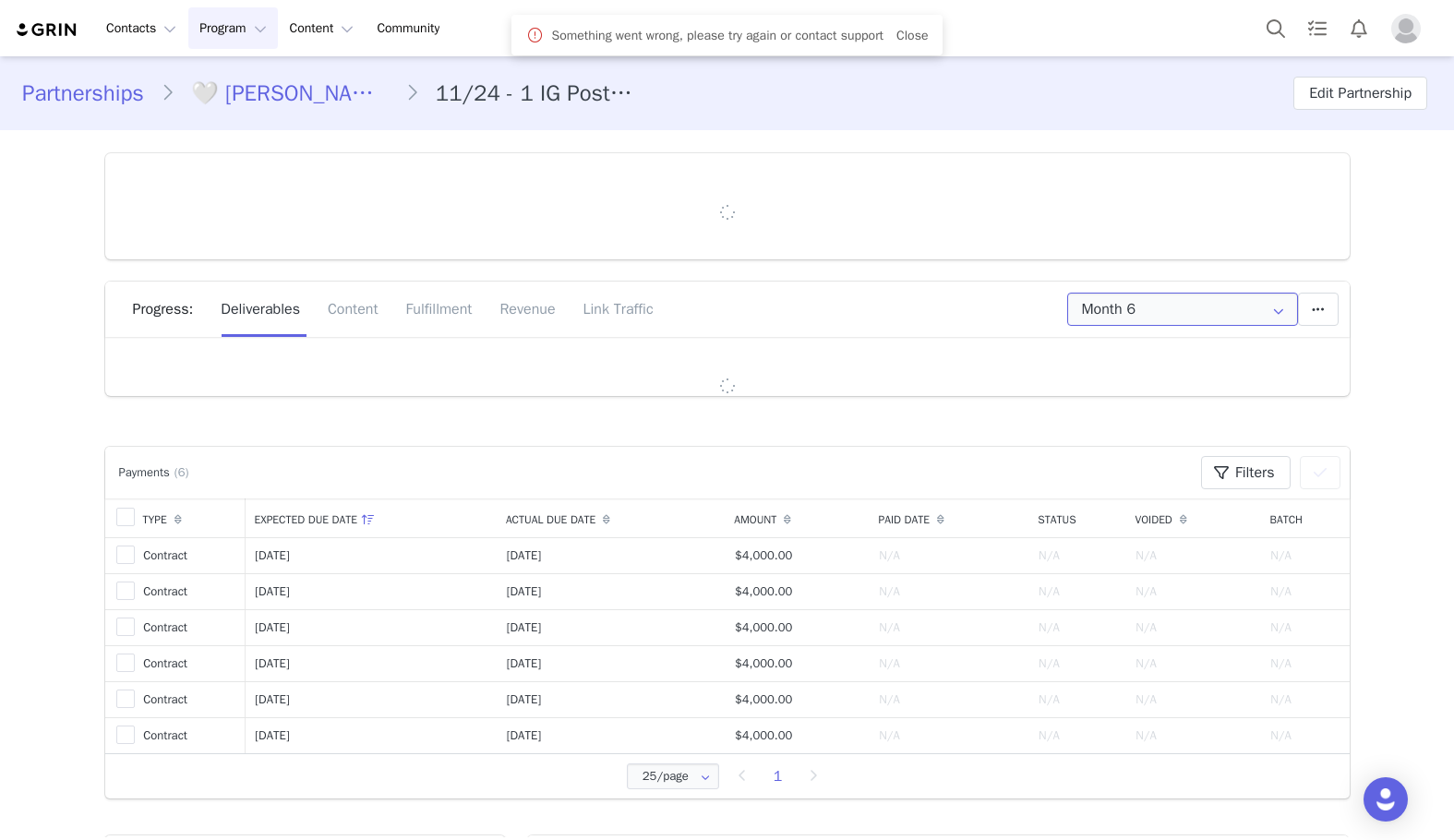 click on "Month 6" at bounding box center (1183, 309) 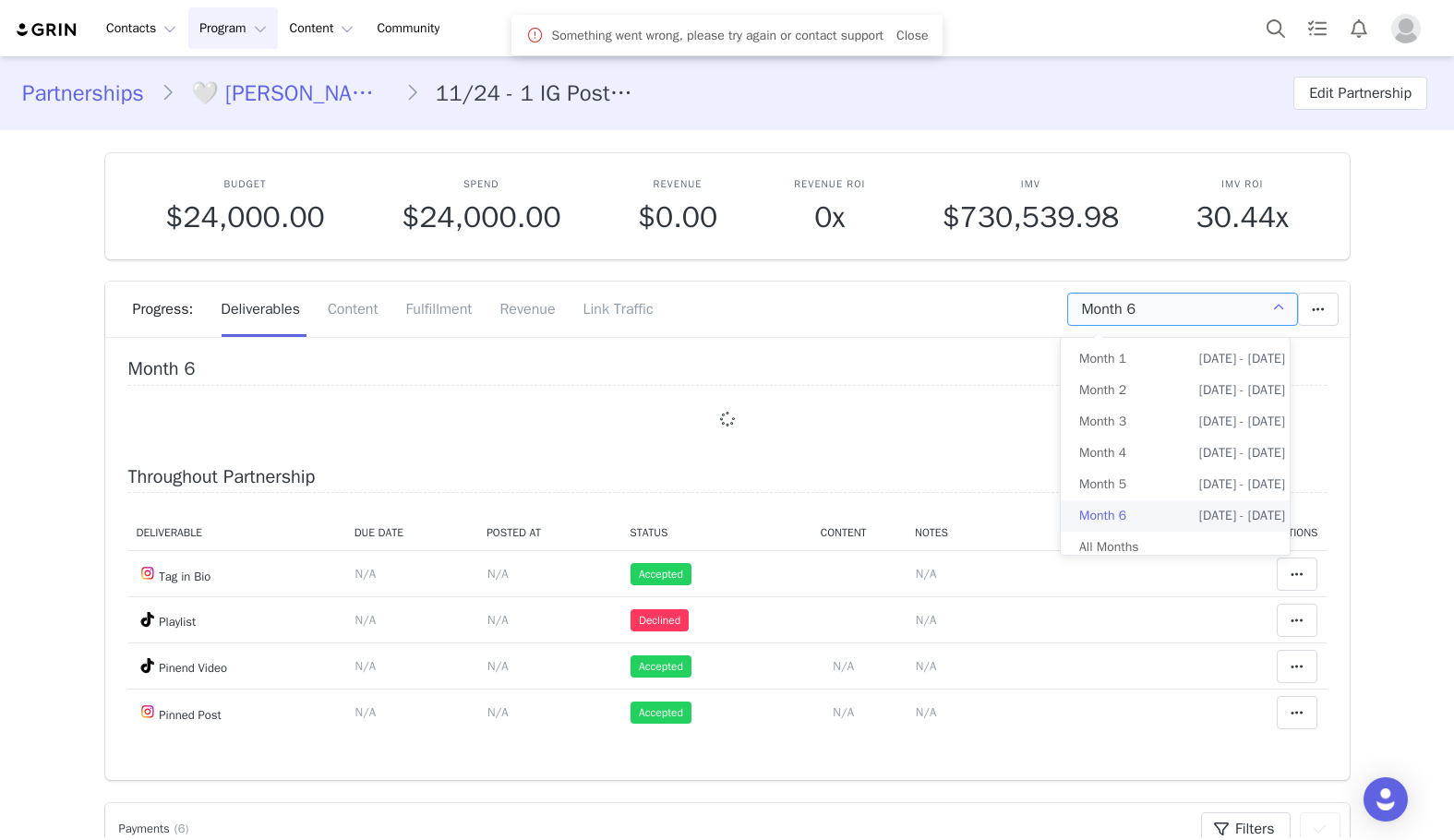 scroll, scrollTop: 0, scrollLeft: 0, axis: both 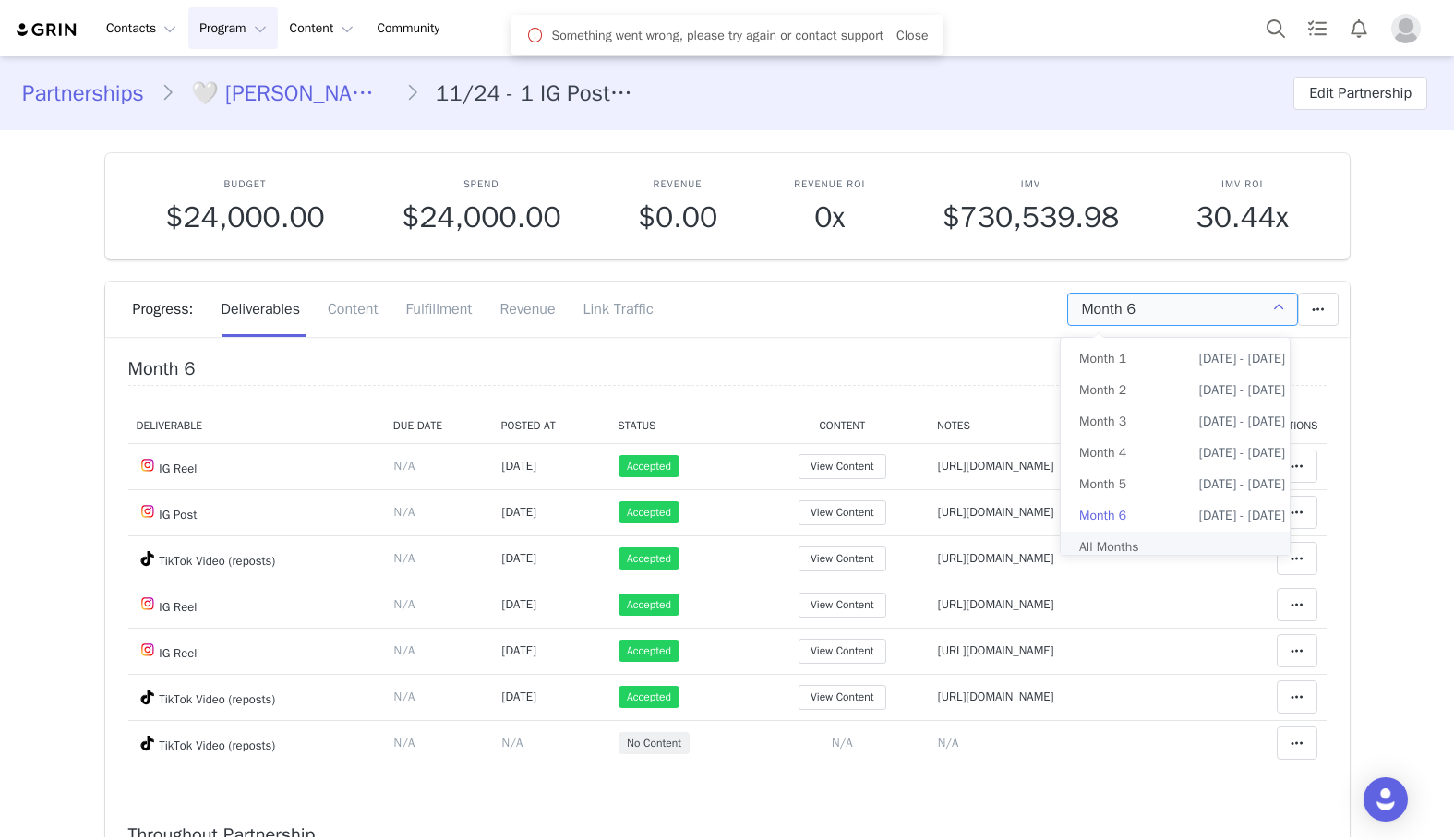click on "All Months" at bounding box center [1182, 547] 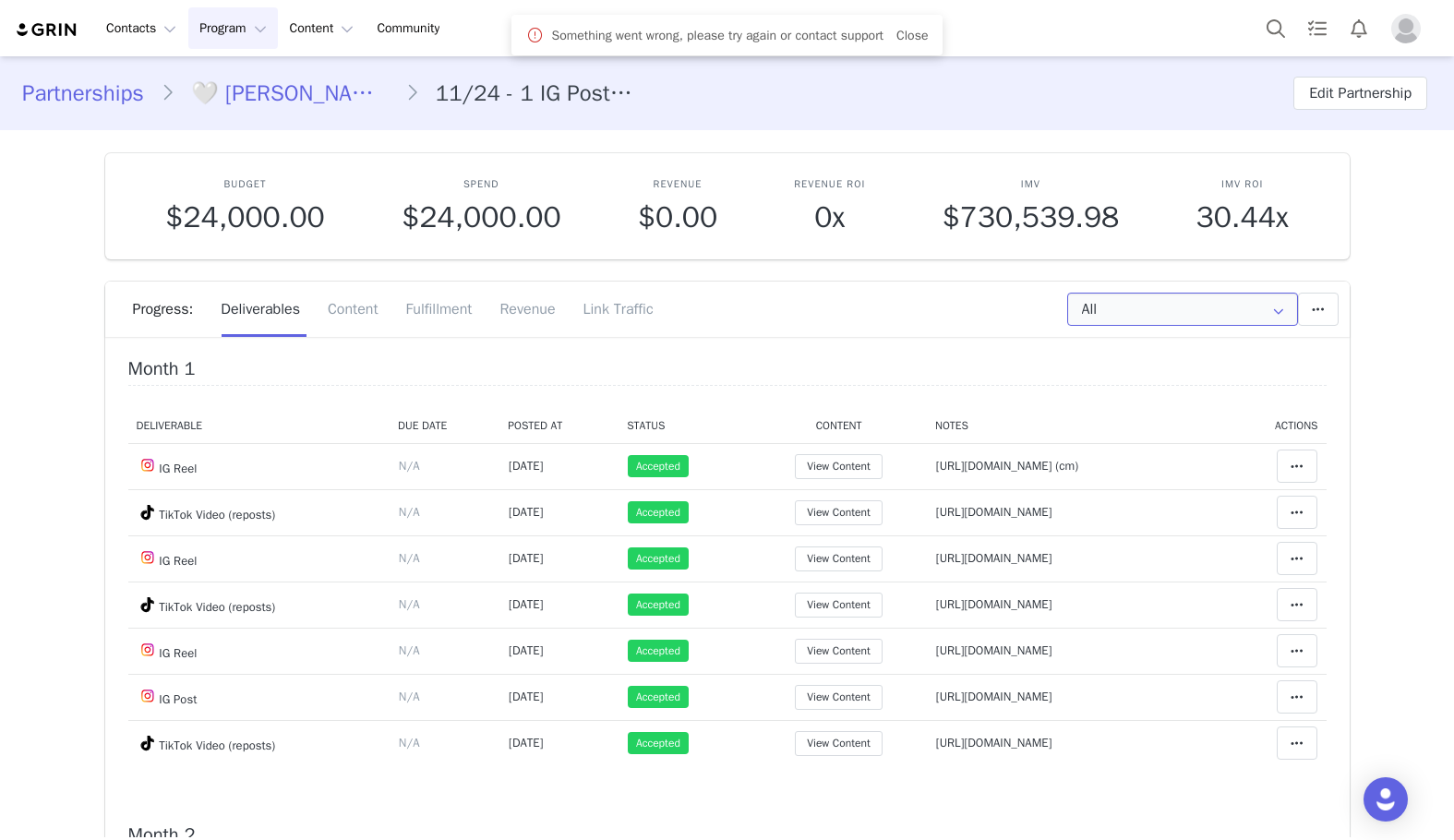 scroll, scrollTop: 92, scrollLeft: 0, axis: vertical 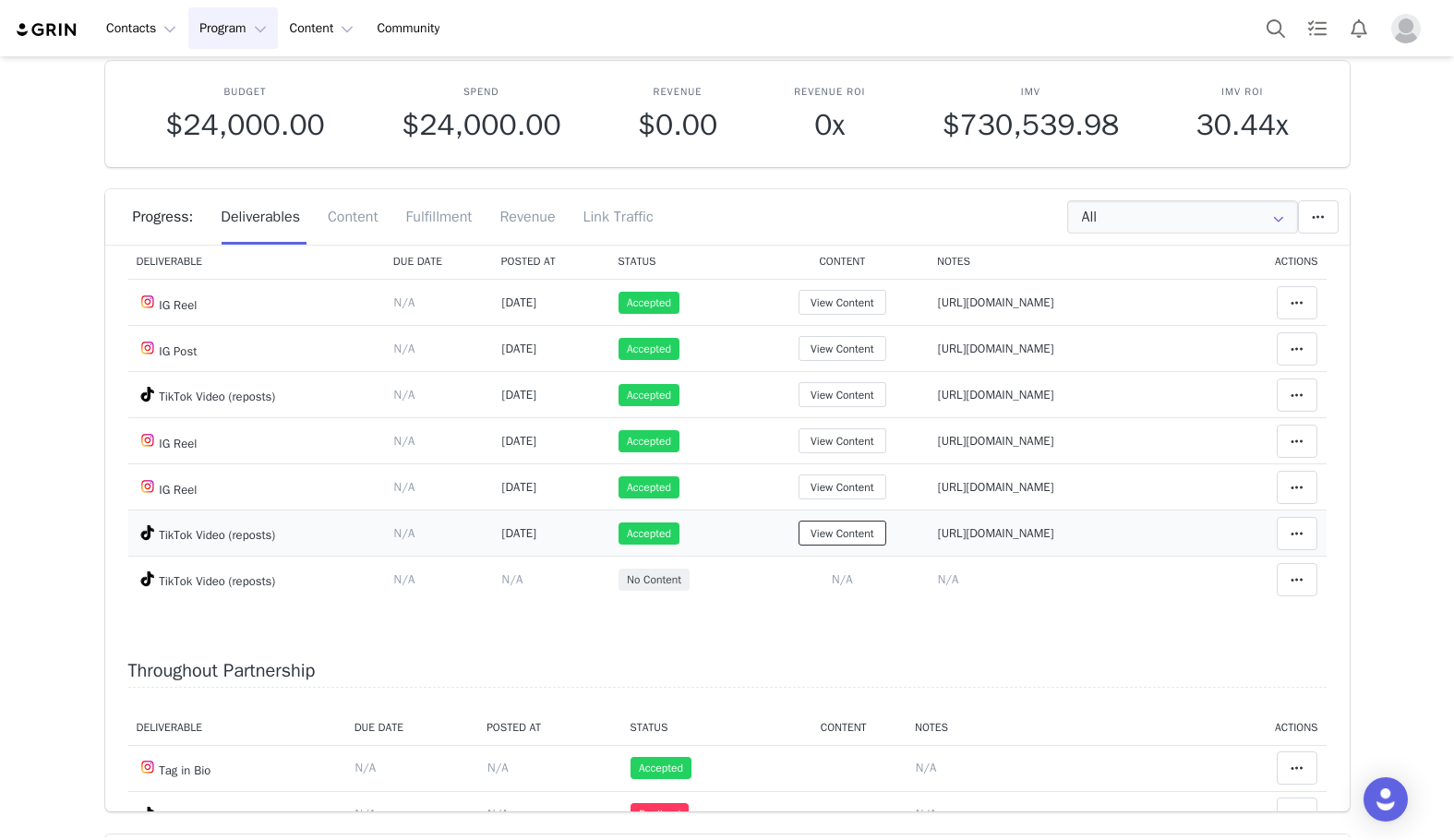 click on "View Content" at bounding box center (842, 533) 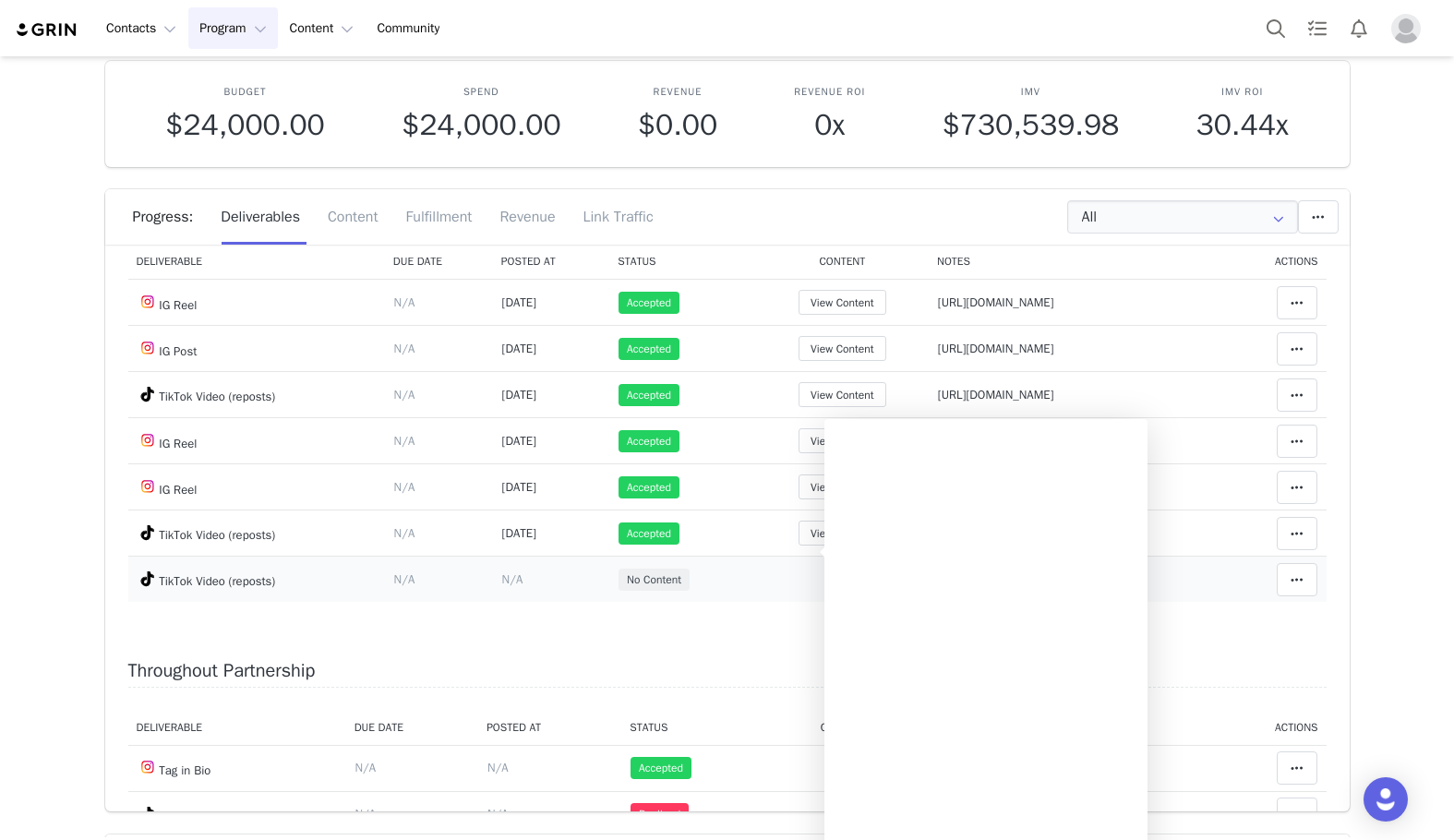 click on "N/A" at bounding box center [842, 579] 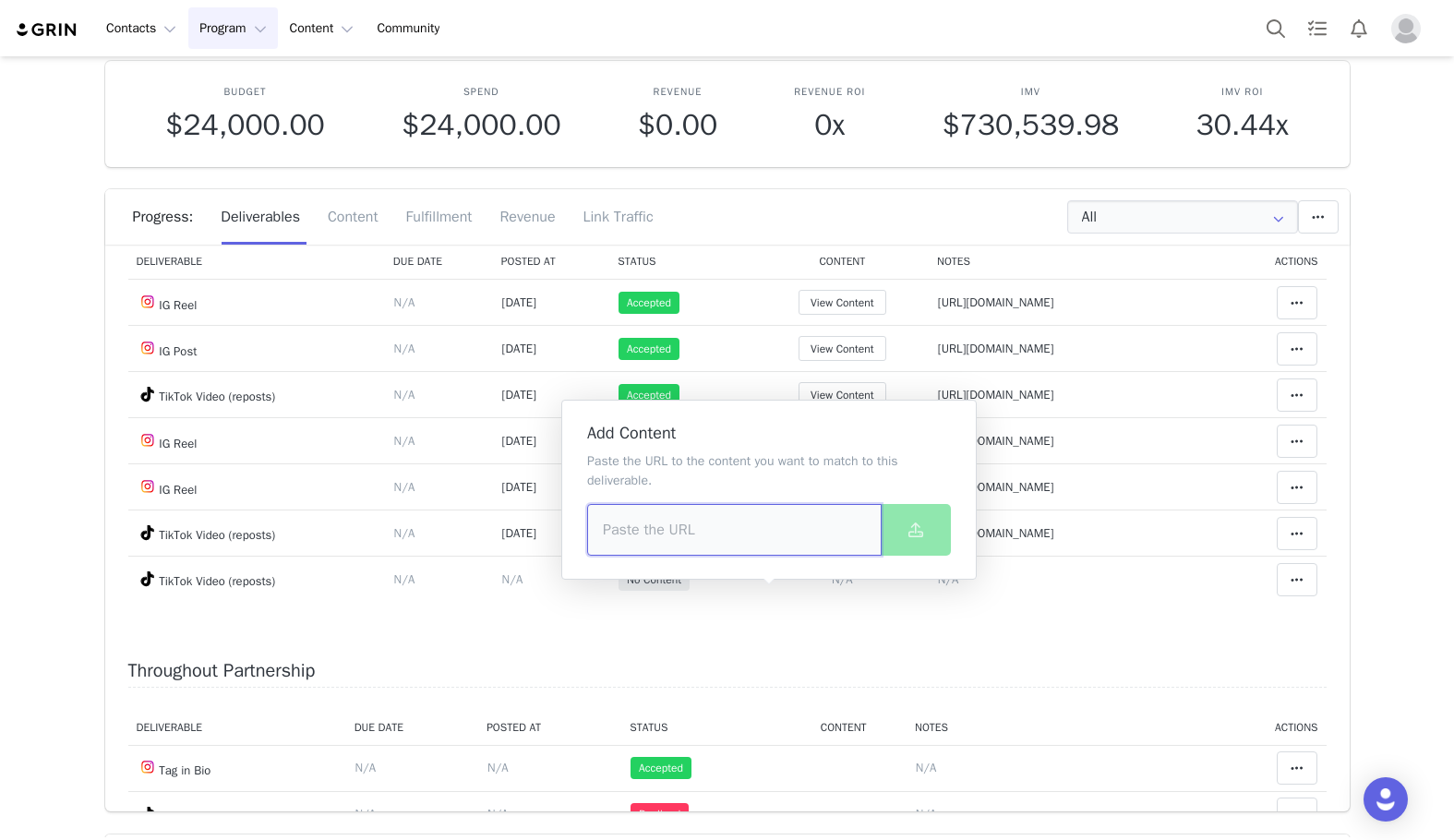 drag, startPoint x: 706, startPoint y: 501, endPoint x: 685, endPoint y: 517, distance: 26.400758 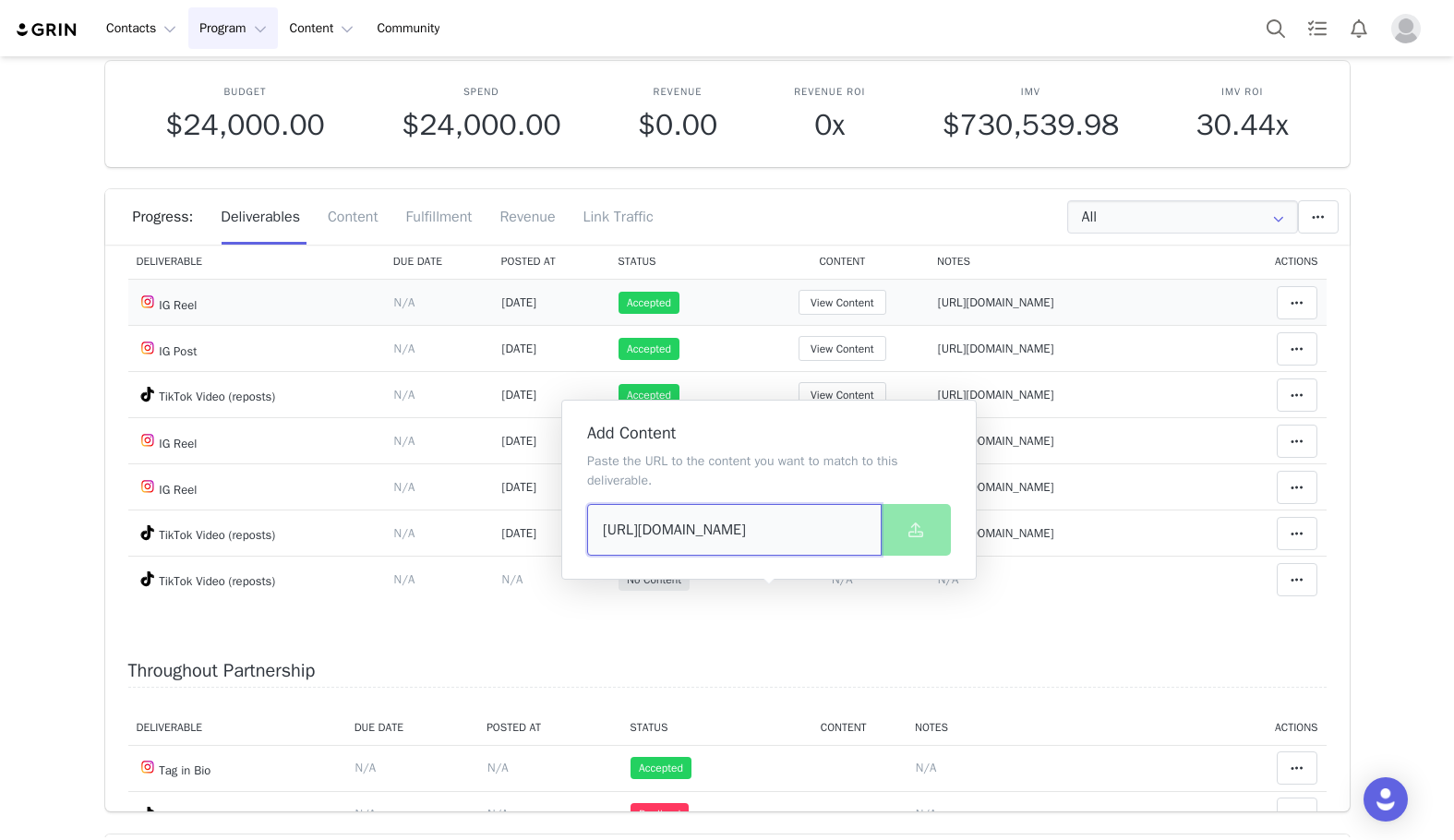 scroll, scrollTop: 0, scrollLeft: 164, axis: horizontal 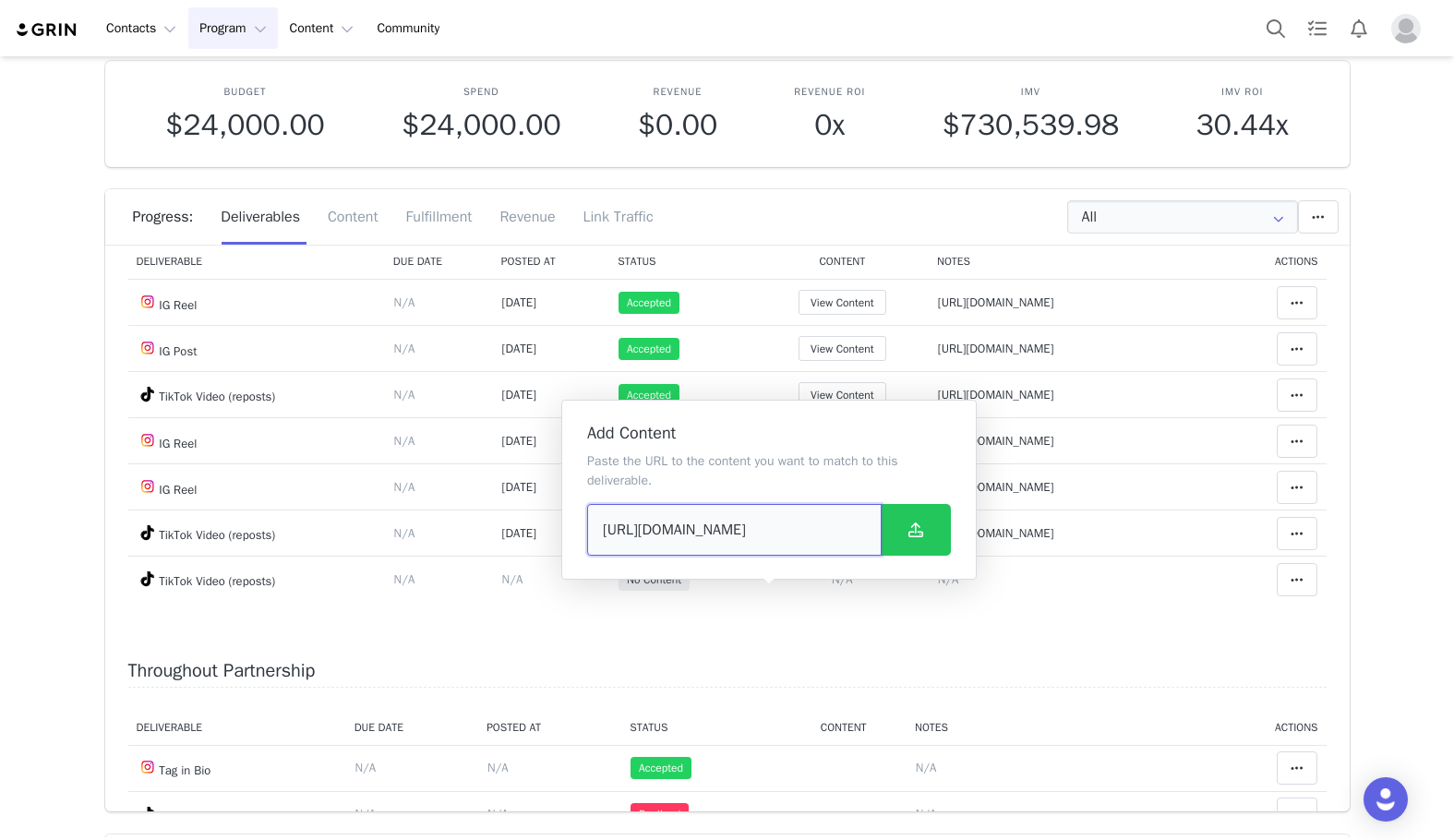 type on "https://www.tiktok.com/@bratz_i.n.c/video/7524404457065499935" 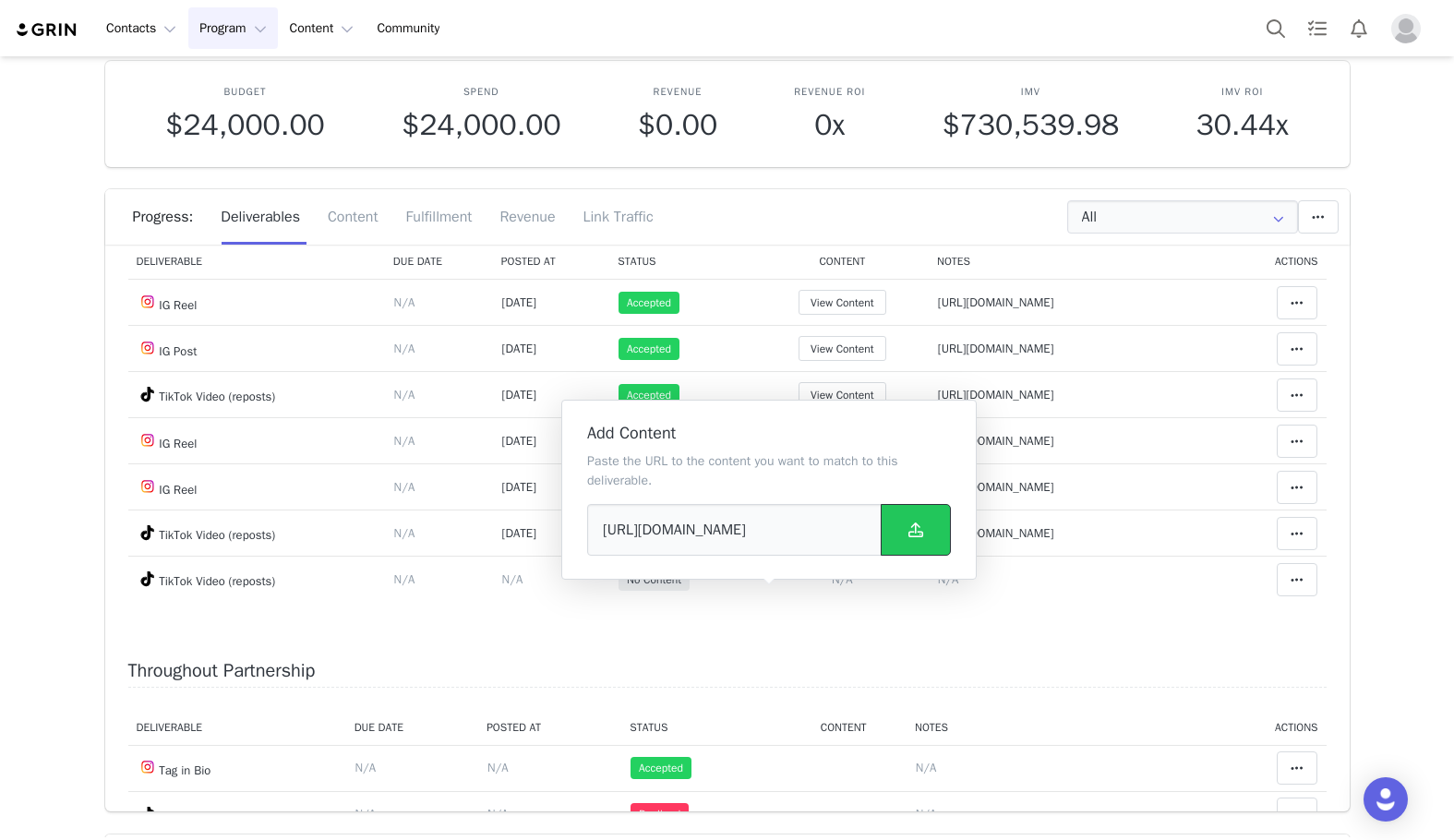click at bounding box center (916, 530) 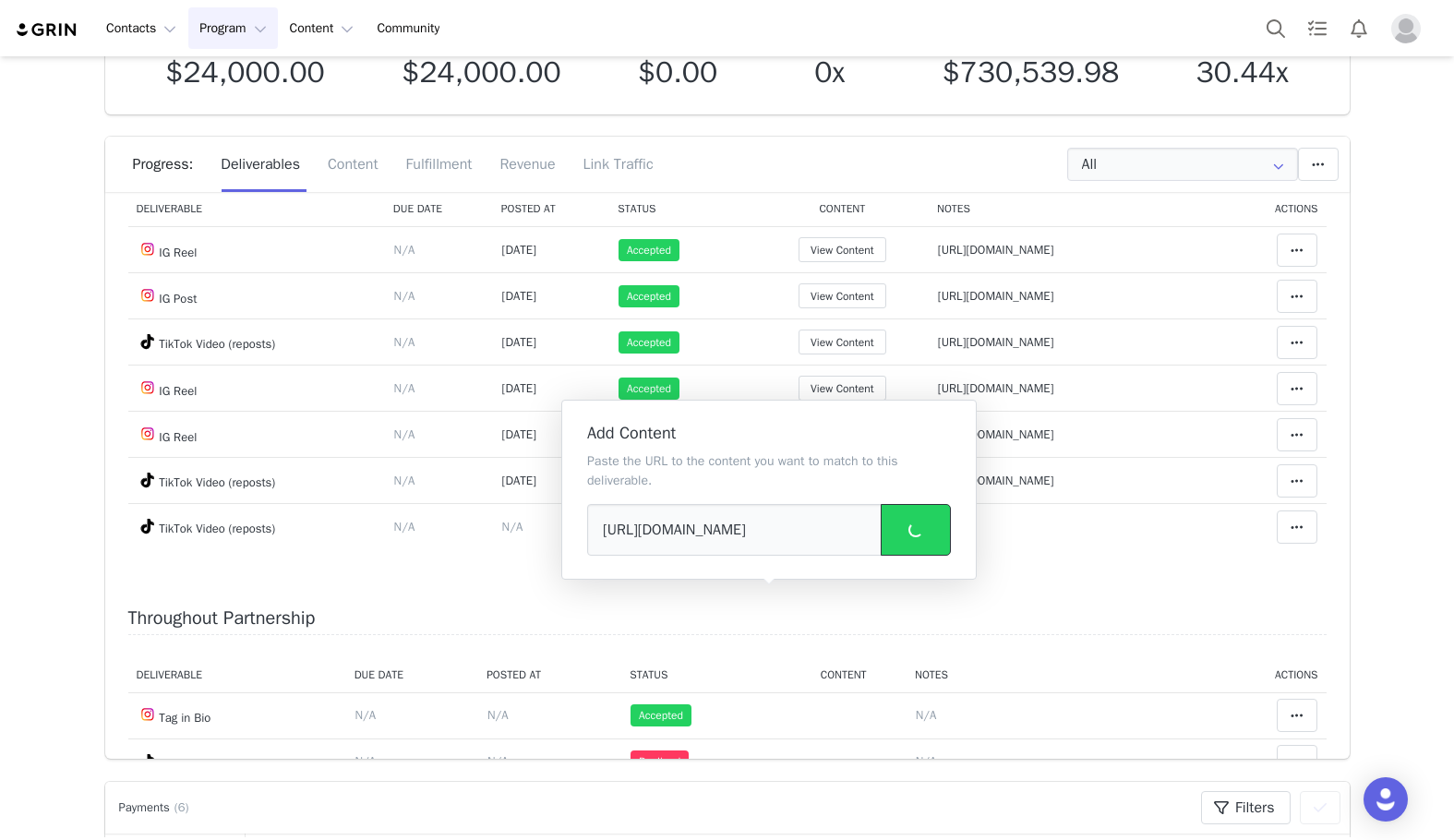 scroll, scrollTop: 92, scrollLeft: 0, axis: vertical 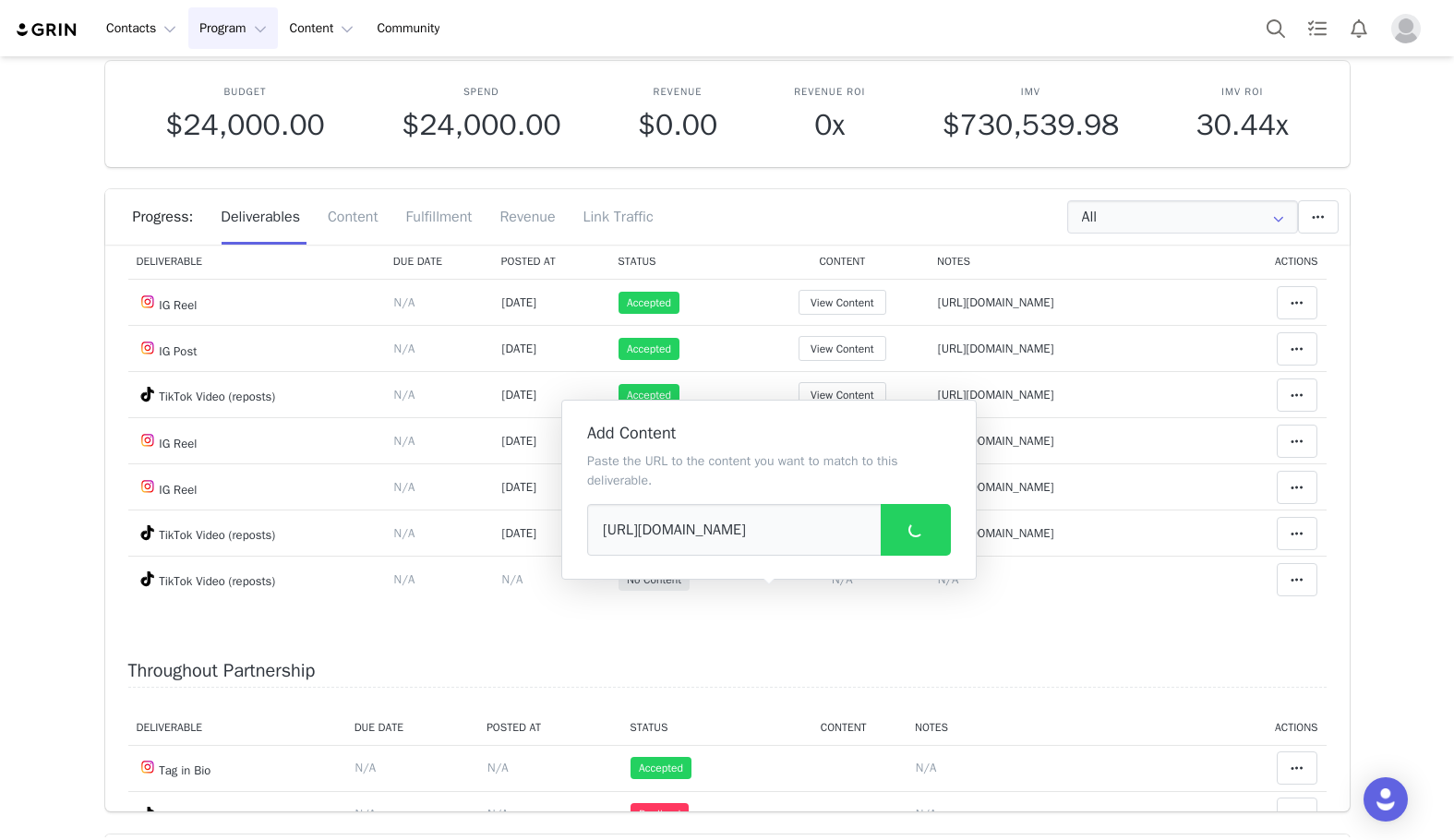 type 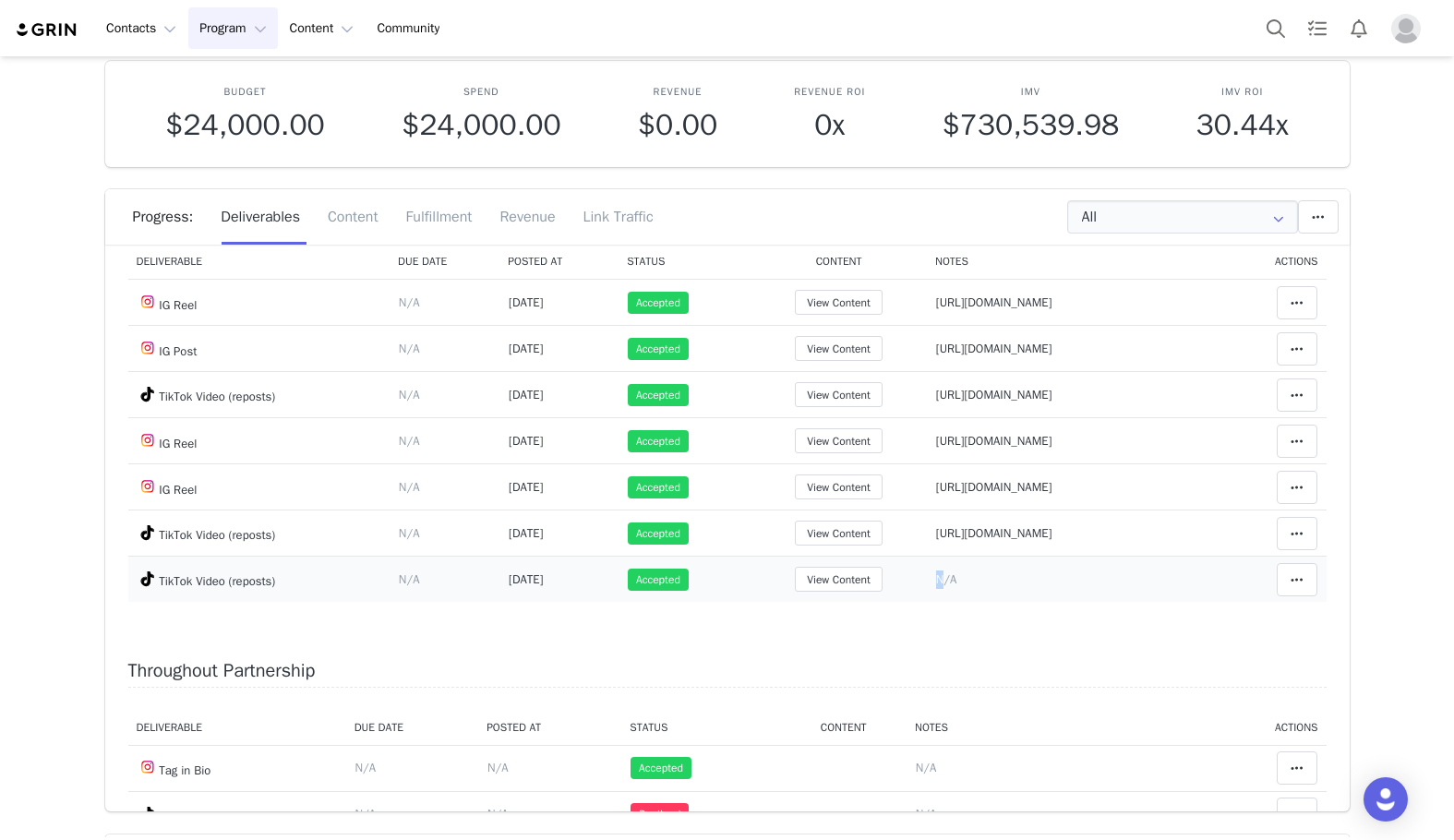 click on "N/A" at bounding box center [946, 579] 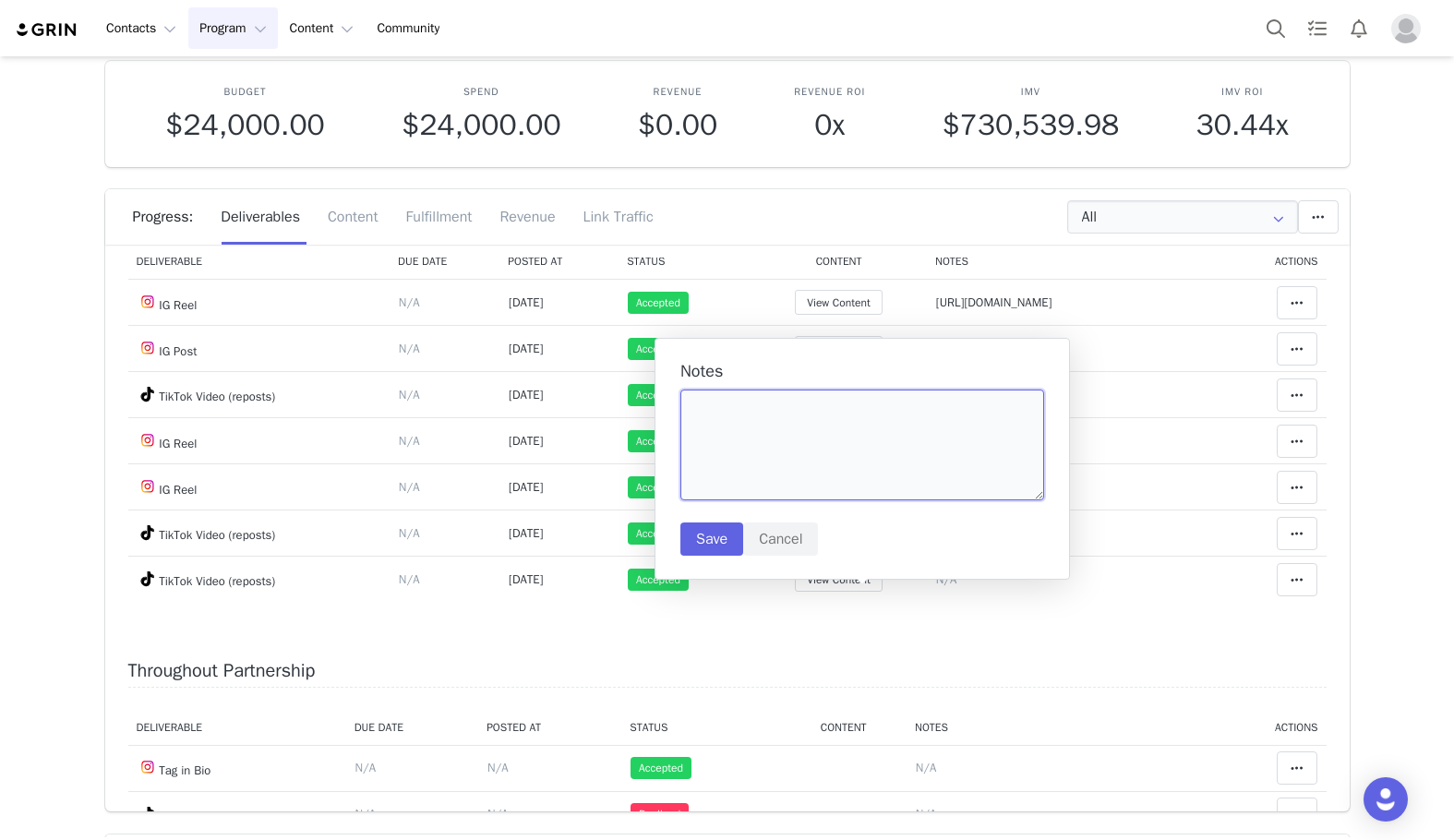 paste on "https://www.tiktok.com/@bratz_i.n.c/video/7524404457065499935" 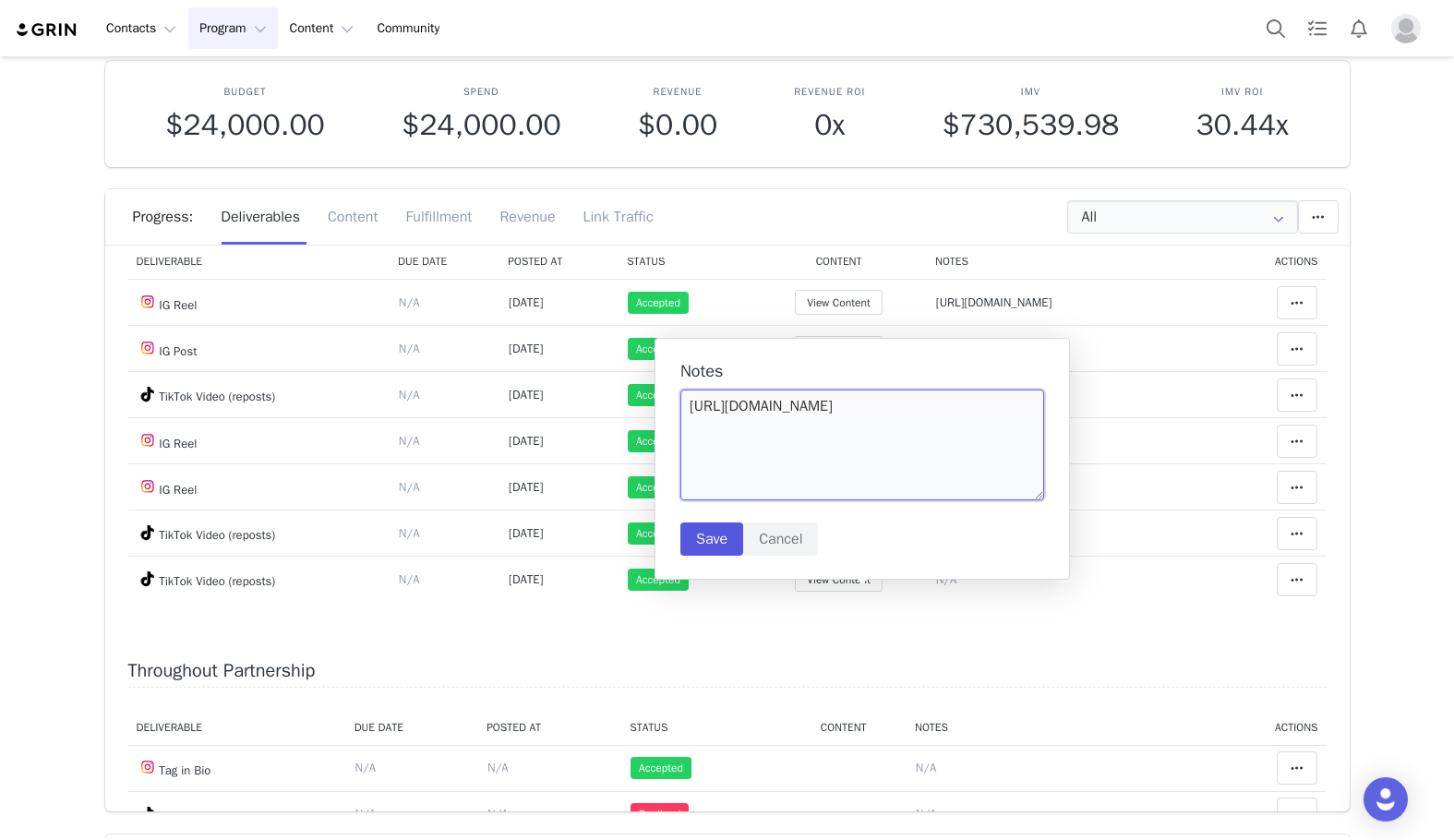 type on "https://www.tiktok.com/@bratz_i.n.c/video/7524404457065499935" 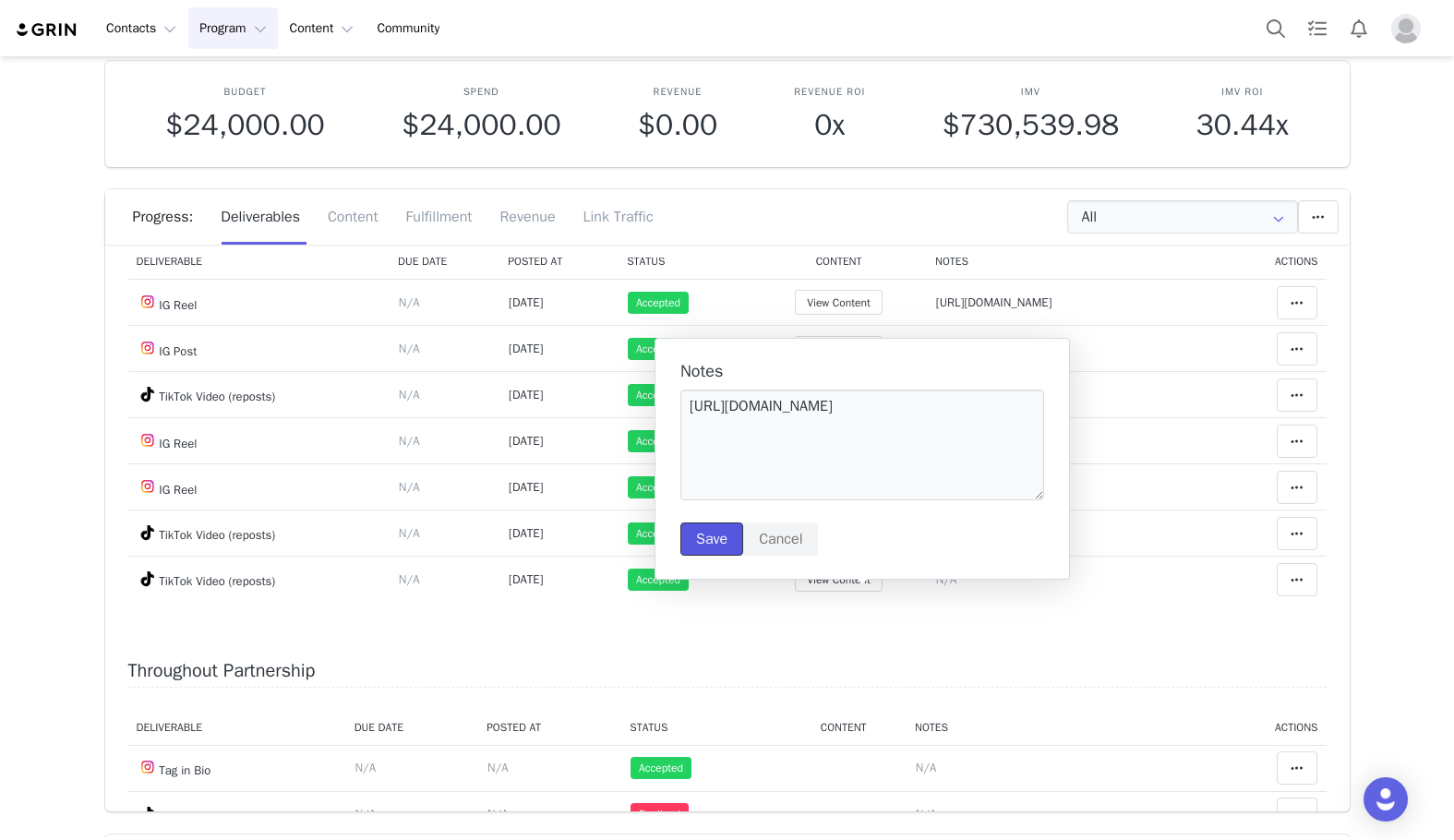 click on "Save" at bounding box center [712, 539] 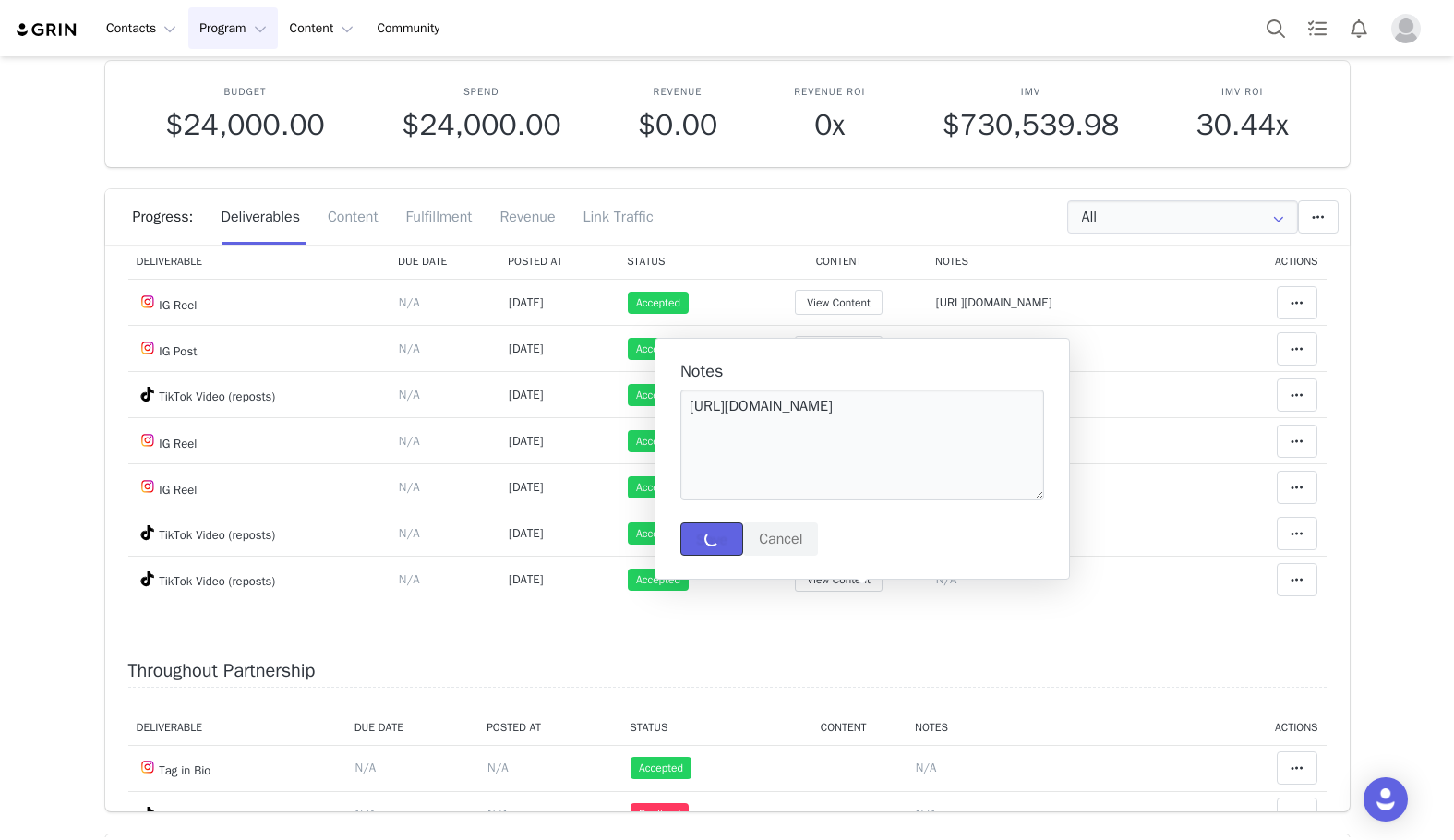 type 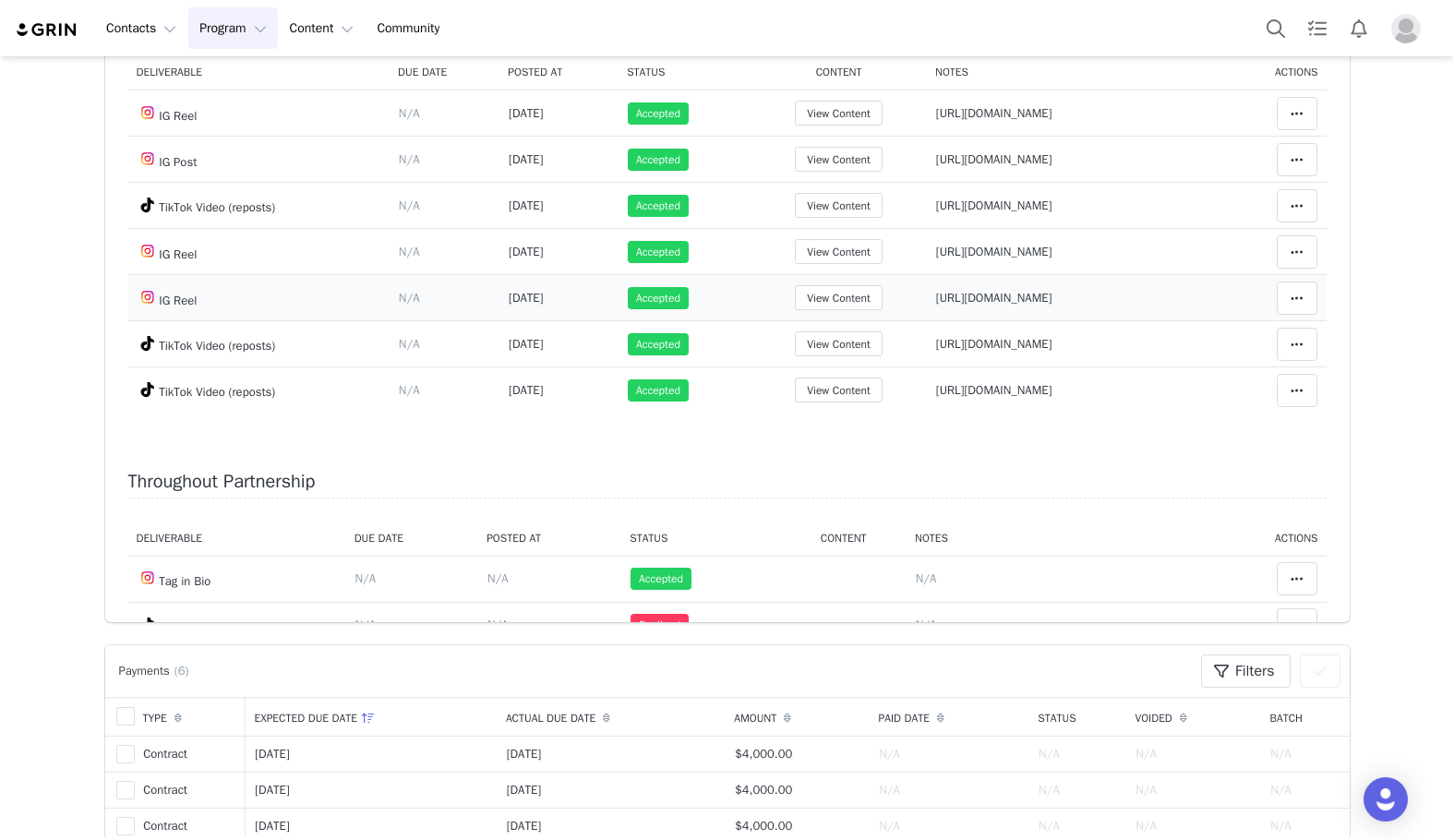 scroll, scrollTop: 277, scrollLeft: 0, axis: vertical 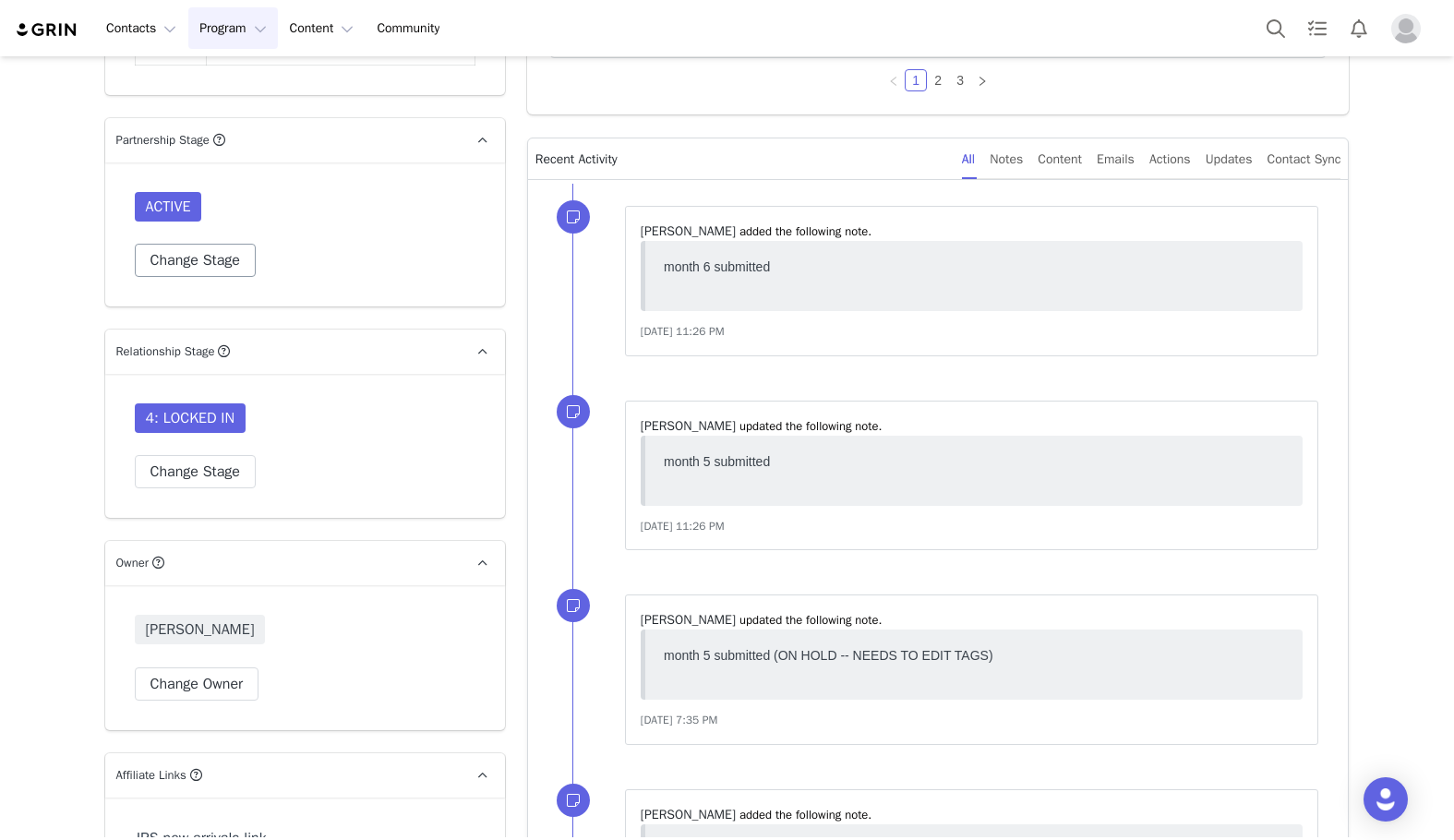 click on "ACTIVE  Change Stage" at bounding box center (305, 234) 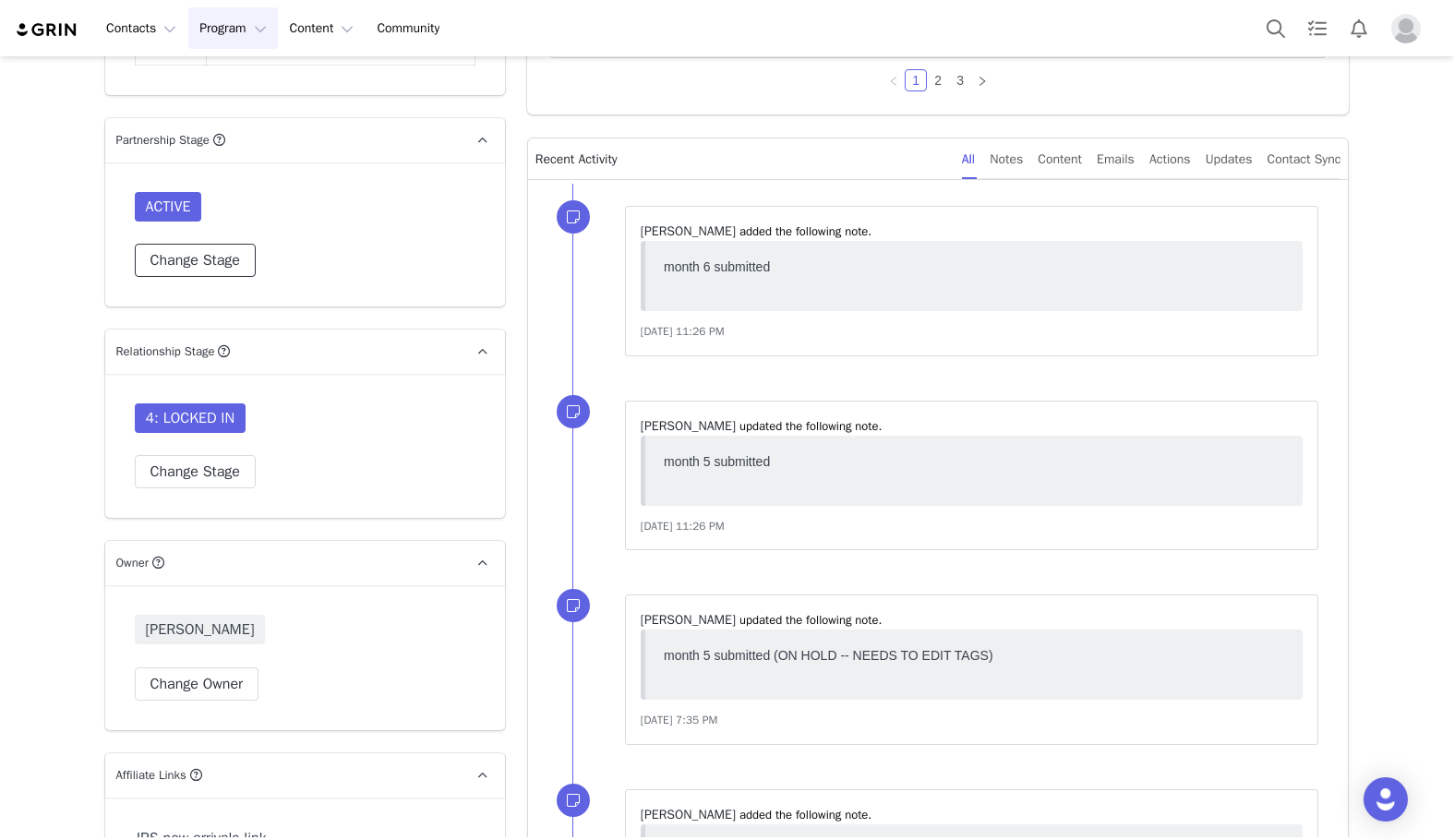 click on "Change Stage" at bounding box center [195, 260] 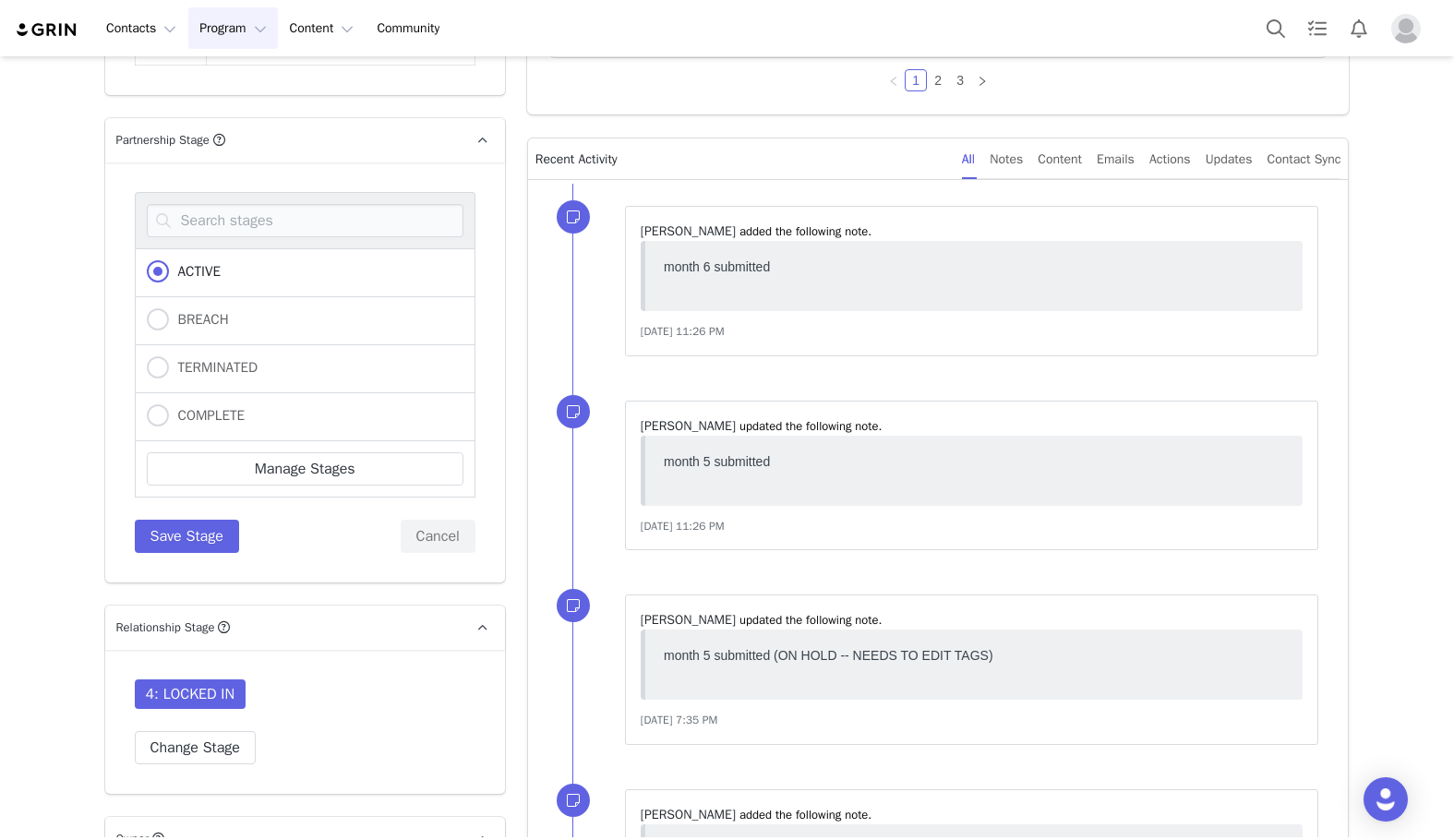 click on "COMPLETE" at bounding box center [305, 417] 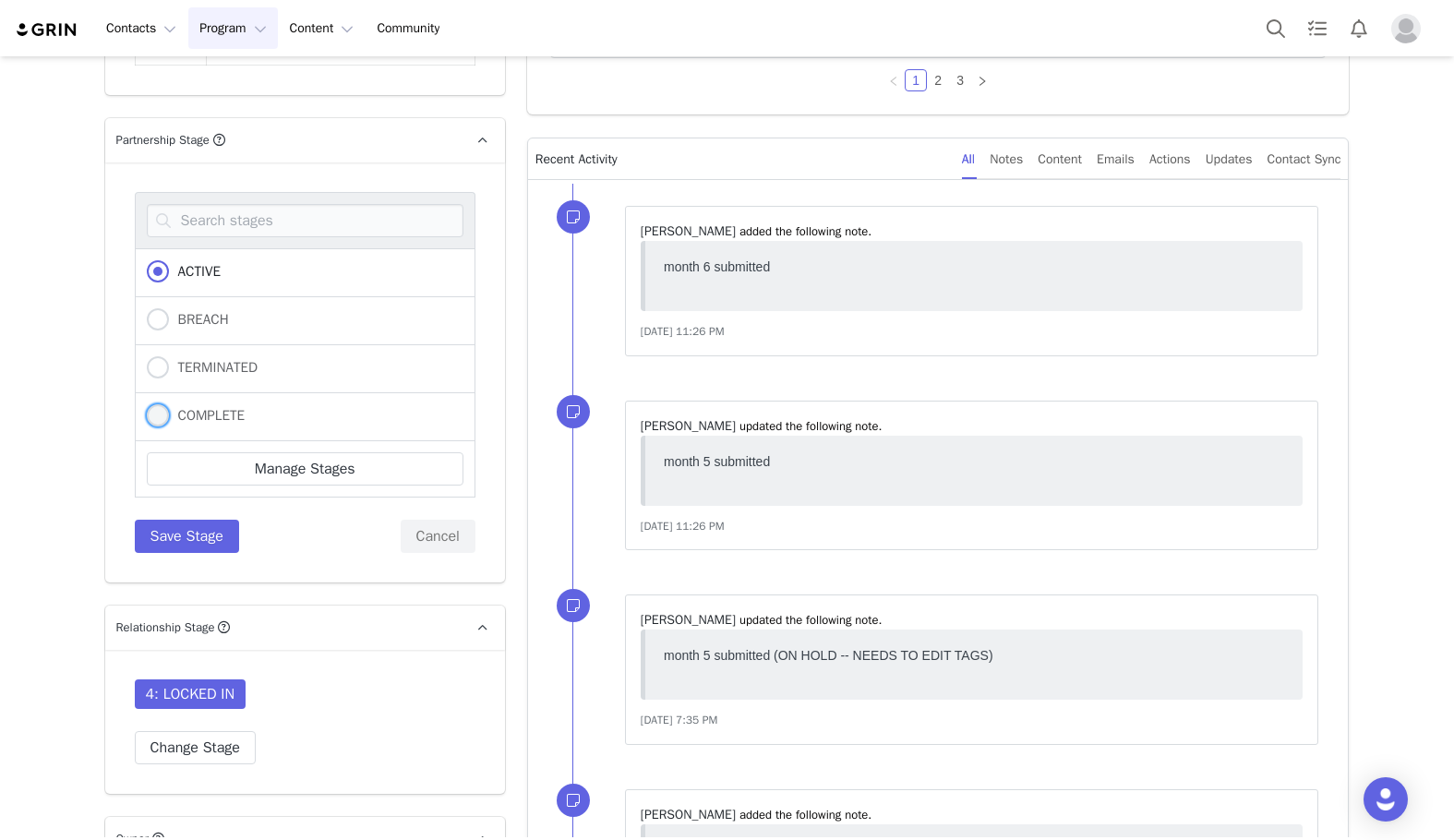 click on "COMPLETE" at bounding box center (207, 415) 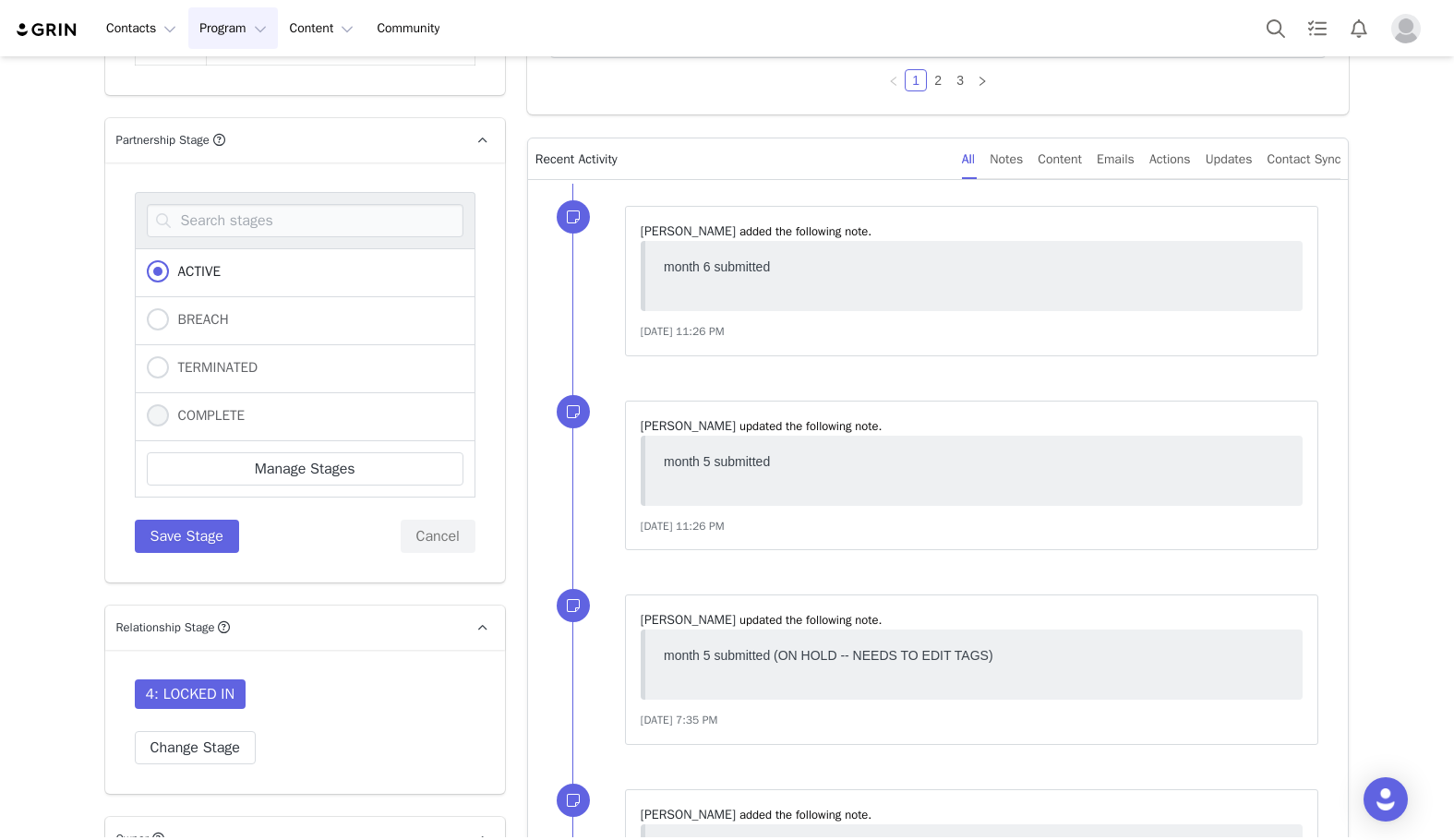click on "COMPLETE" at bounding box center [158, 416] 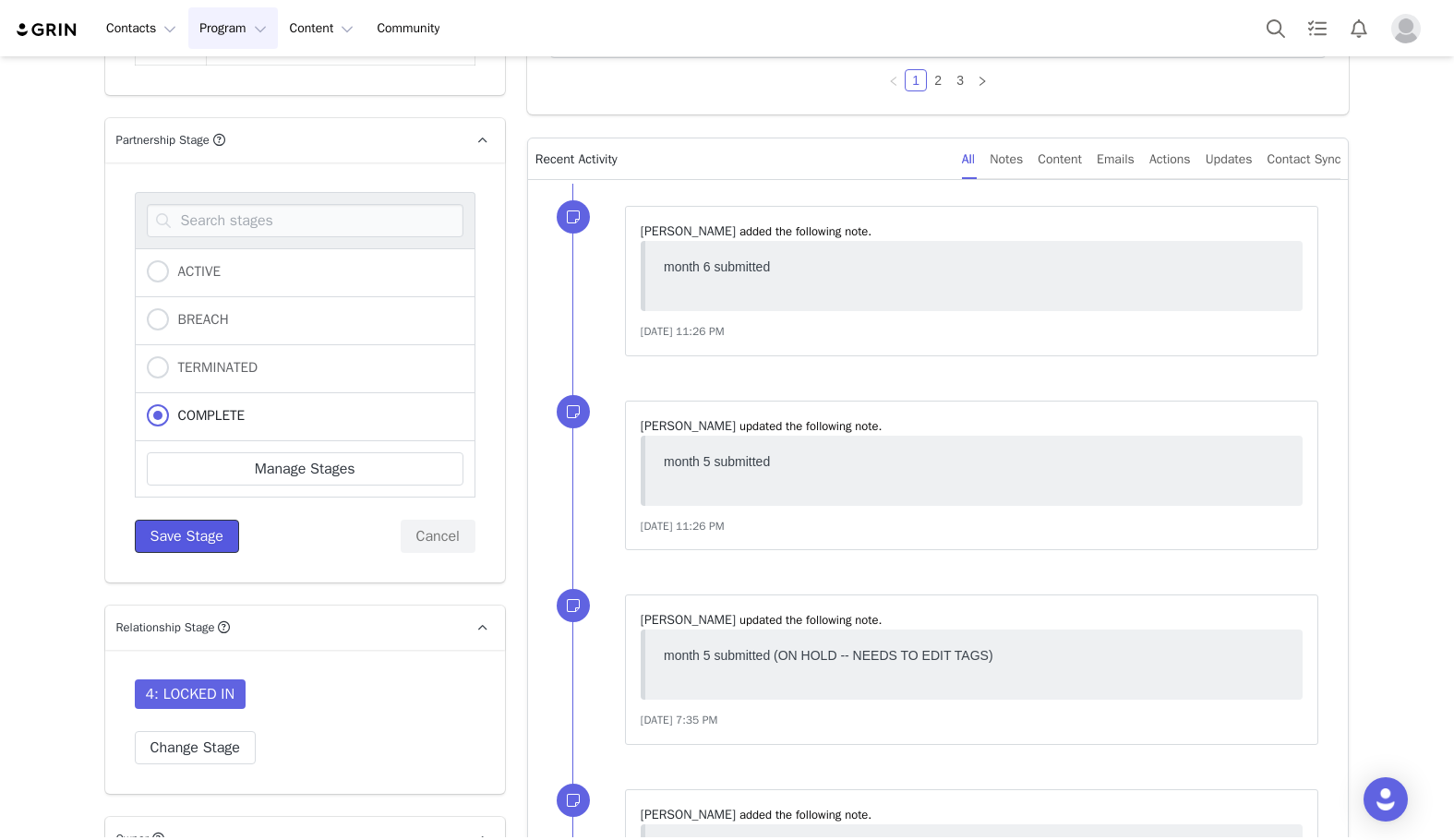 click on "Save Stage" at bounding box center (186, 536) 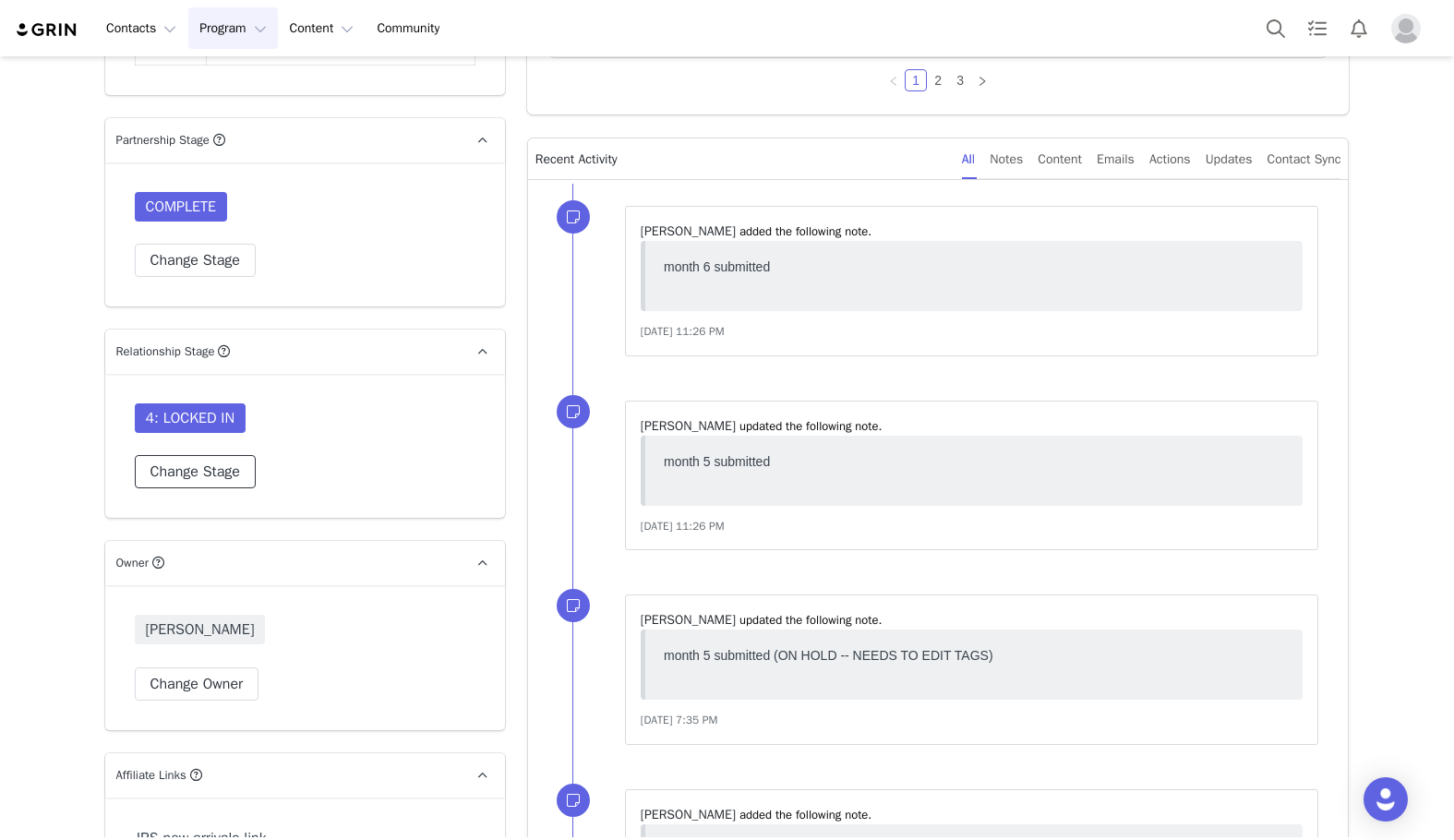 click on "Change Stage" at bounding box center [195, 472] 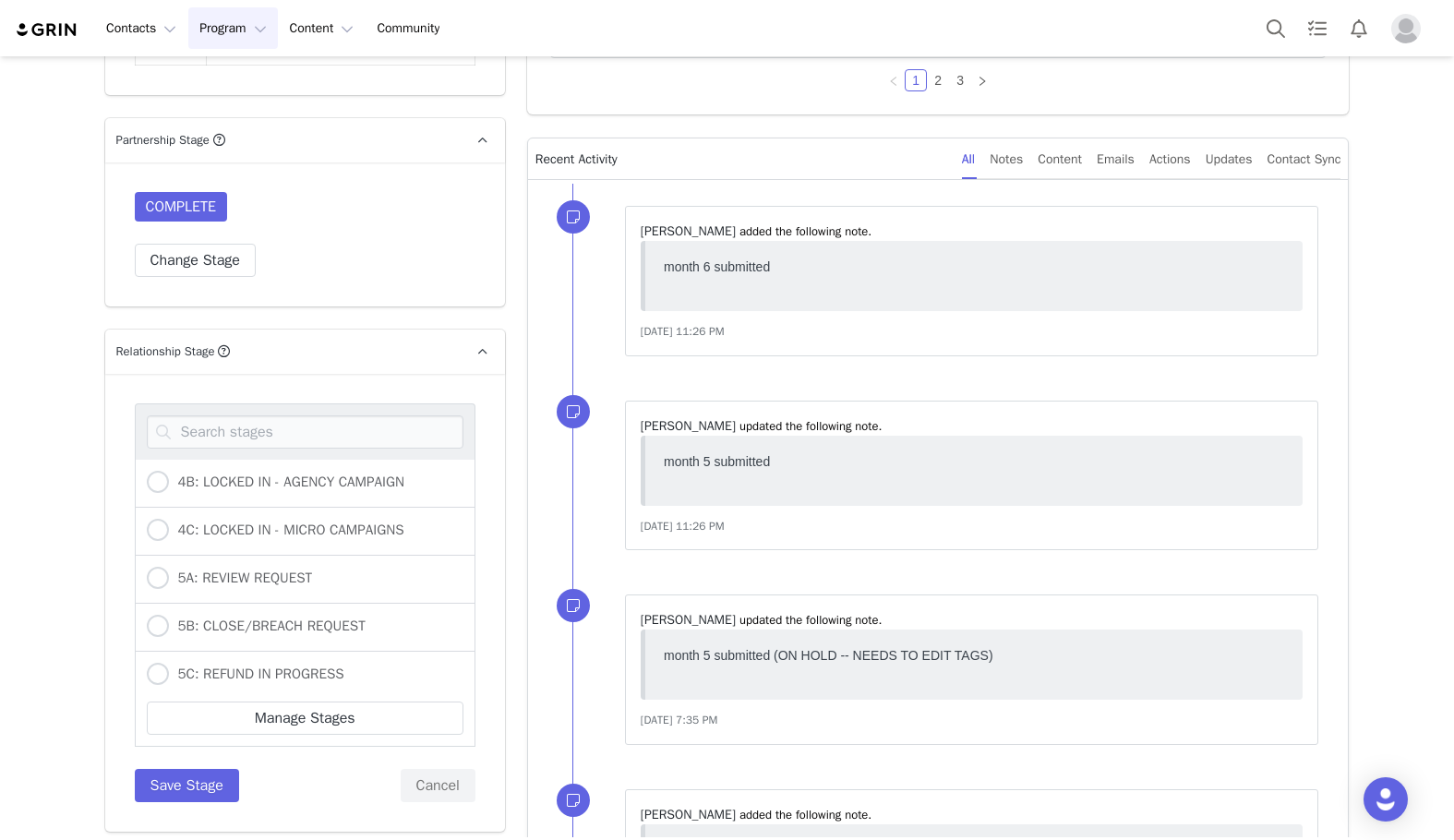 scroll, scrollTop: 462, scrollLeft: 0, axis: vertical 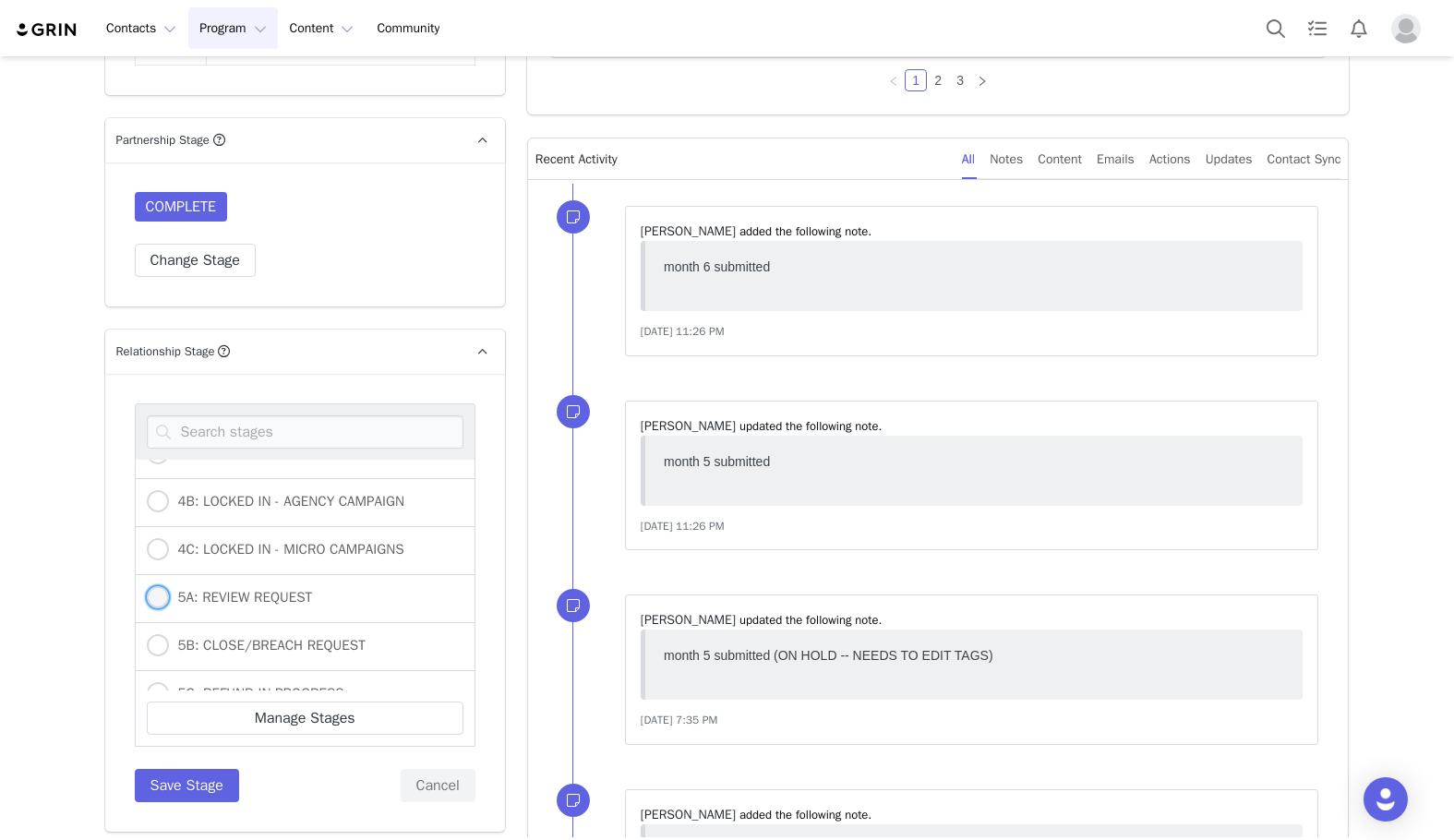 click on "5A: REVIEW REQUEST" at bounding box center [230, 598] 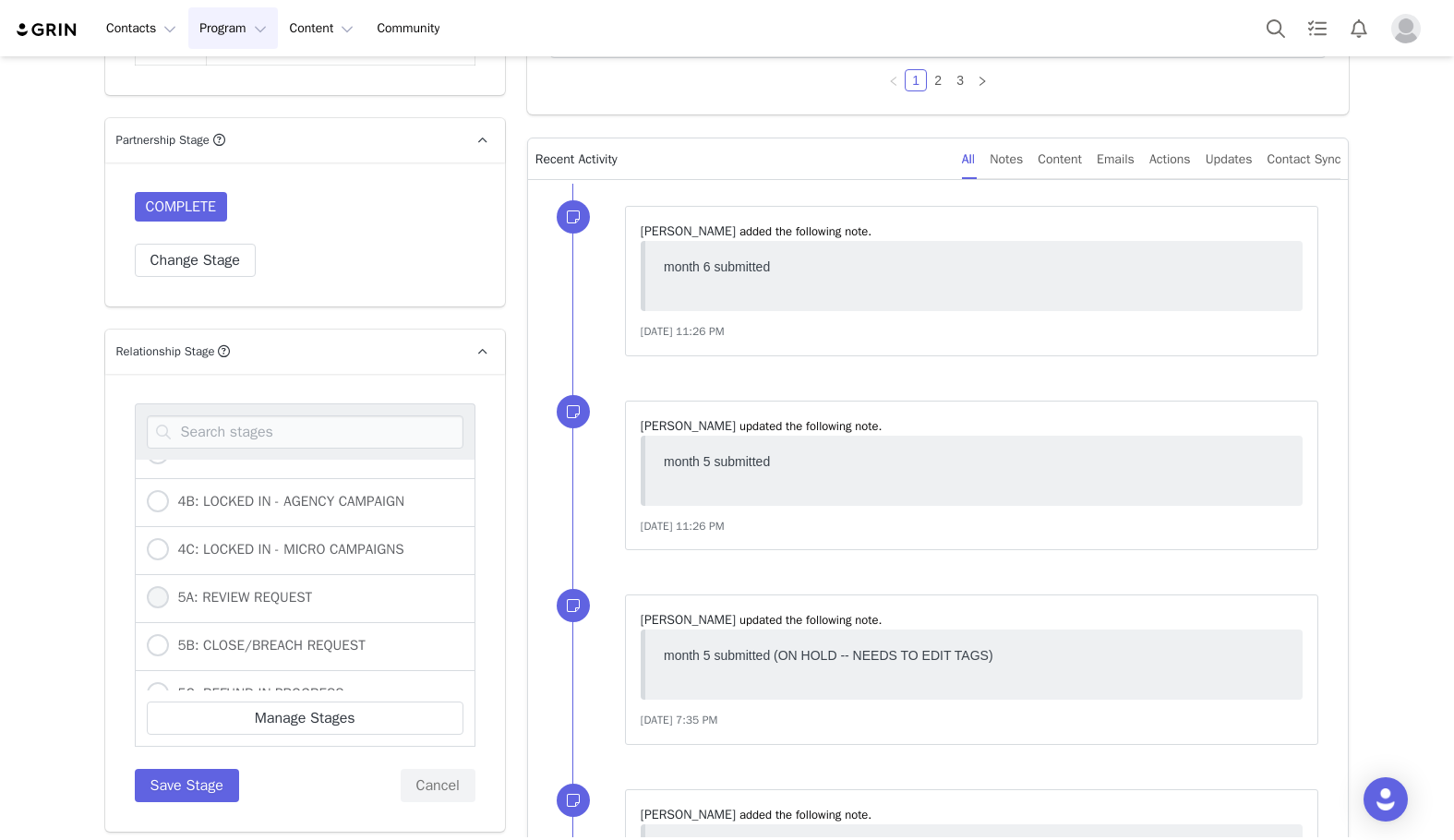 click on "5A: REVIEW REQUEST" at bounding box center (158, 598) 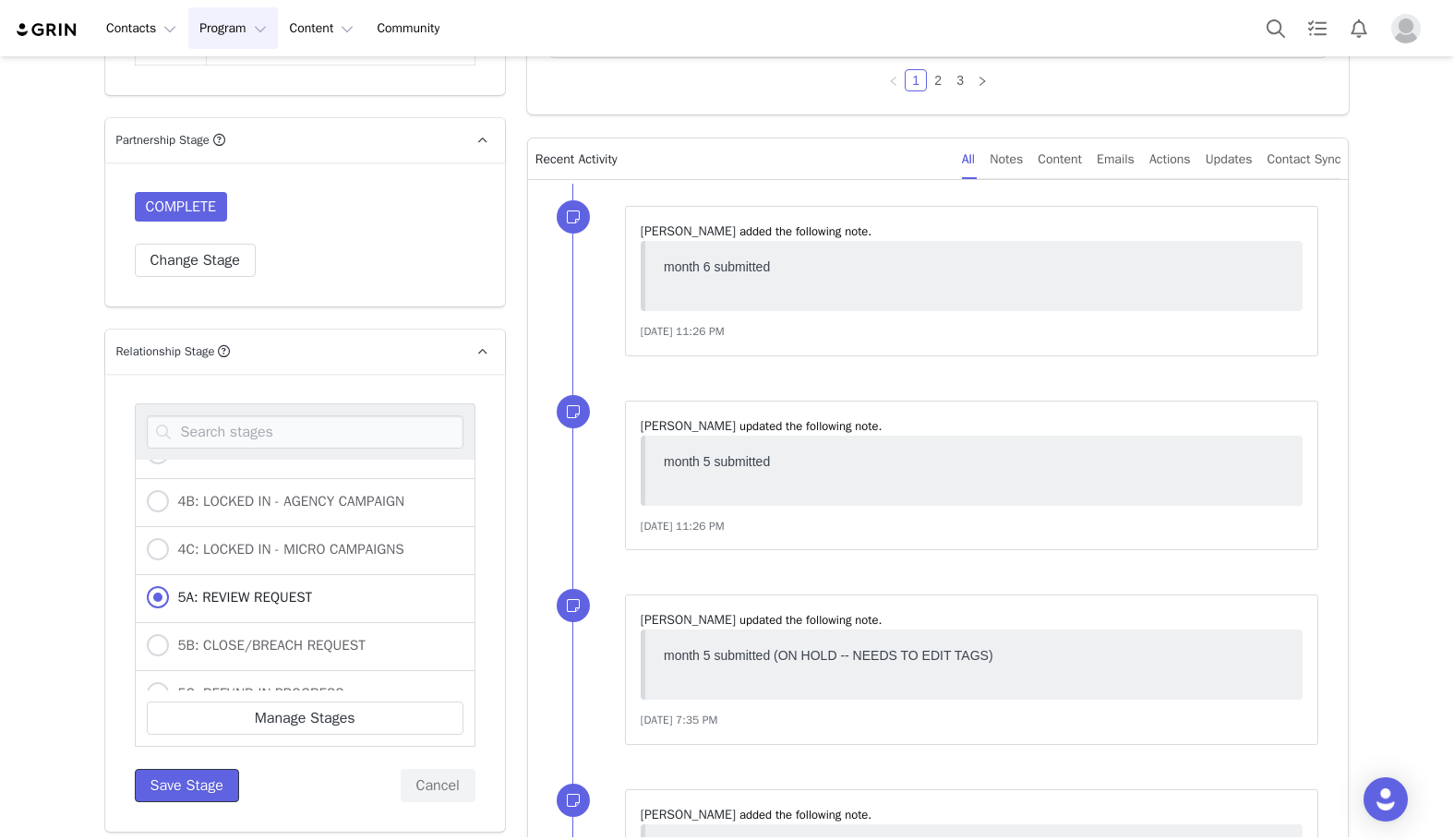 click on "Save Stage" at bounding box center (186, 786) 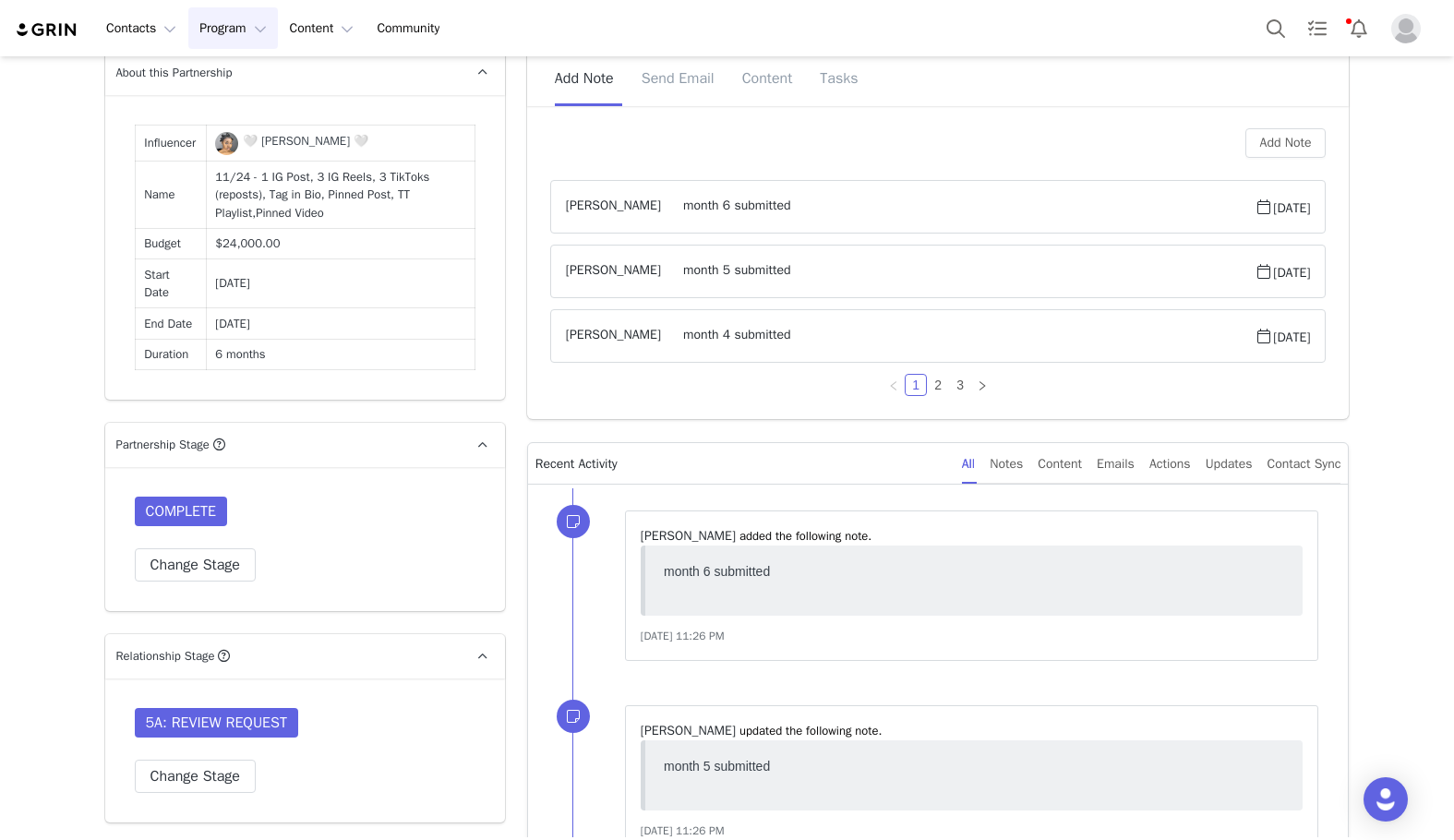 scroll, scrollTop: 1015, scrollLeft: 0, axis: vertical 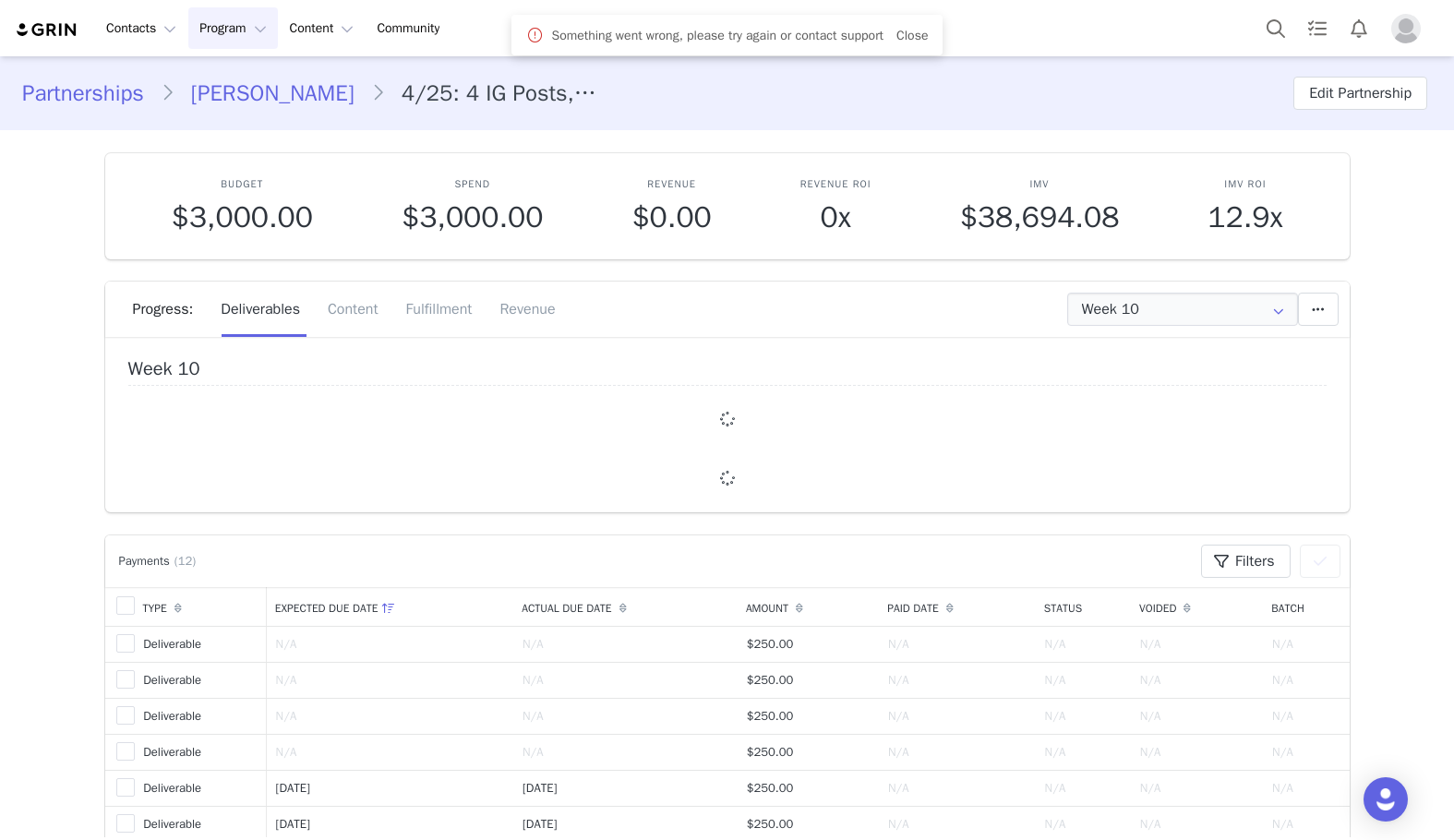 type on "+44 ([GEOGRAPHIC_DATA])" 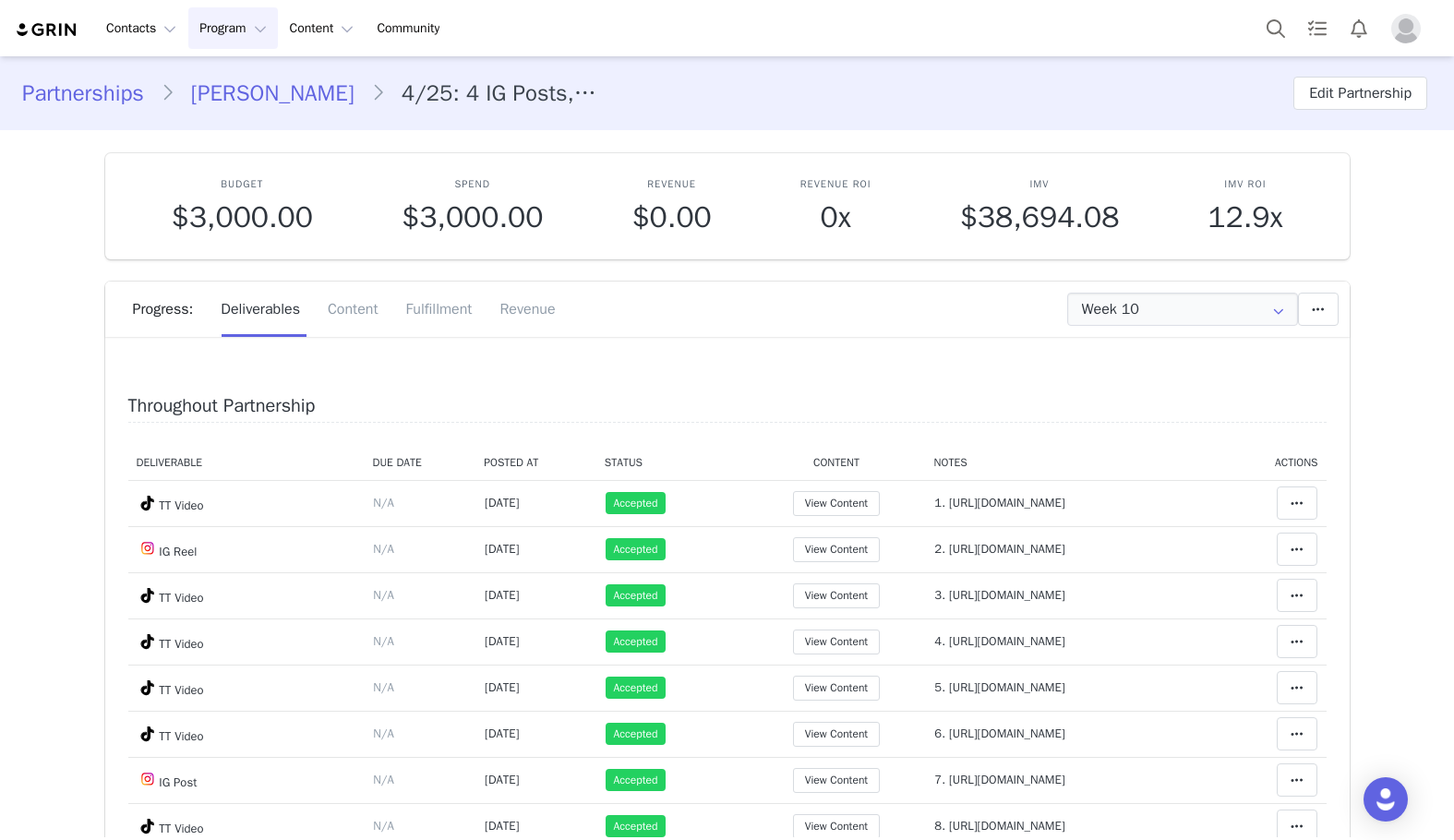 click on "Progress: Deliverables Content Fulfillment Revenue" at bounding box center (741, 309) 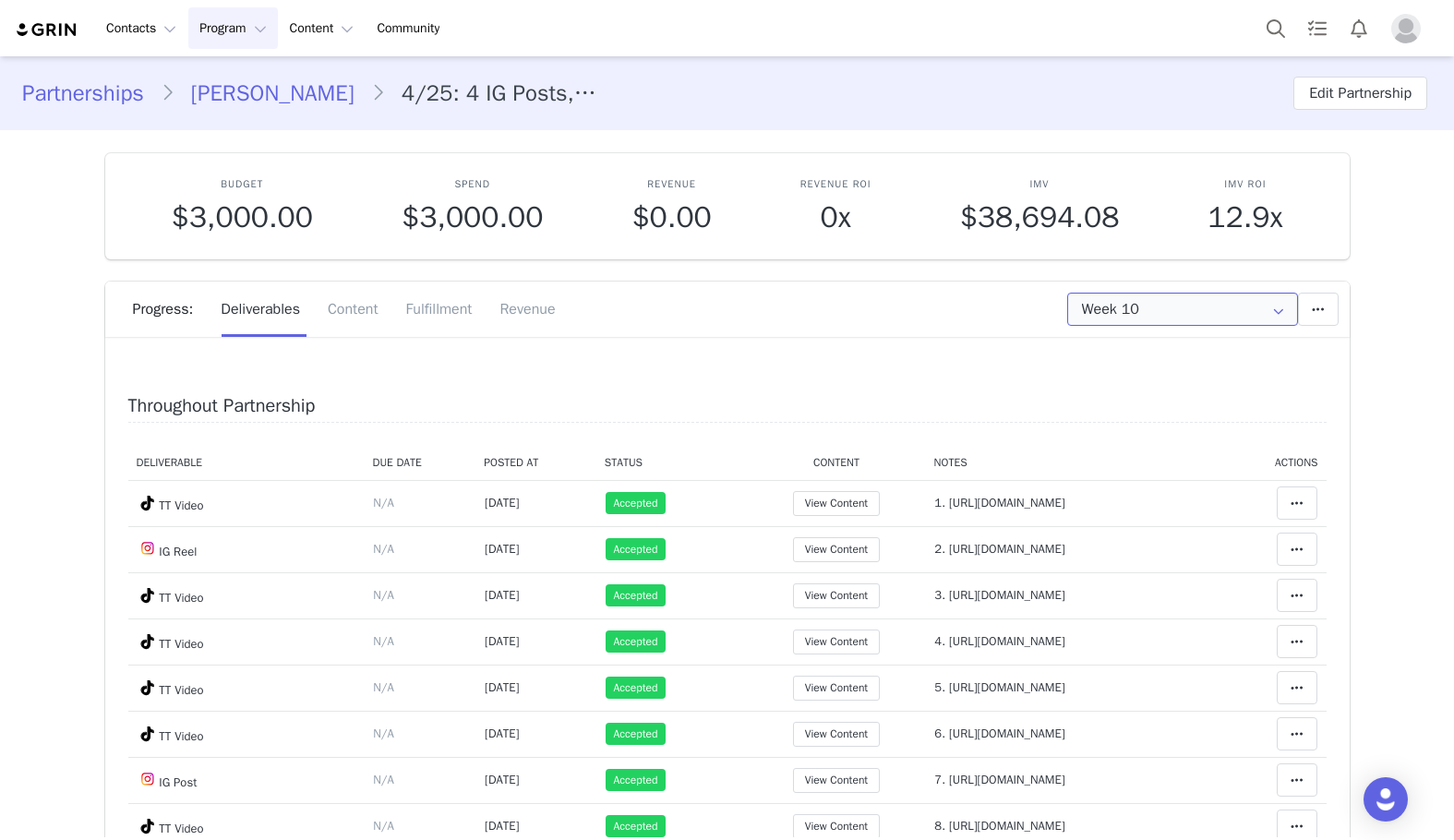 click on "Week 10" at bounding box center [1183, 309] 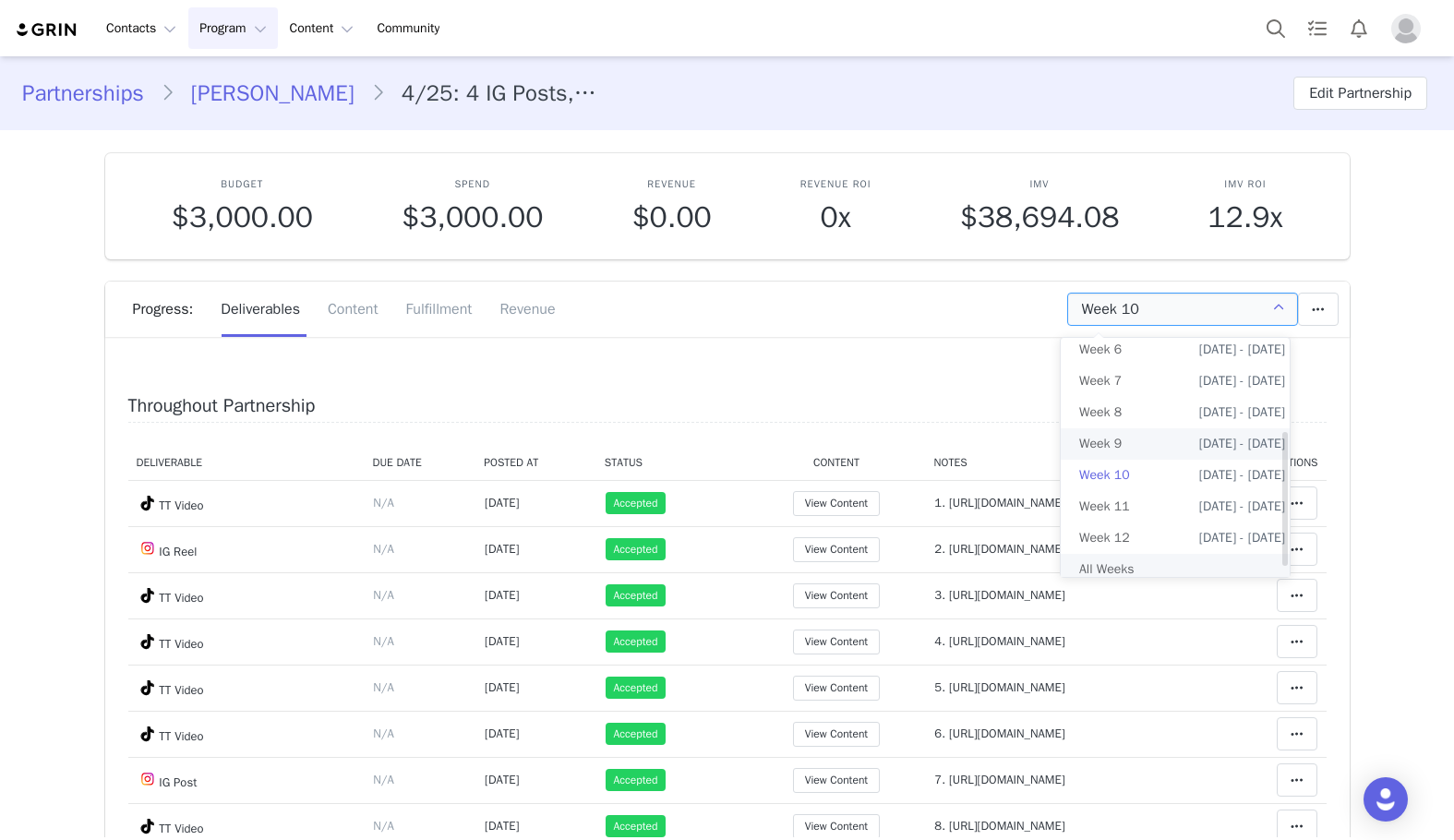 scroll, scrollTop: 180, scrollLeft: 0, axis: vertical 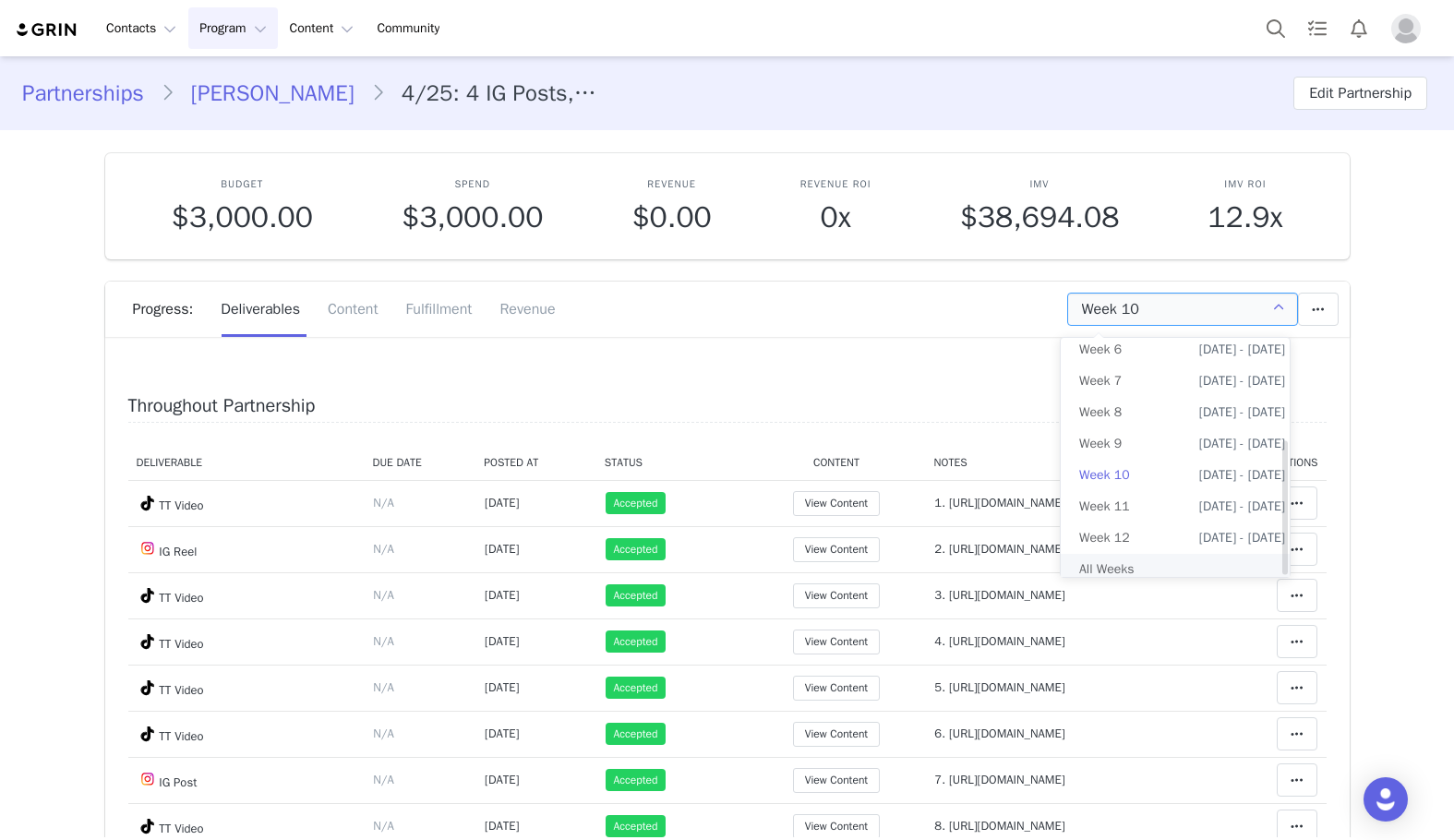 click on "All Weeks" at bounding box center [1182, 570] 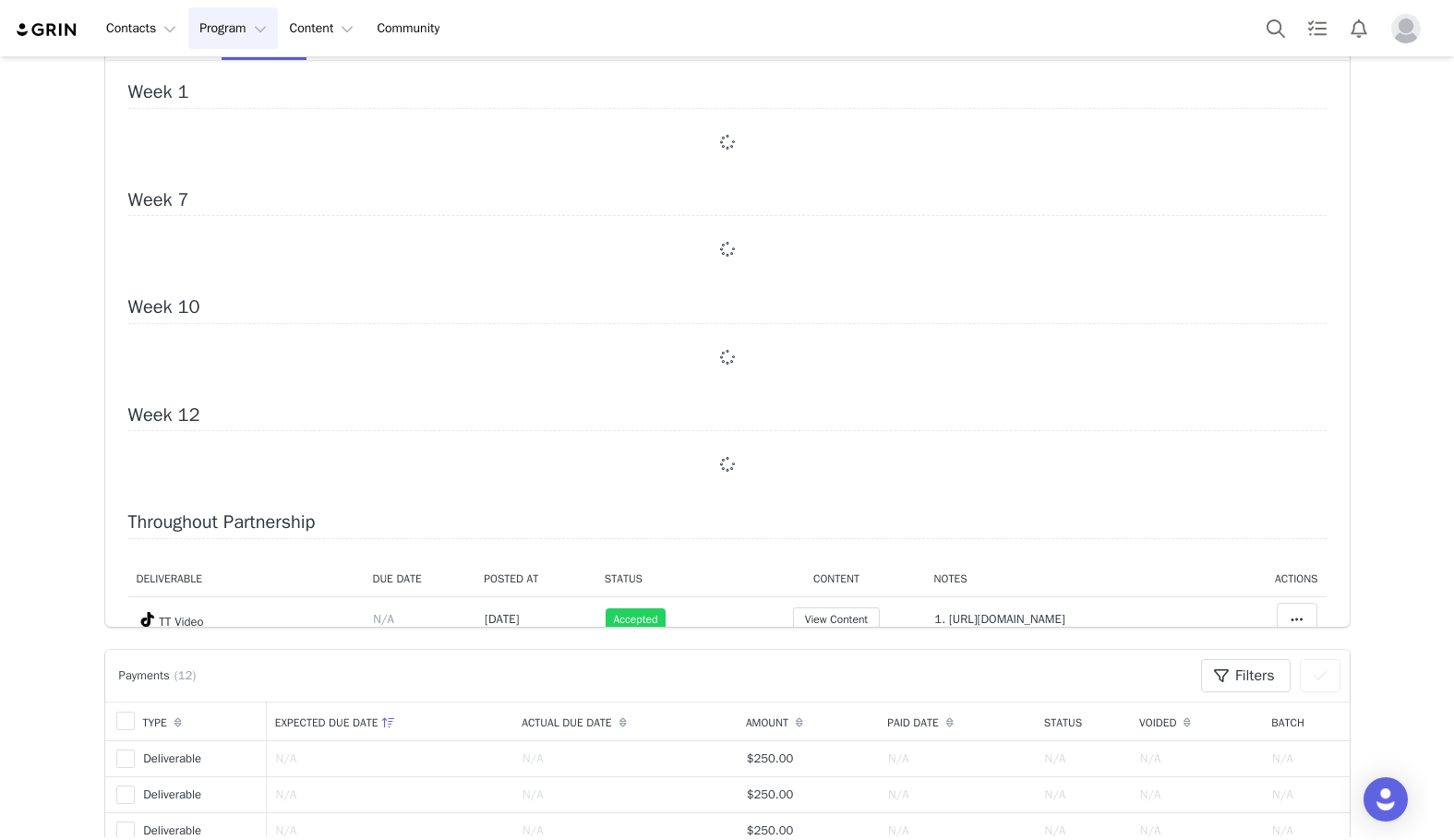 scroll, scrollTop: 92, scrollLeft: 0, axis: vertical 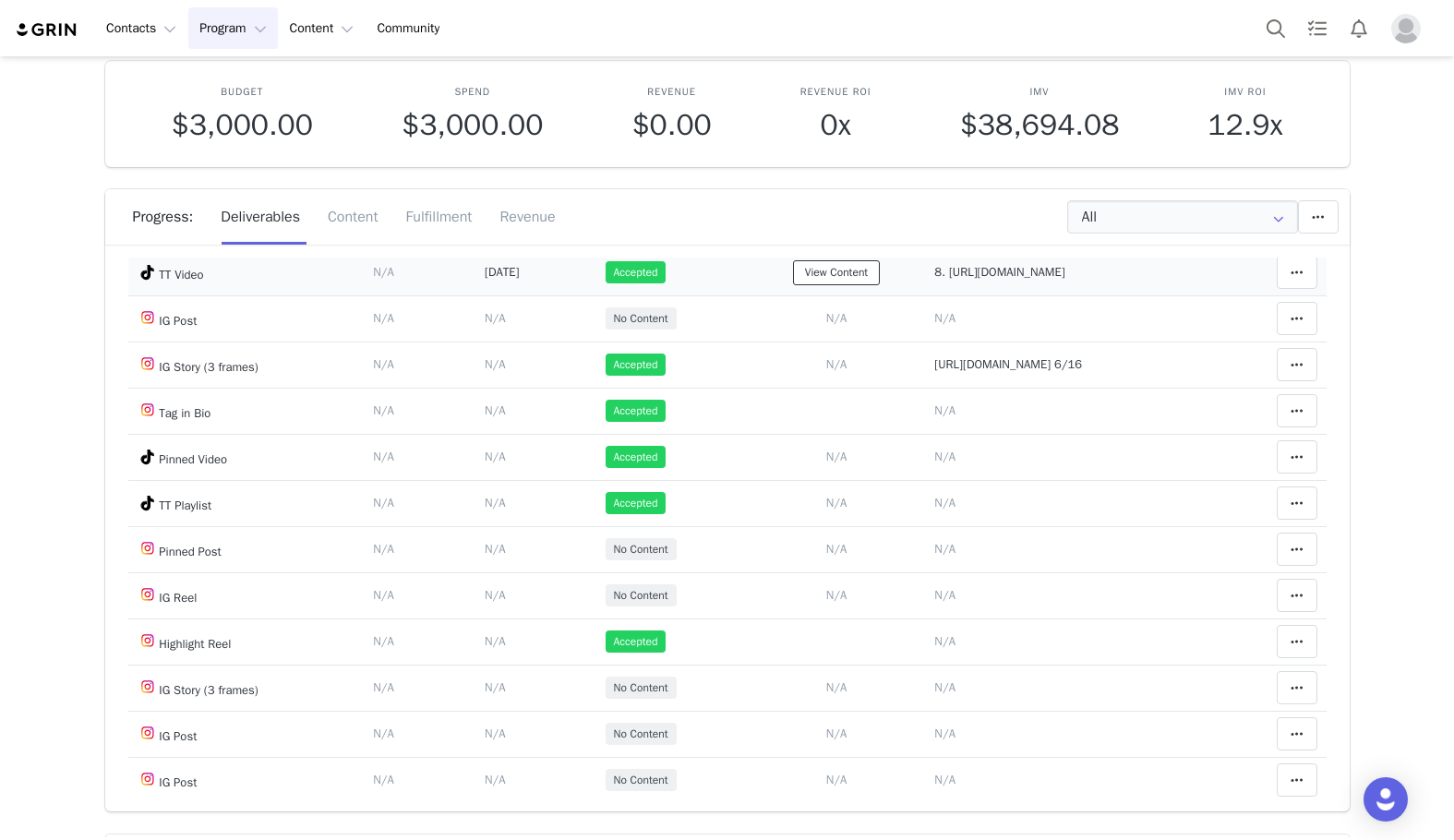 click on "View Content" at bounding box center (836, 272) 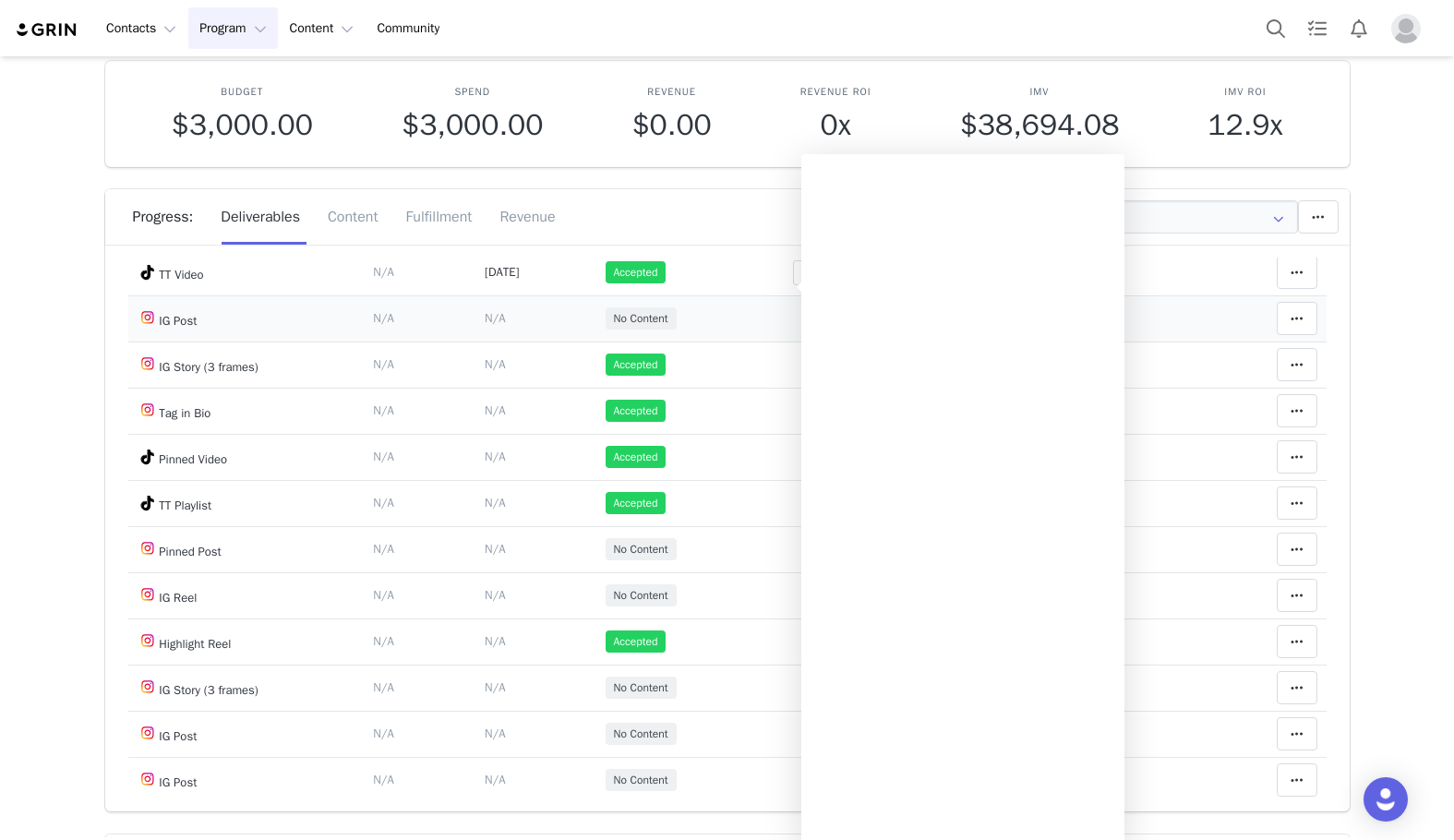 click on "No Content" at bounding box center (672, 318) 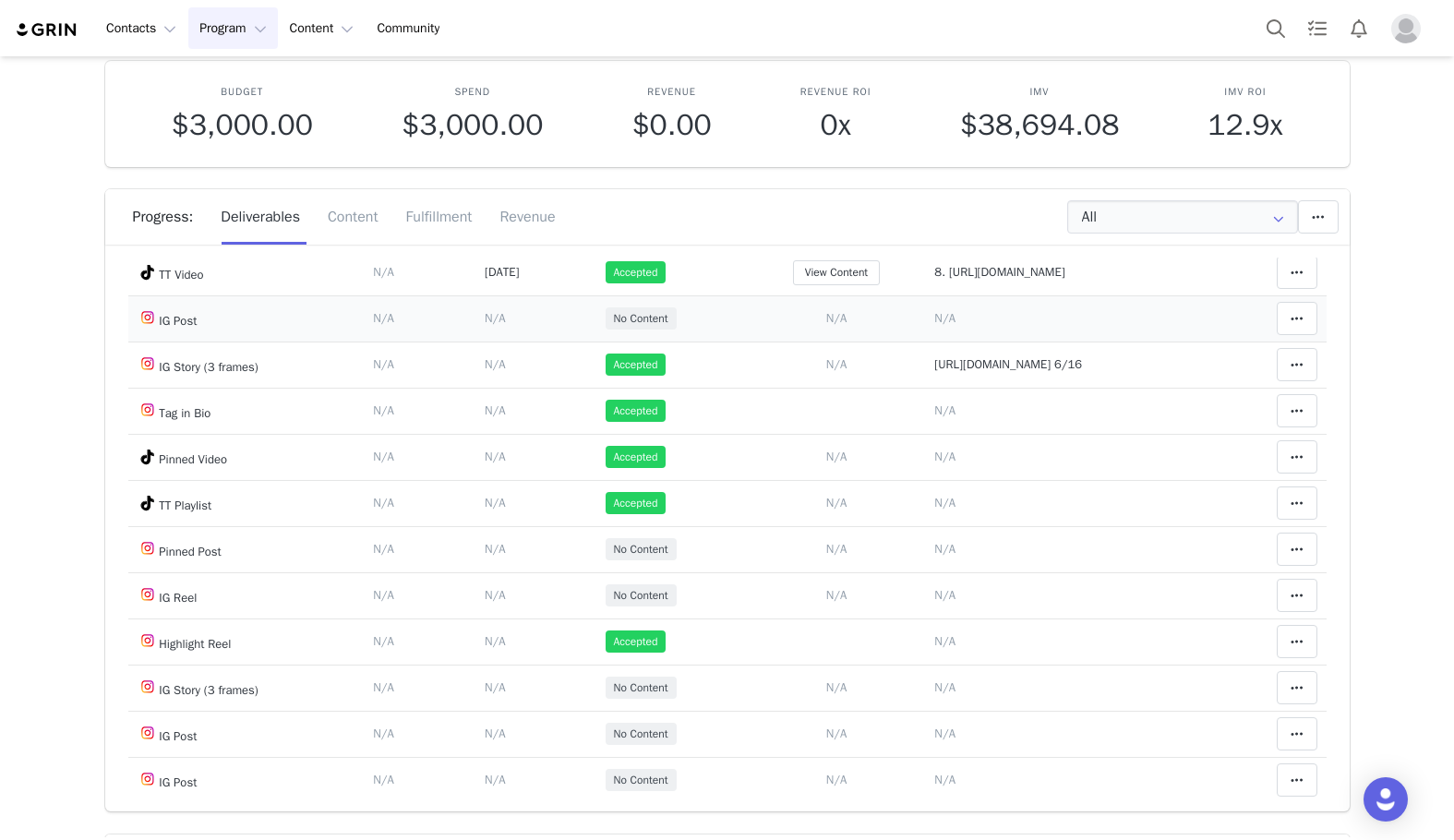 click on "Add Content Paste the URL to the content you want to match to this deliverable. Please include the date the content was posted Jul 10 2025 N/A" at bounding box center (835, 318) 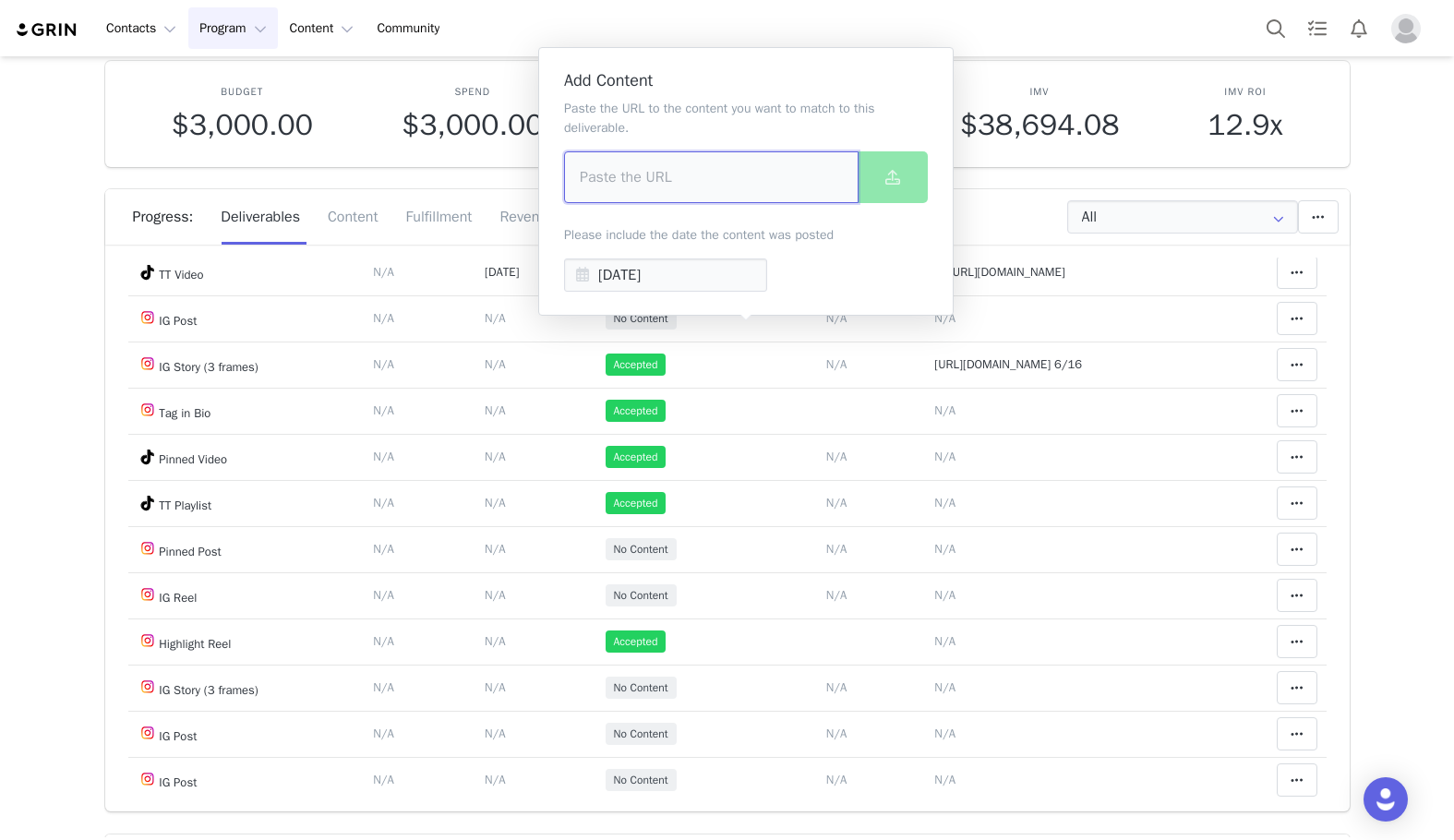 paste on "https://www.instagram.com/p/DLpwsugtFsh/" 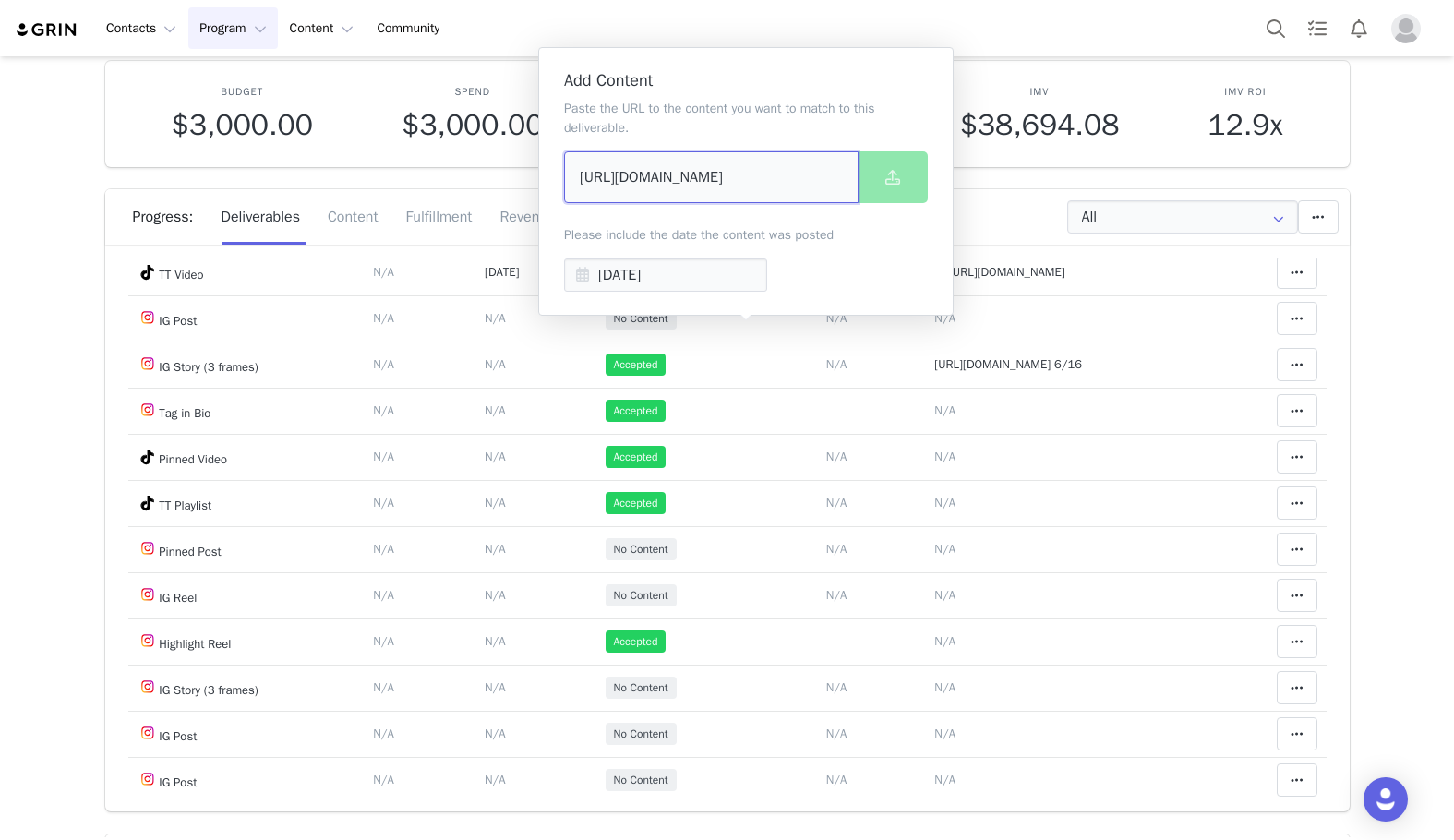 scroll, scrollTop: 0, scrollLeft: 22, axis: horizontal 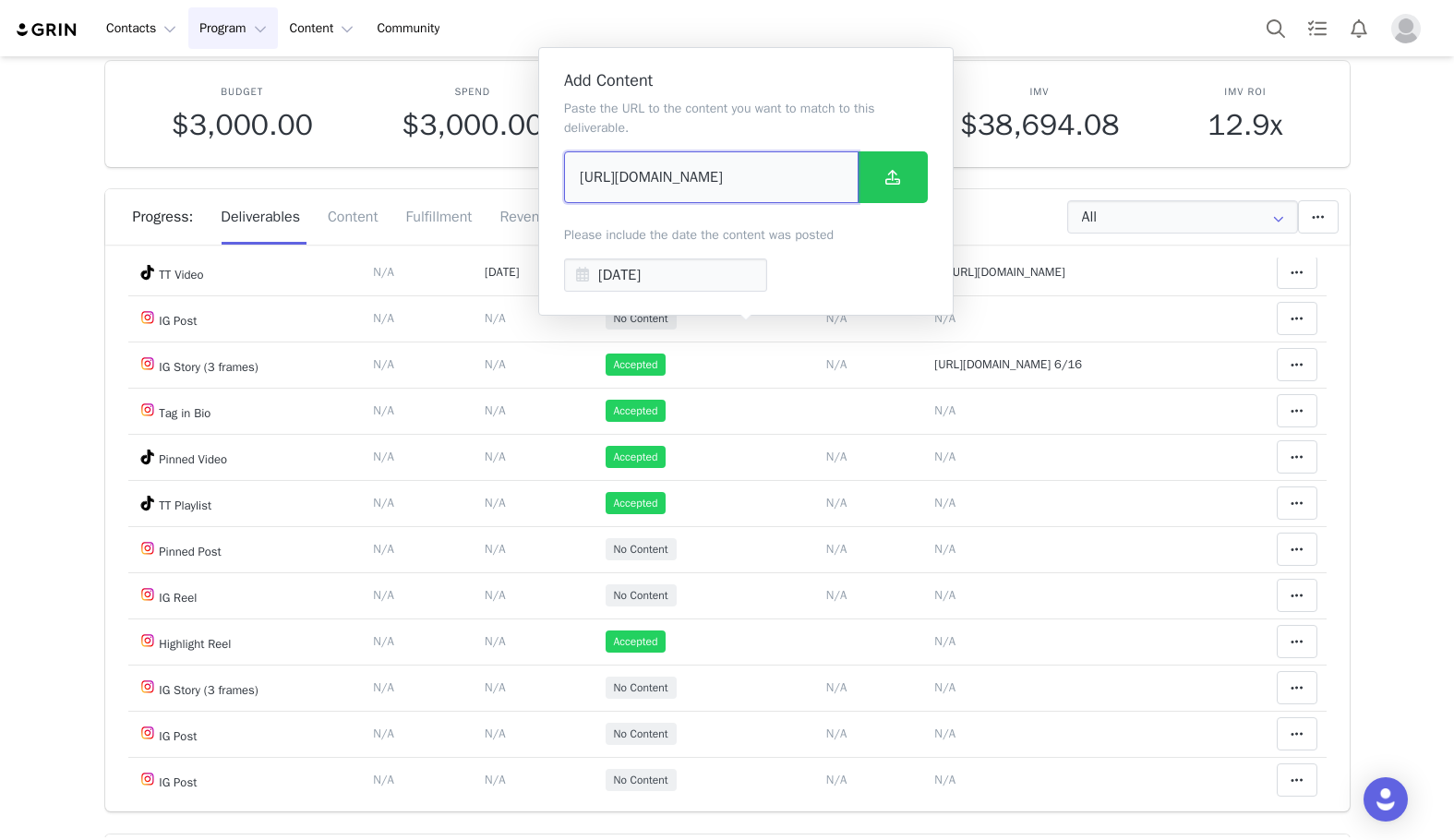 type on "https://www.instagram.com/p/DLpwsugtFsh/" 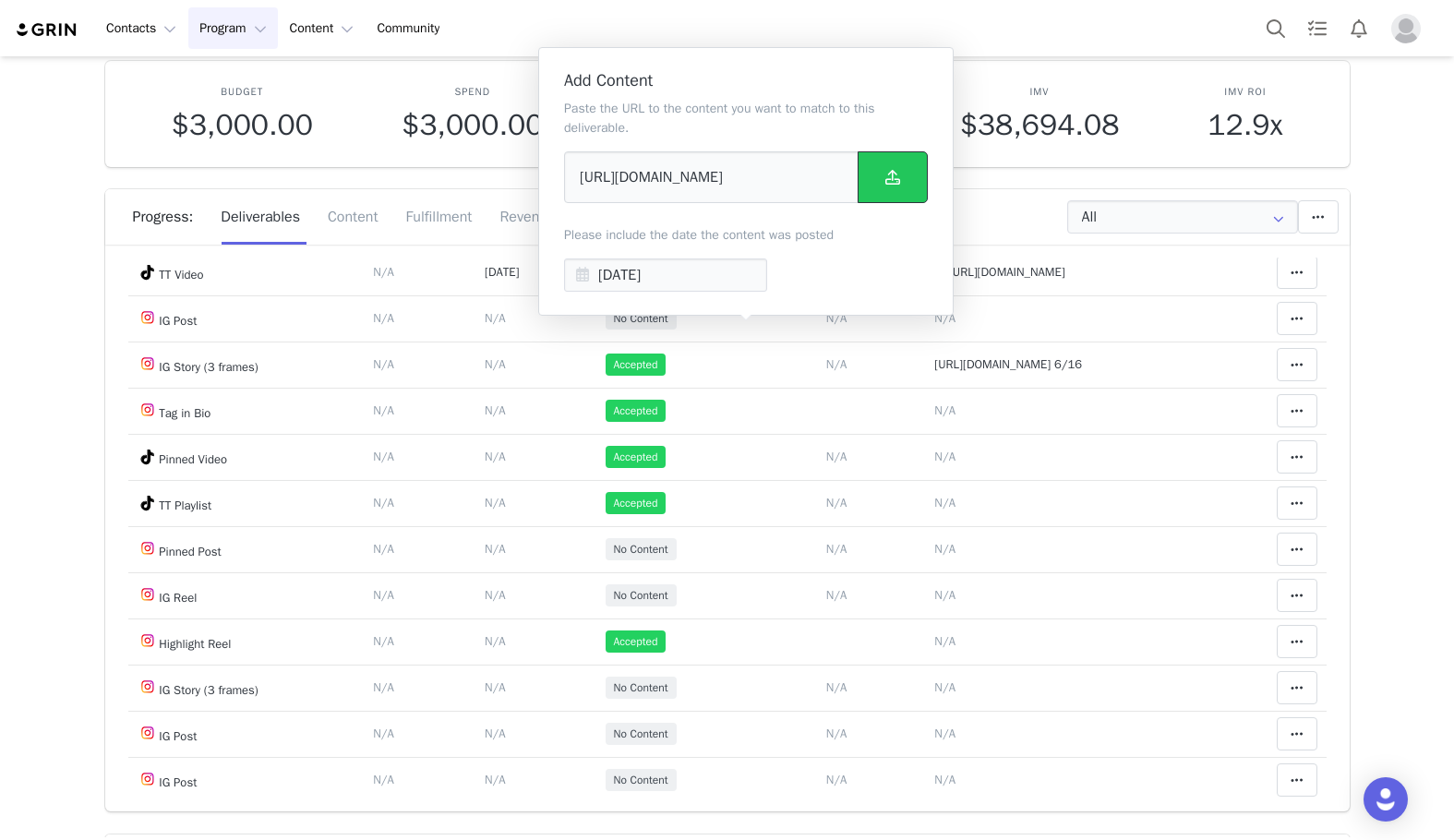 scroll, scrollTop: 0, scrollLeft: 0, axis: both 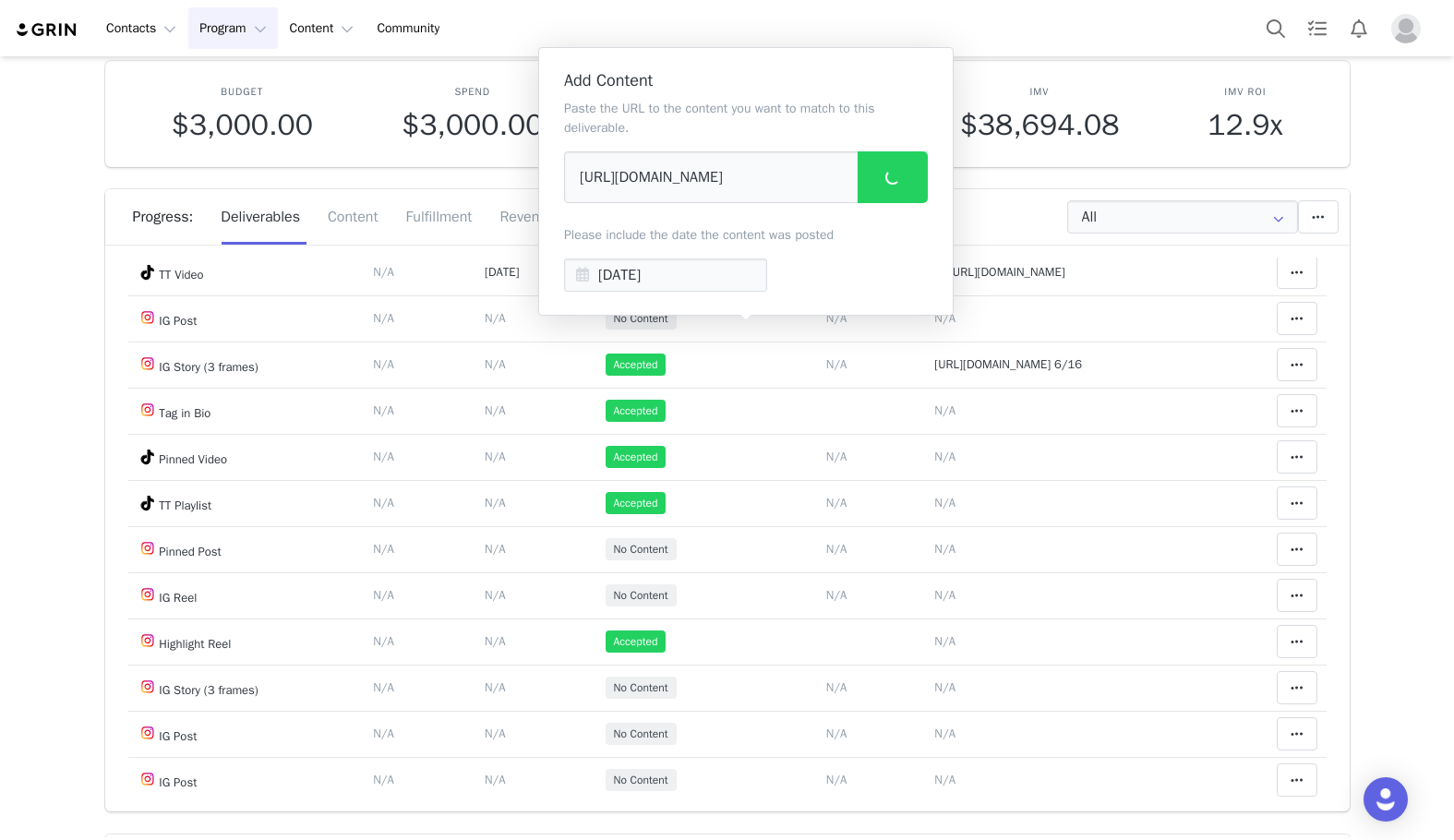 type 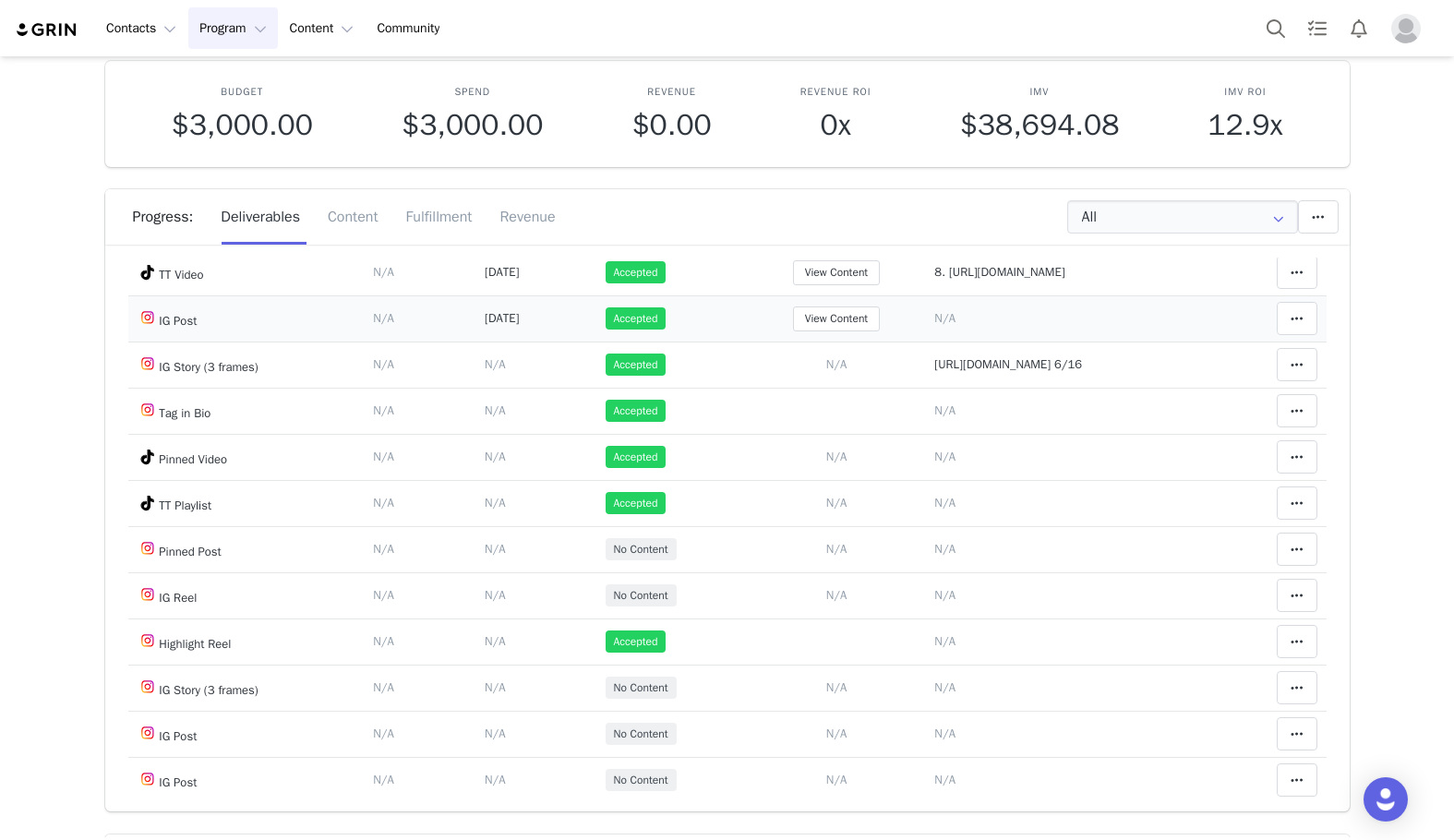click on "N/A" at bounding box center [944, 318] 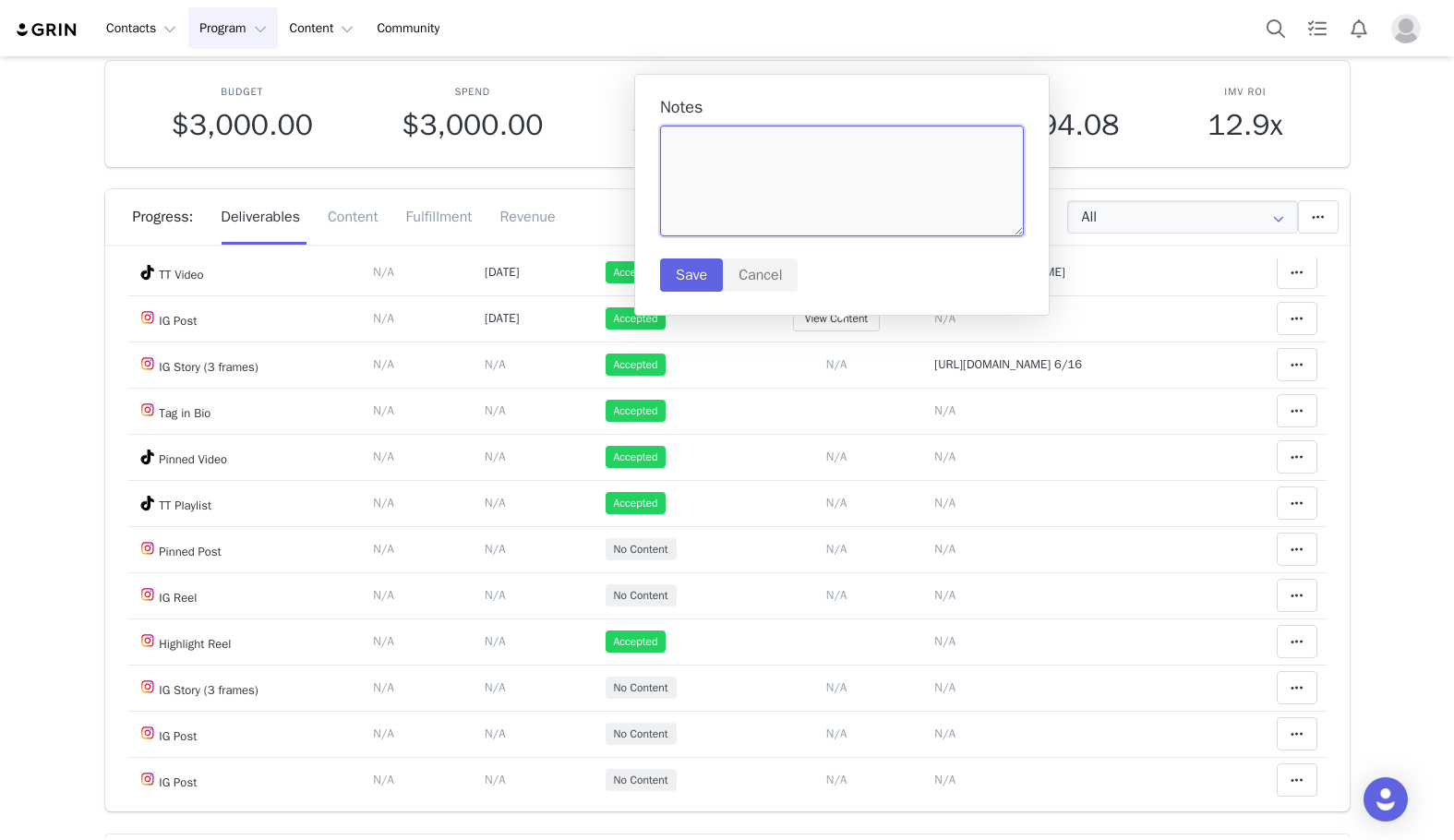 click at bounding box center (842, 181) 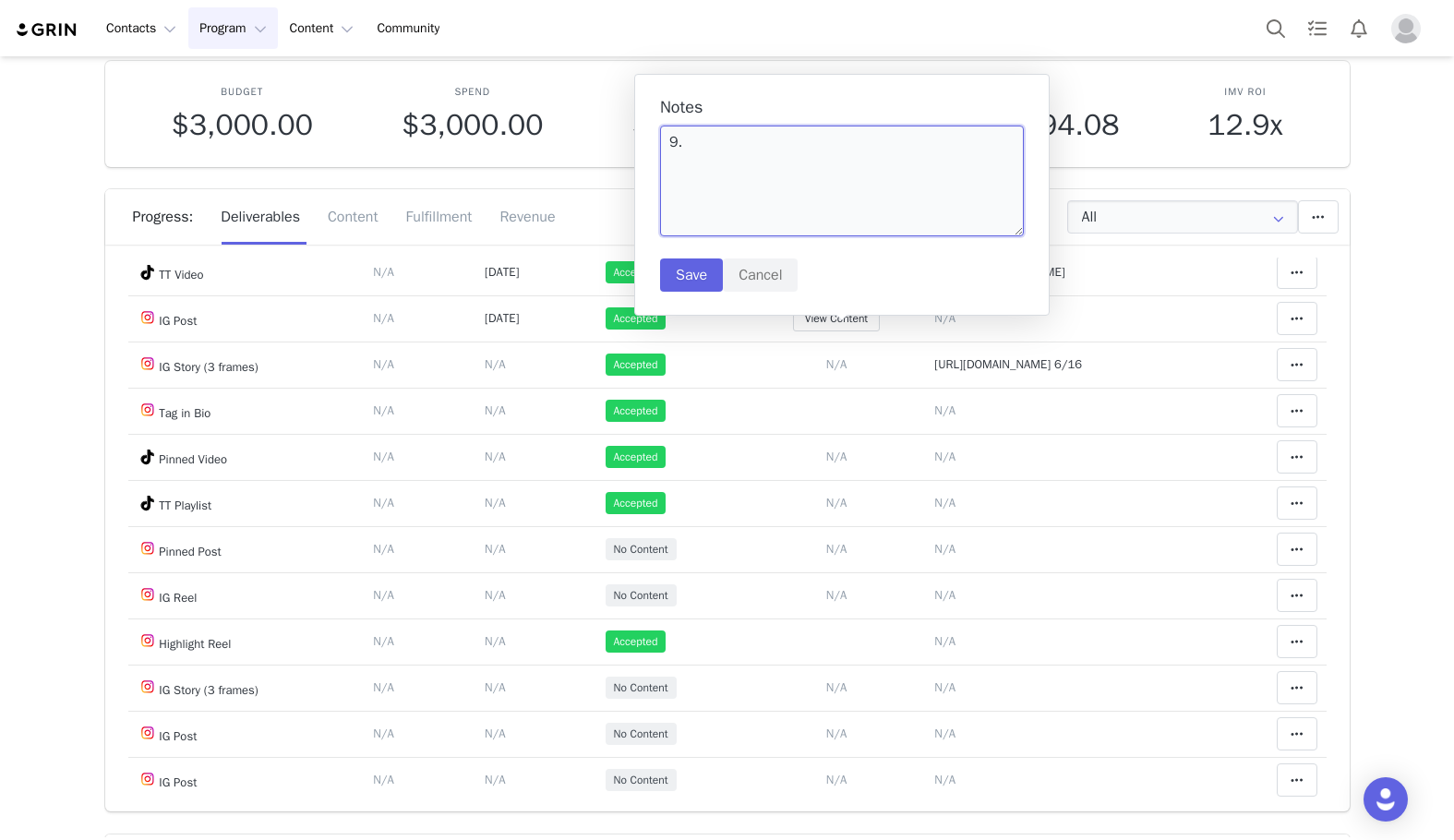 paste on "https://www.instagram.com/p/DLpwsugtFsh/" 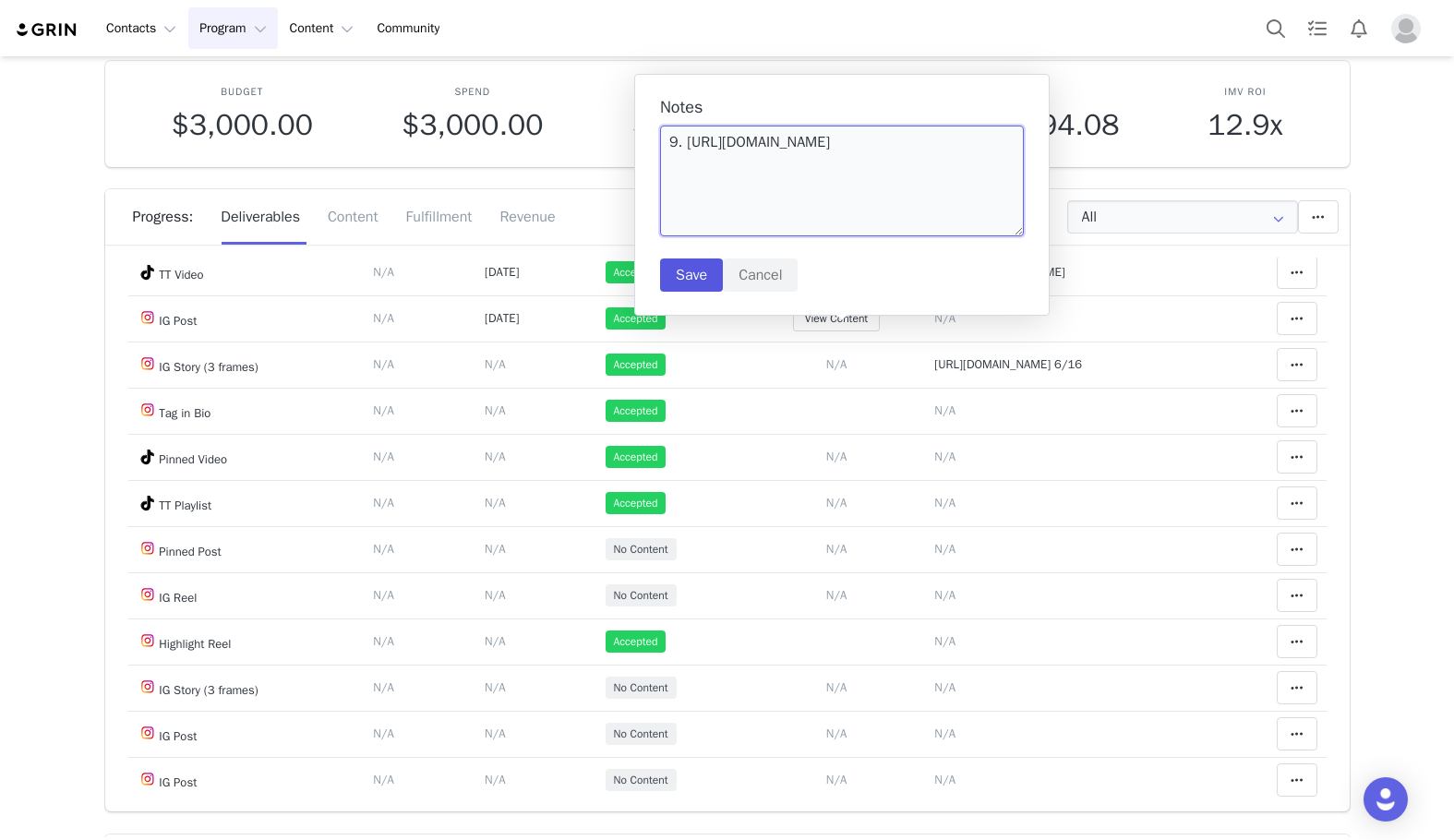 type on "9. https://www.instagram.com/p/DLpwsugtFsh/" 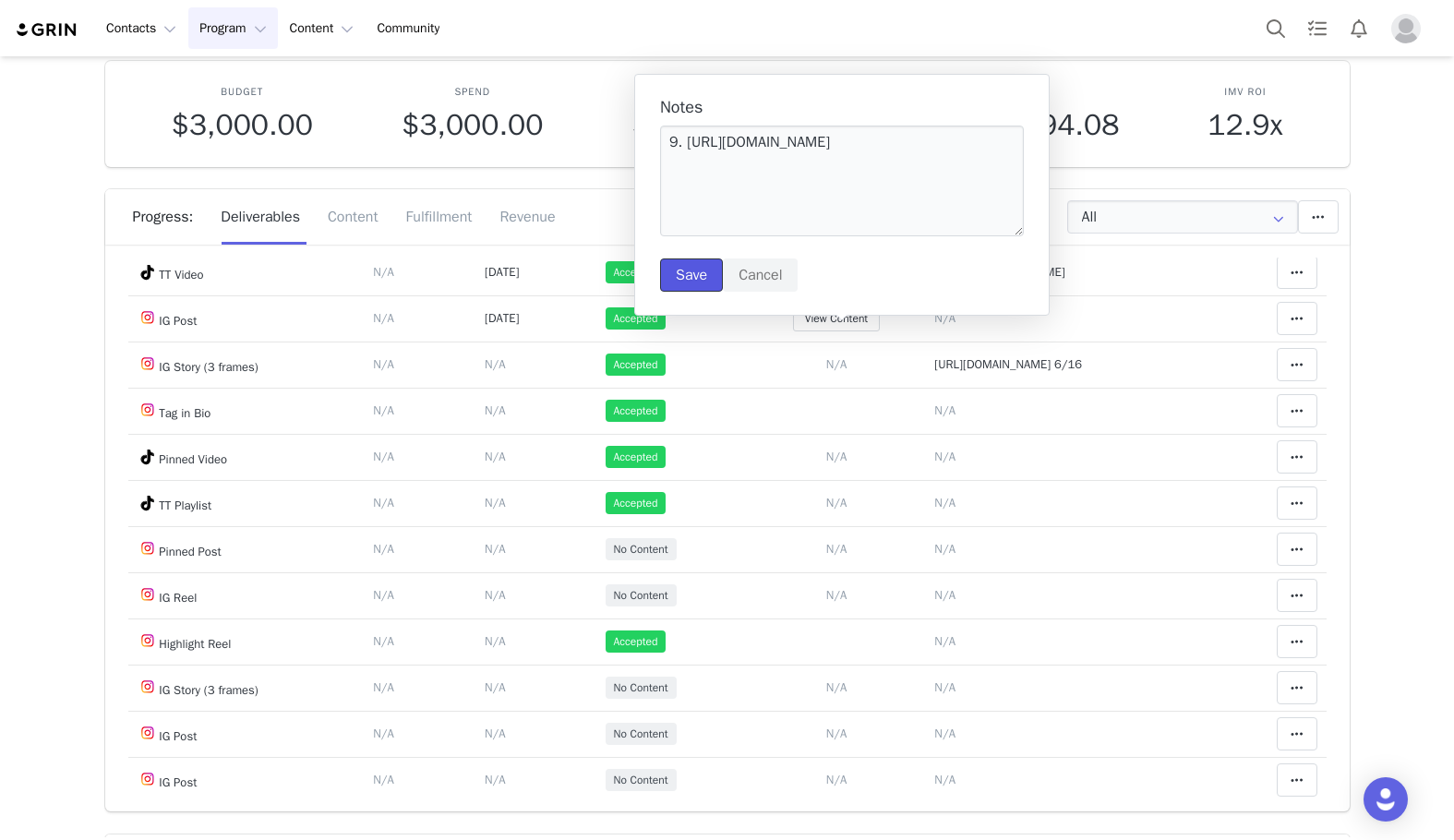click on "Save" at bounding box center [691, 275] 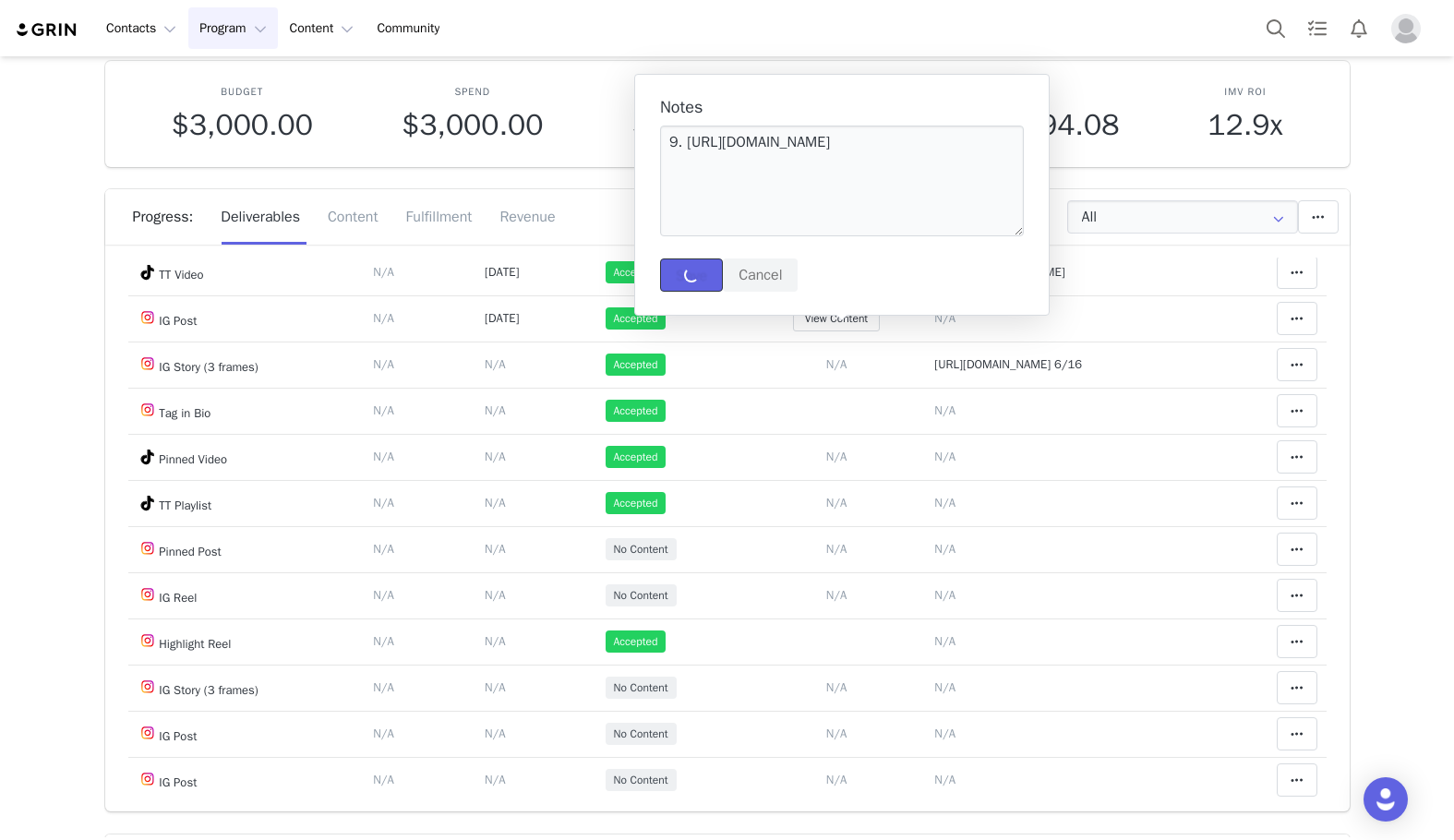 type 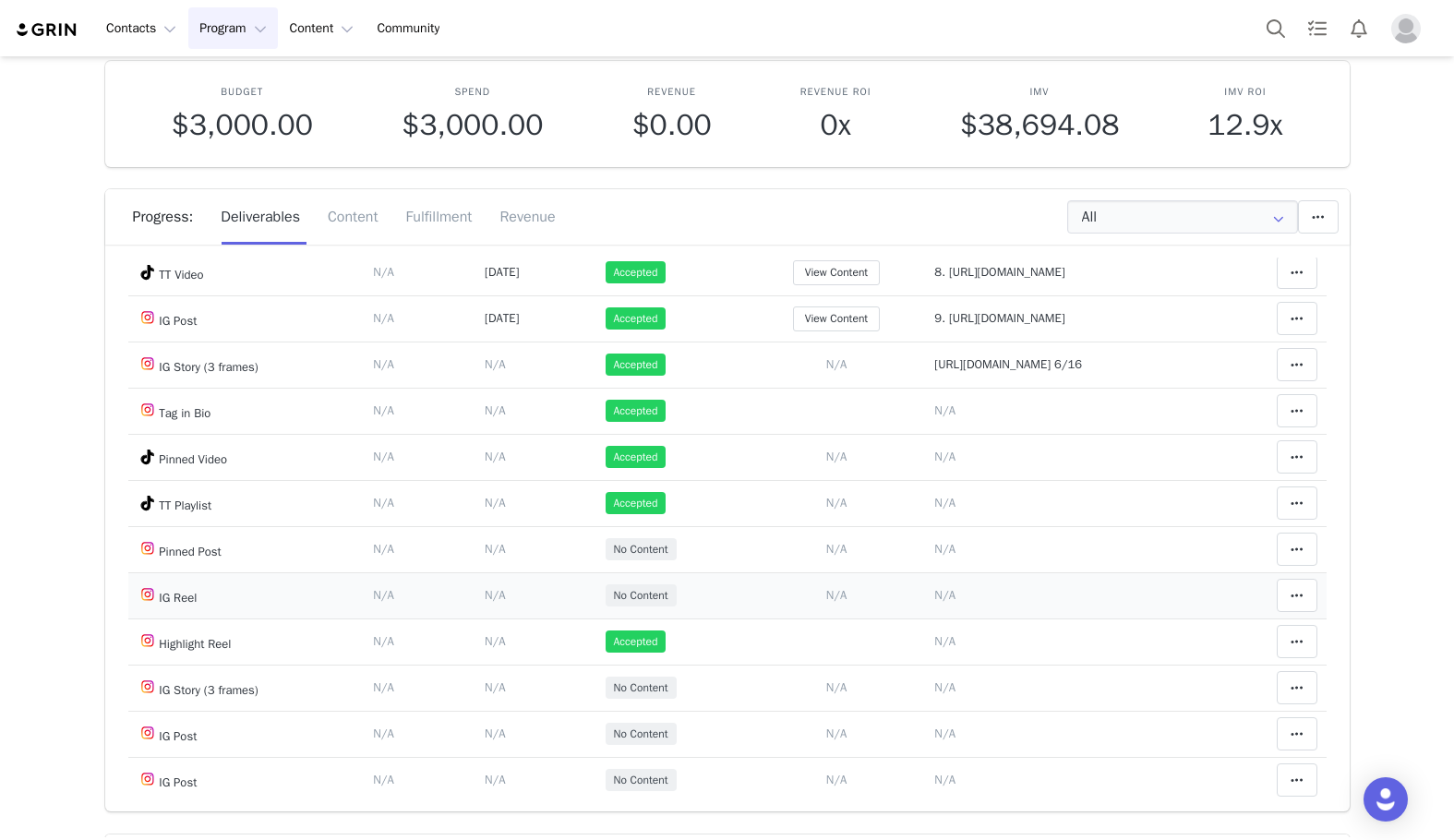 click on "Add Content Paste the URL to the content you want to match to this deliverable. Please include the date the content was posted Jul 10 2025 N/A" at bounding box center [835, 595] 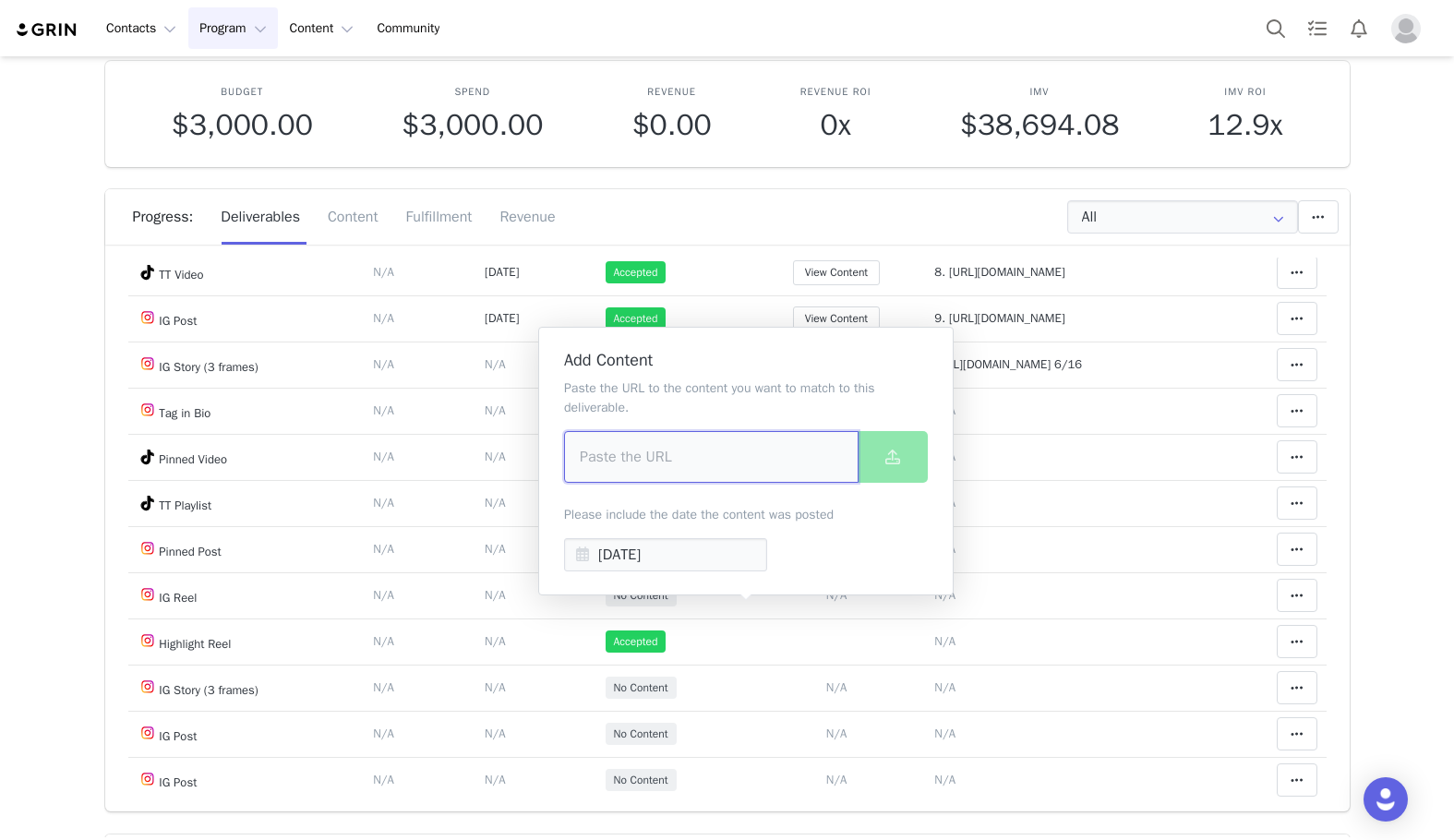 paste on "https://www.instagram.com/reel/DL2f00qt81V/" 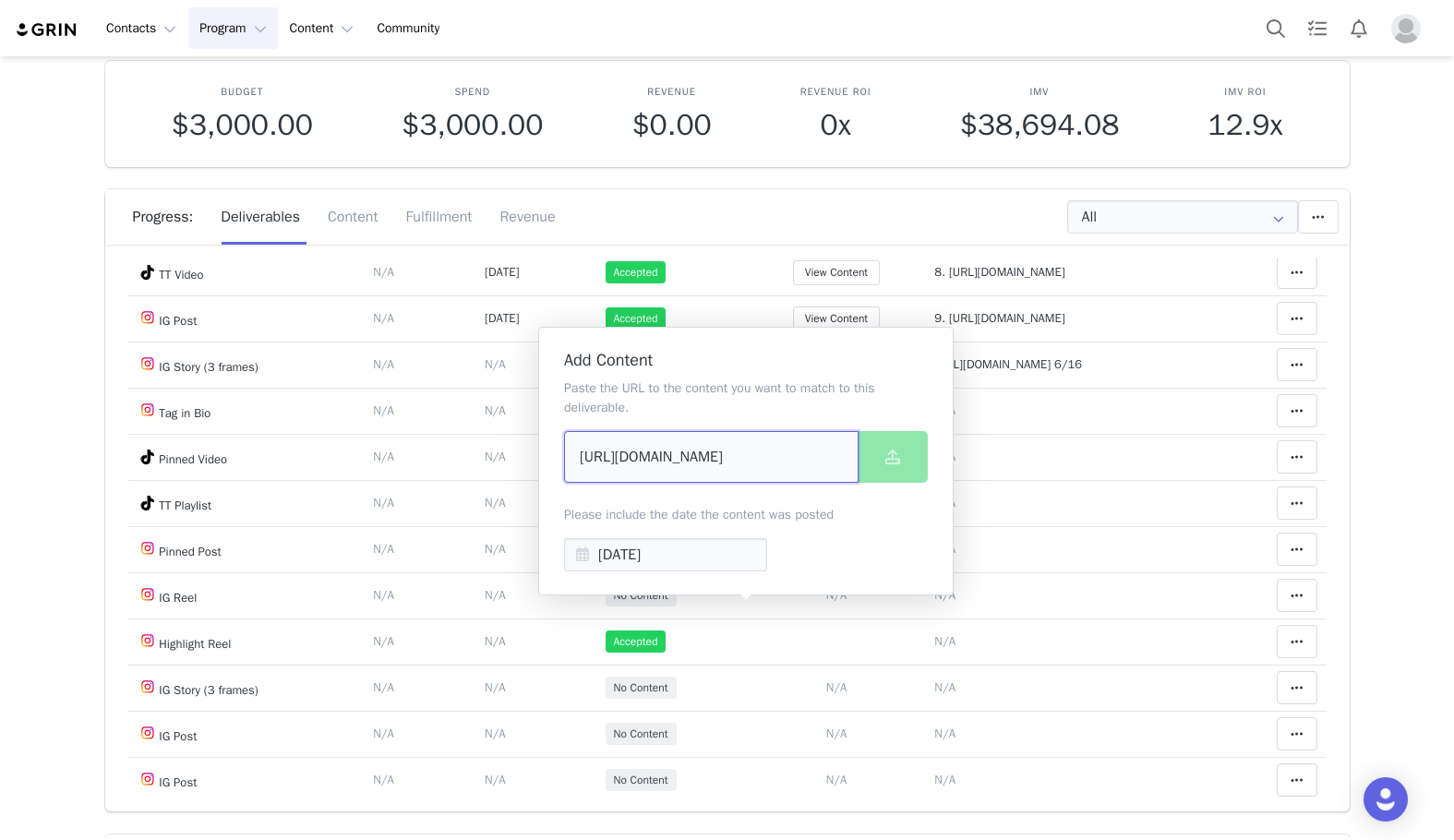 scroll, scrollTop: 0, scrollLeft: 35, axis: horizontal 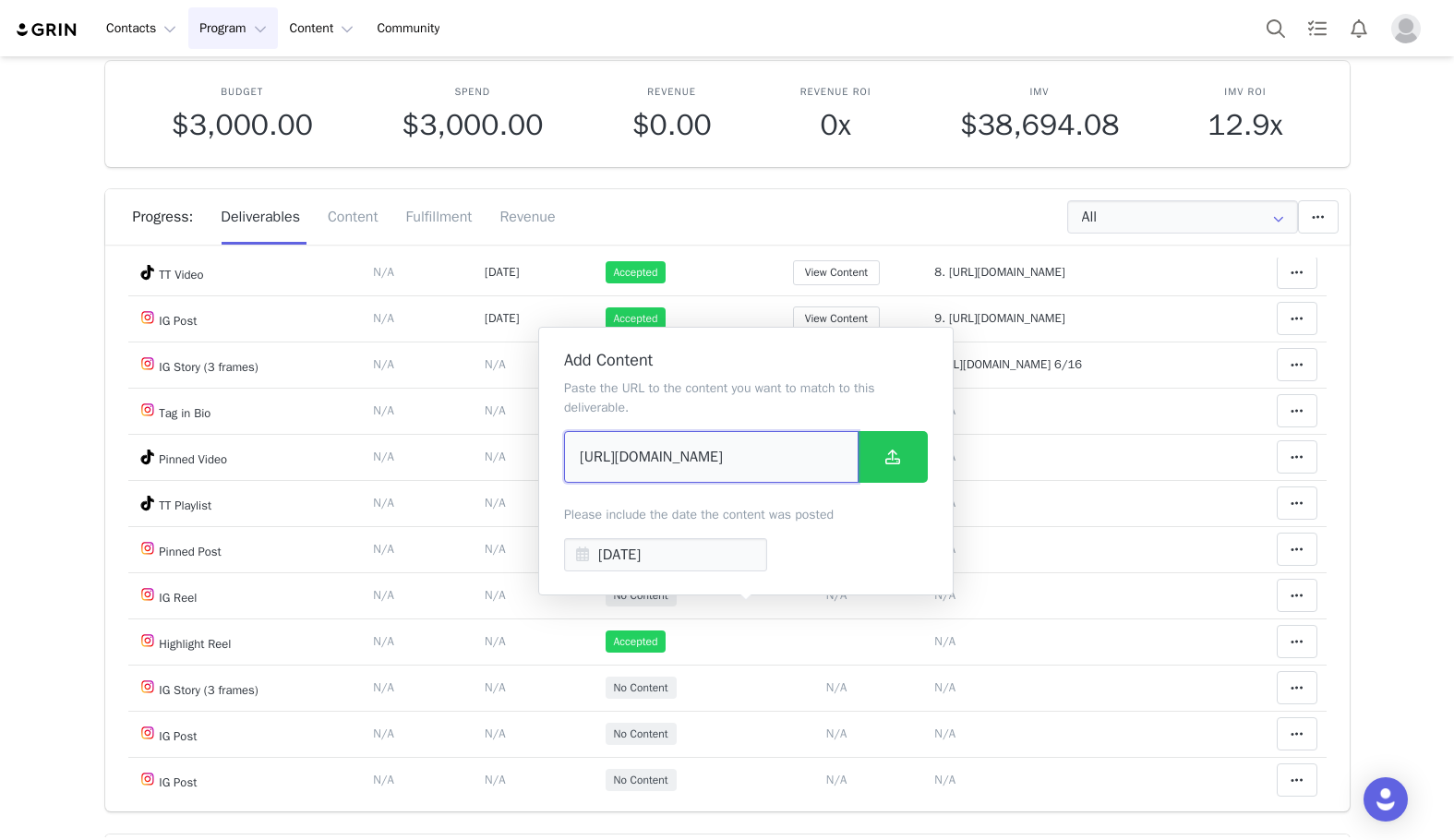 type on "https://www.instagram.com/reel/DL2f00qt81V/" 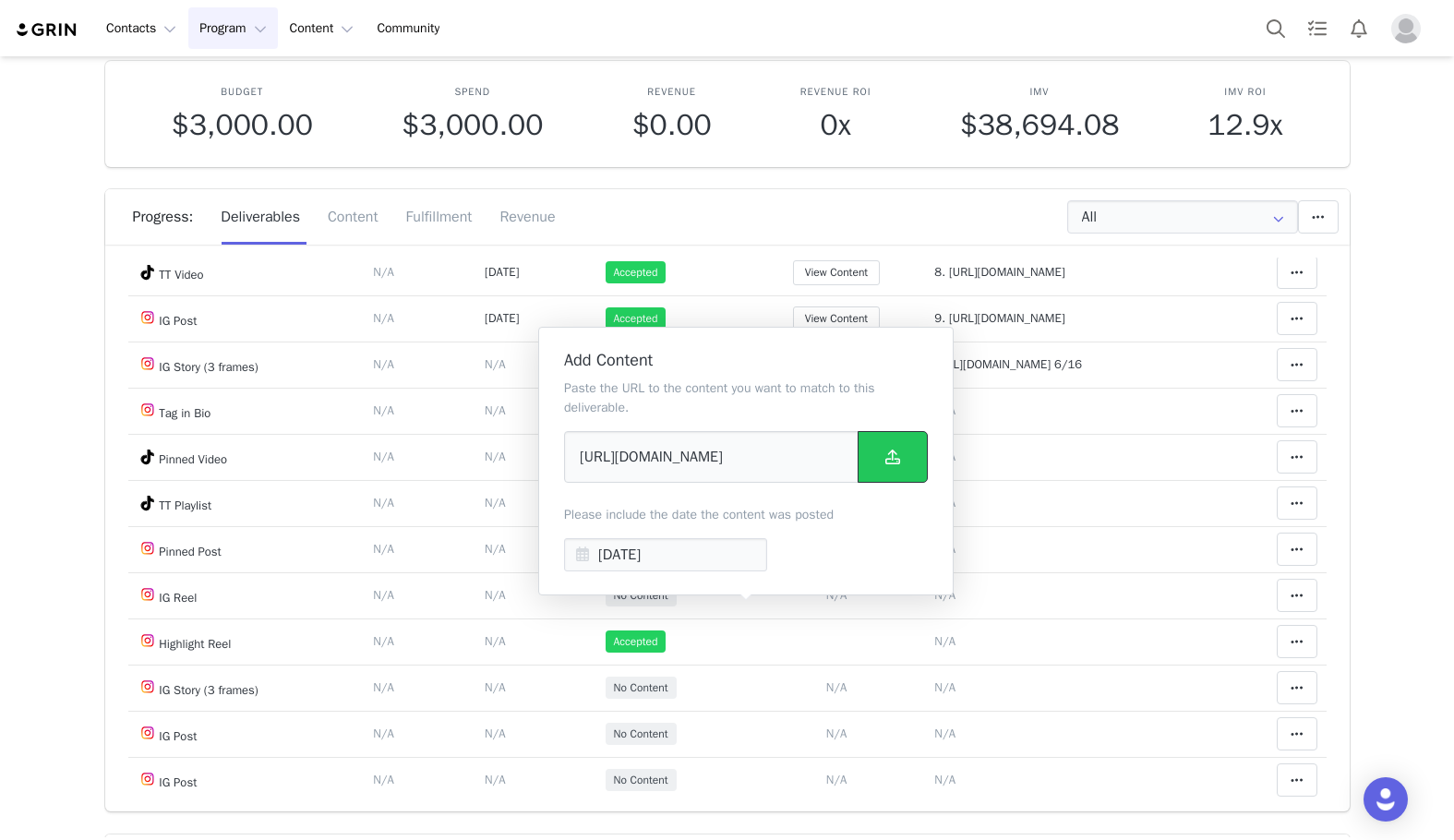 click at bounding box center [893, 457] 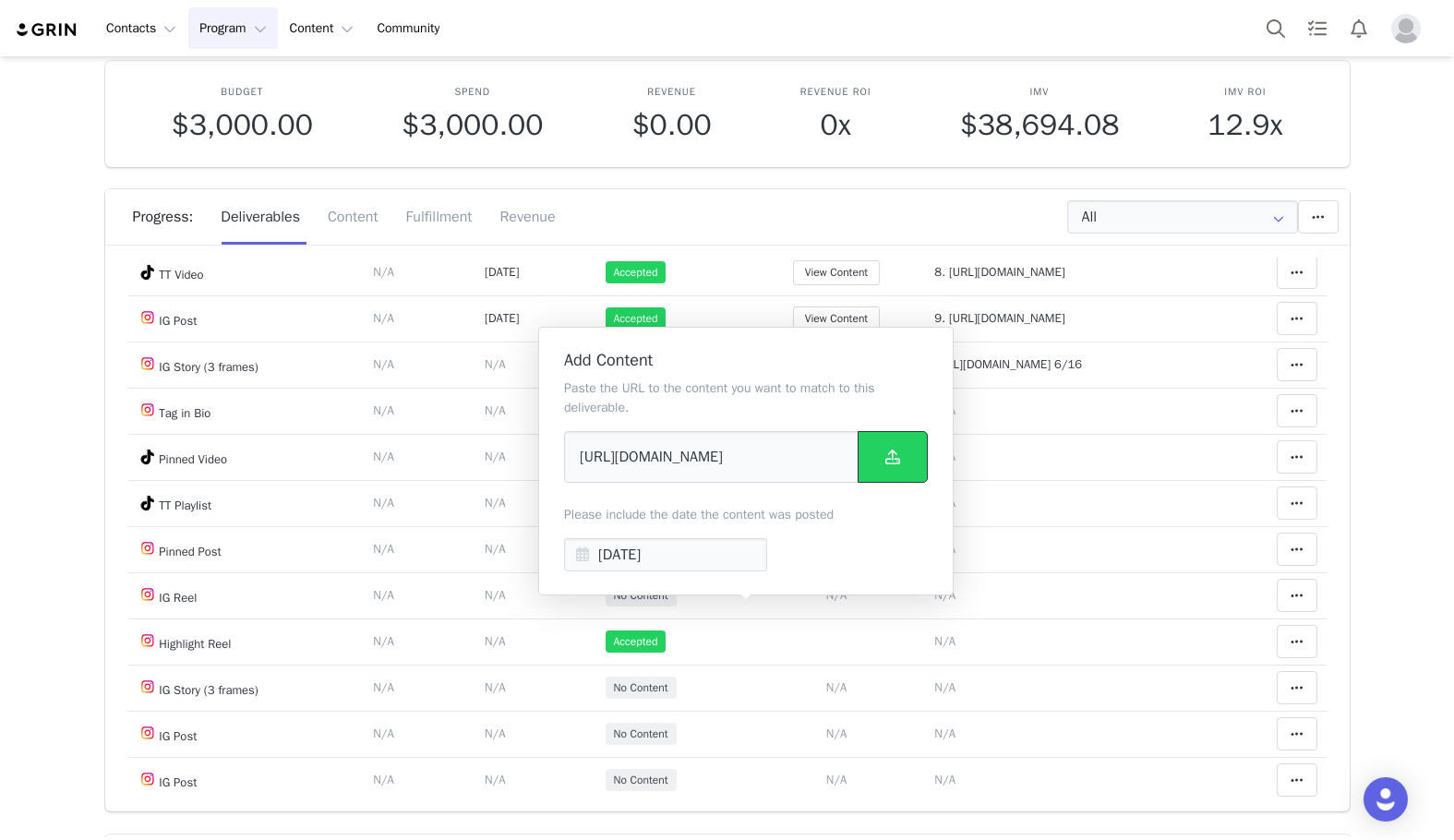 scroll, scrollTop: 0, scrollLeft: 0, axis: both 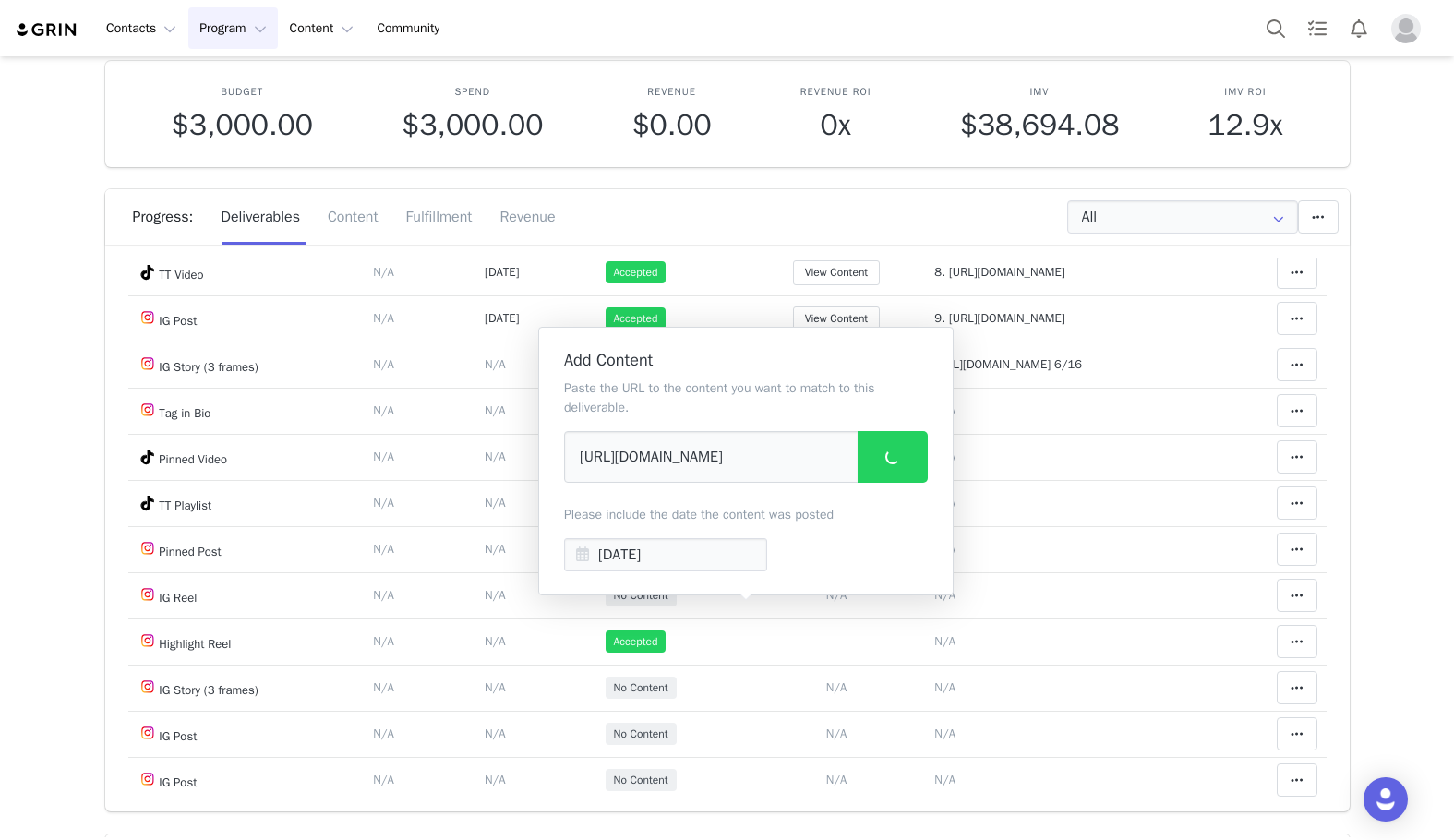 type 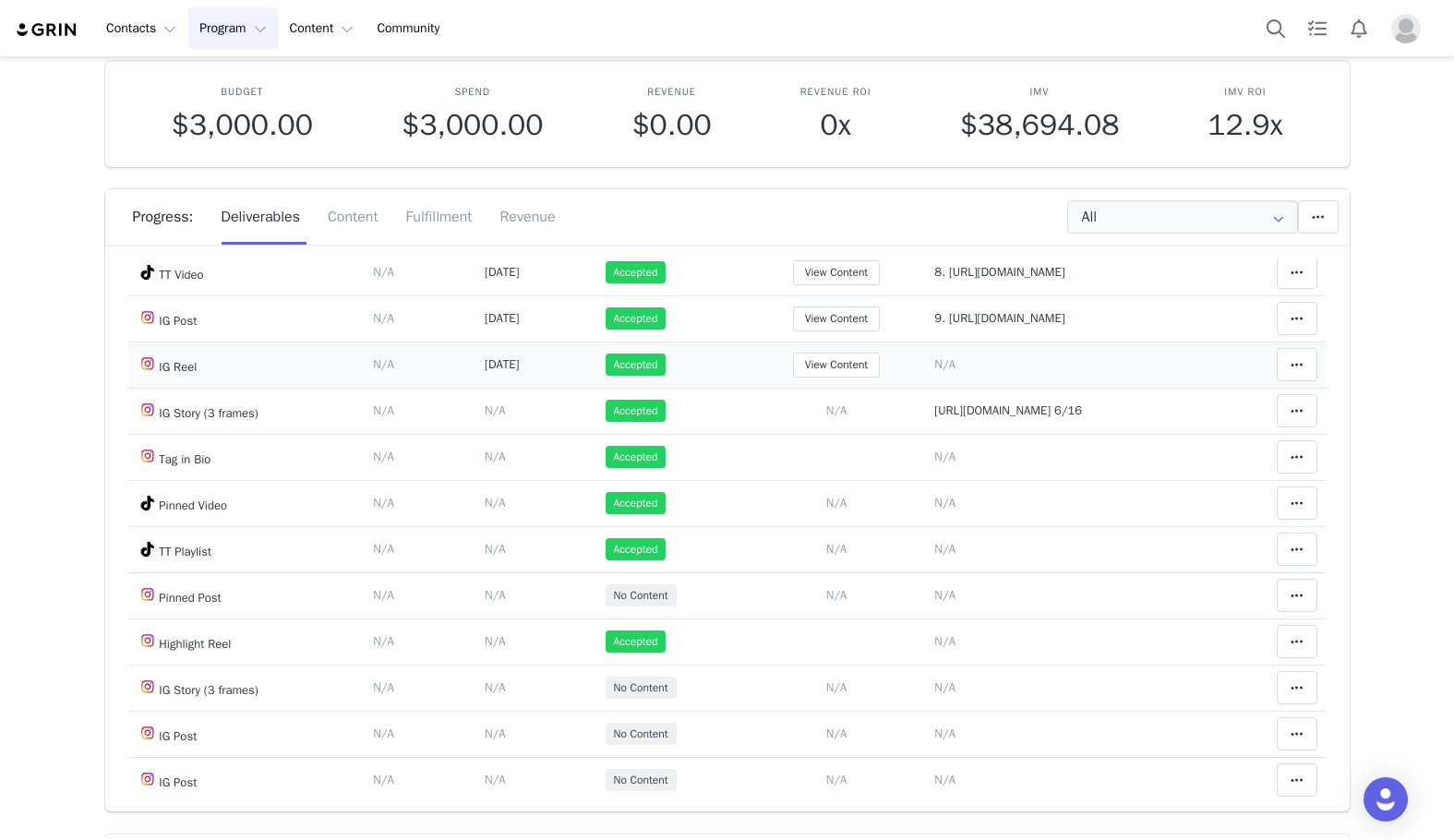 click on "N/A" at bounding box center (944, 364) 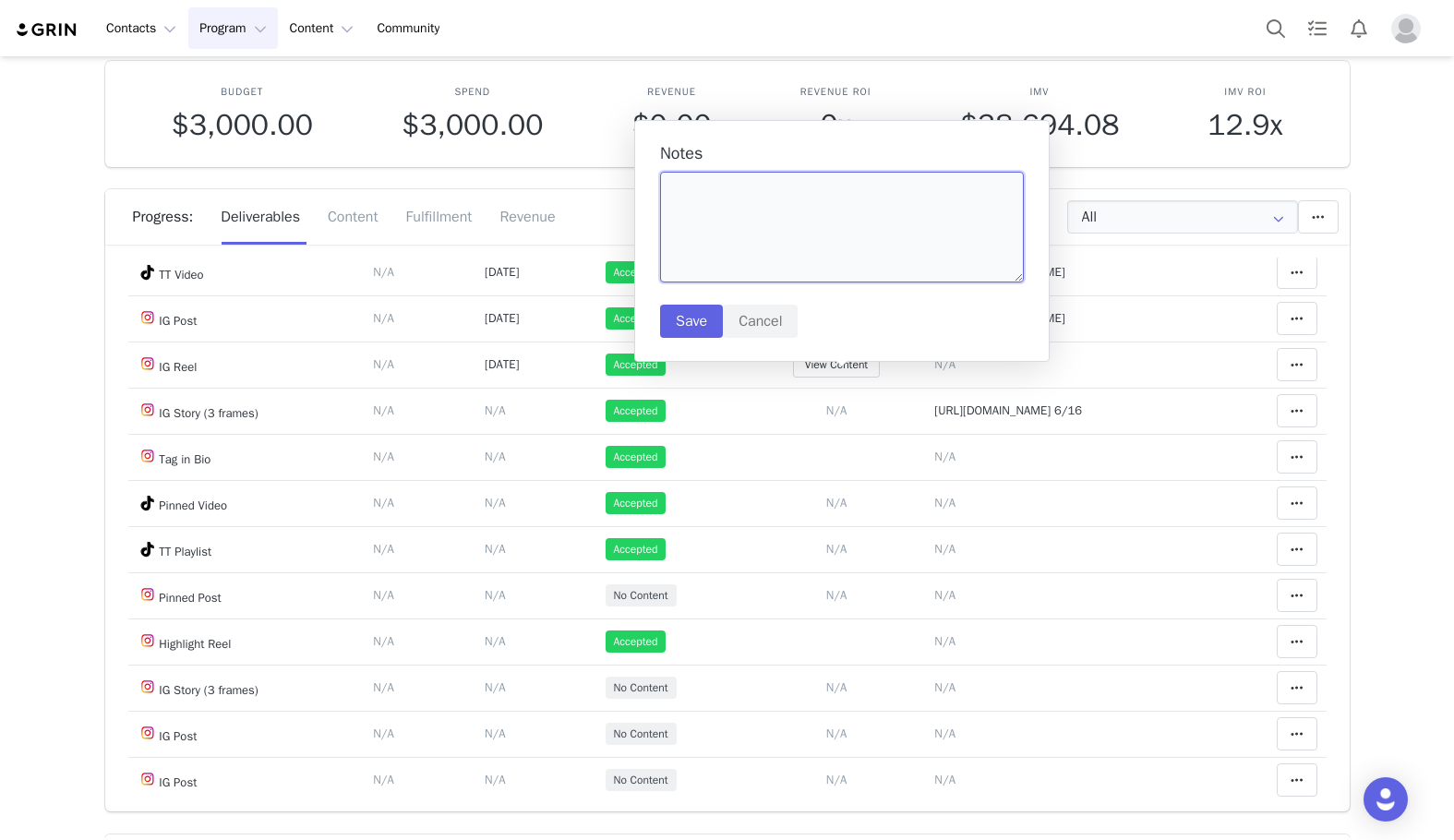 click at bounding box center [842, 227] 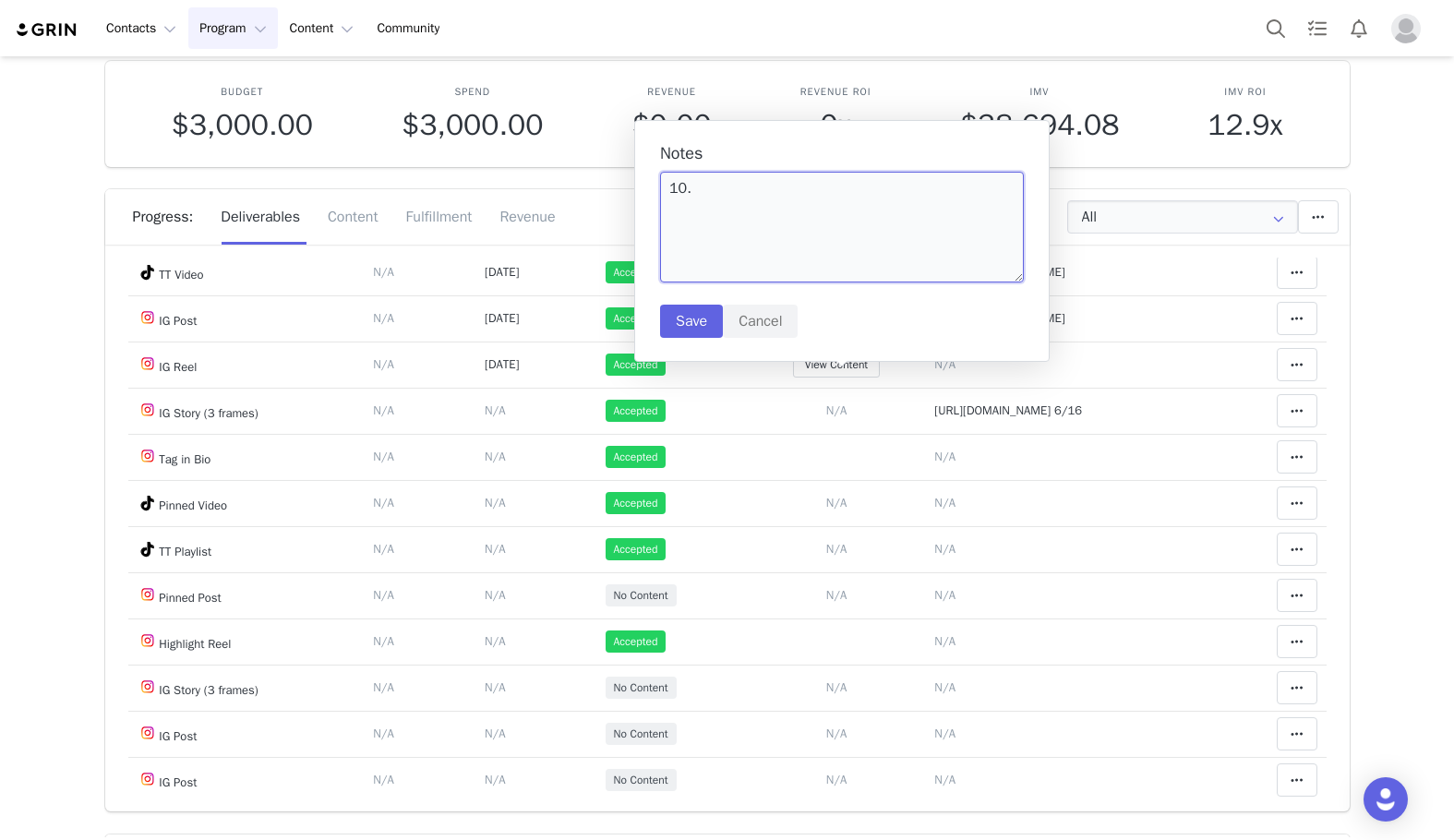 paste on "https://www.instagram.com/reel/DL2f00qt81V/" 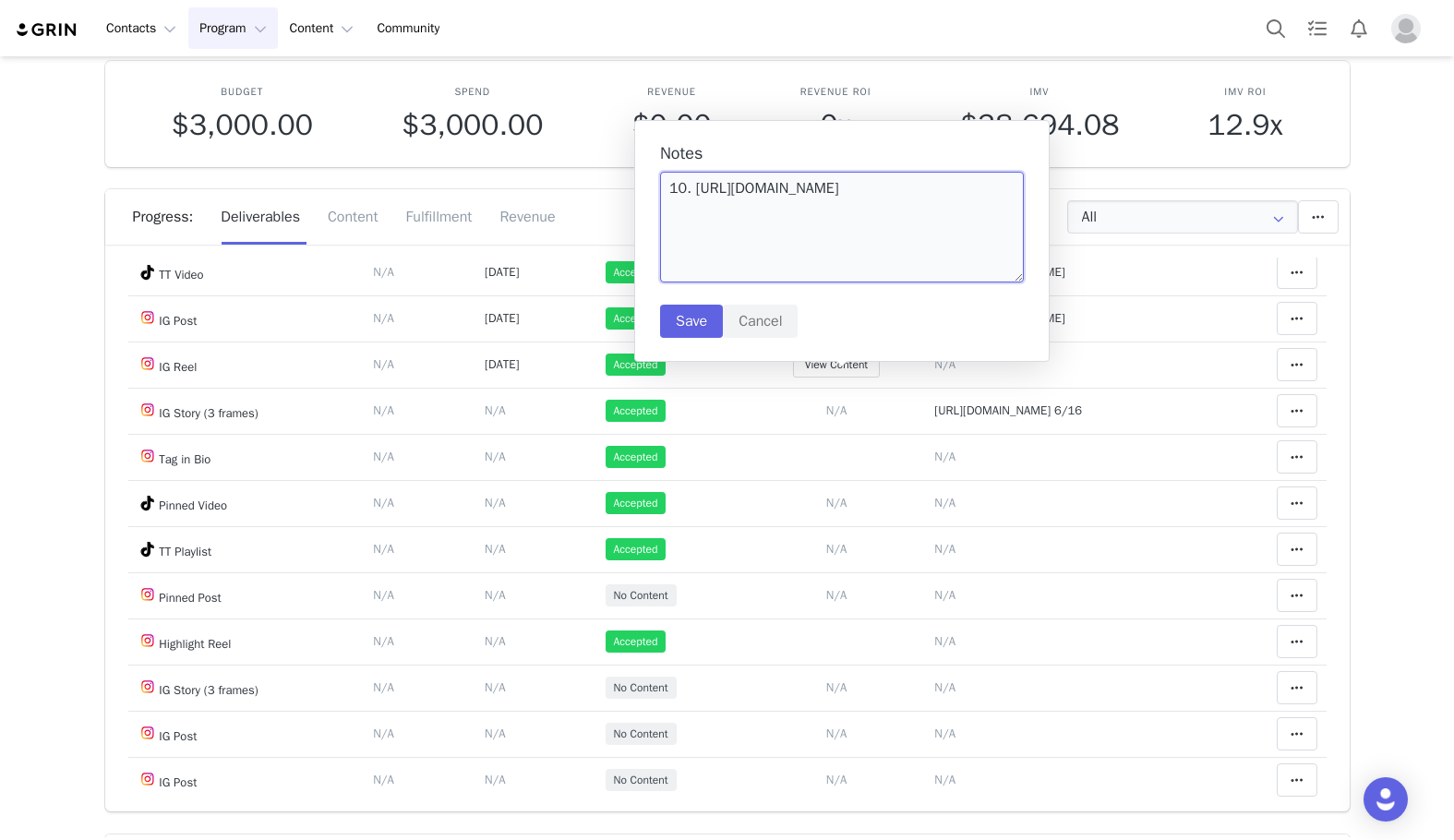 type on "10. https://www.instagram.com/reel/DL2f00qt81V/" 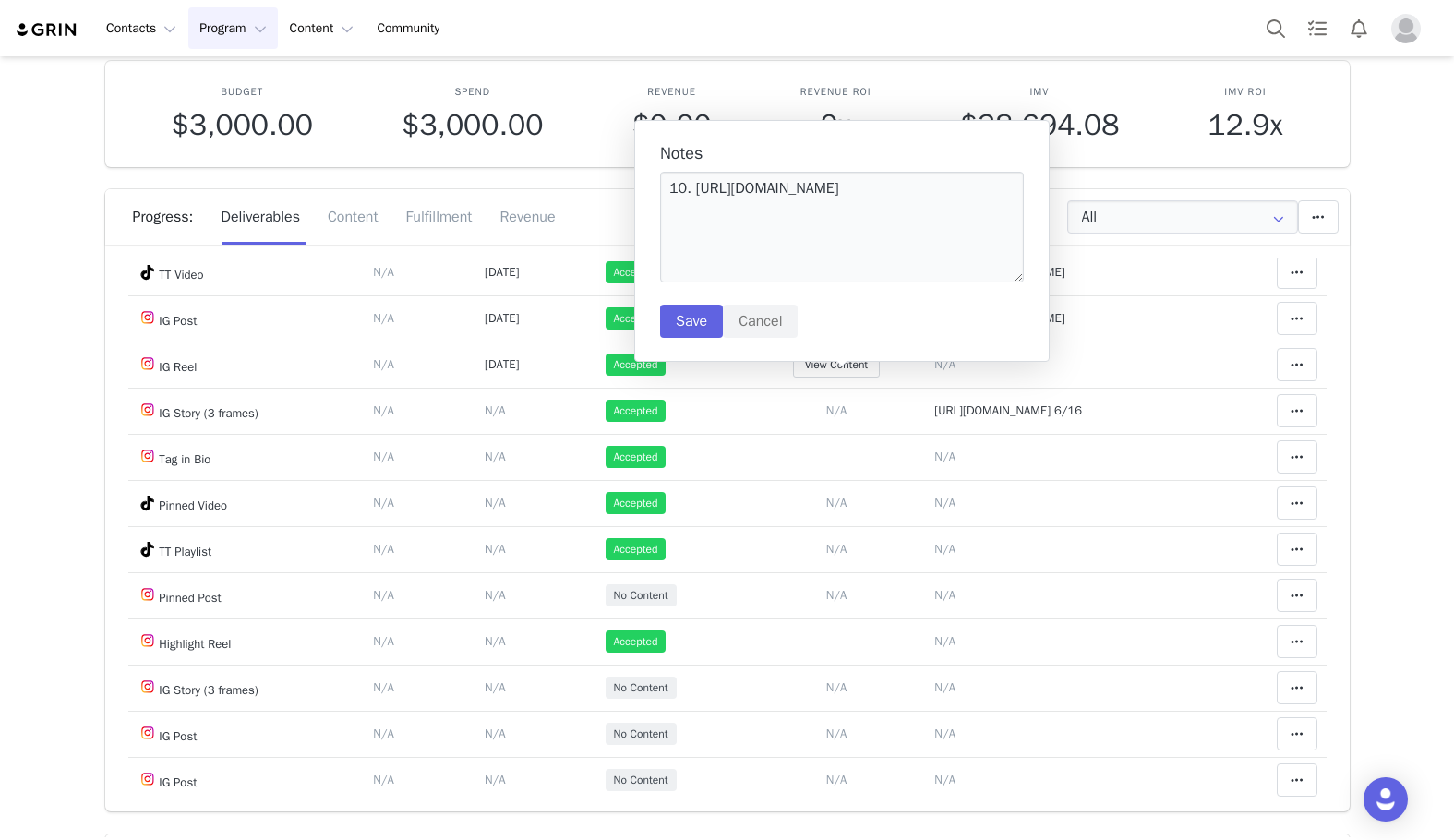 click on "Notes 10. https://www.instagram.com/reel/DL2f00qt81V/  Save  Cancel" at bounding box center (842, 241) 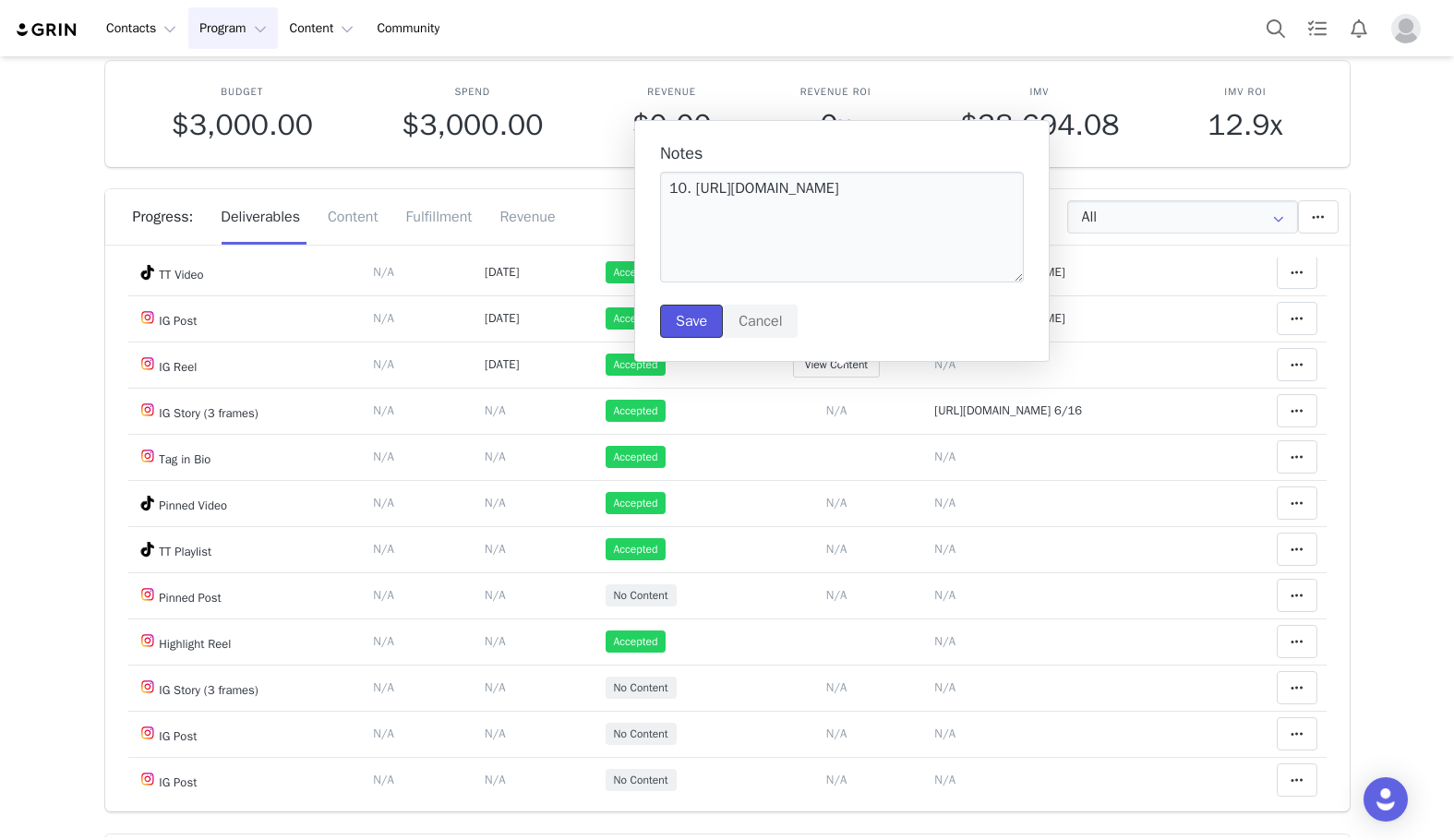 click on "Save" at bounding box center (691, 321) 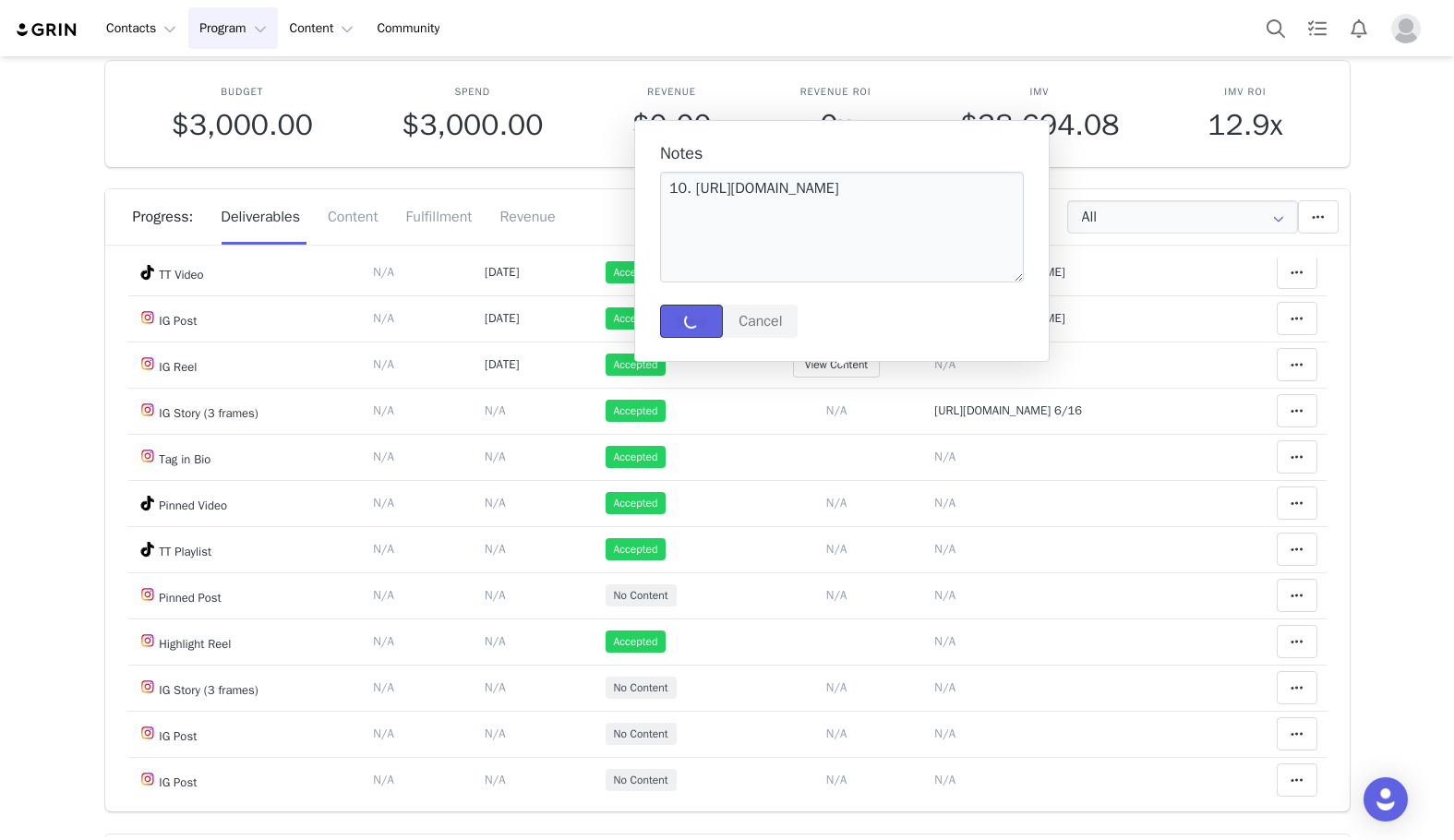 type 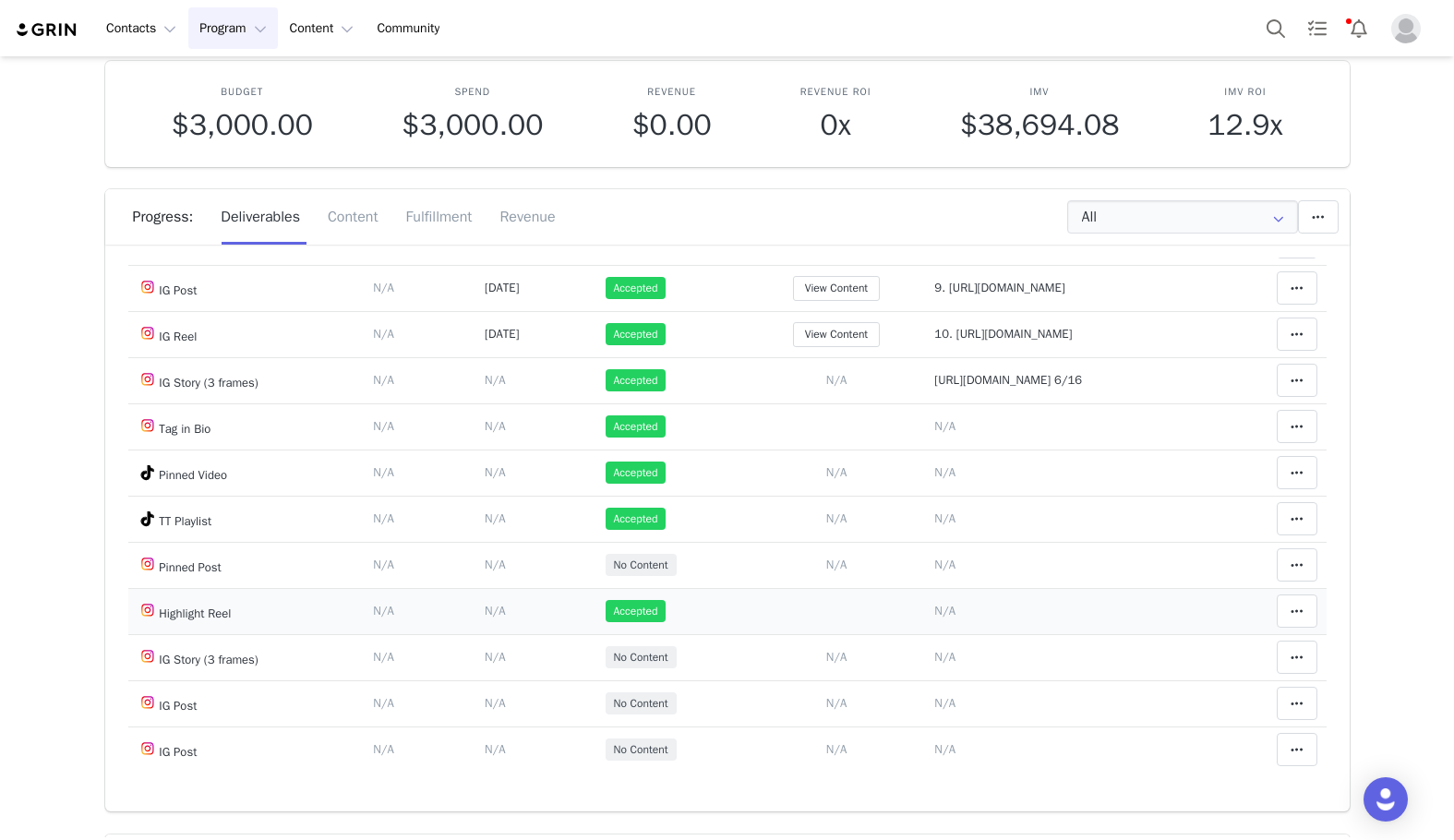 scroll, scrollTop: 518, scrollLeft: 0, axis: vertical 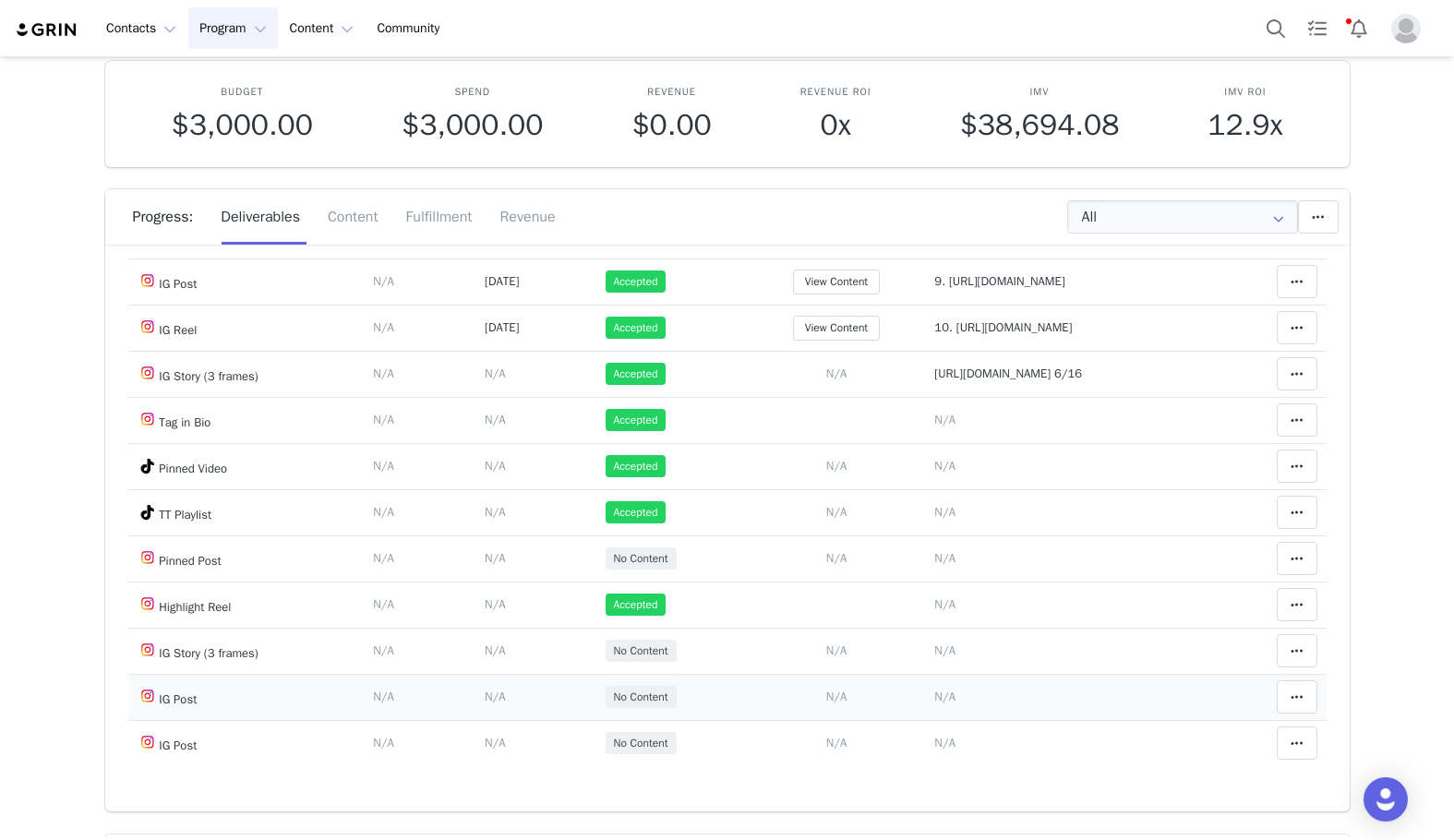 click on "N/A" at bounding box center [836, 696] 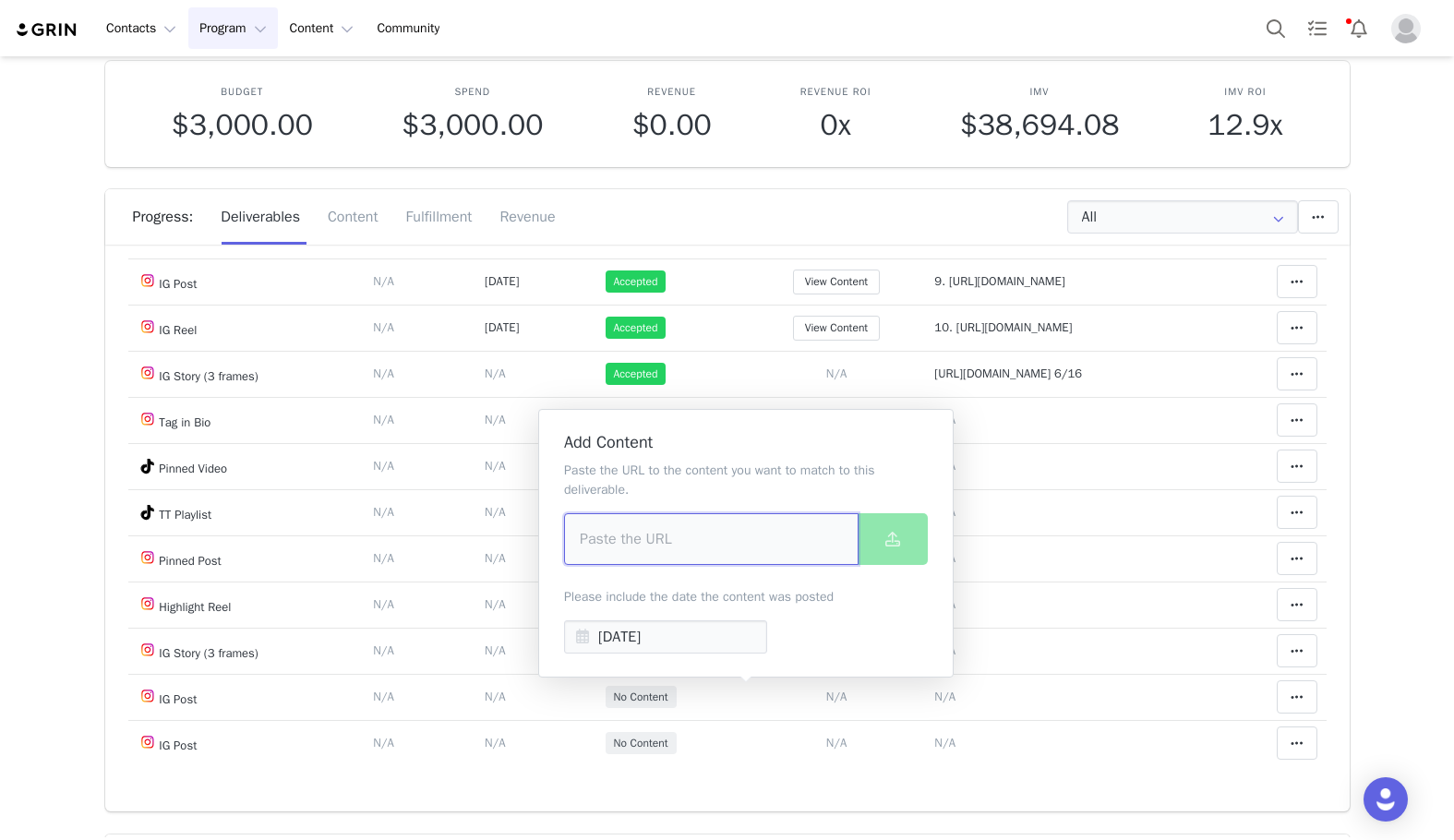 paste on "https://www.instagram.com/p/DL5WEDItDPQ/" 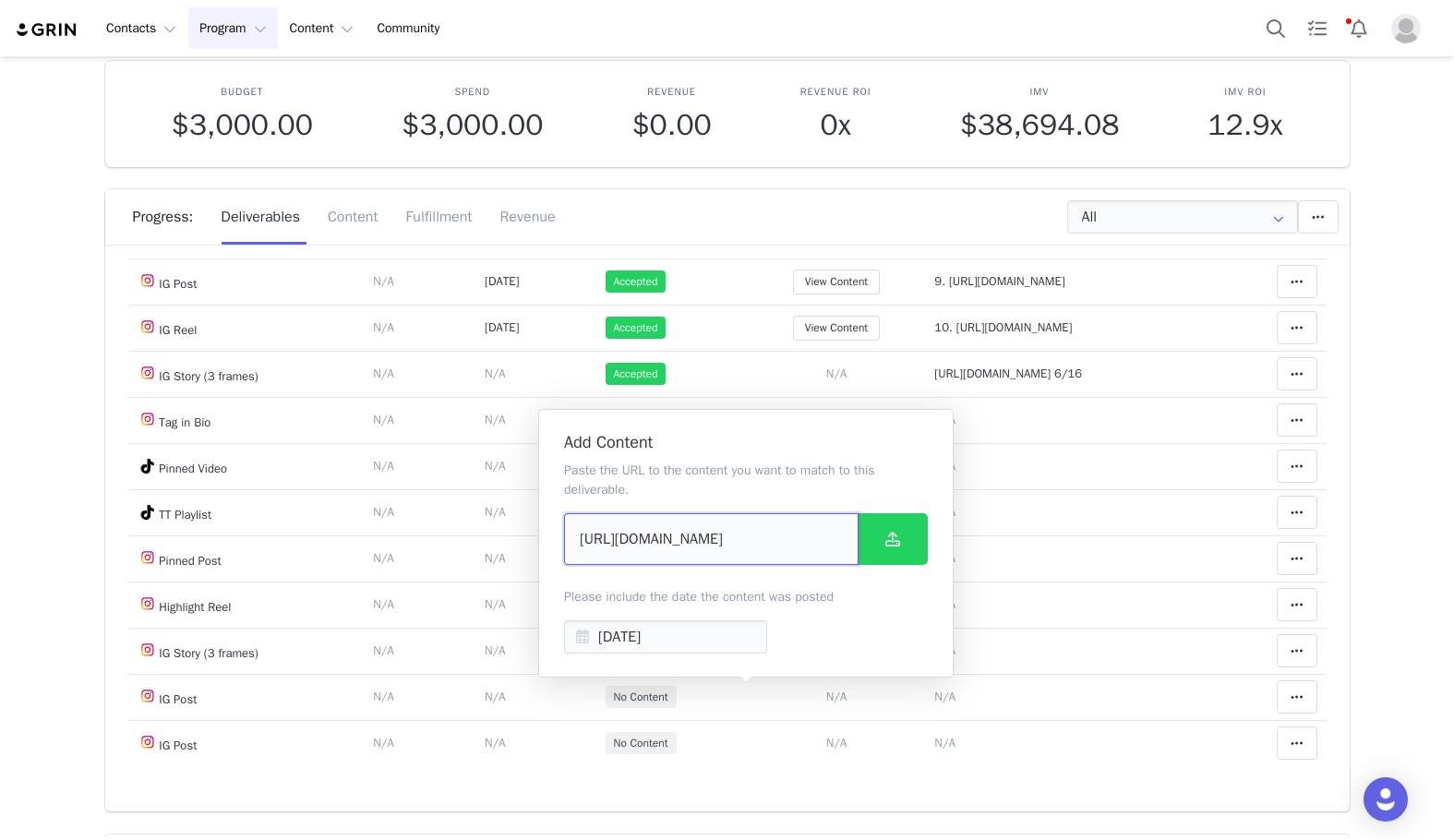 scroll, scrollTop: 0, scrollLeft: 31, axis: horizontal 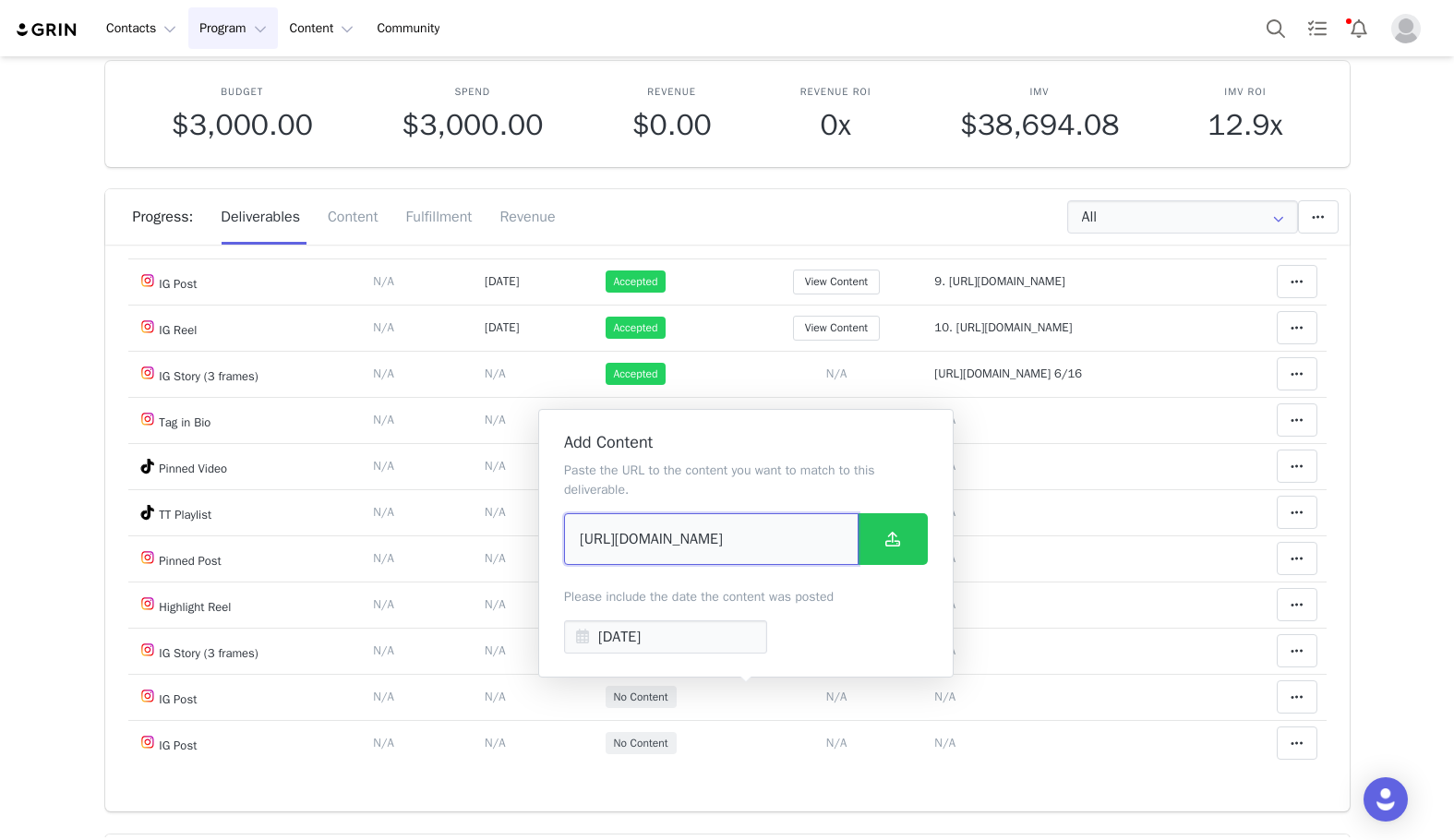 type on "https://www.instagram.com/p/DL5WEDItDPQ/" 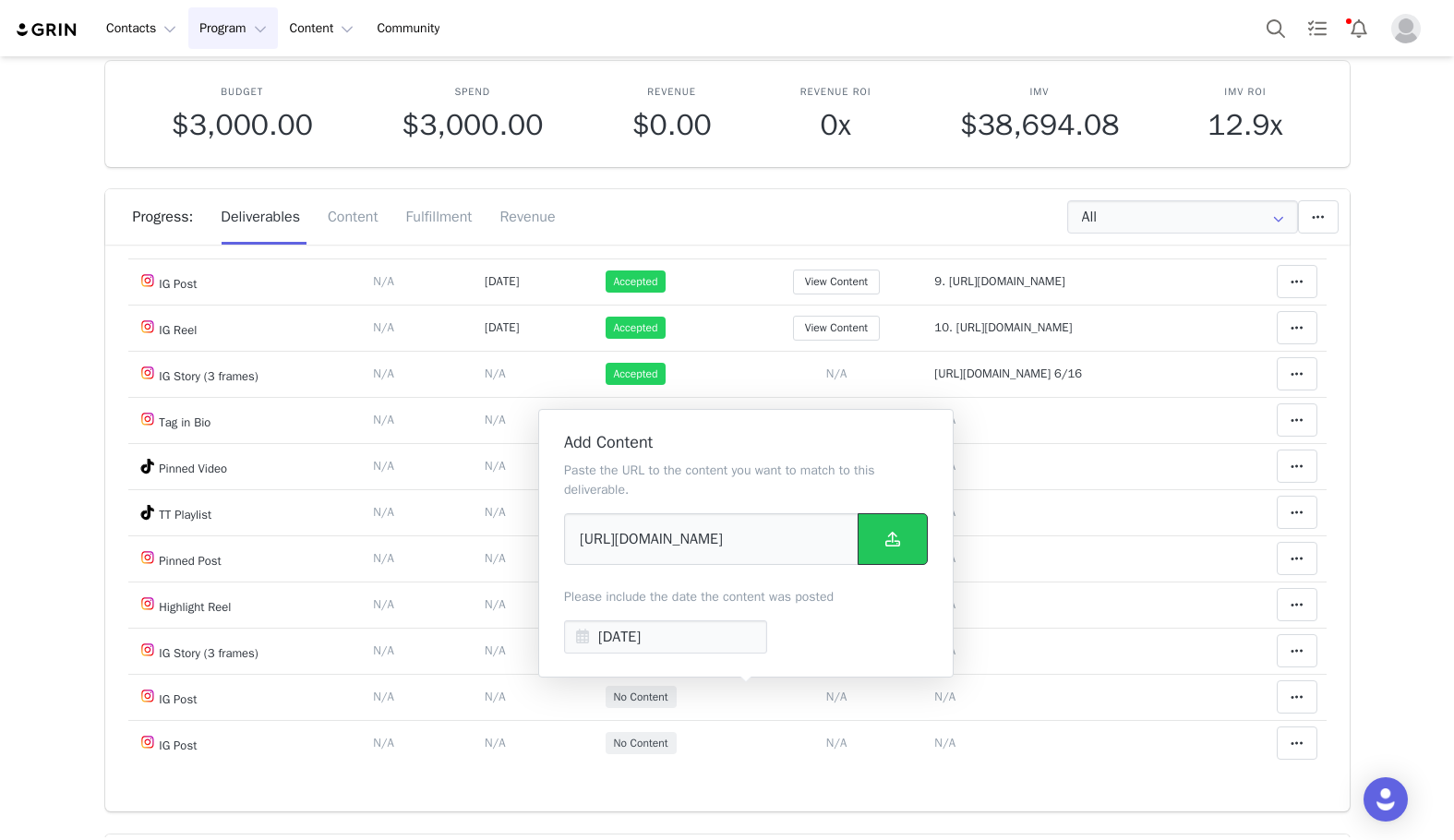 scroll, scrollTop: 0, scrollLeft: 0, axis: both 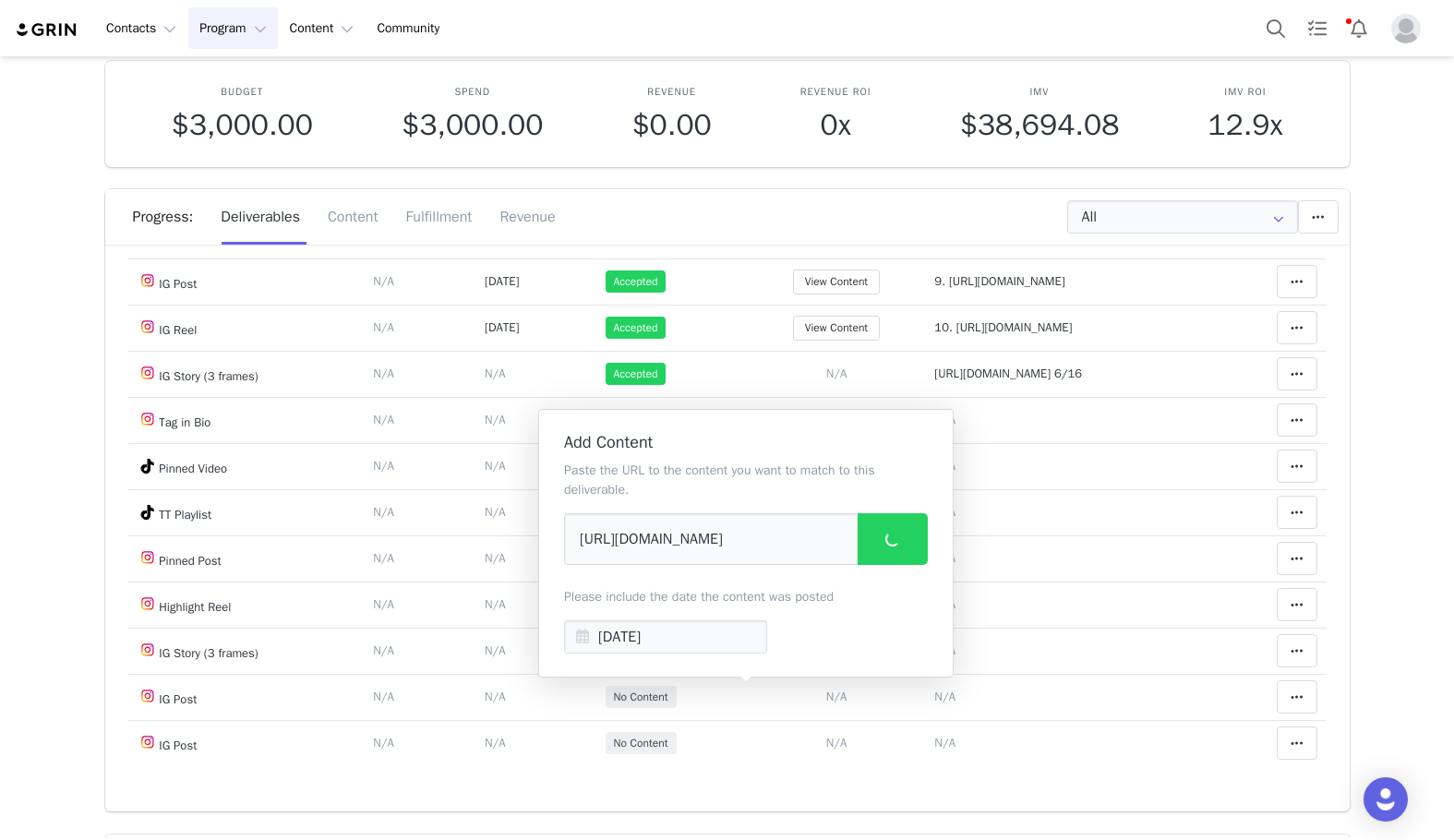 type 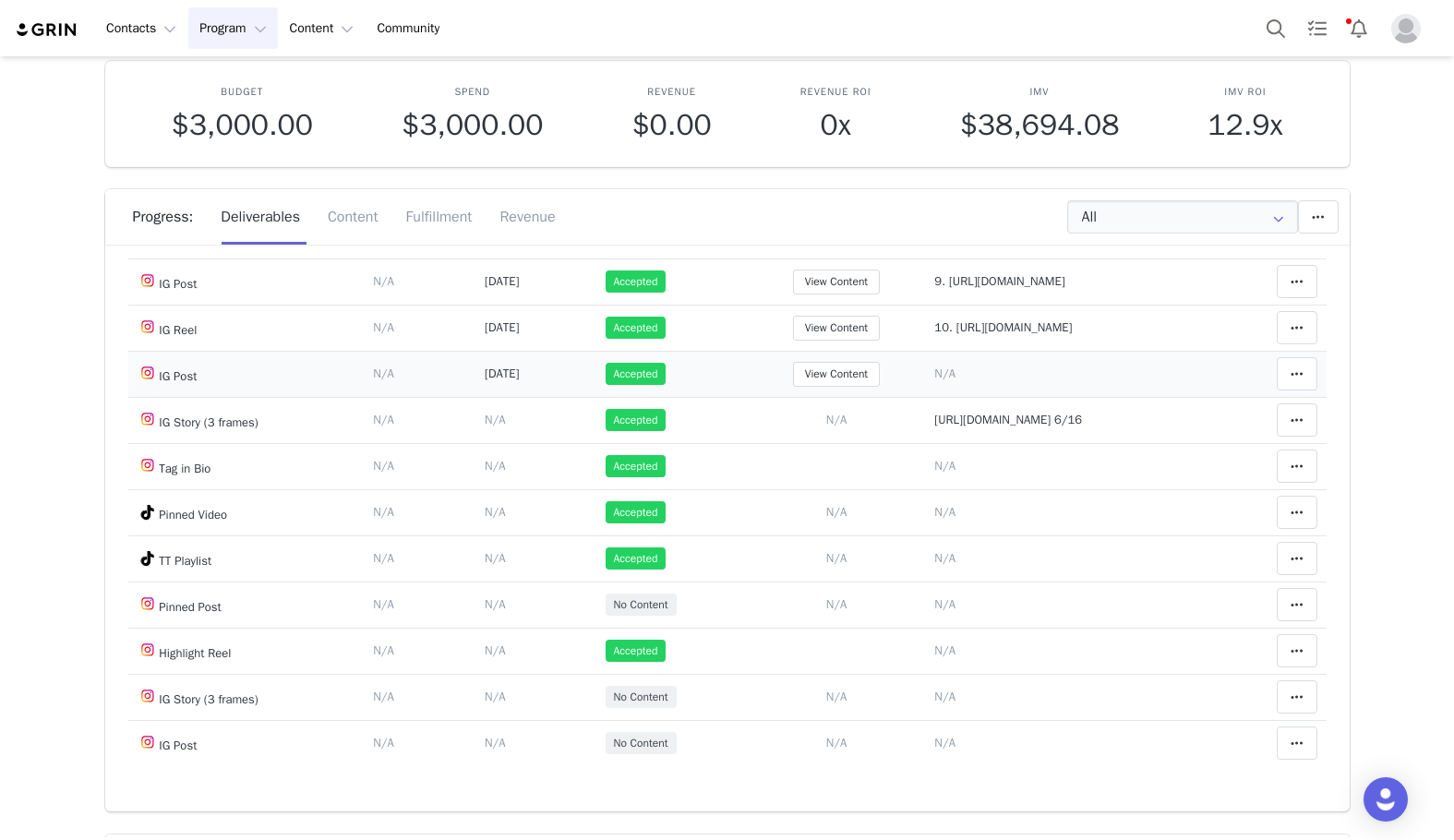 click on "N/A" at bounding box center (944, 373) 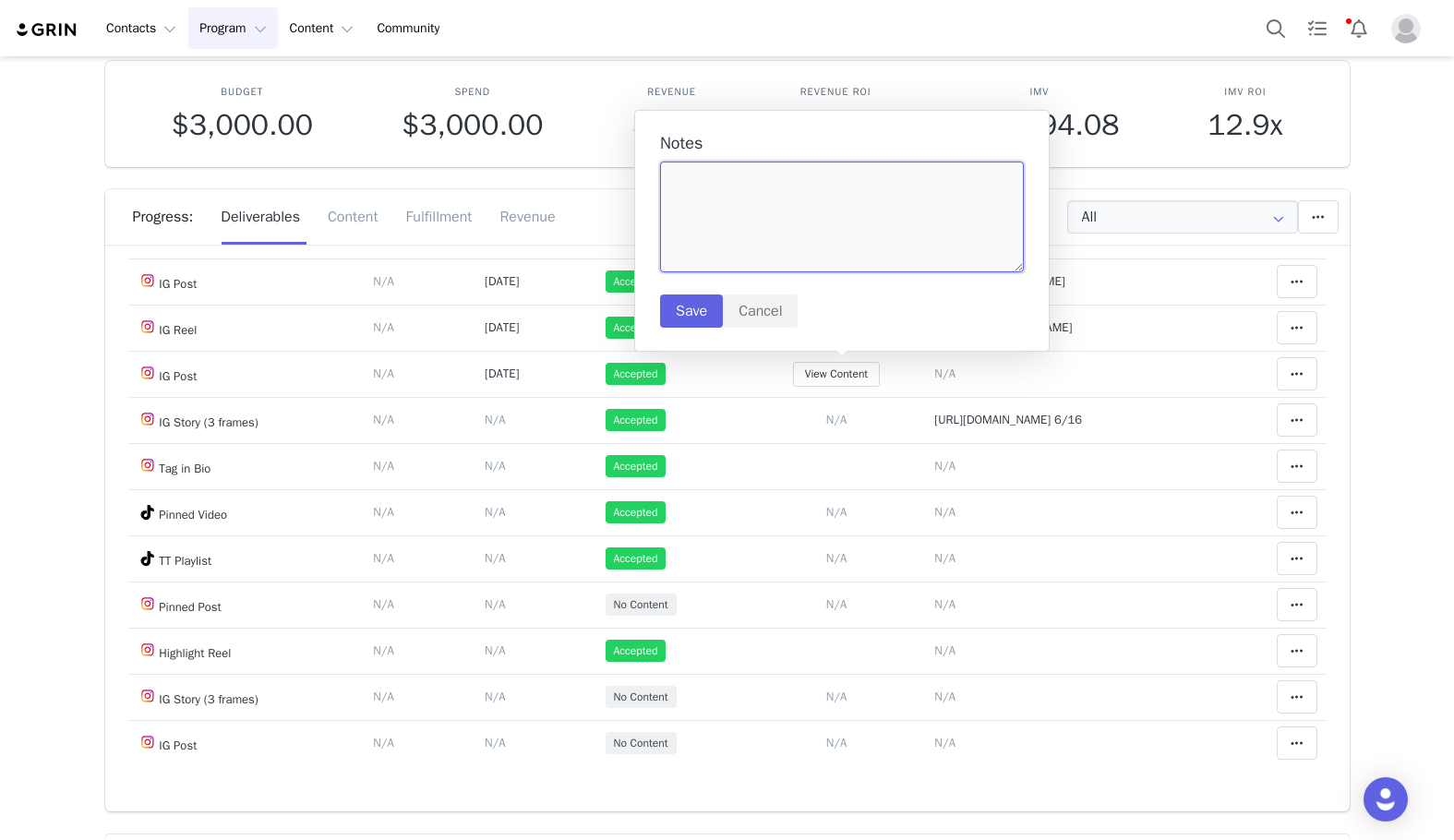click at bounding box center [842, 217] 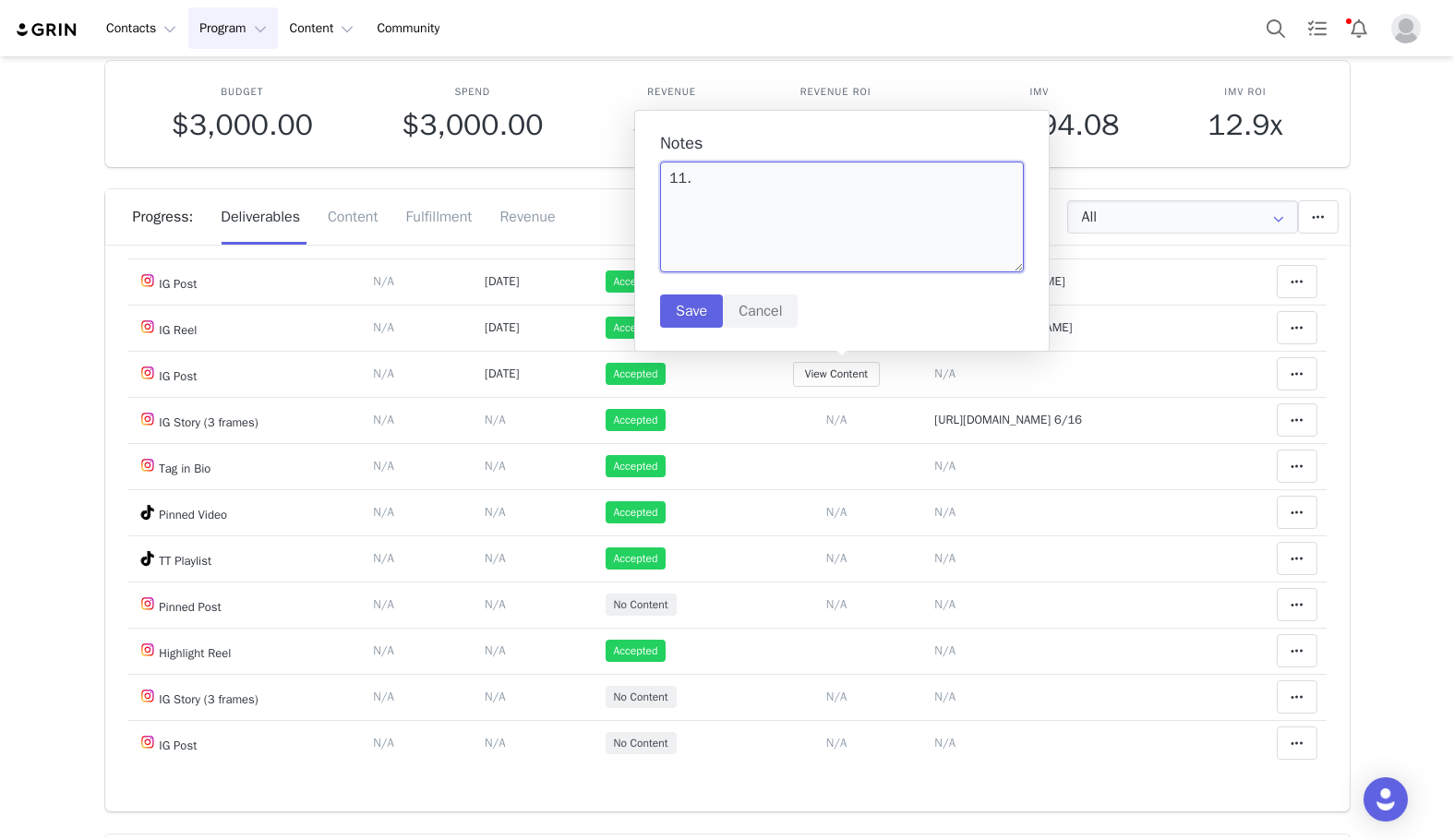 paste on "https://www.instagram.com/p/DL5WEDItDPQ/" 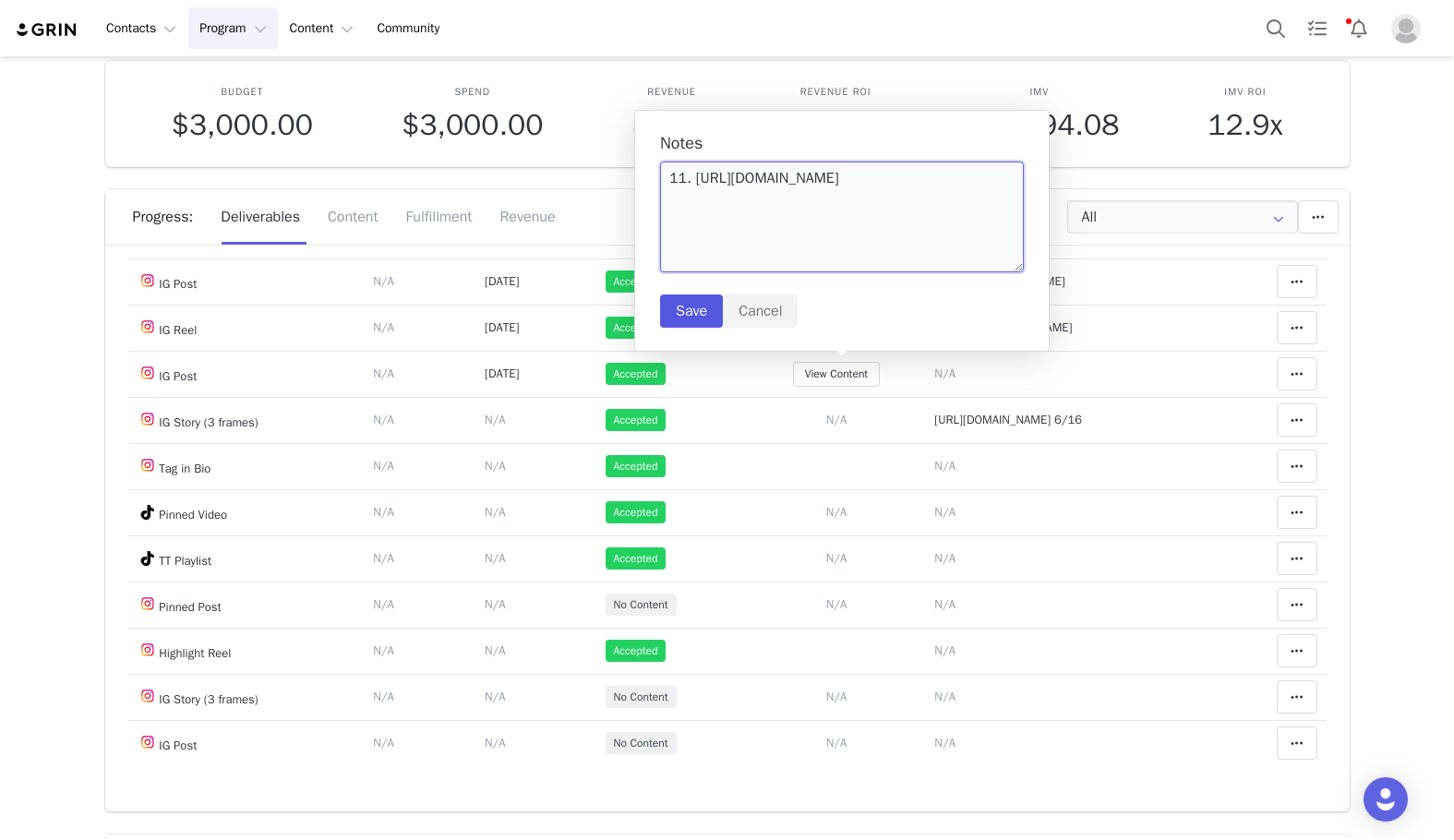 type on "11. https://www.instagram.com/p/DL5WEDItDPQ/" 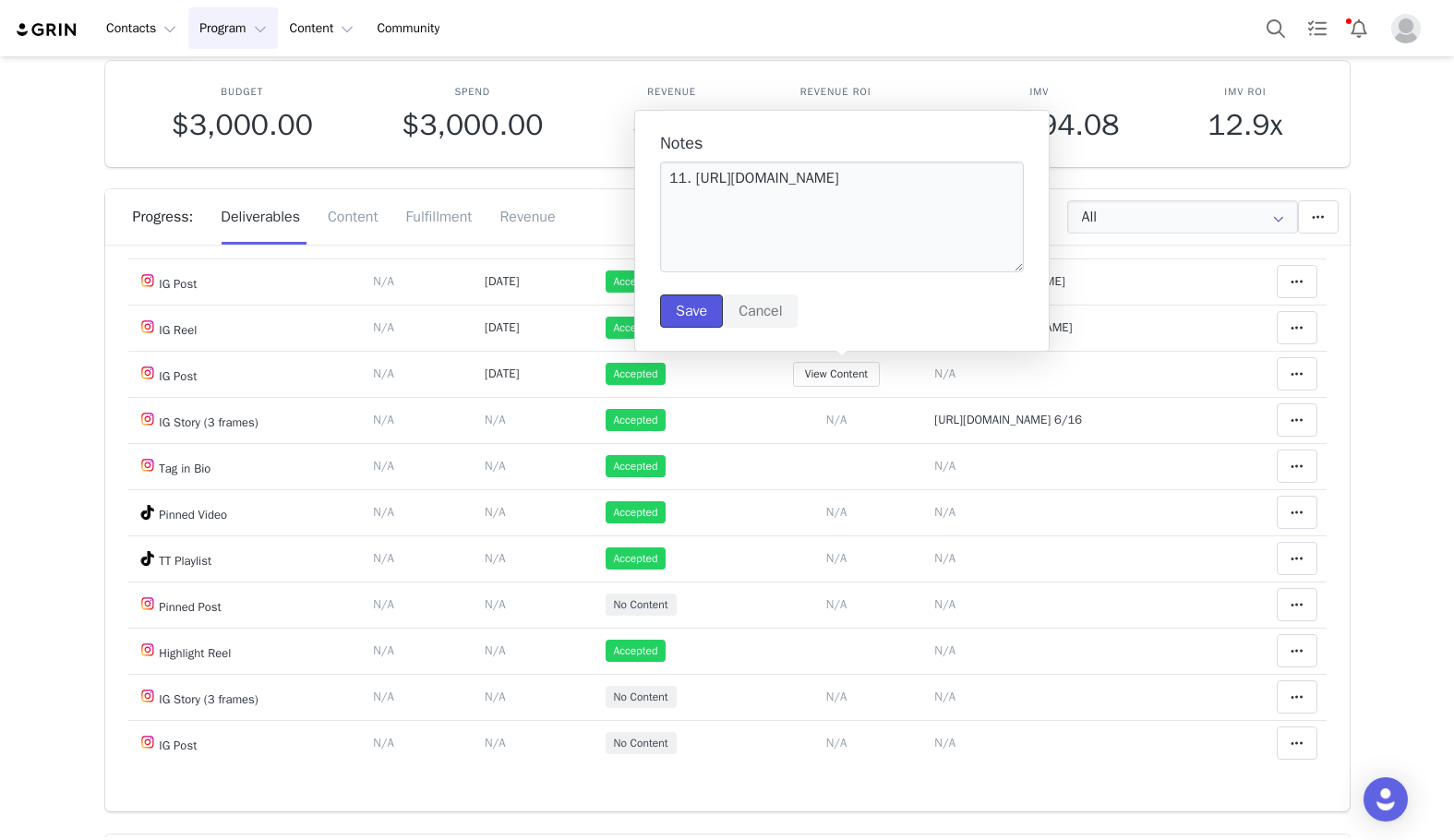 click on "Save" at bounding box center (691, 311) 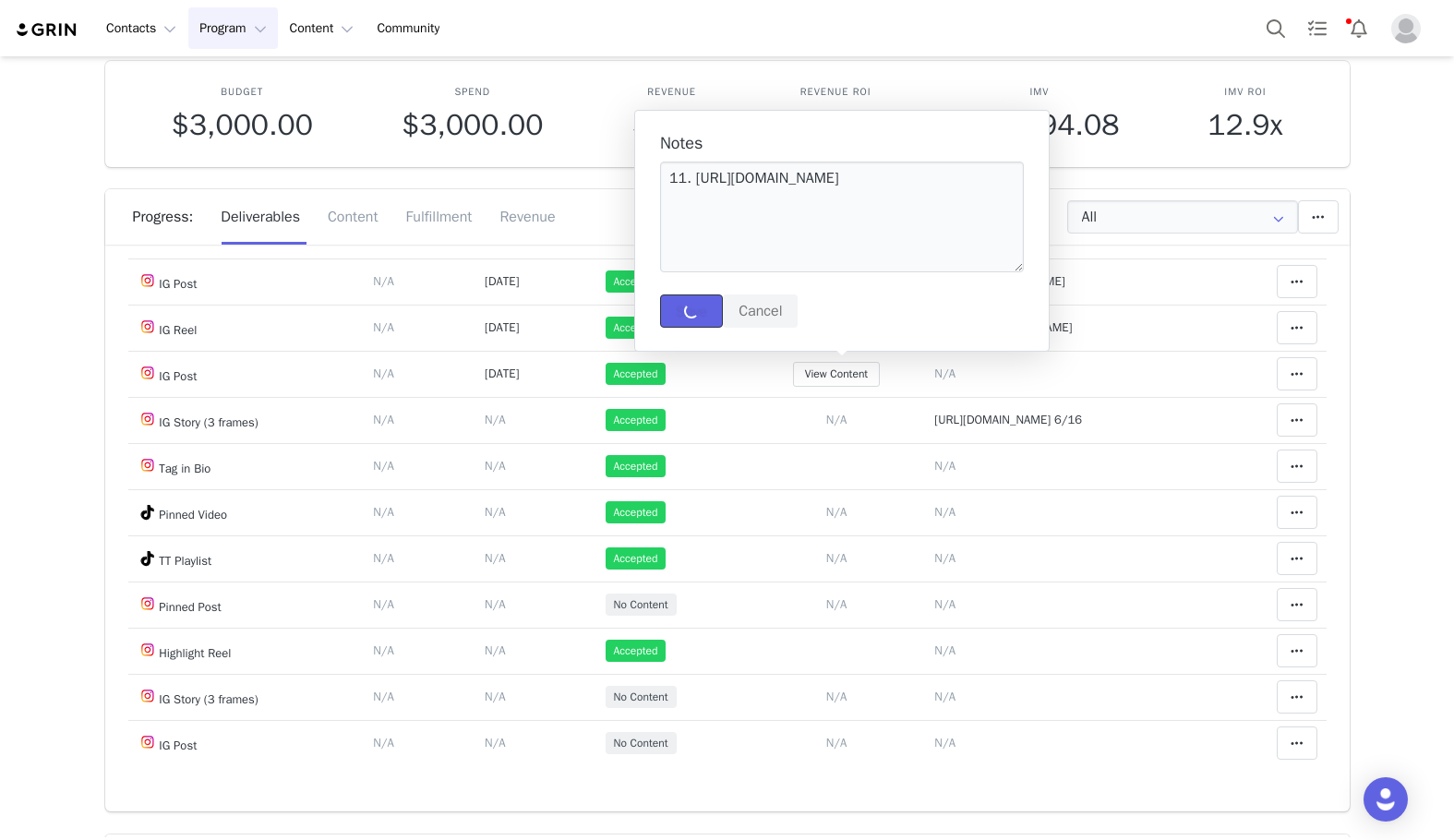 type 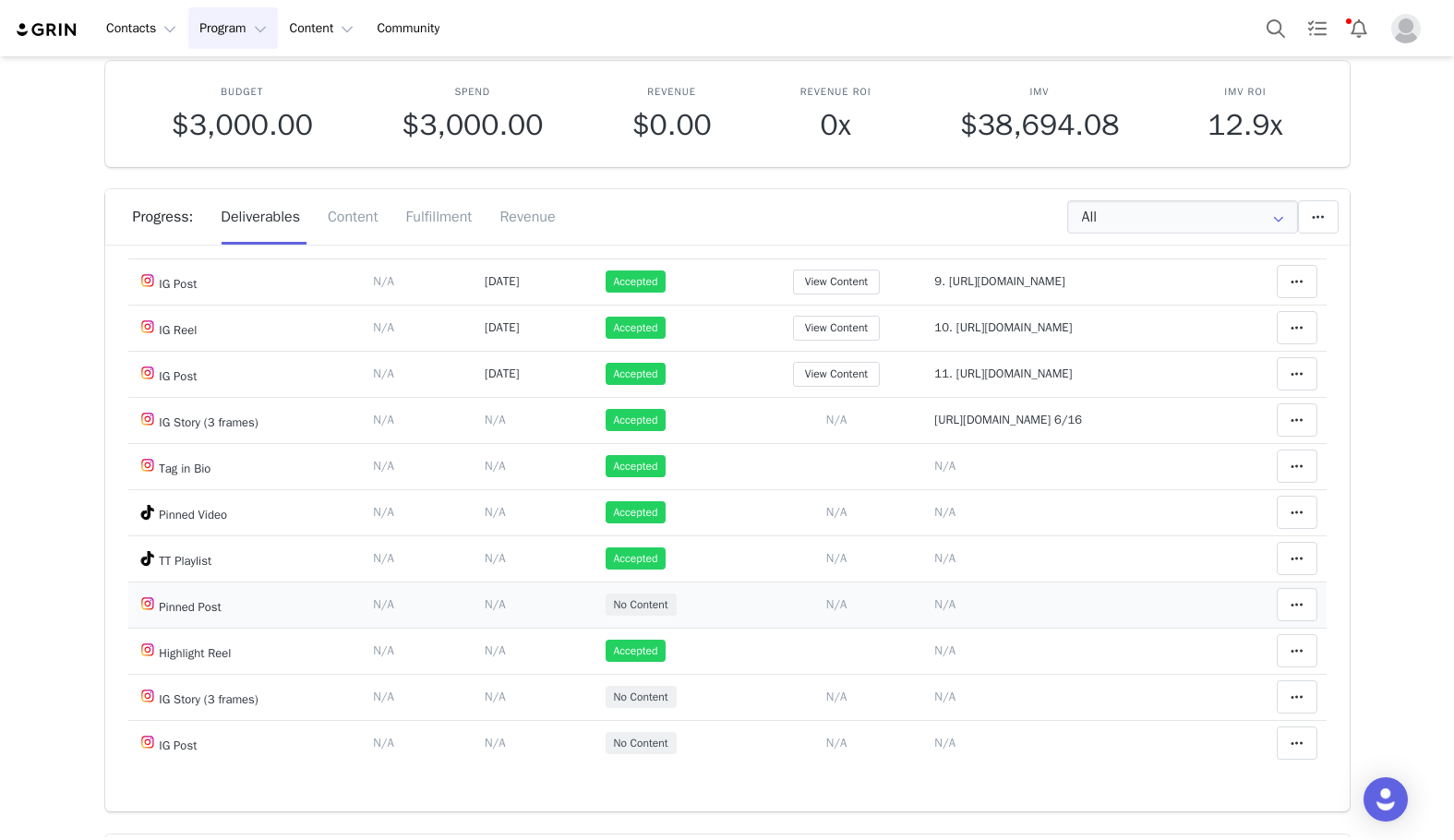 click on "Match Content   Mark as Accepted  Delete Deliverable  This will unlink any content, this cannot be undone.  Yes, delete deliverable  Delete Deliverable  Match Deliverable with Content" at bounding box center (1275, 605) 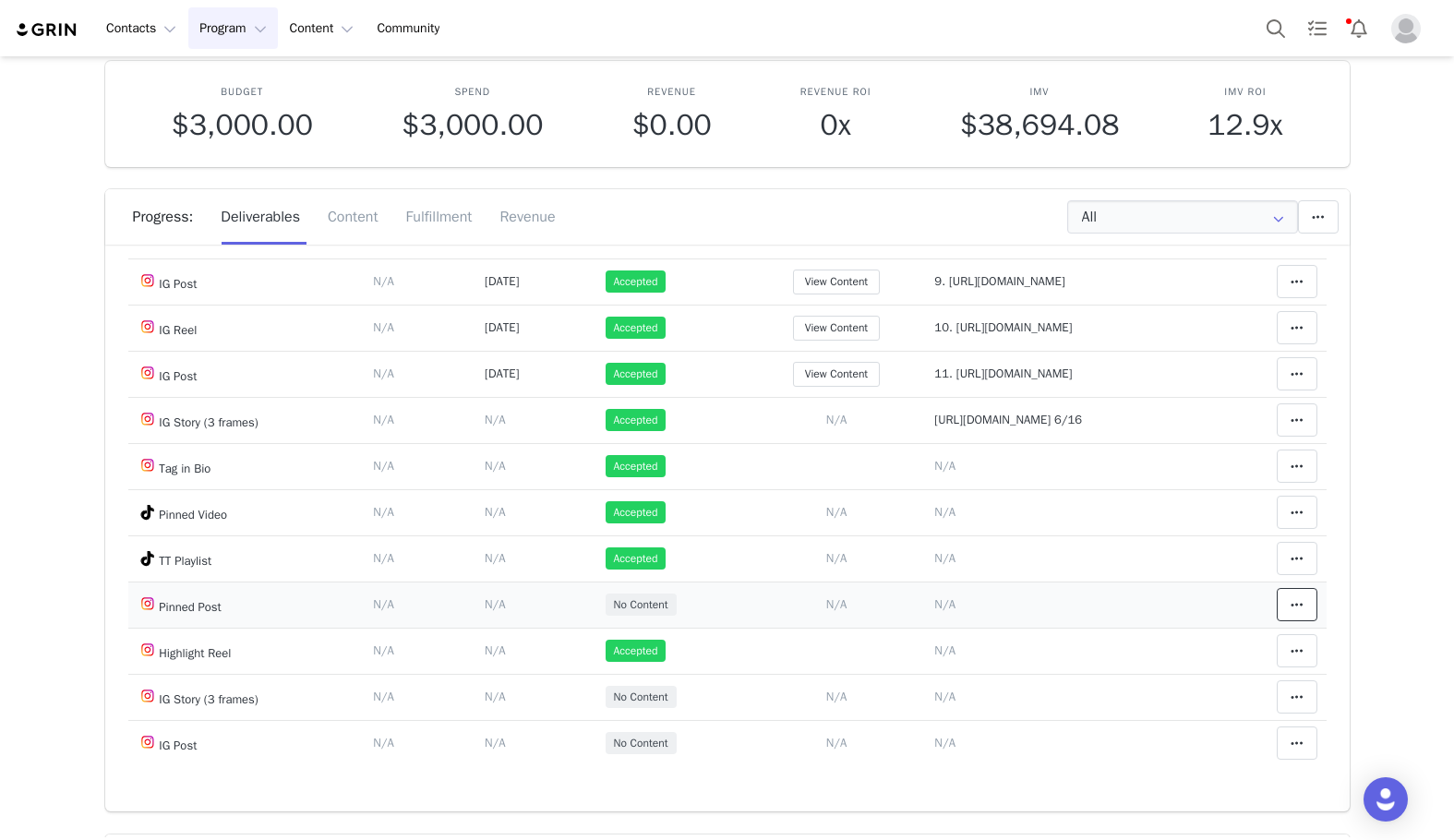 click at bounding box center [1297, 605] 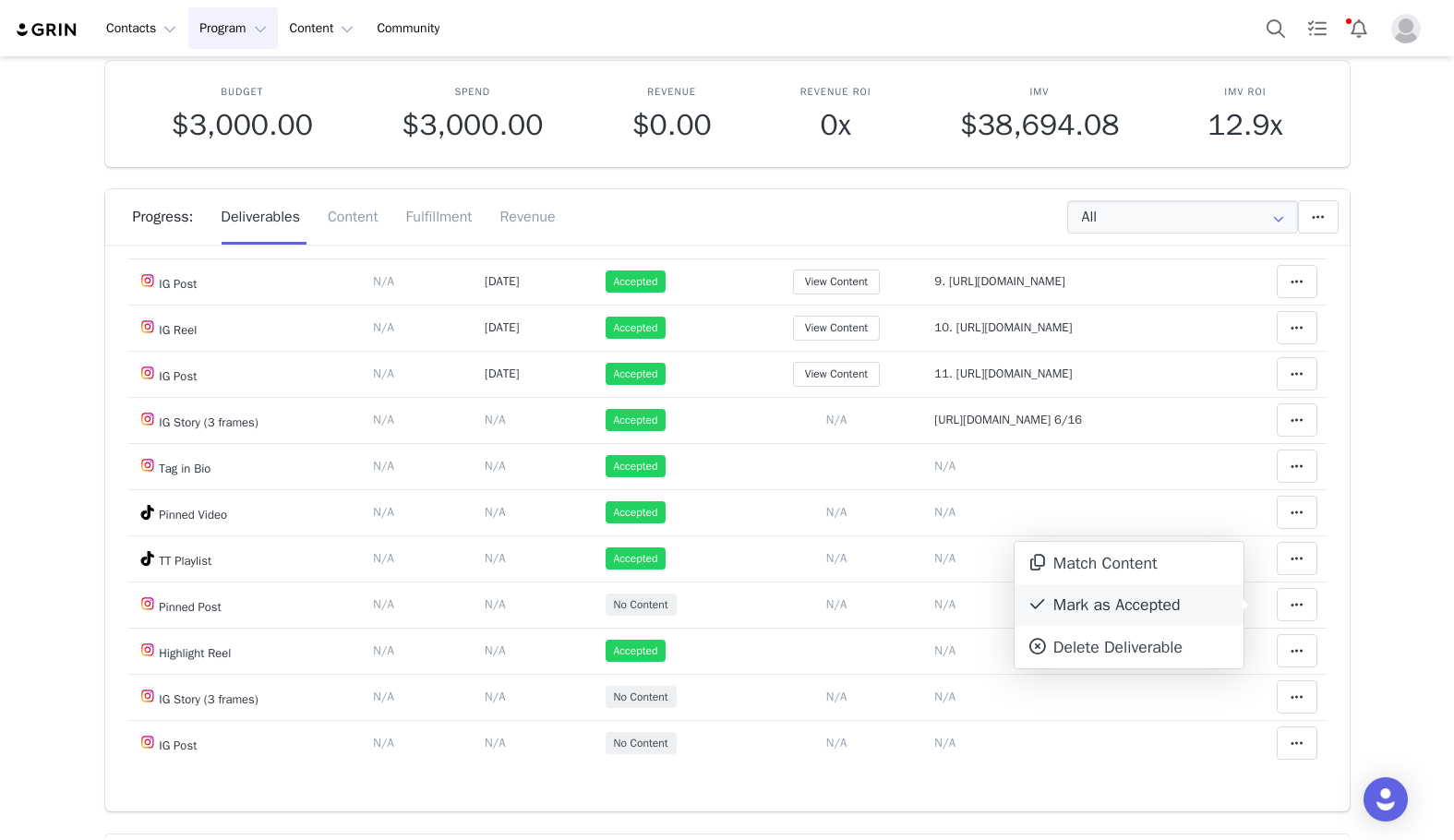 click on "Mark as Accepted" at bounding box center (1129, 606) 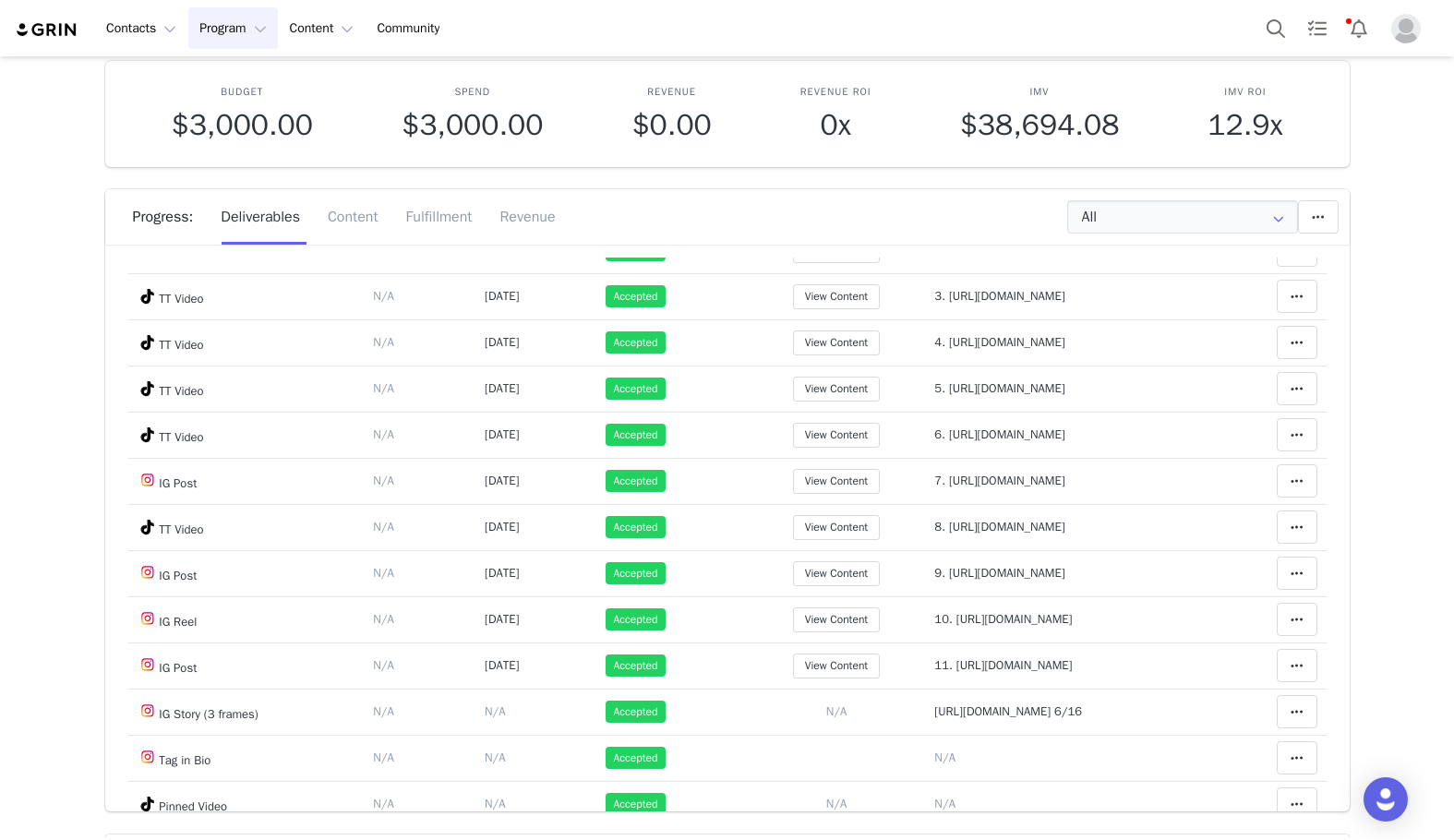 scroll, scrollTop: 462, scrollLeft: 0, axis: vertical 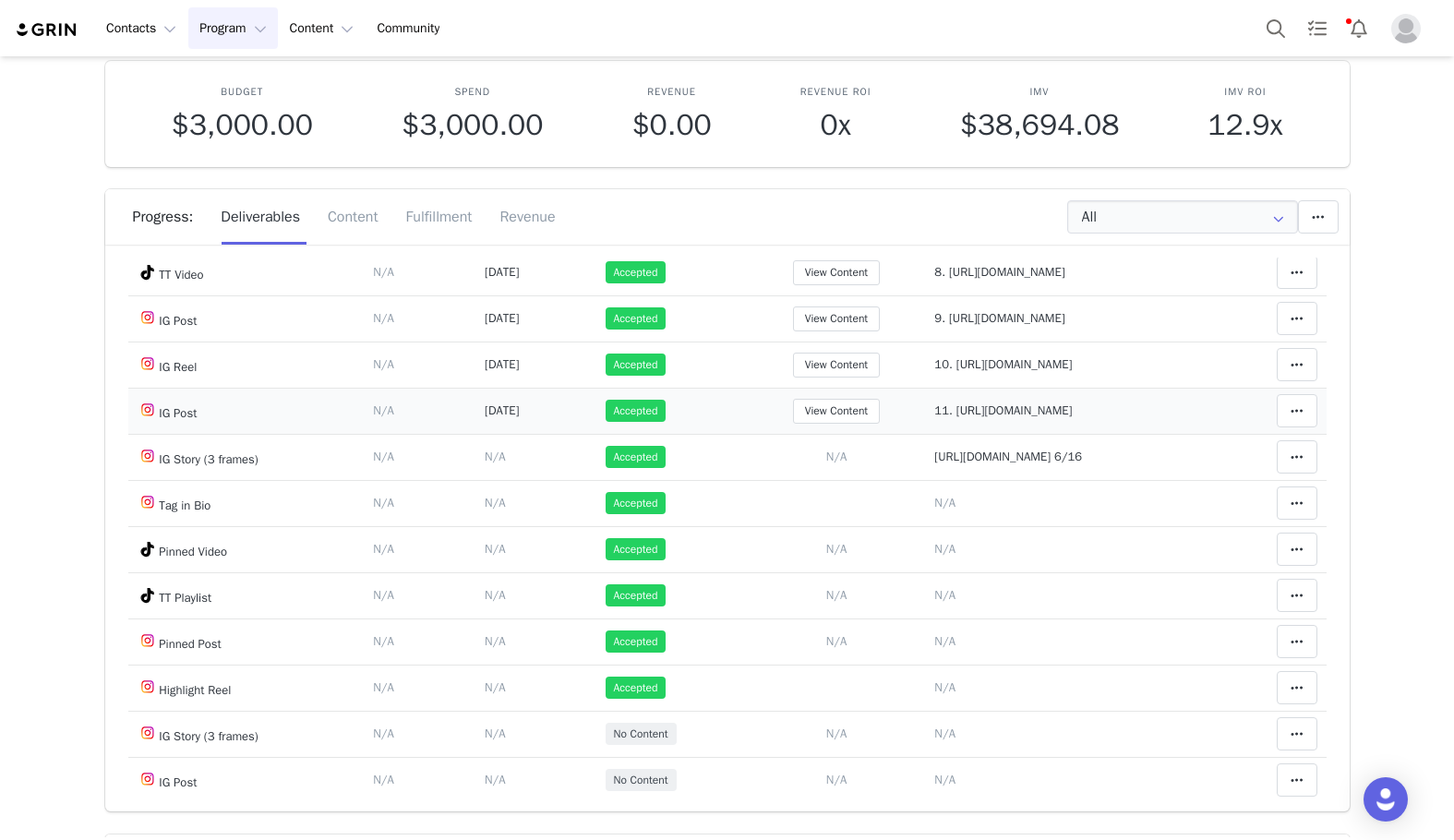 click on "View Content" at bounding box center (835, 411) 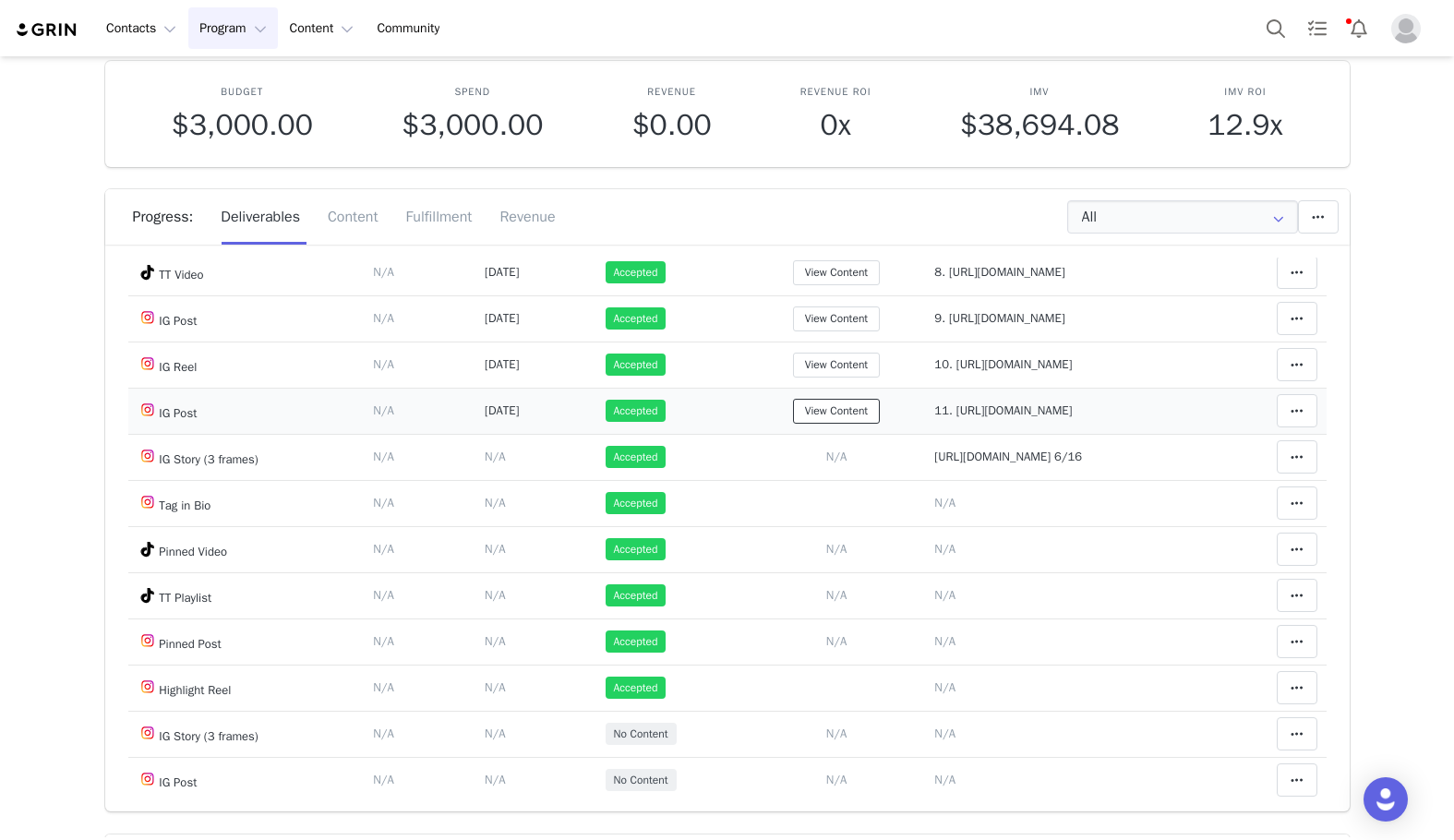 click on "View Content" at bounding box center [836, 411] 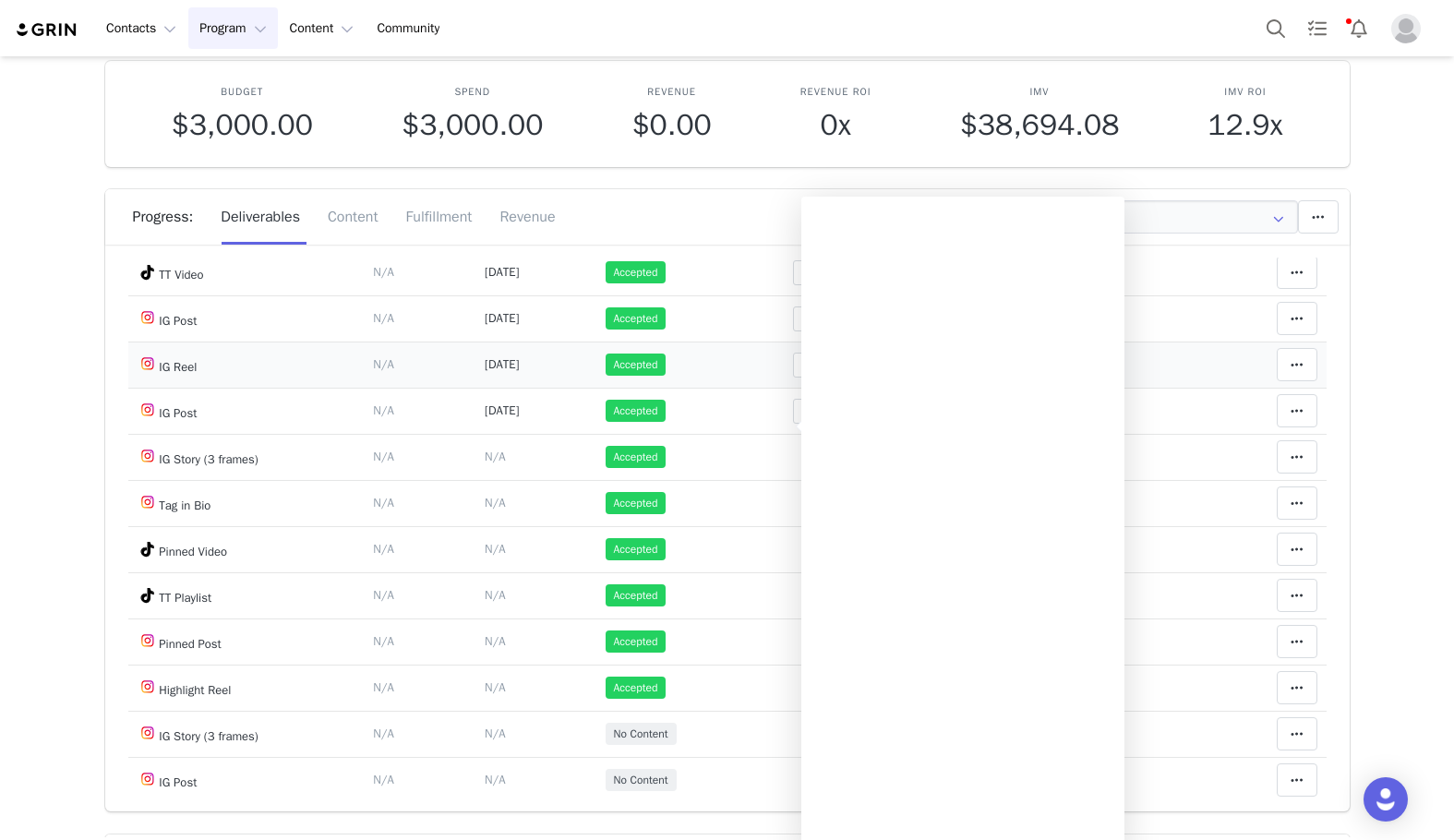 click on "Clear Status   Reason for declining this deliverable   Decline   Mark as Declined   Unlink Content  Move Content  Move  Cancel  Move Content  Delete Deliverable  This will unlink any content, this cannot be undone.  Yes, delete deliverable  Delete Deliverable  Match Deliverable with Content" at bounding box center [1275, 365] 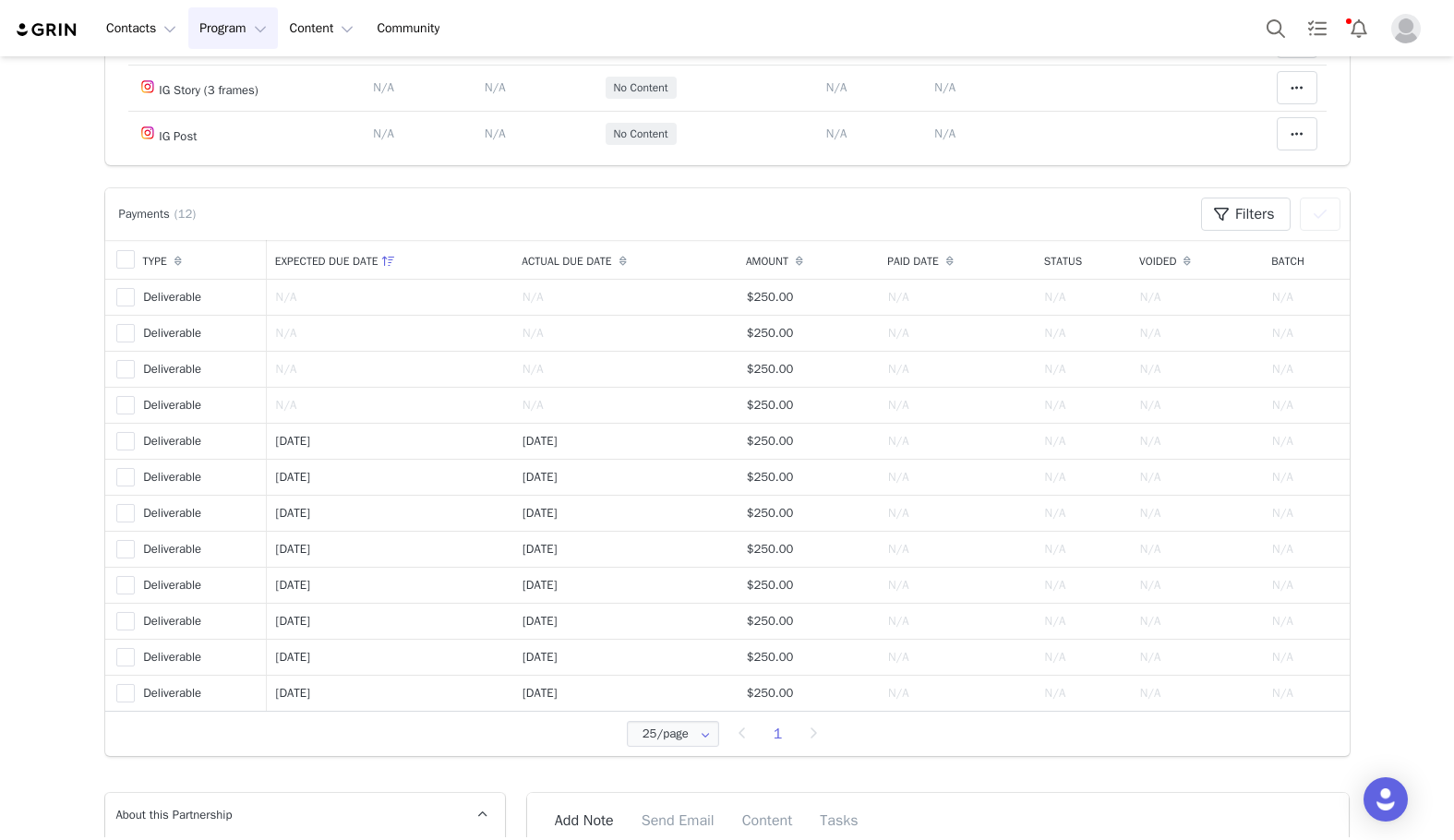 scroll, scrollTop: 1385, scrollLeft: 0, axis: vertical 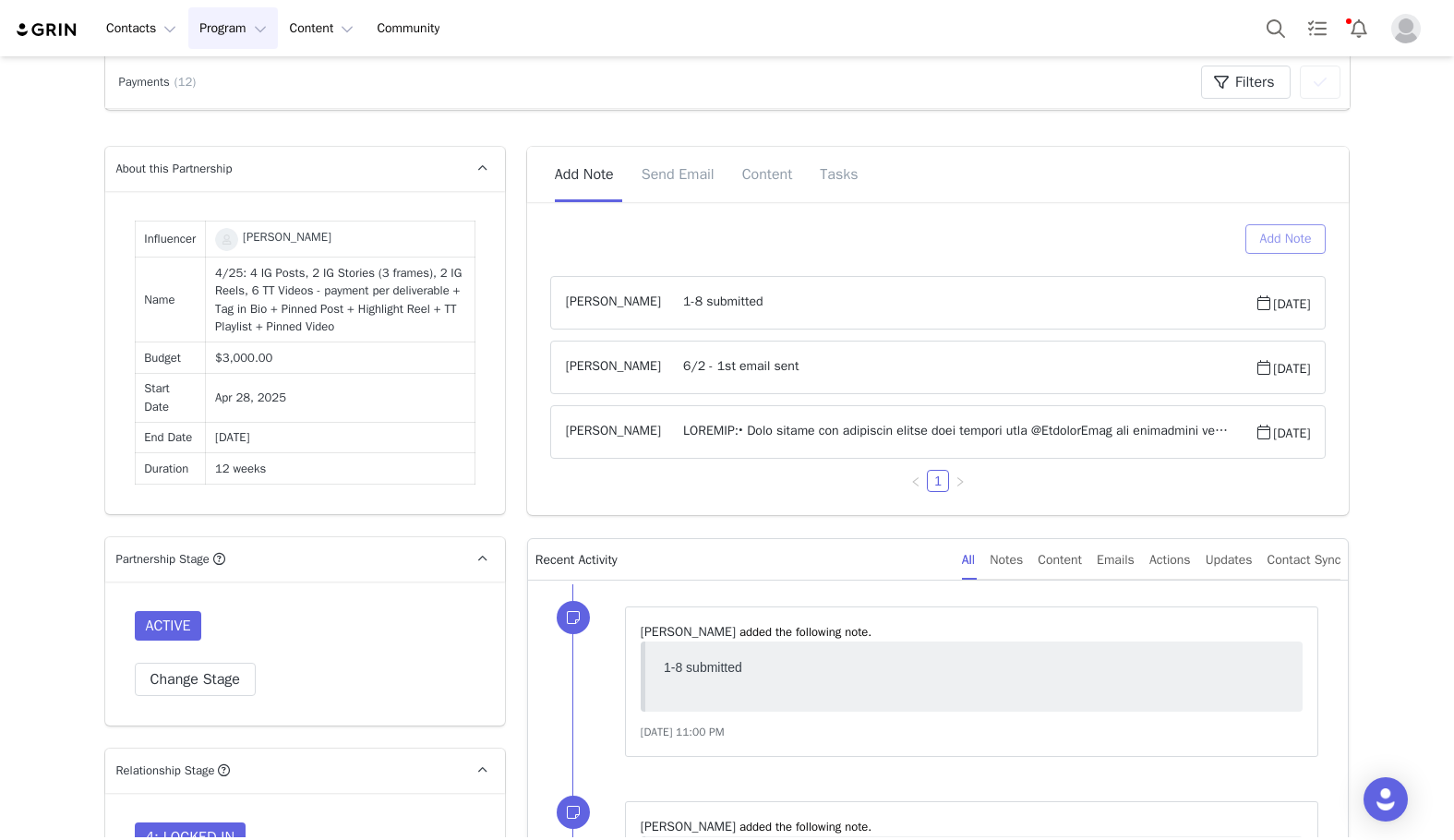 click on "Add Note" at bounding box center [1286, 239] 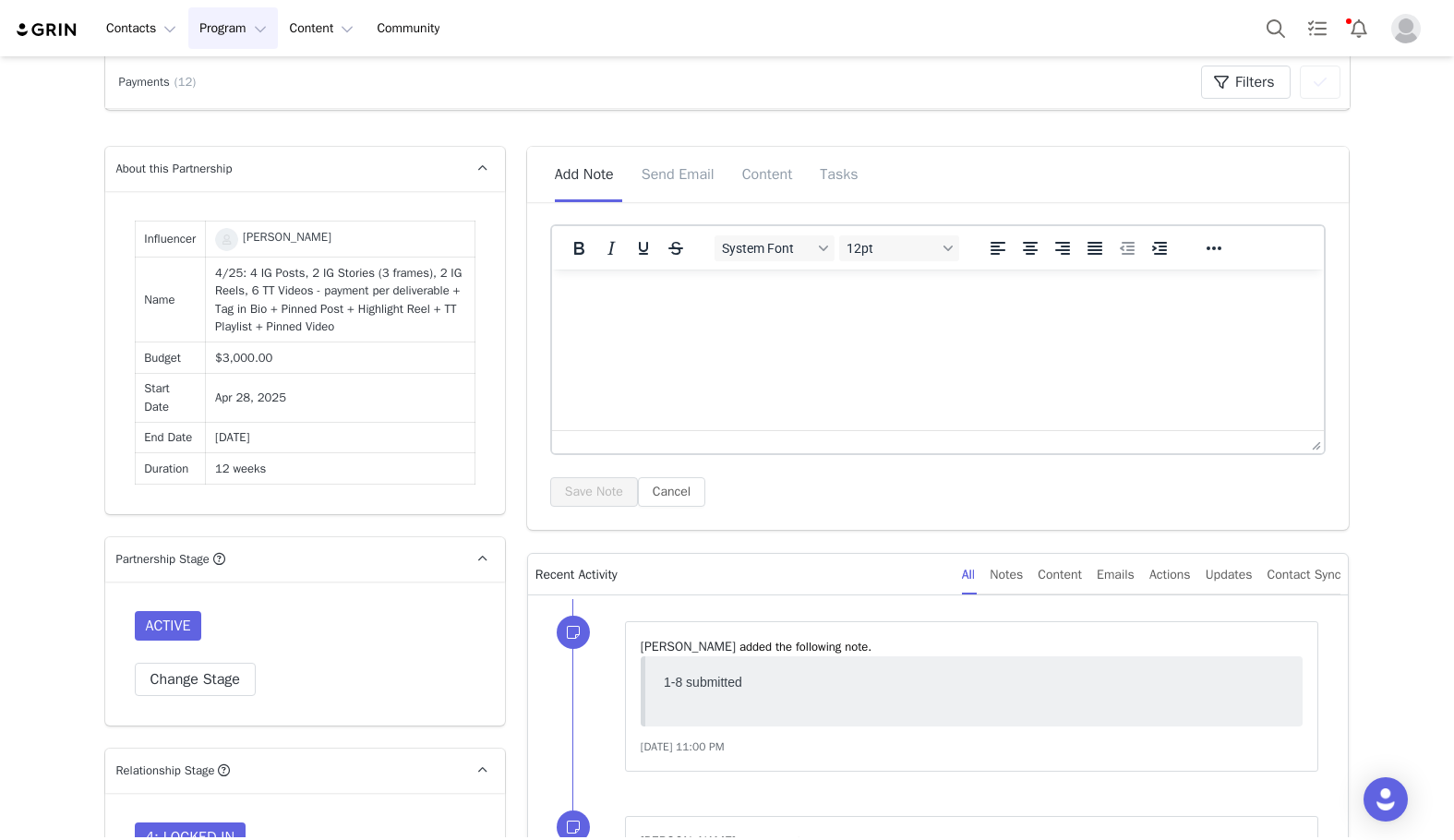 scroll, scrollTop: 0, scrollLeft: 0, axis: both 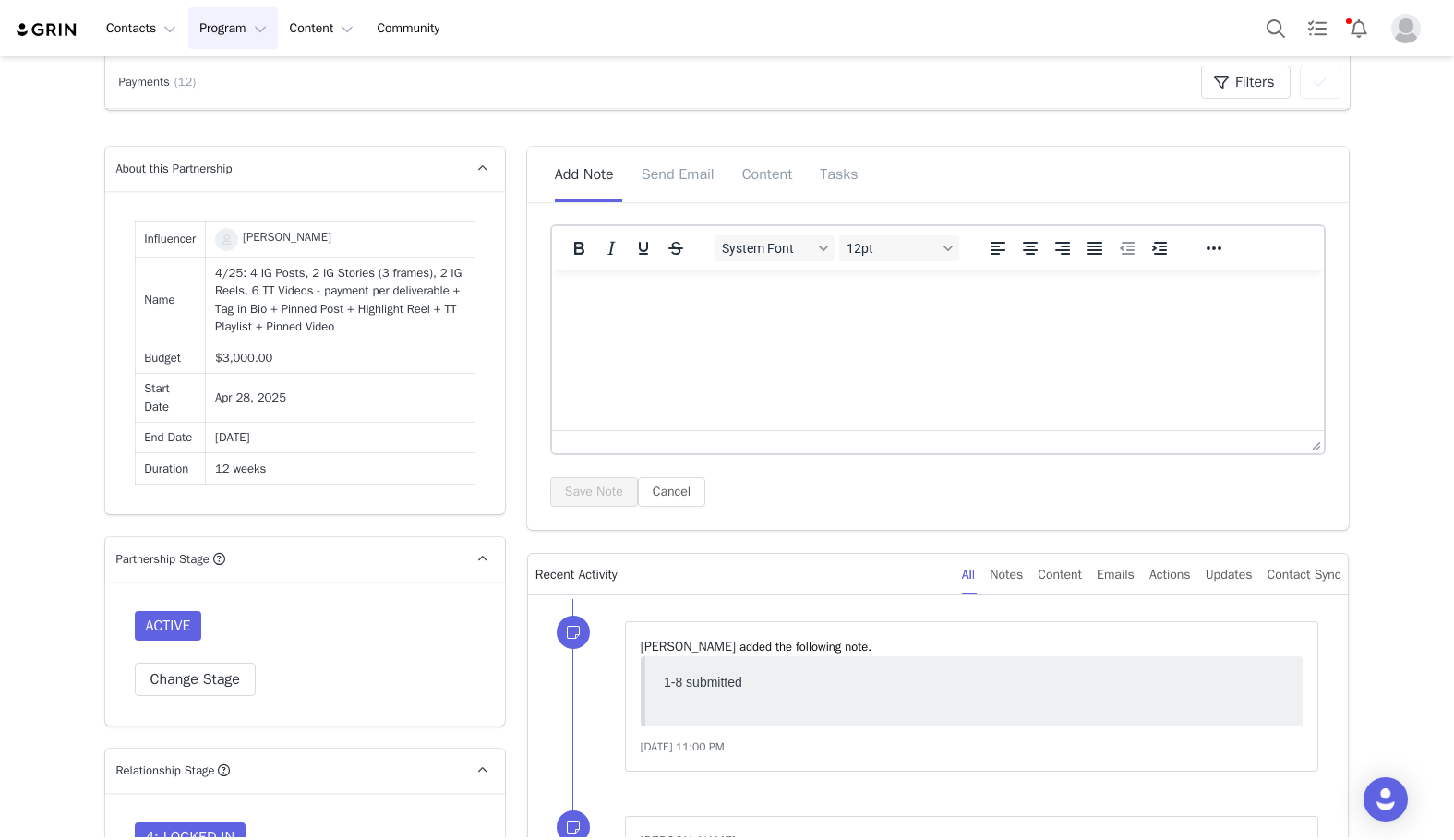 type 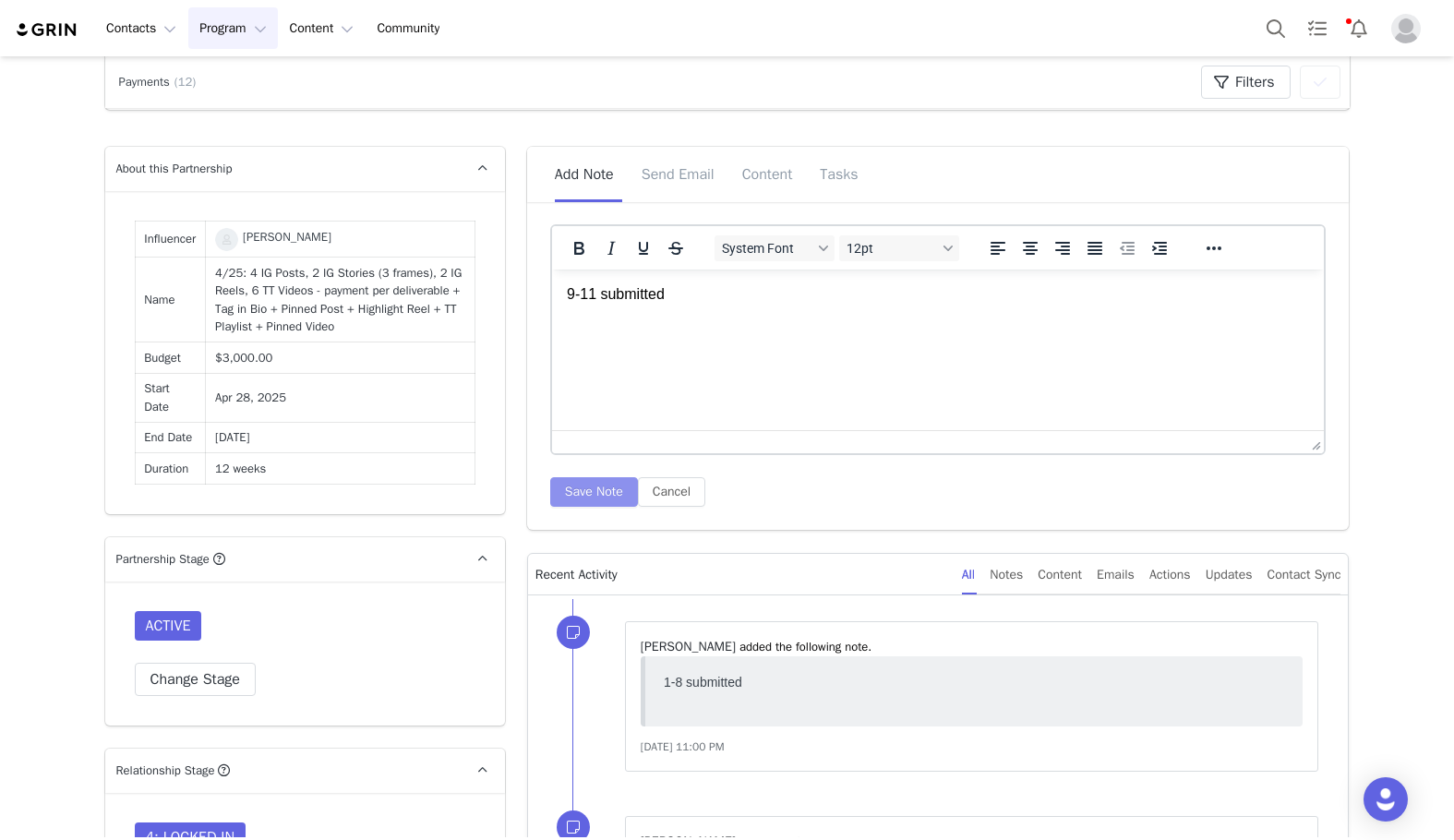 click on "Save Note" at bounding box center [594, 492] 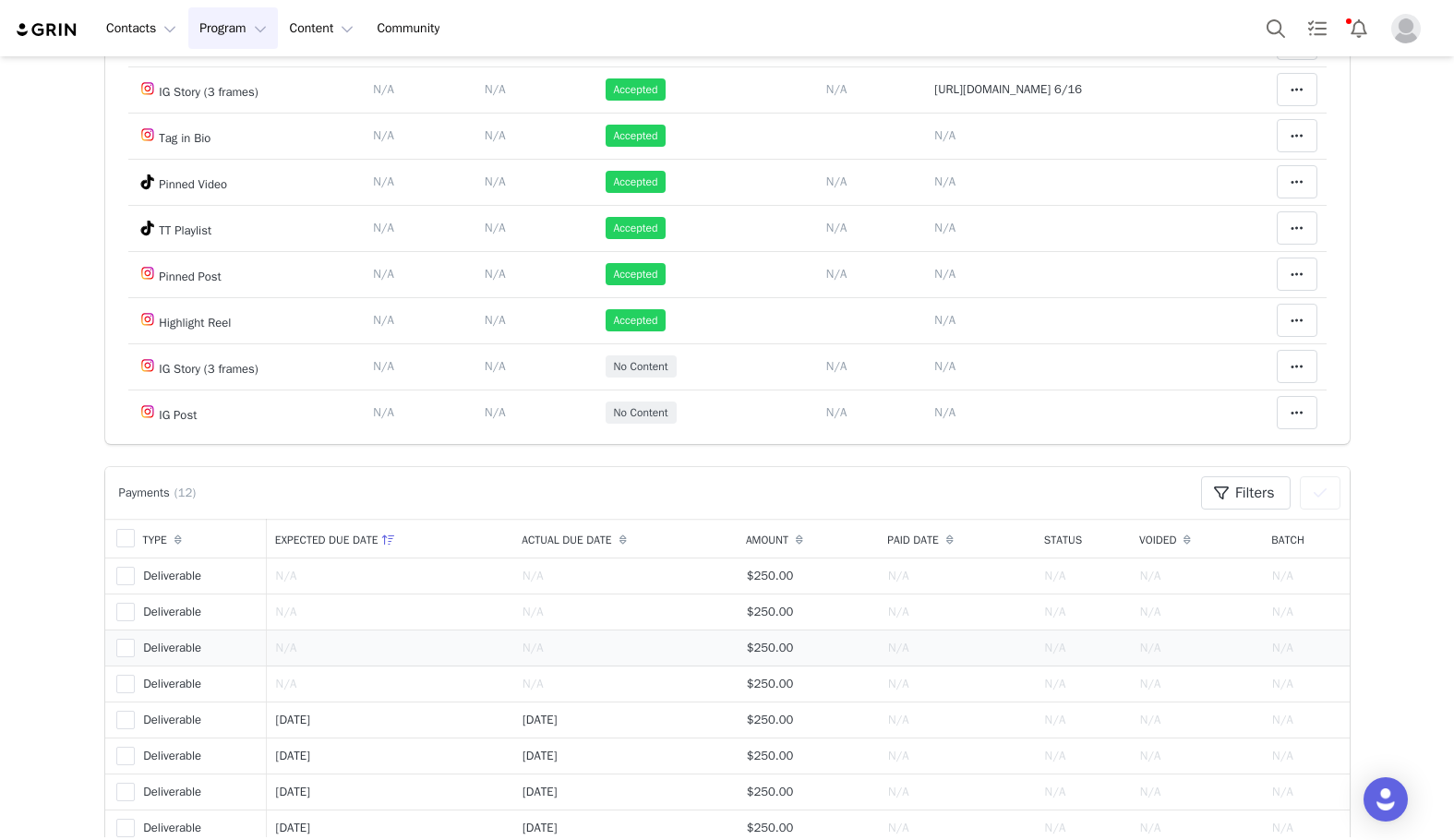 scroll, scrollTop: 369, scrollLeft: 0, axis: vertical 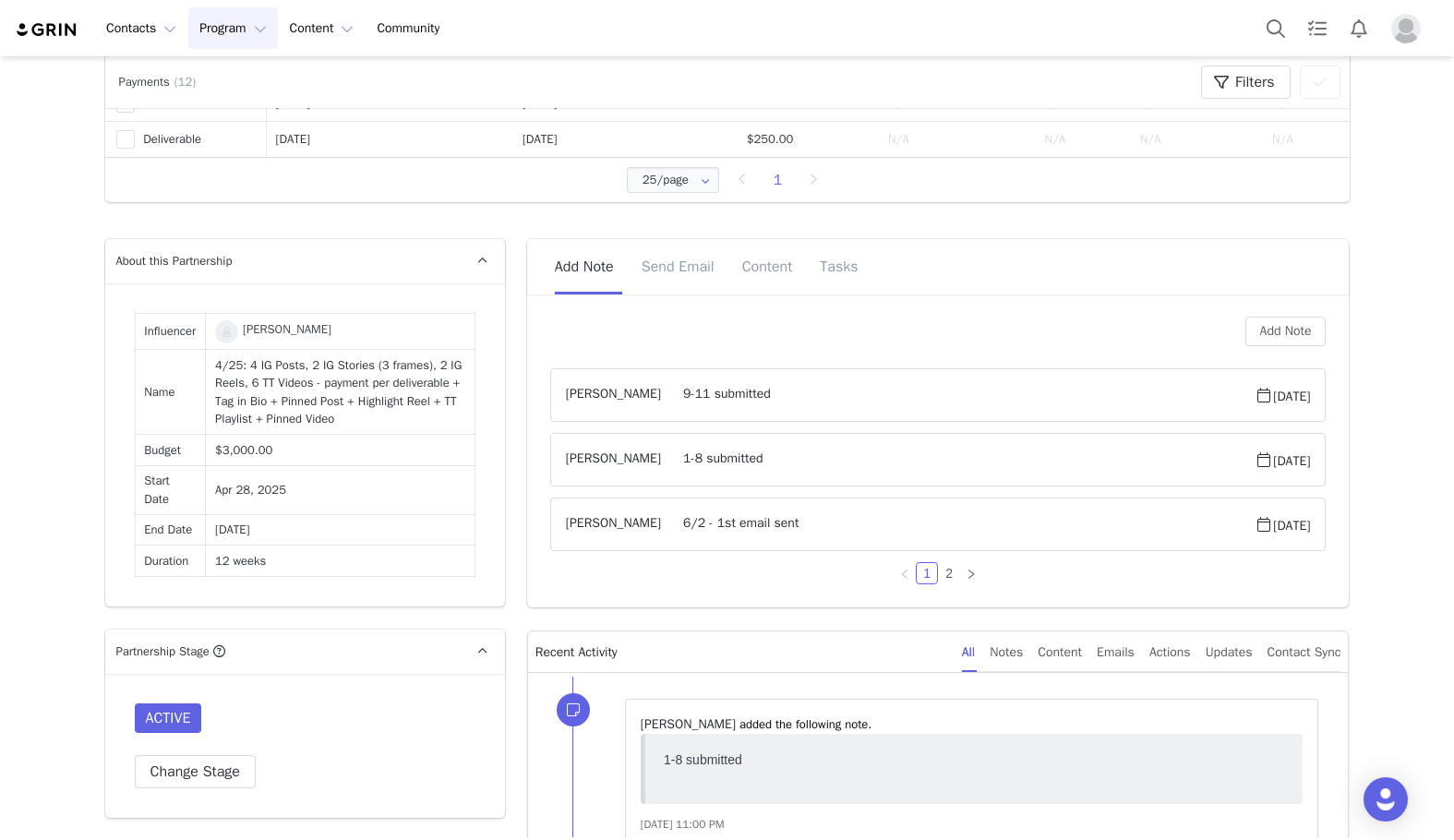 click on "4/25: 4 IG Posts, 2 IG Stories (3 frames), 2 IG Reels, 6 TT Videos - payment per deliverable + Tag in Bio + Pinned Post + Highlight Reel + TT Playlist + Pinned Video" at bounding box center [341, 392] 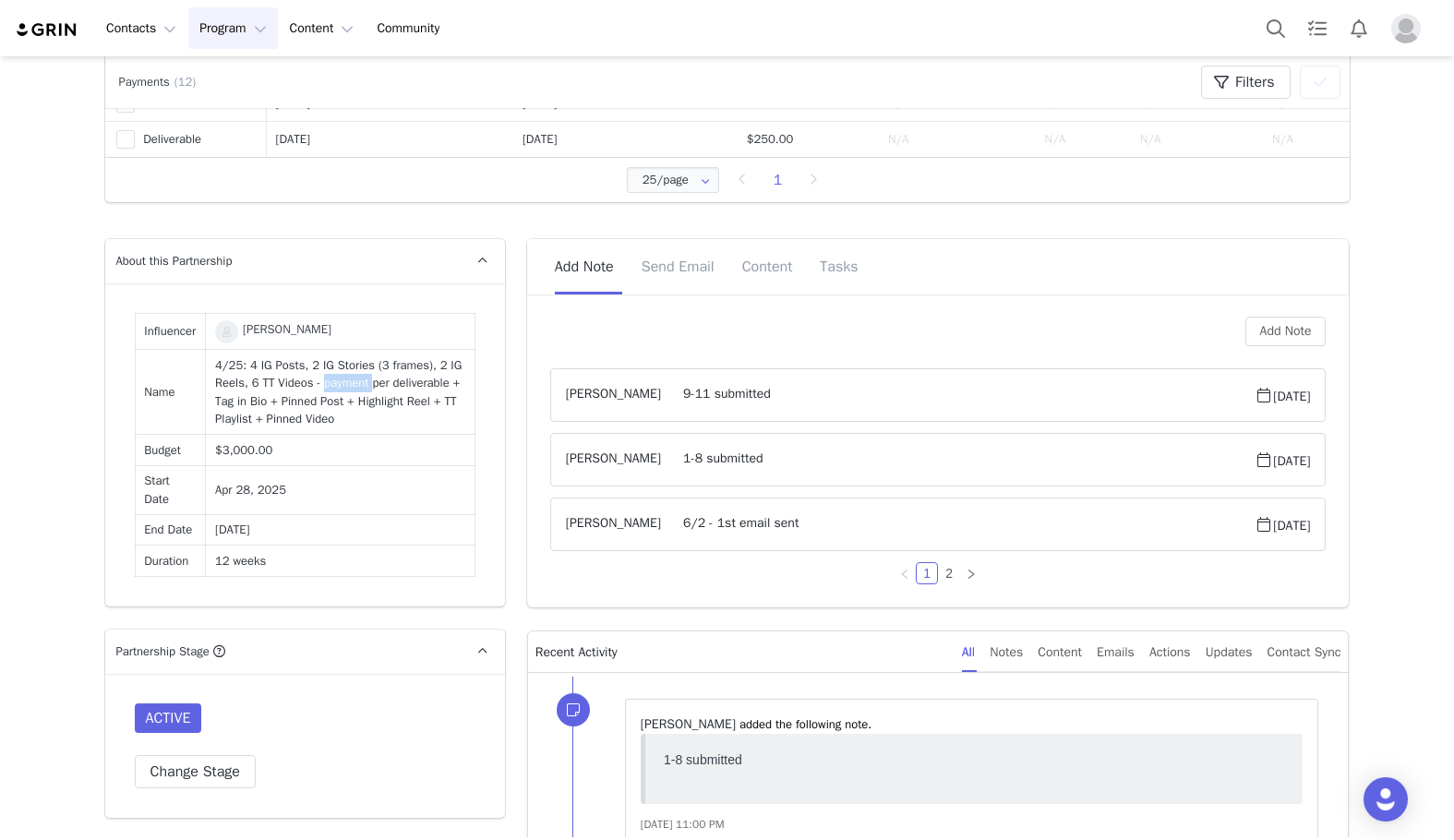 click on "4/25: 4 IG Posts, 2 IG Stories (3 frames), 2 IG Reels, 6 TT Videos - payment per deliverable + Tag in Bio + Pinned Post + Highlight Reel + TT Playlist + Pinned Video" at bounding box center [341, 392] 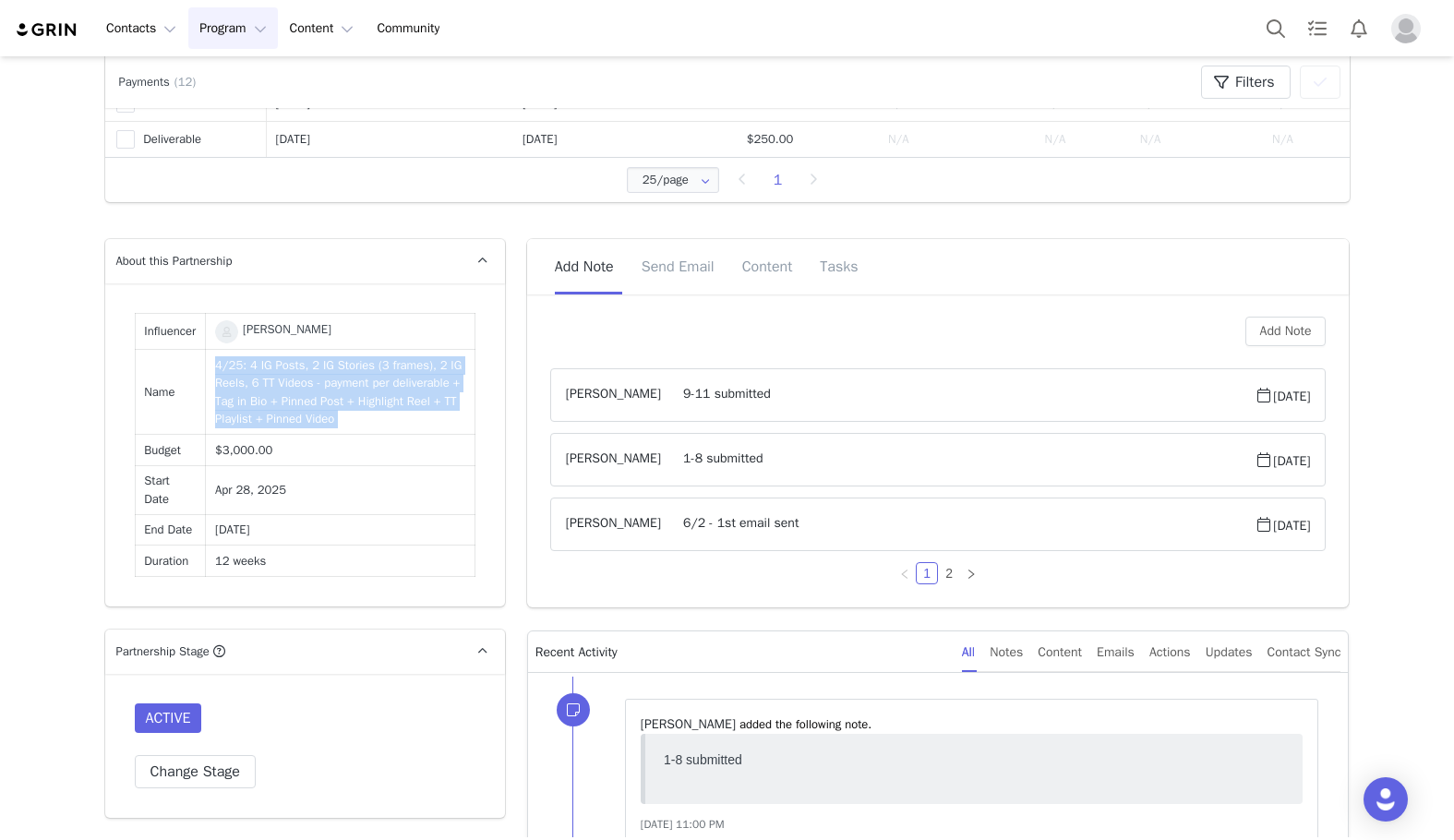 click on "4/25: 4 IG Posts, 2 IG Stories (3 frames), 2 IG Reels, 6 TT Videos - payment per deliverable + Tag in Bio + Pinned Post + Highlight Reel + TT Playlist + Pinned Video" at bounding box center (341, 392) 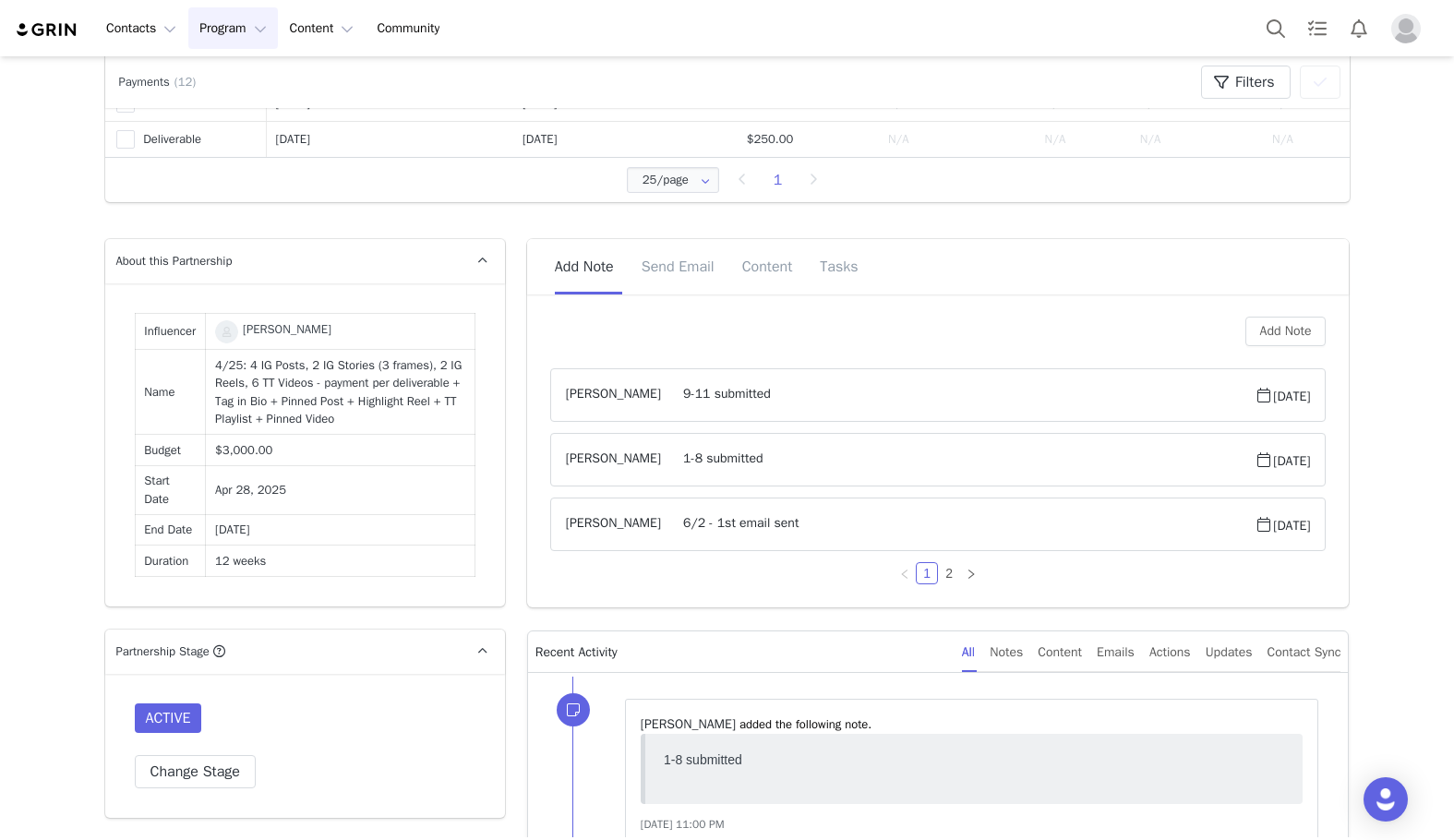 click on "4/25: 4 IG Posts, 2 IG Stories (3 frames), 2 IG Reels, 6 TT Videos - payment per deliverable + Tag in Bio + Pinned Post + Highlight Reel + TT Playlist + Pinned Video" at bounding box center (341, 392) 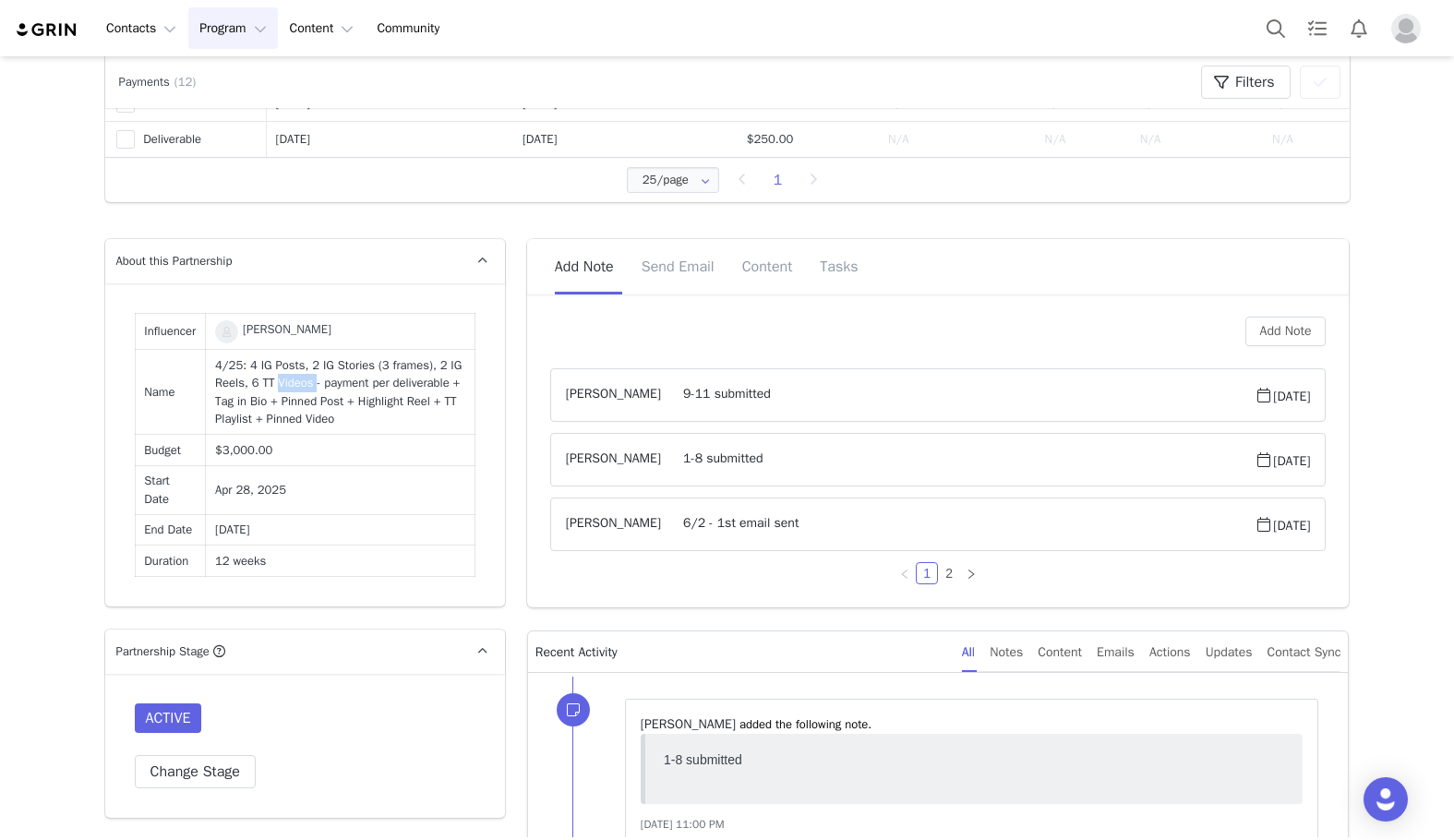 click on "4/25: 4 IG Posts, 2 IG Stories (3 frames), 2 IG Reels, 6 TT Videos - payment per deliverable + Tag in Bio + Pinned Post + Highlight Reel + TT Playlist + Pinned Video" at bounding box center (341, 392) 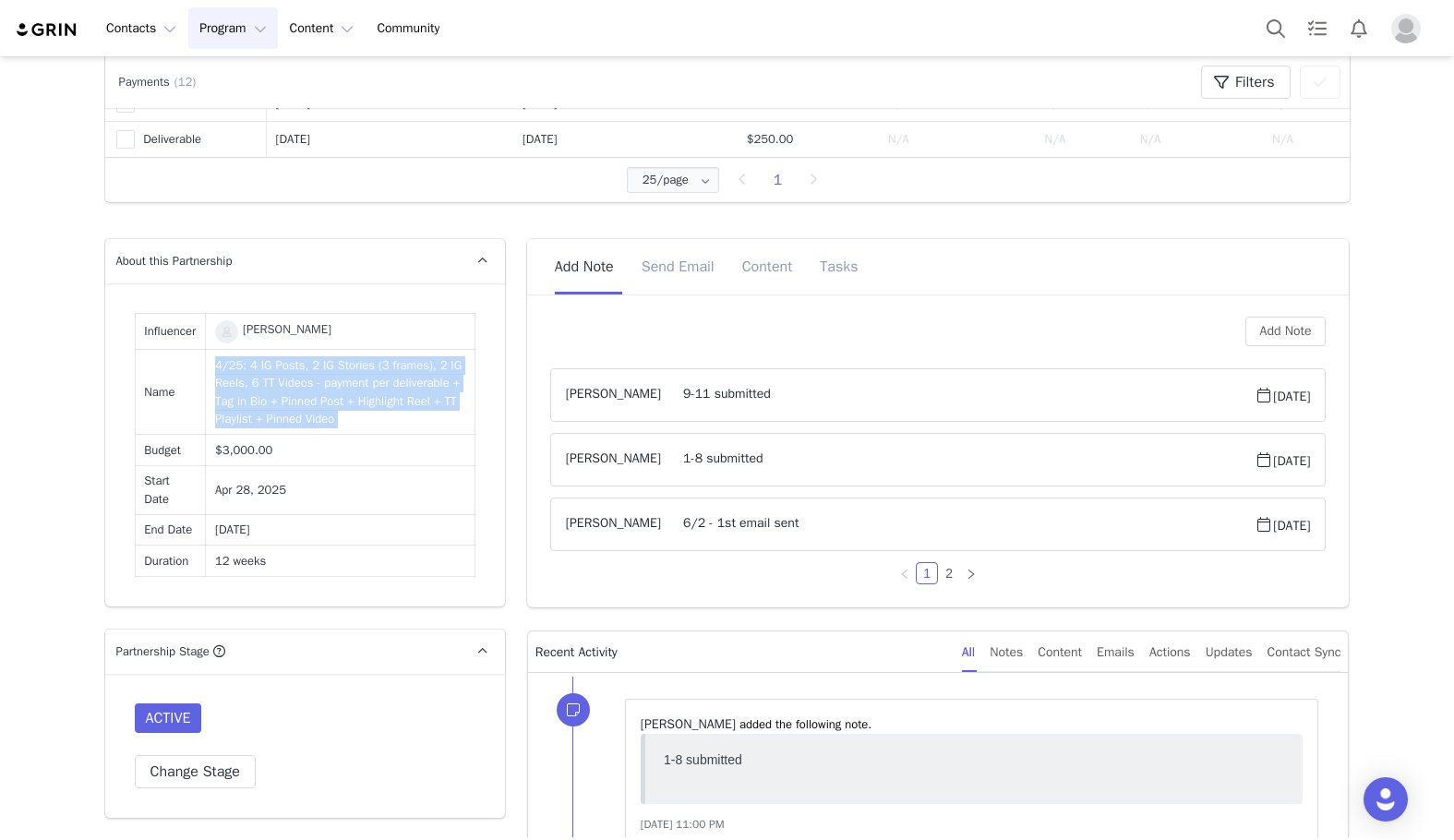 click on "4/25: 4 IG Posts, 2 IG Stories (3 frames), 2 IG Reels, 6 TT Videos - payment per deliverable + Tag in Bio + Pinned Post + Highlight Reel + TT Playlist + Pinned Video" at bounding box center (341, 392) 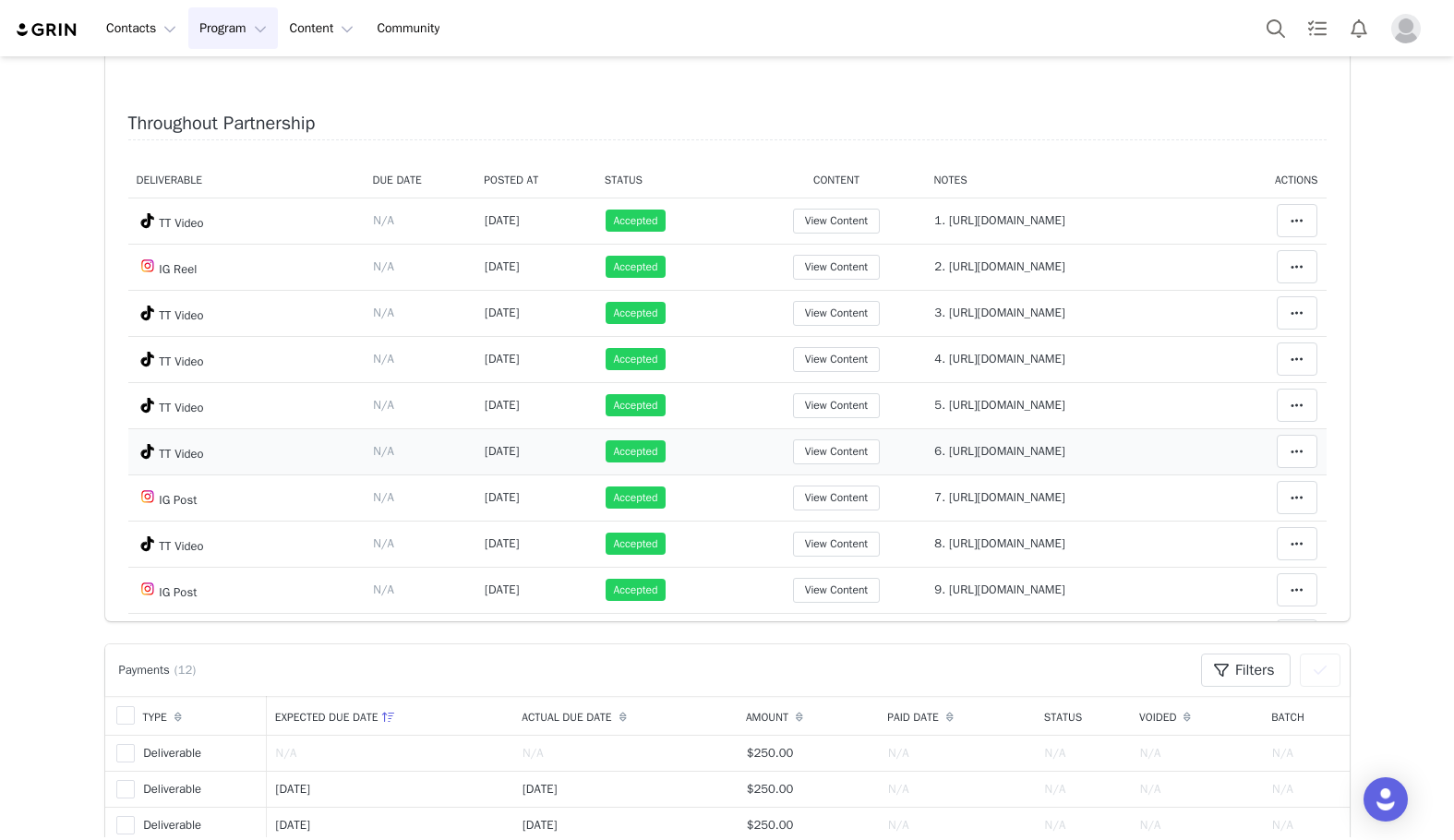 scroll, scrollTop: 277, scrollLeft: 0, axis: vertical 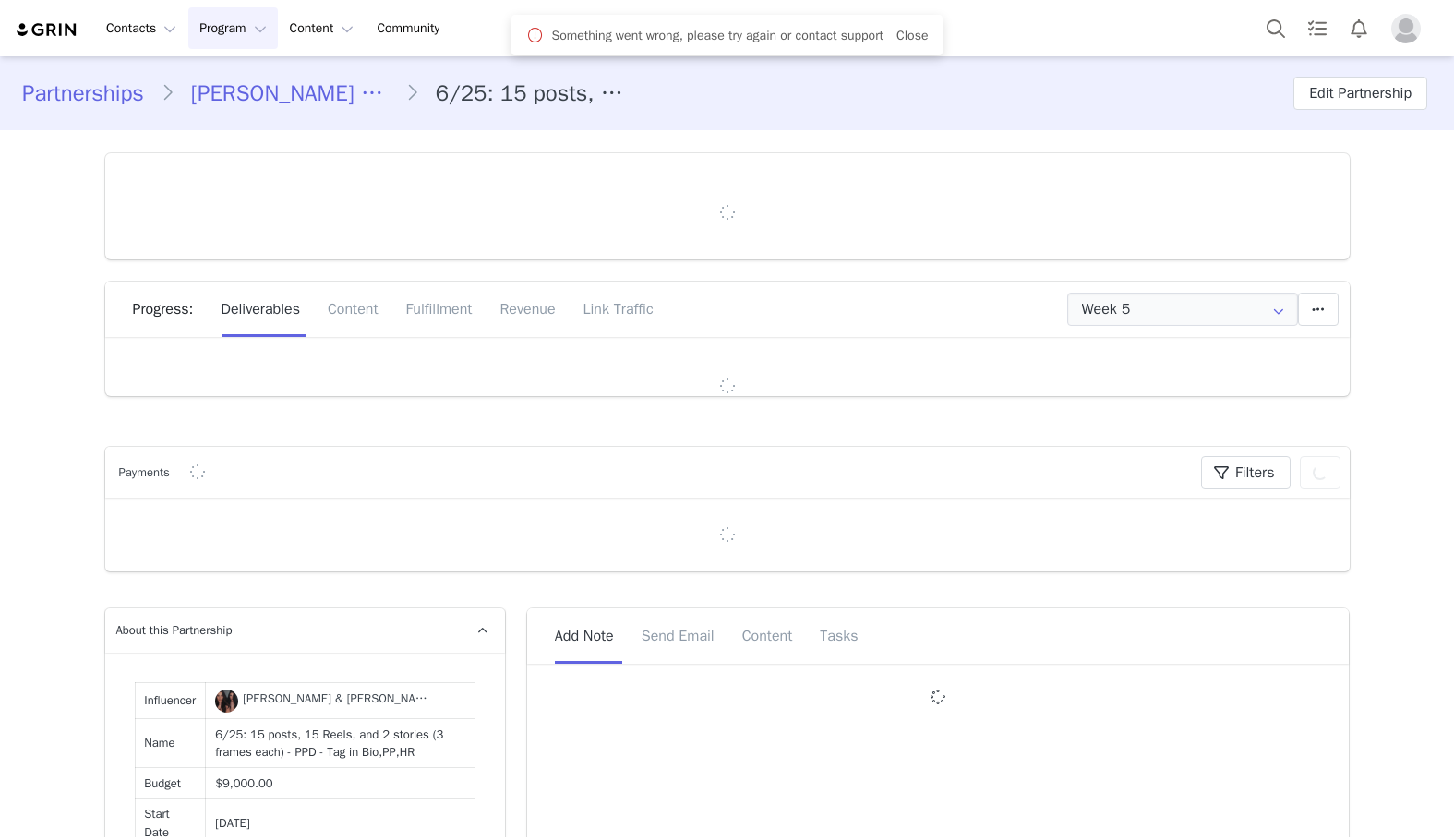 type on "+44 ([GEOGRAPHIC_DATA])" 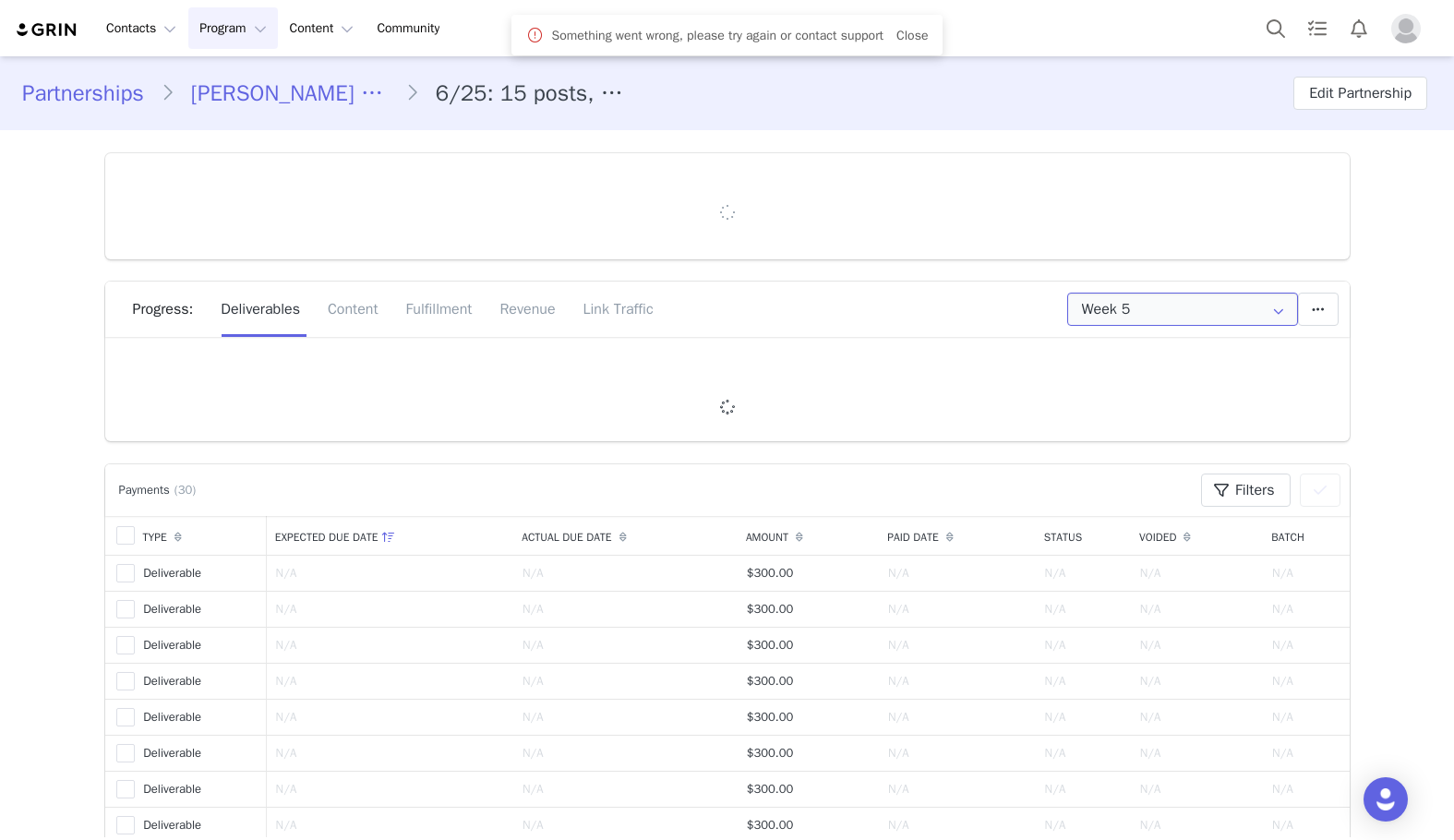 click on "Week 5" at bounding box center (1183, 309) 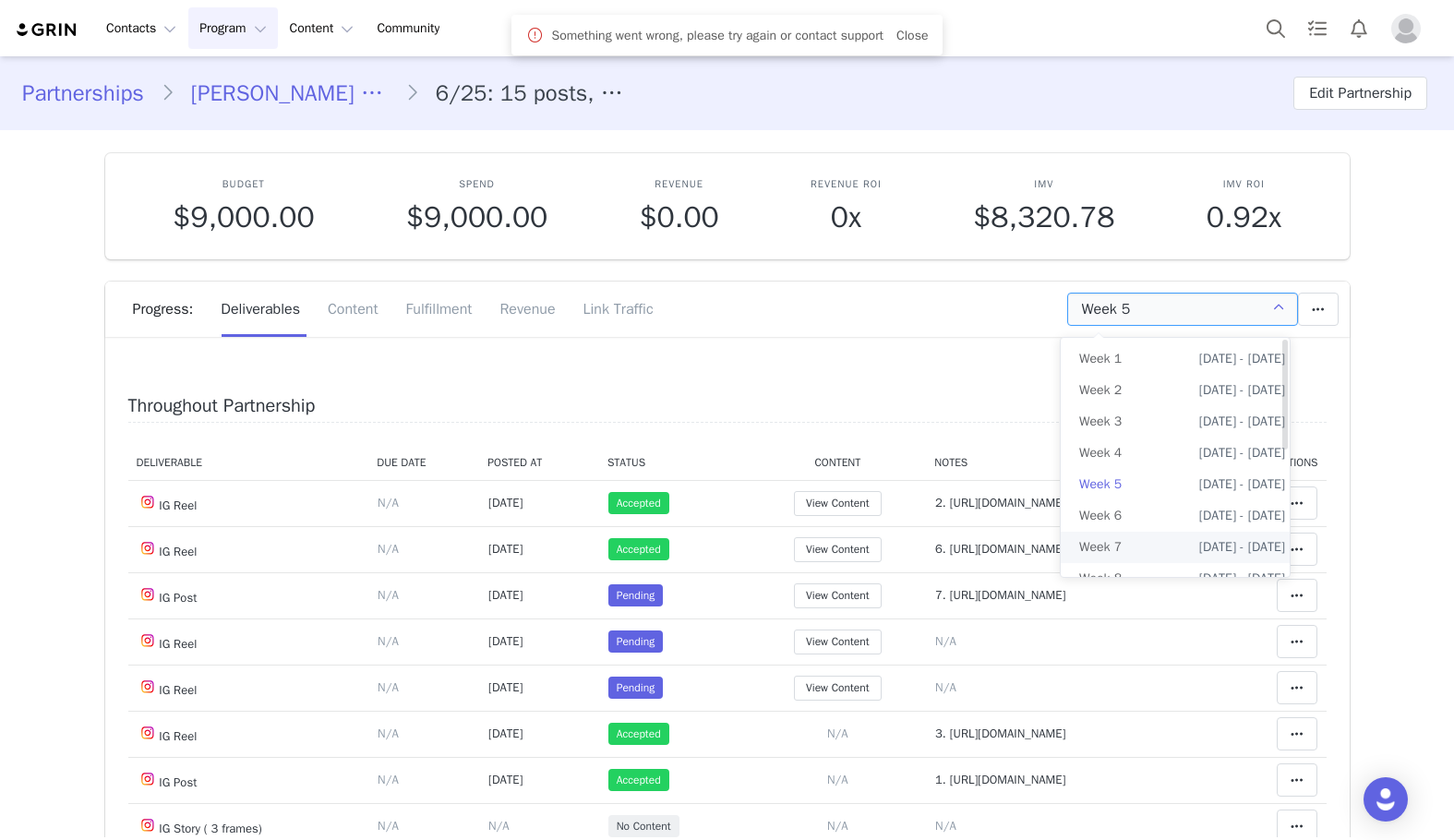 scroll, scrollTop: 0, scrollLeft: 0, axis: both 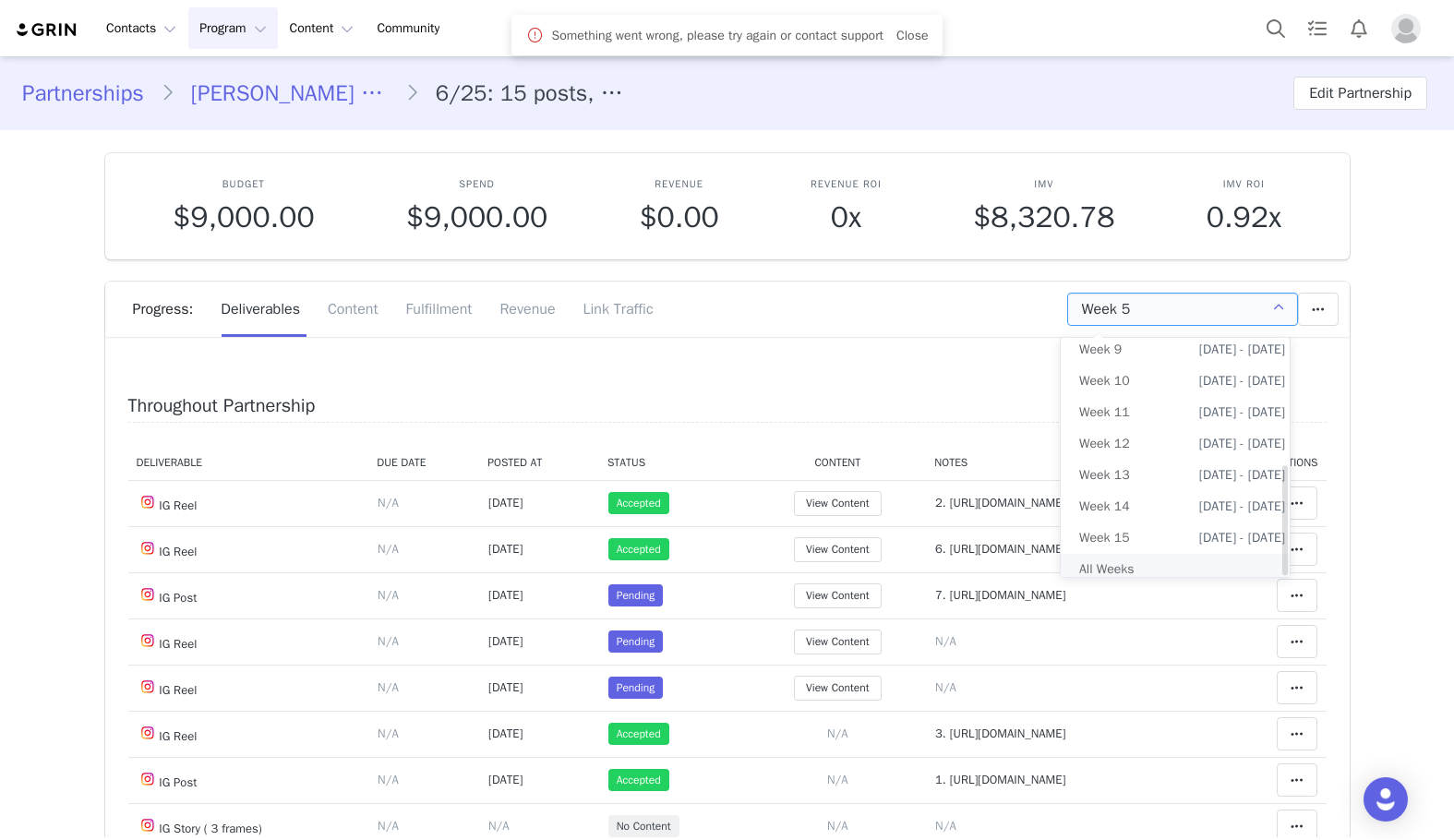 click on "All Weeks" at bounding box center [1182, 570] 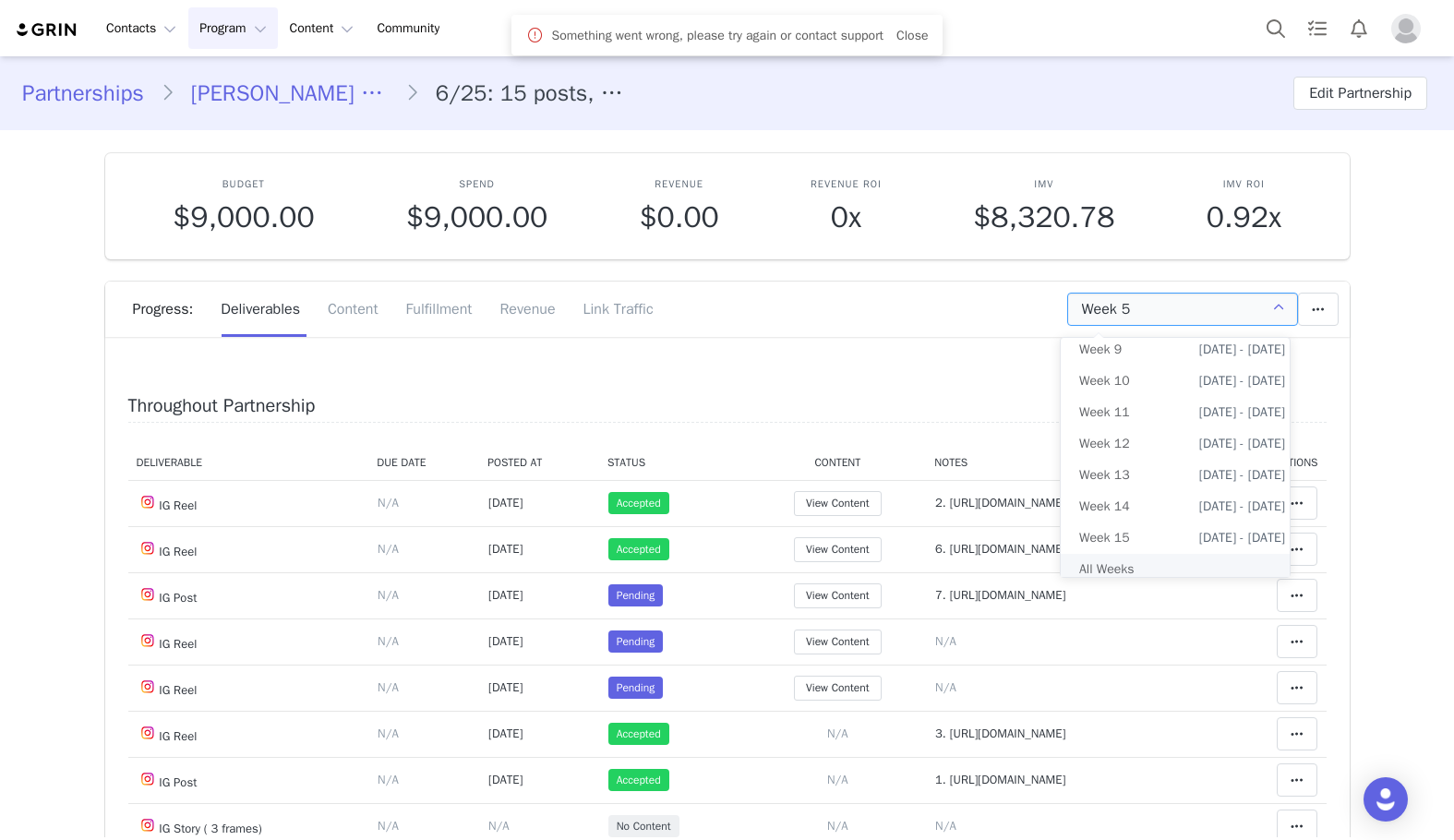 type on "All" 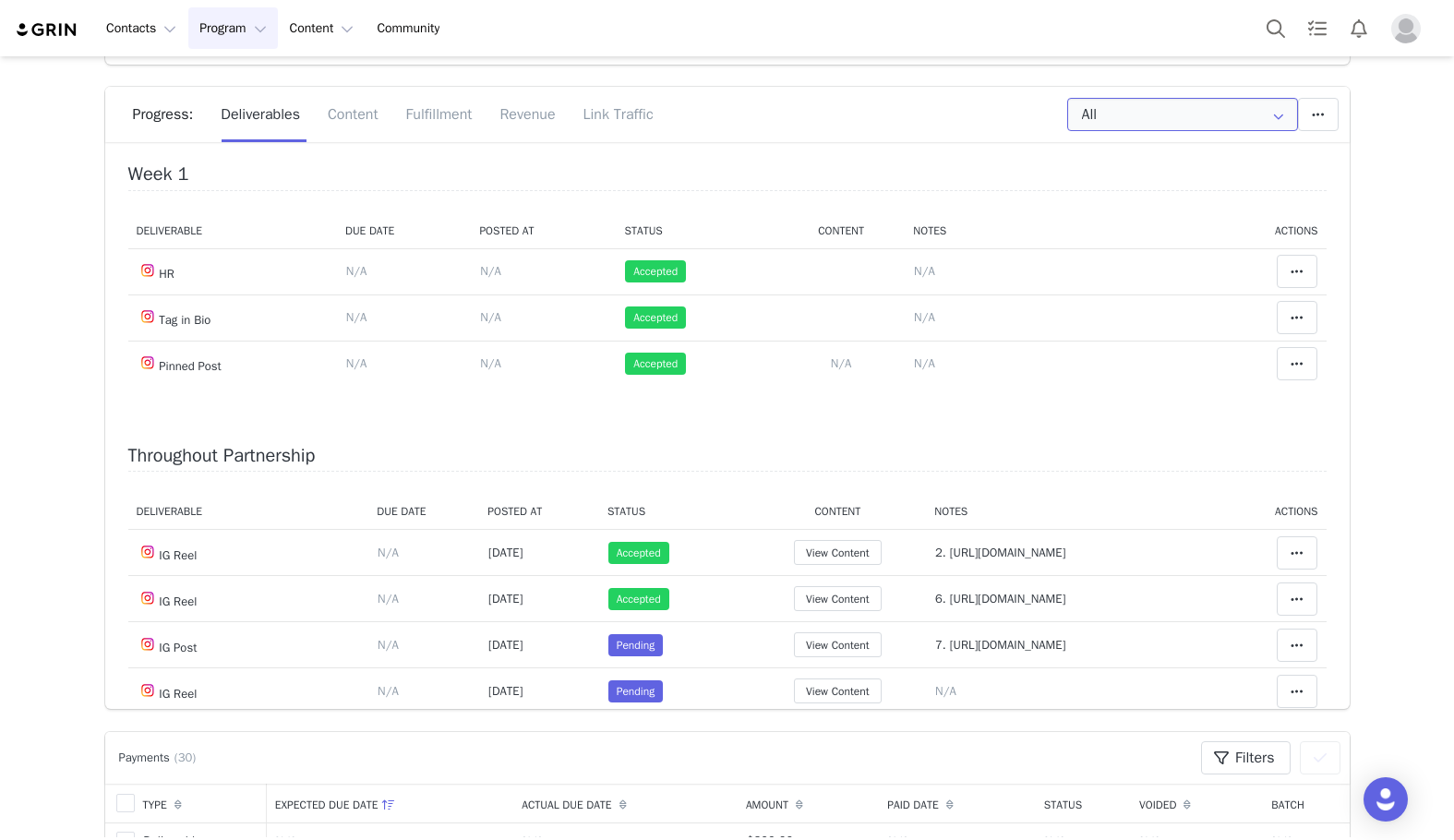 scroll, scrollTop: 143, scrollLeft: 0, axis: vertical 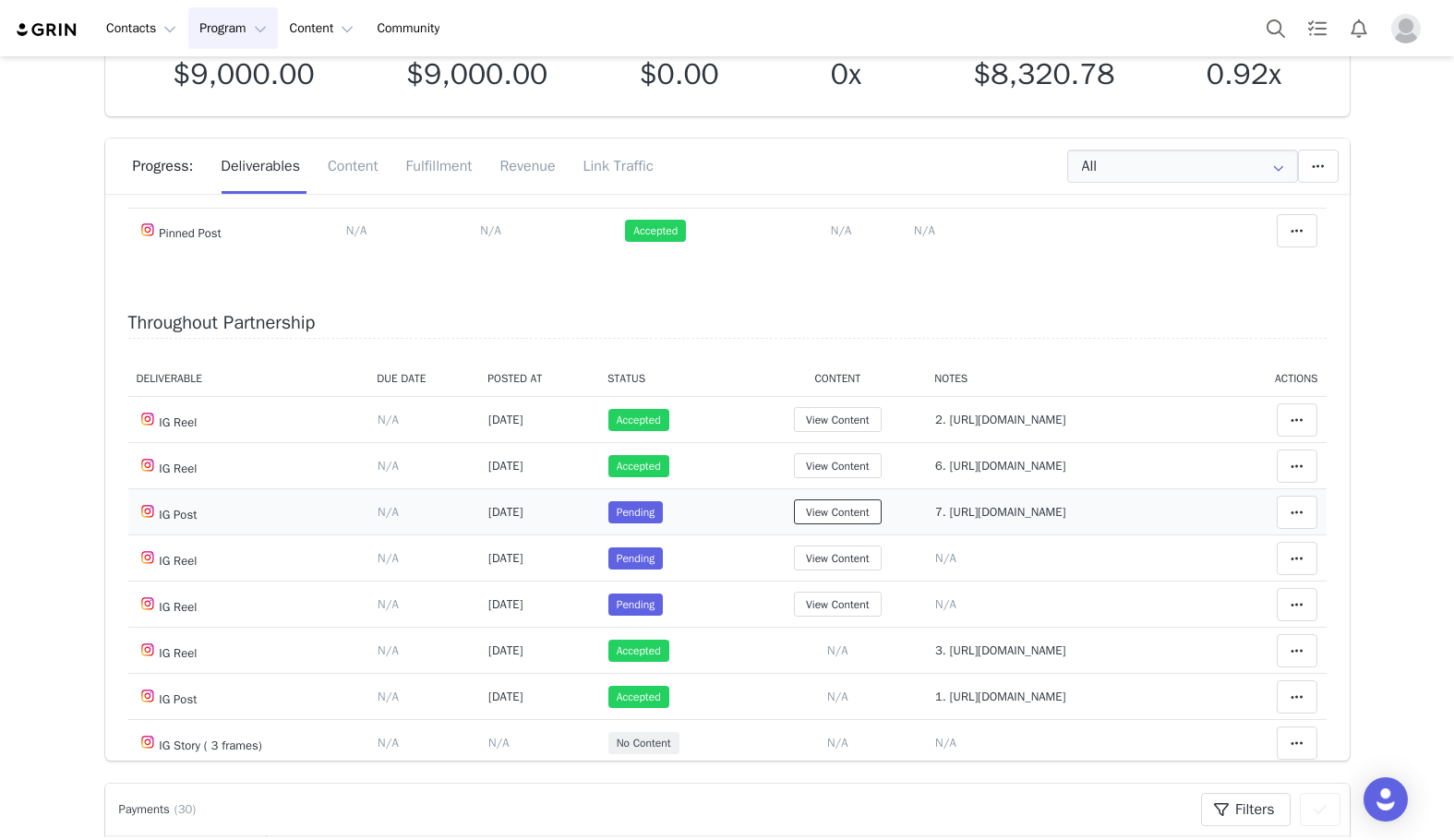 click on "View Content" at bounding box center (837, 511) 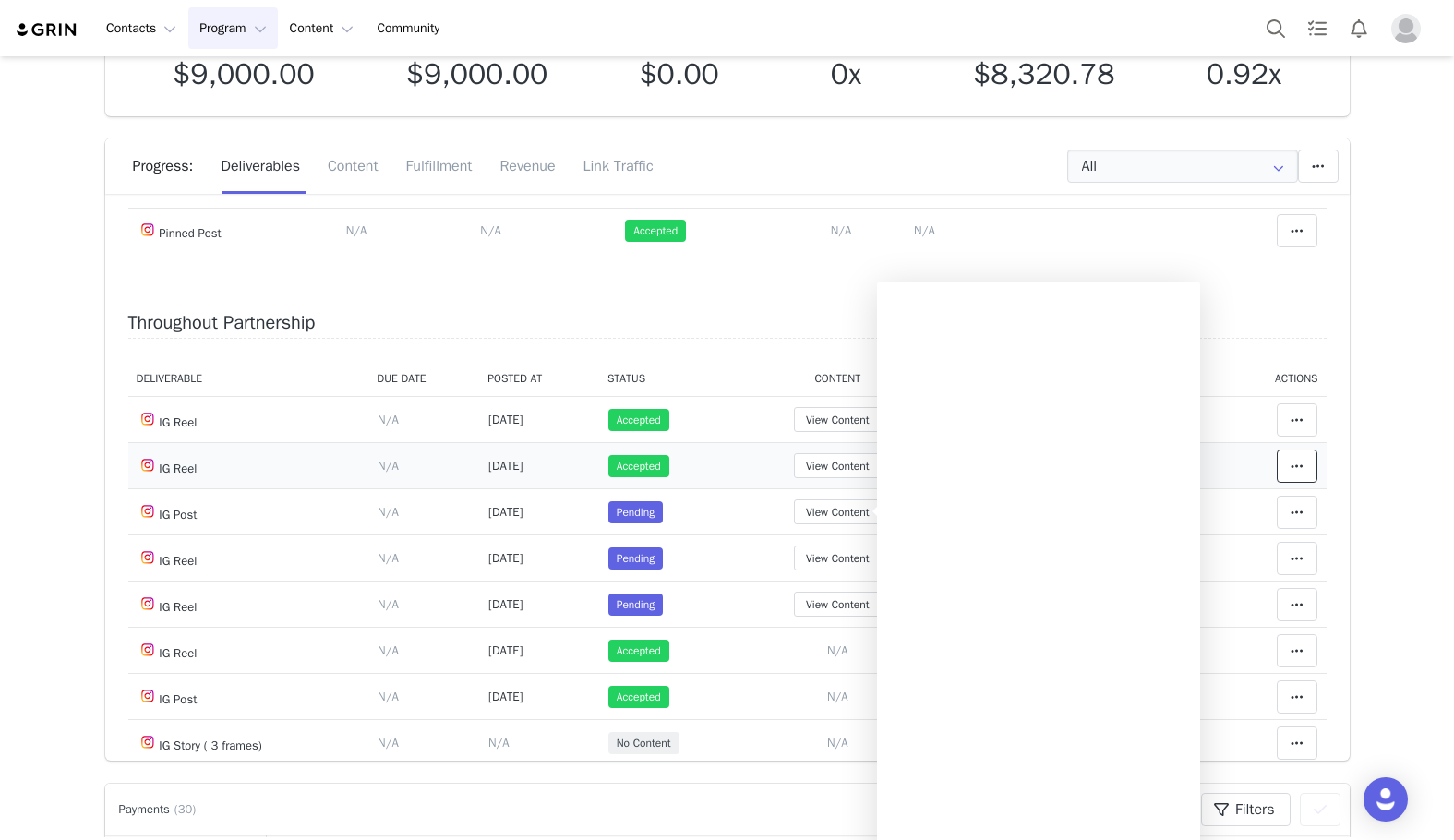 click at bounding box center [1297, 466] 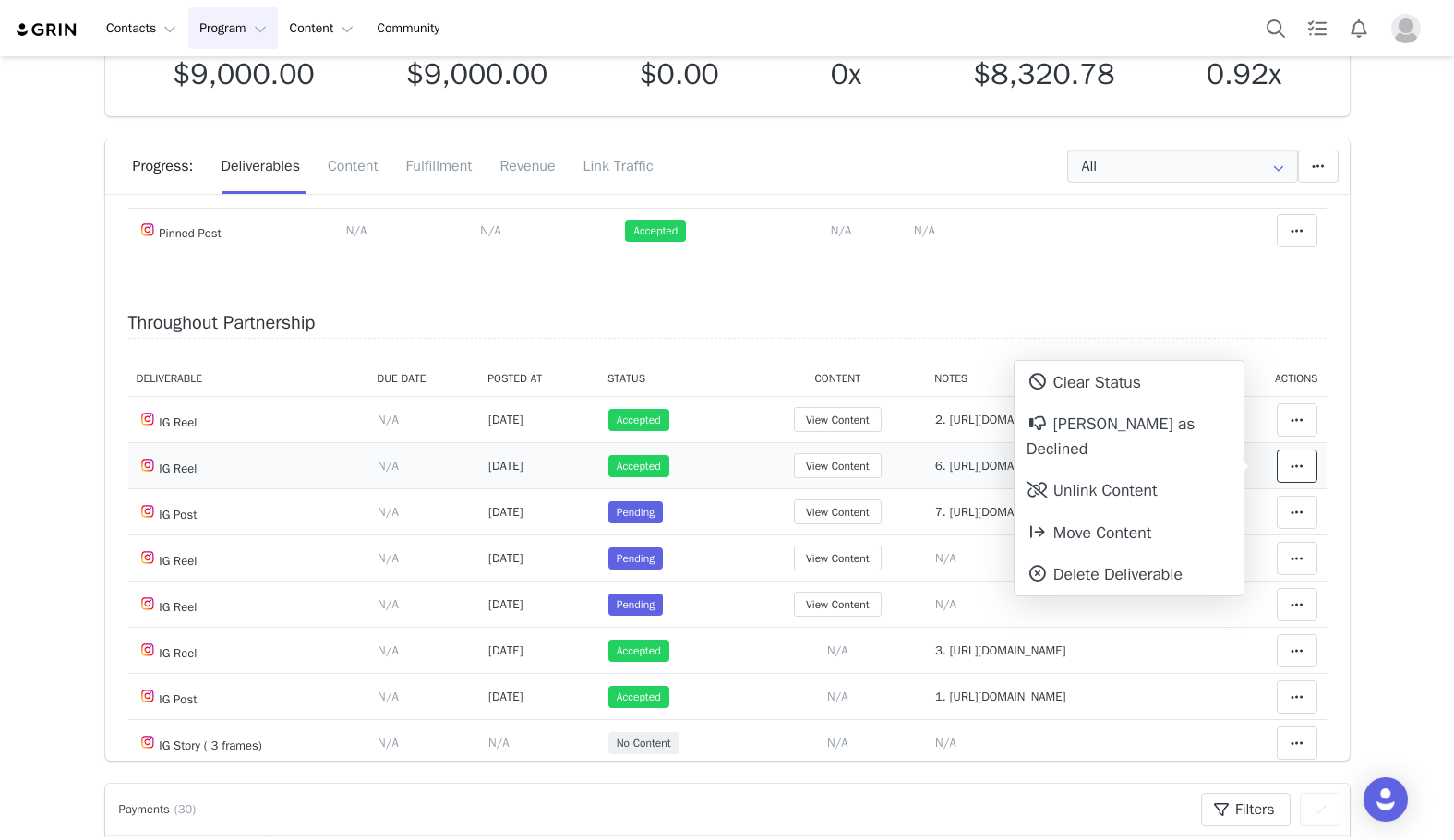 click at bounding box center (1297, 466) 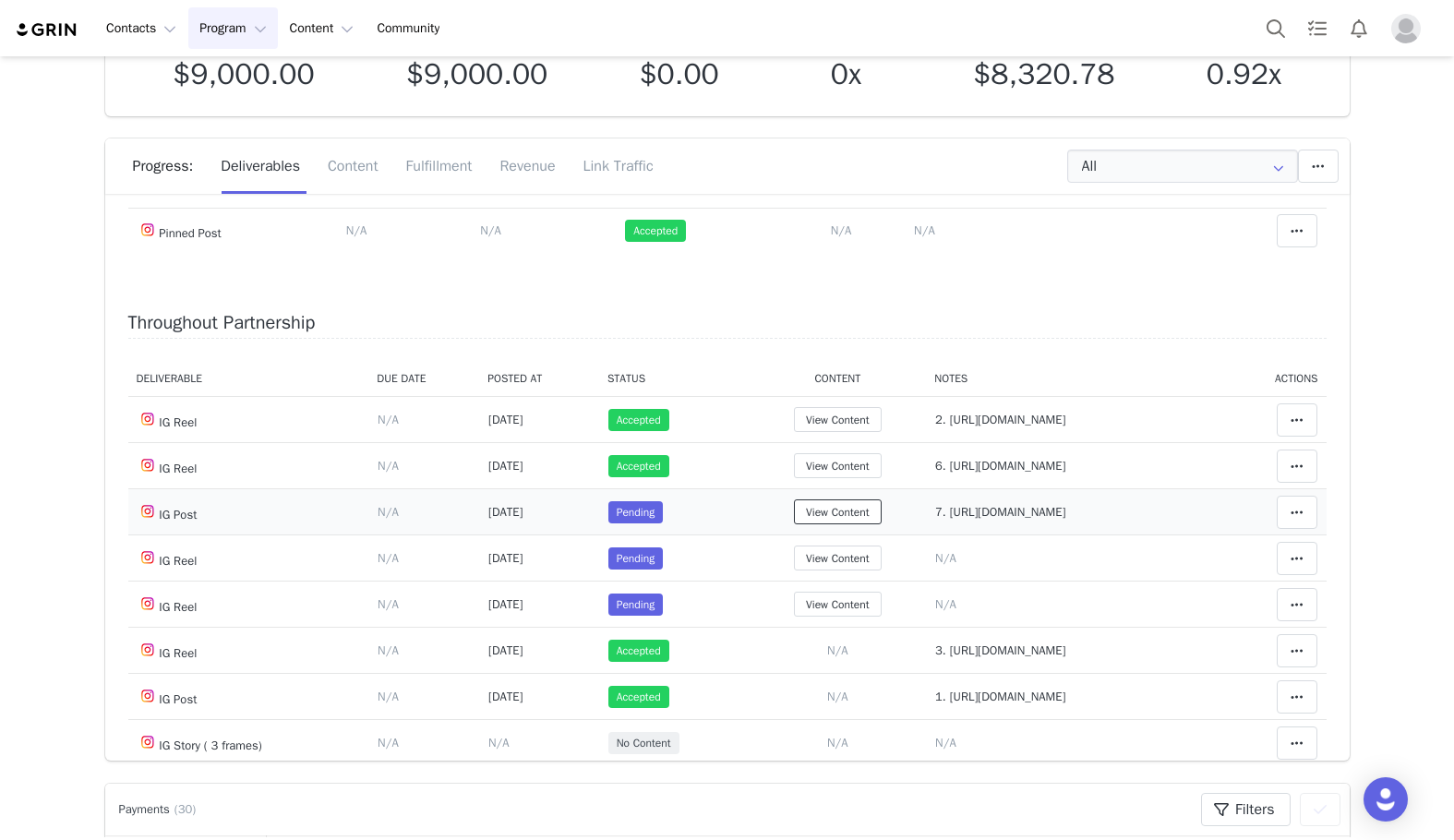 click on "View Content" at bounding box center [837, 511] 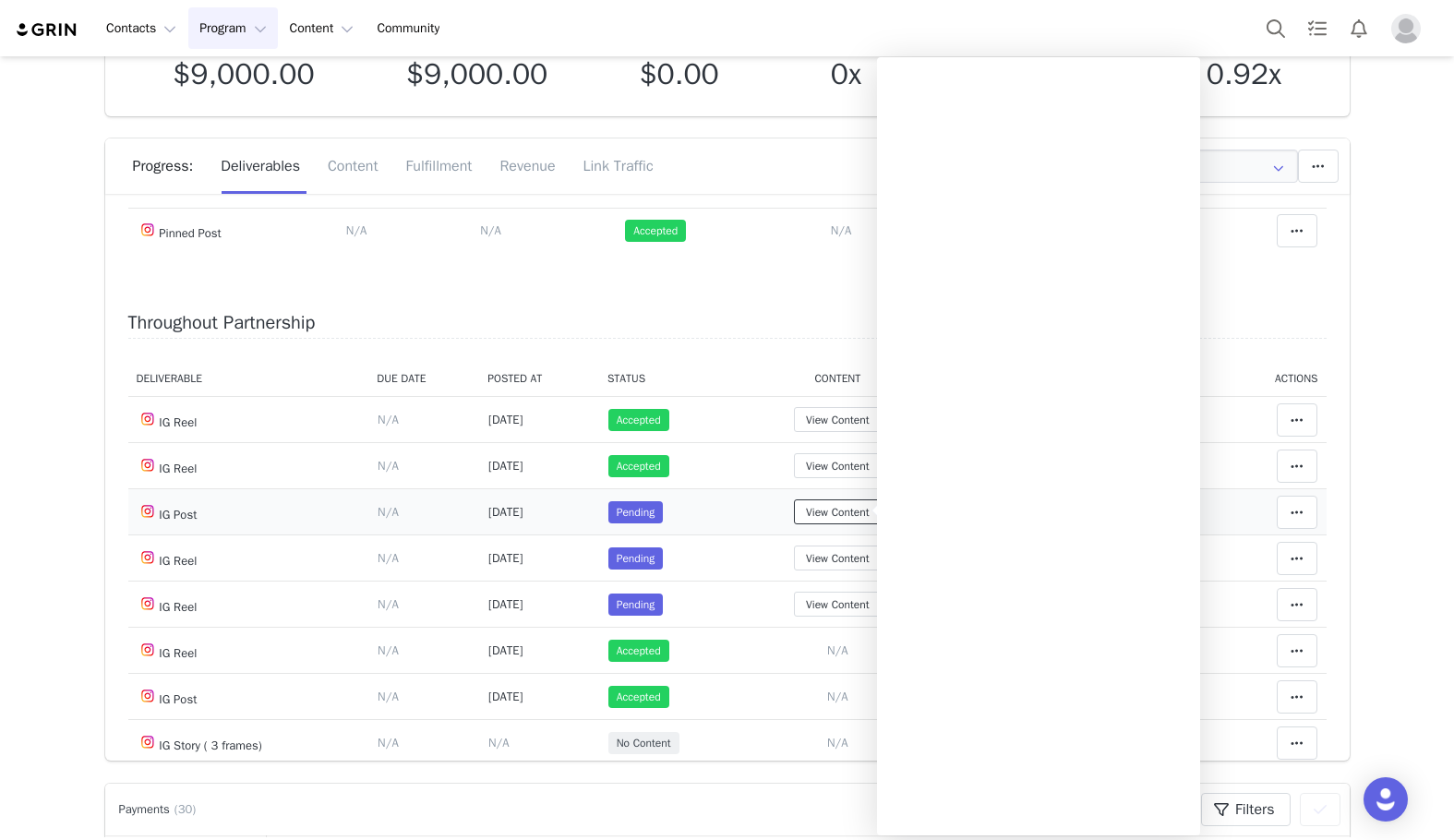 click on "View Content" at bounding box center (837, 511) 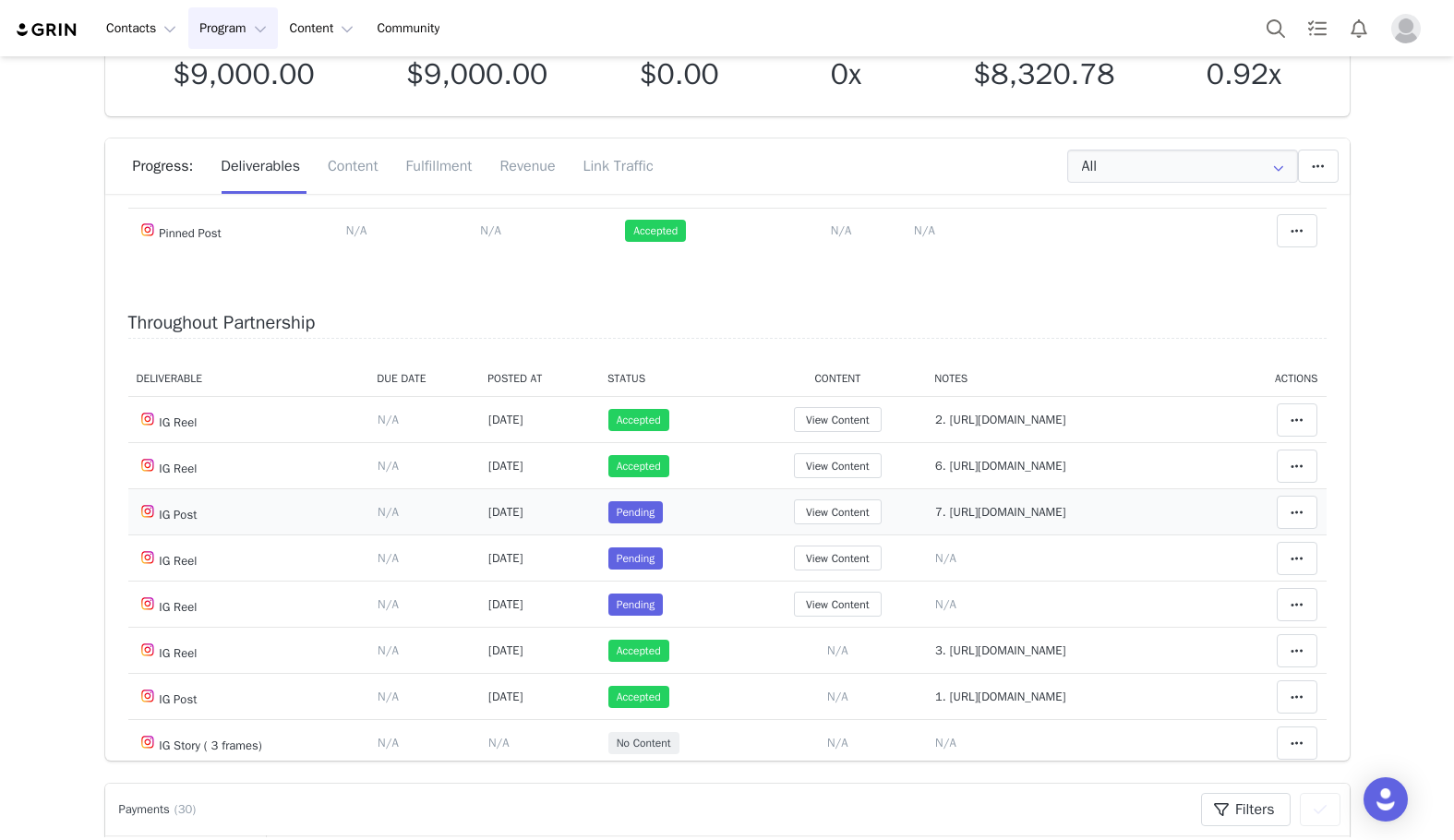 click on "7. https://www.instagram.com/p/DLaQm32qlm8/" at bounding box center [1000, 511] 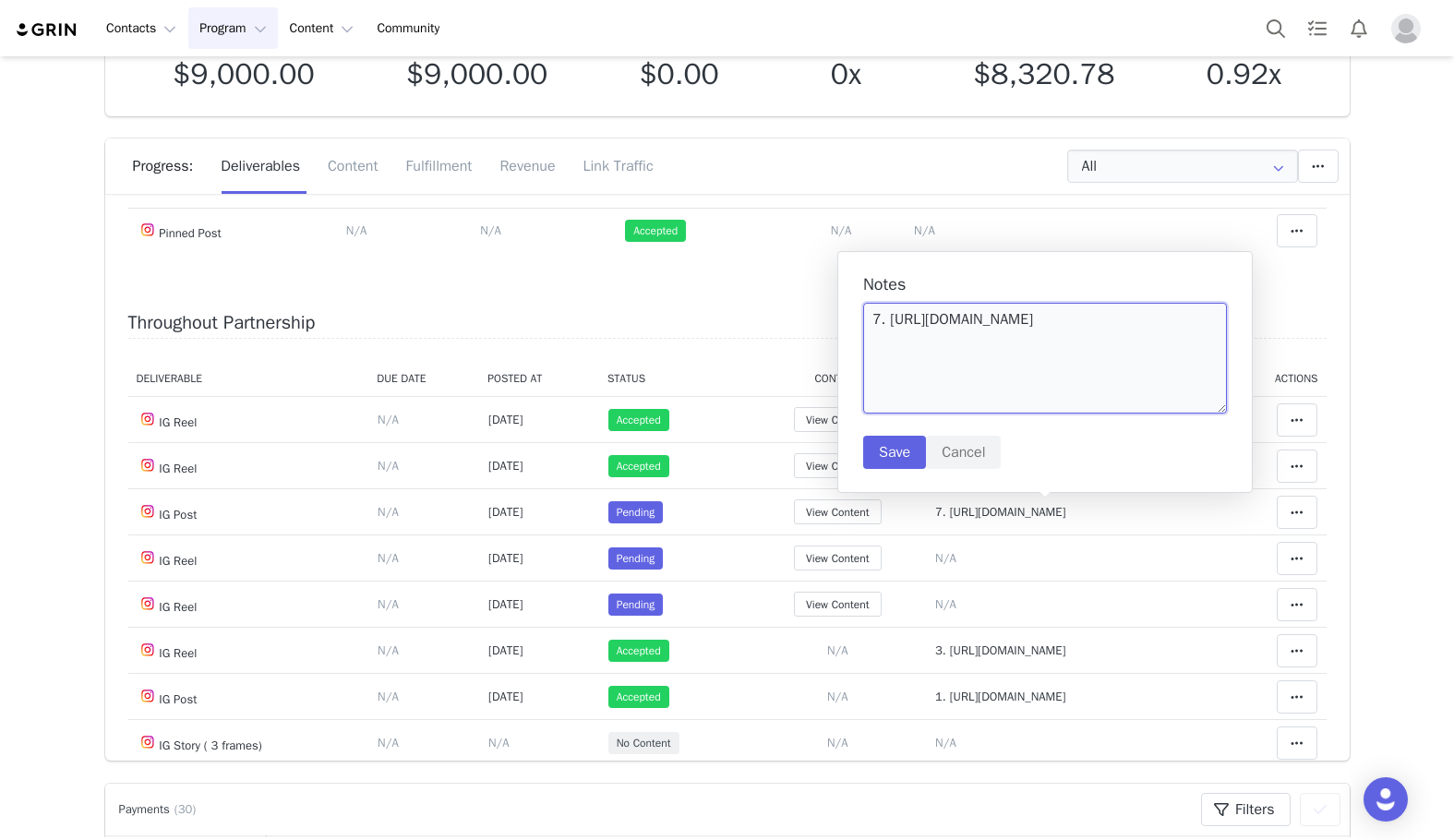 click on "7. https://www.instagram.com/p/DLaQm32qlm8/" at bounding box center (1045, 358) 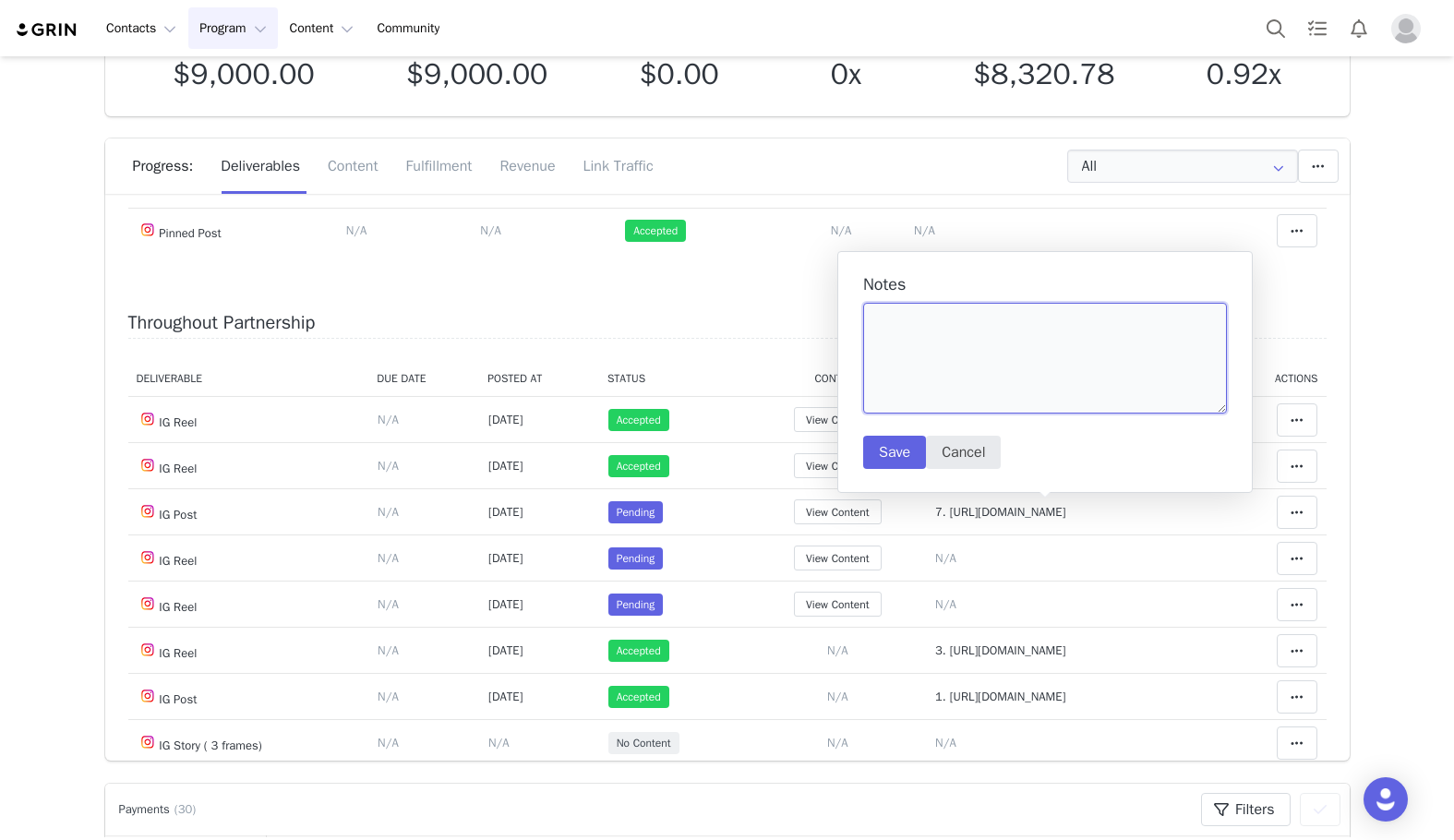 type 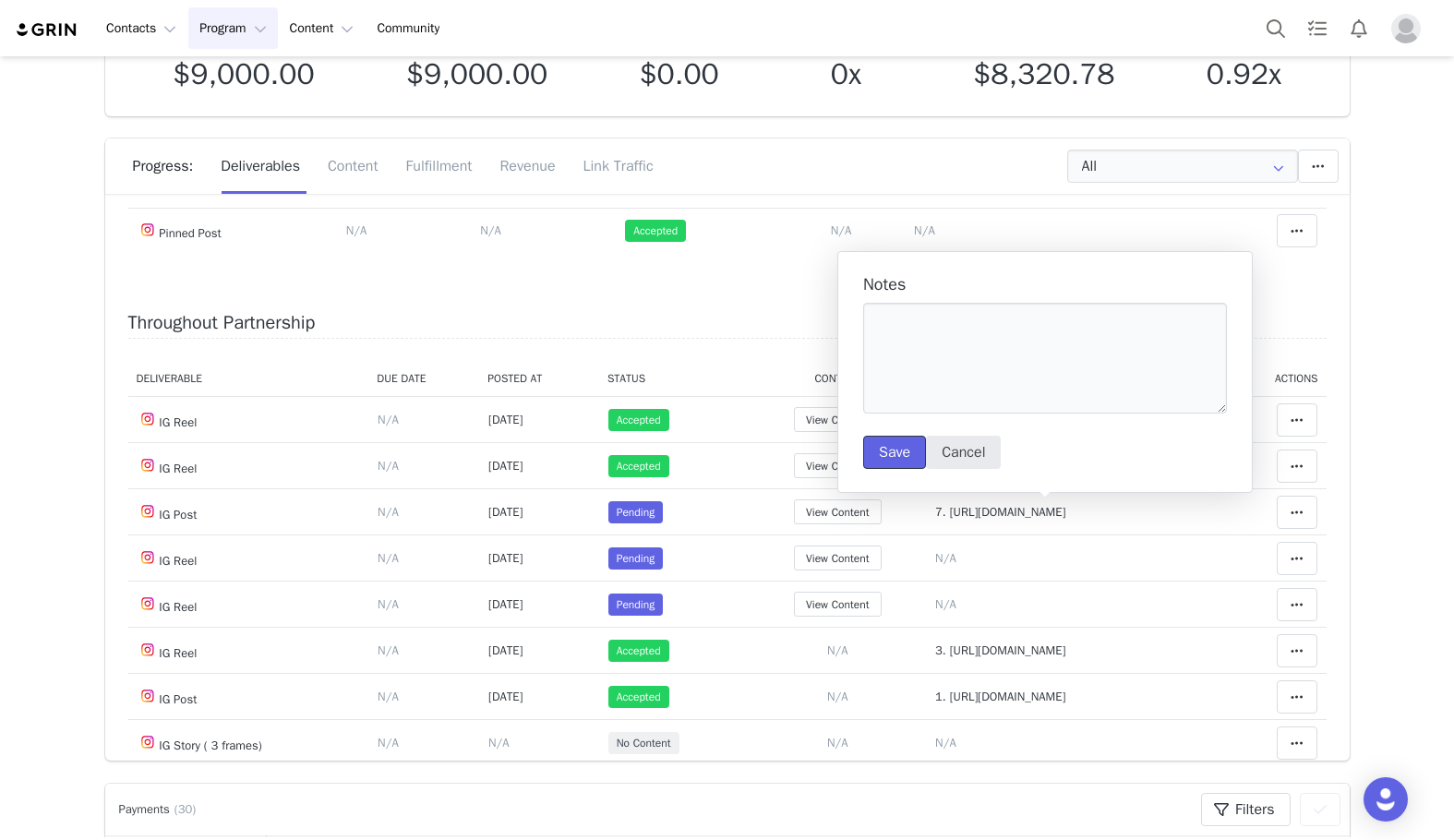 click on "Save" at bounding box center (895, 452) 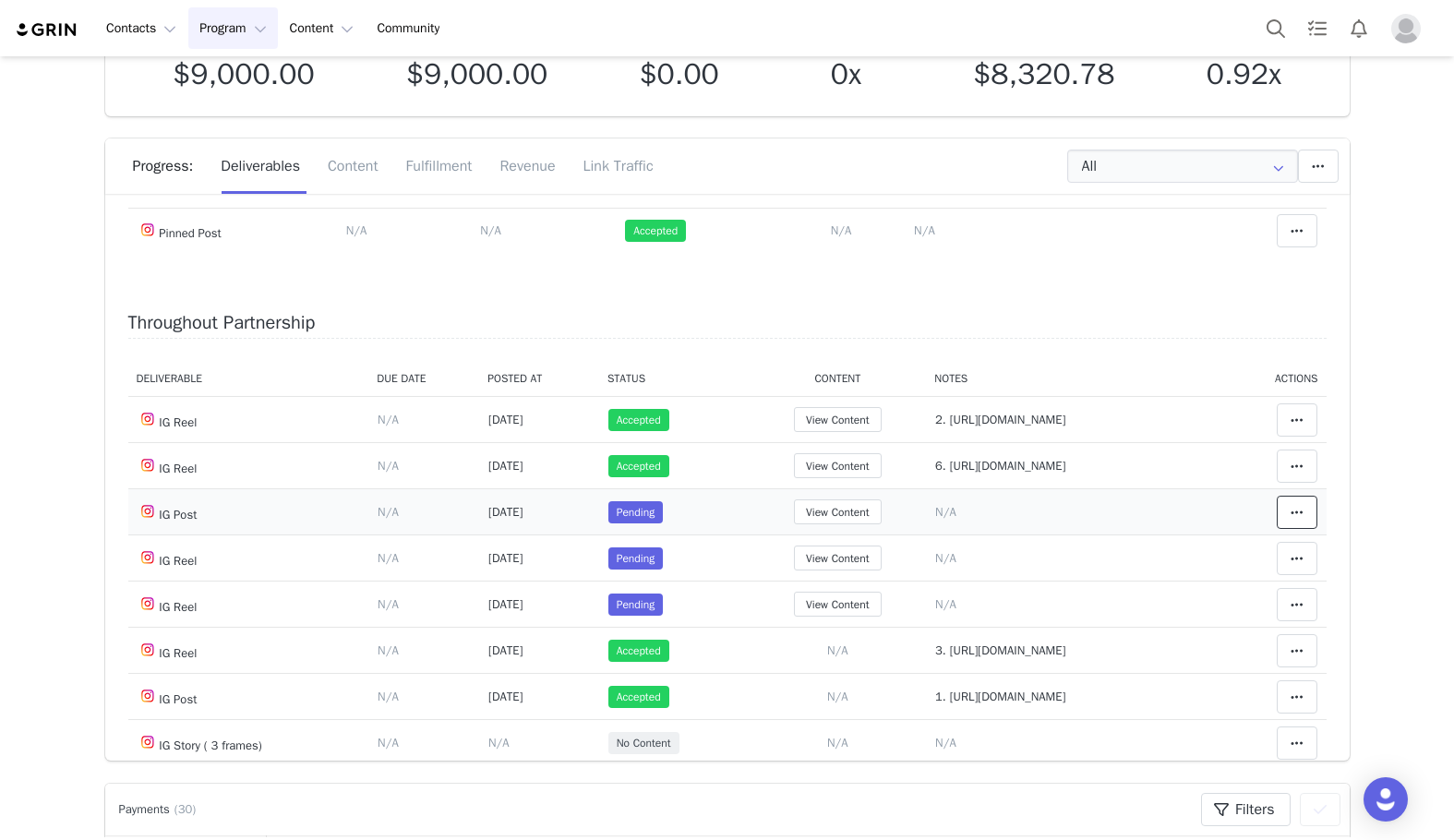 click at bounding box center (1297, 512) 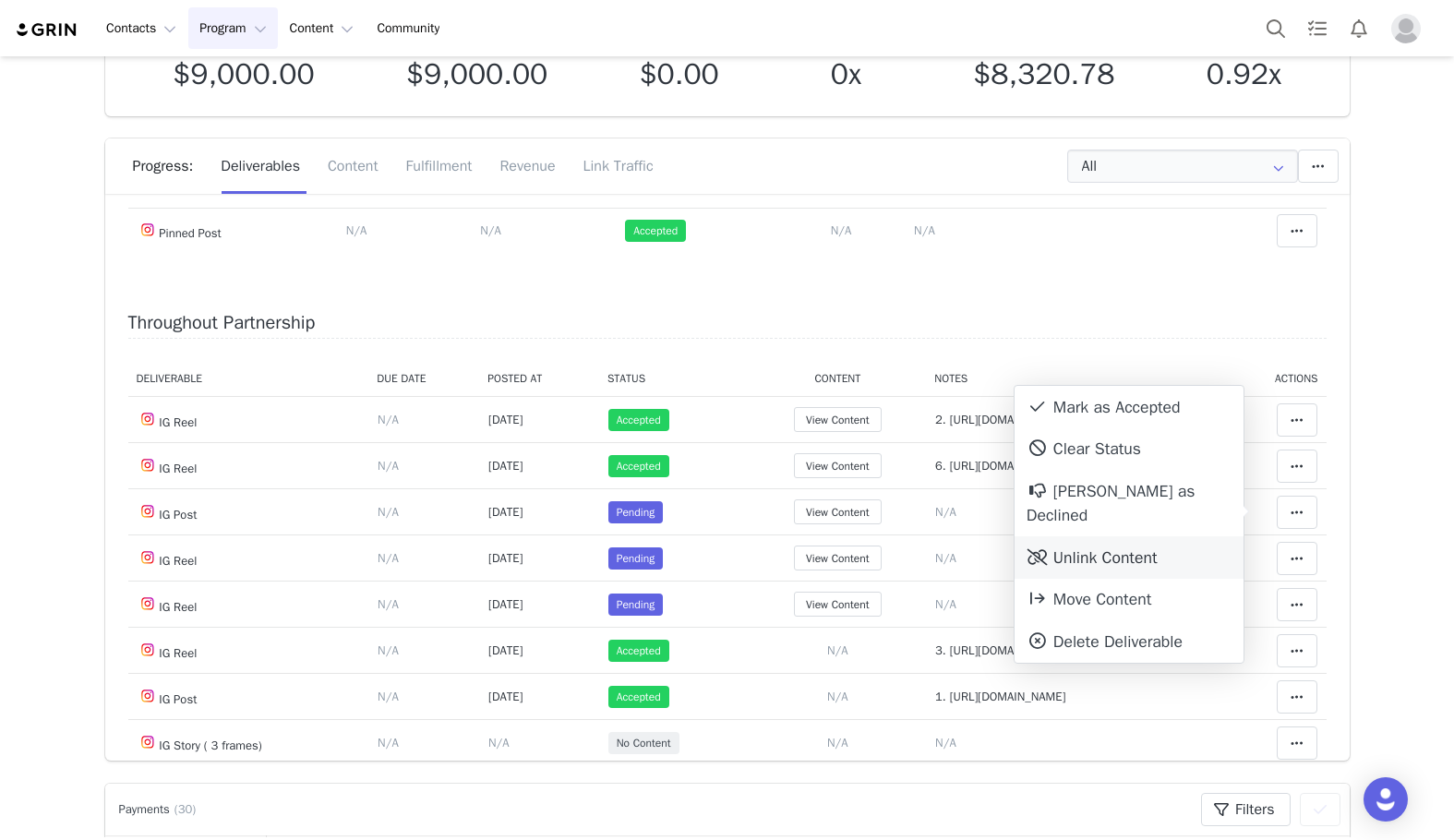 click on "Unlink Content" at bounding box center (1129, 558) 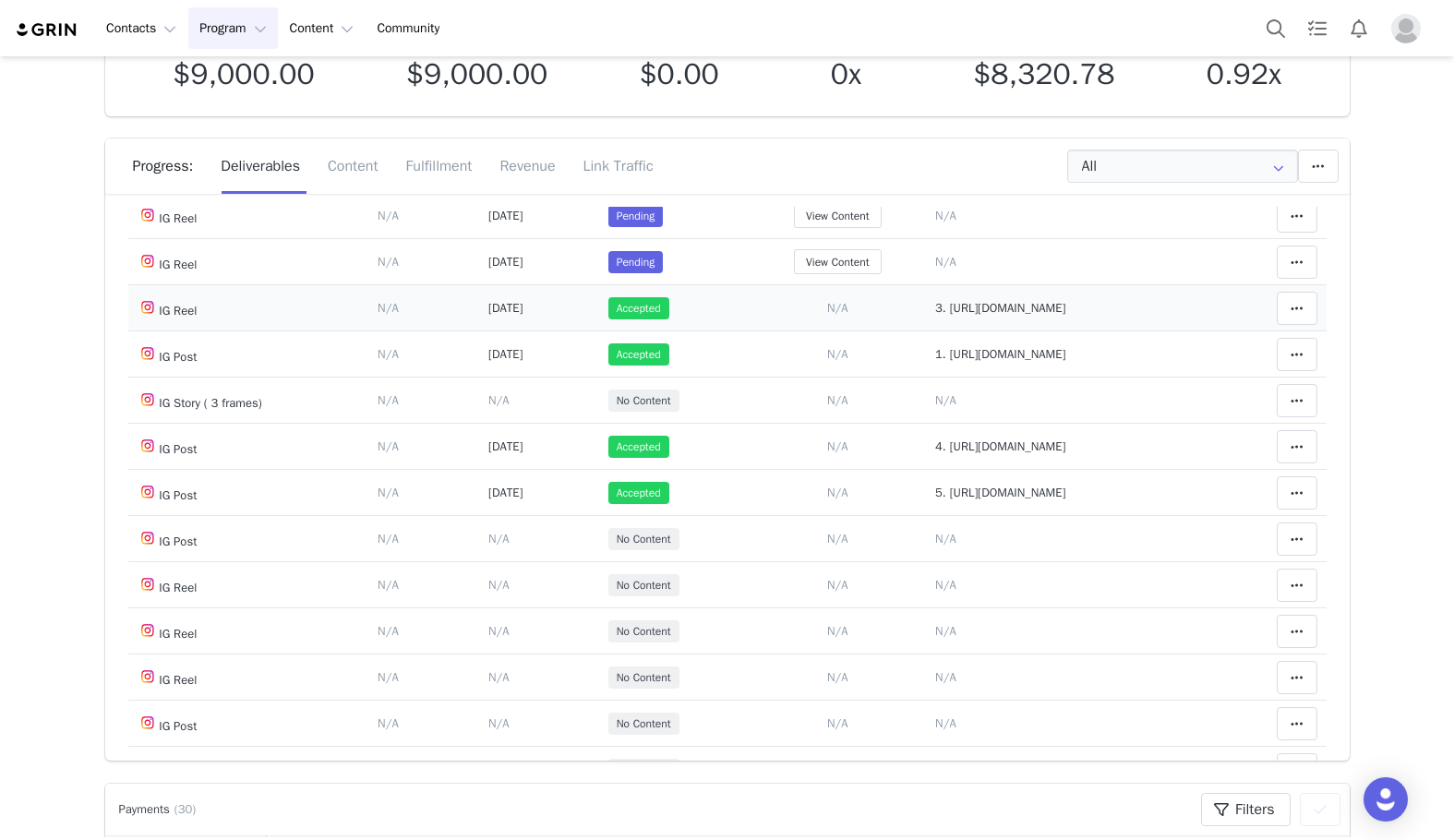 scroll, scrollTop: 462, scrollLeft: 0, axis: vertical 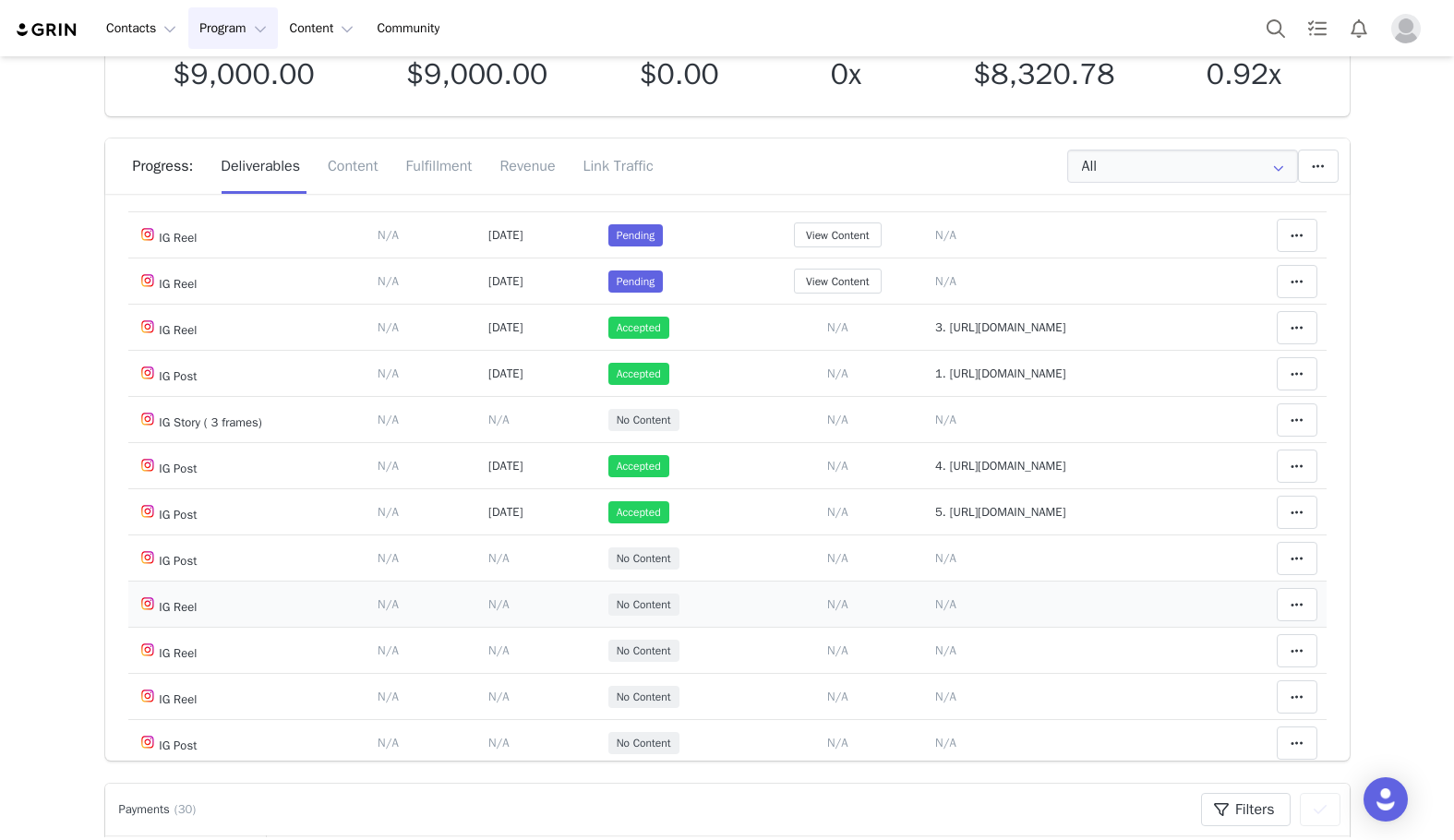 click on "Notes  Save  Cancel N/A" at bounding box center [1075, 605] 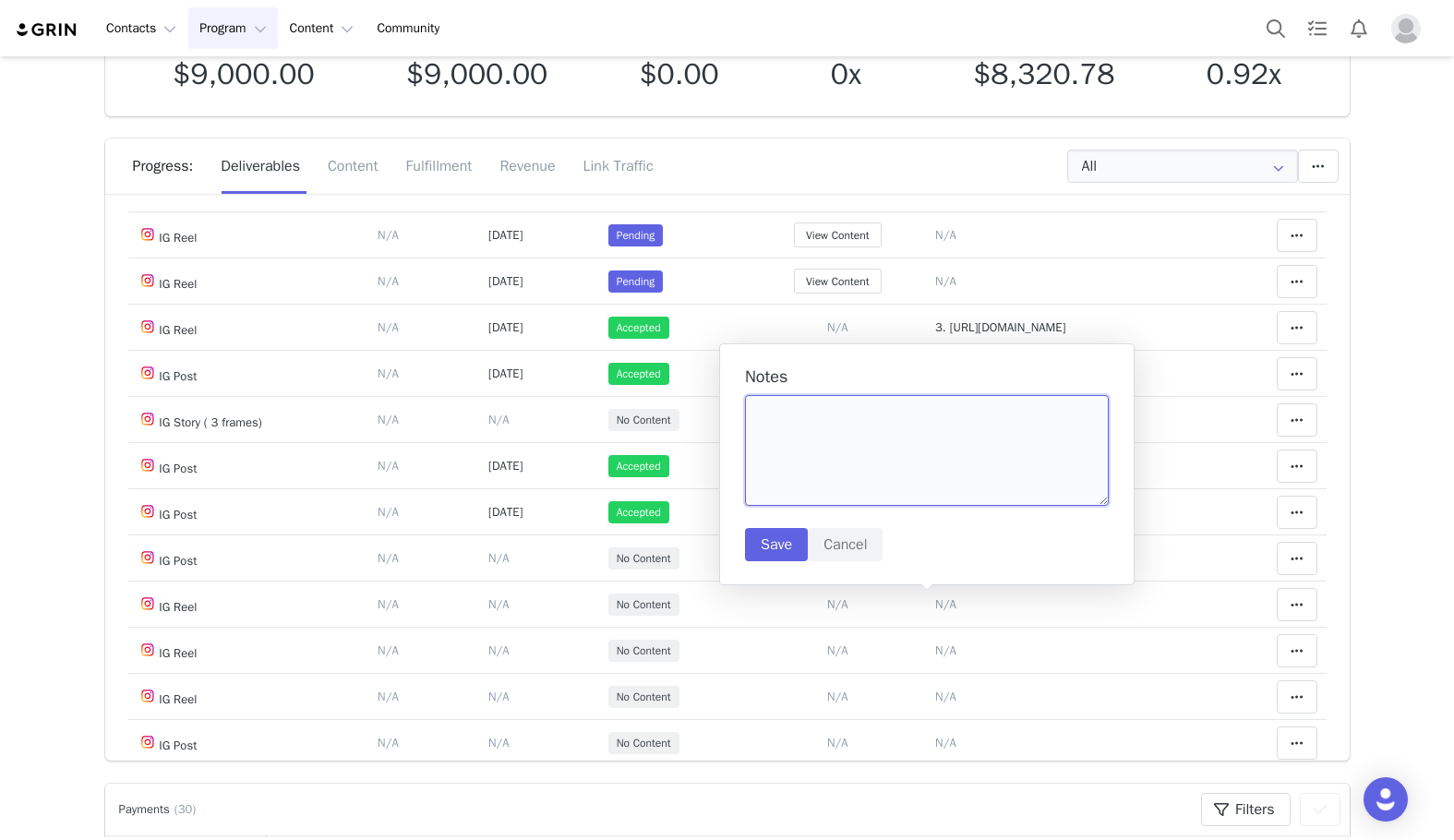 paste on "7. https://www.instagram.com/p/DLaQm32qlm8/" 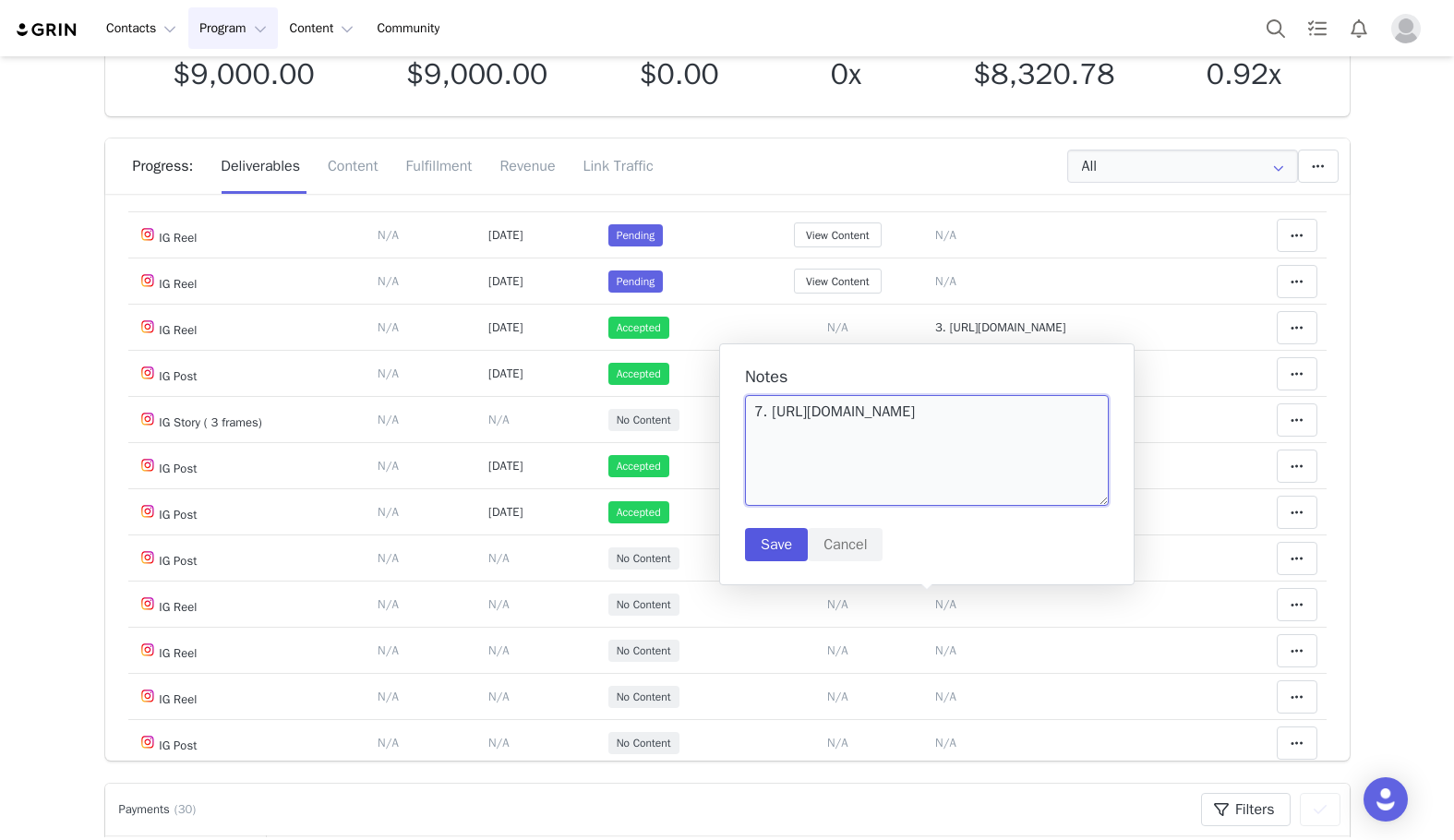 type on "7. https://www.instagram.com/p/DLaQm32qlm8/" 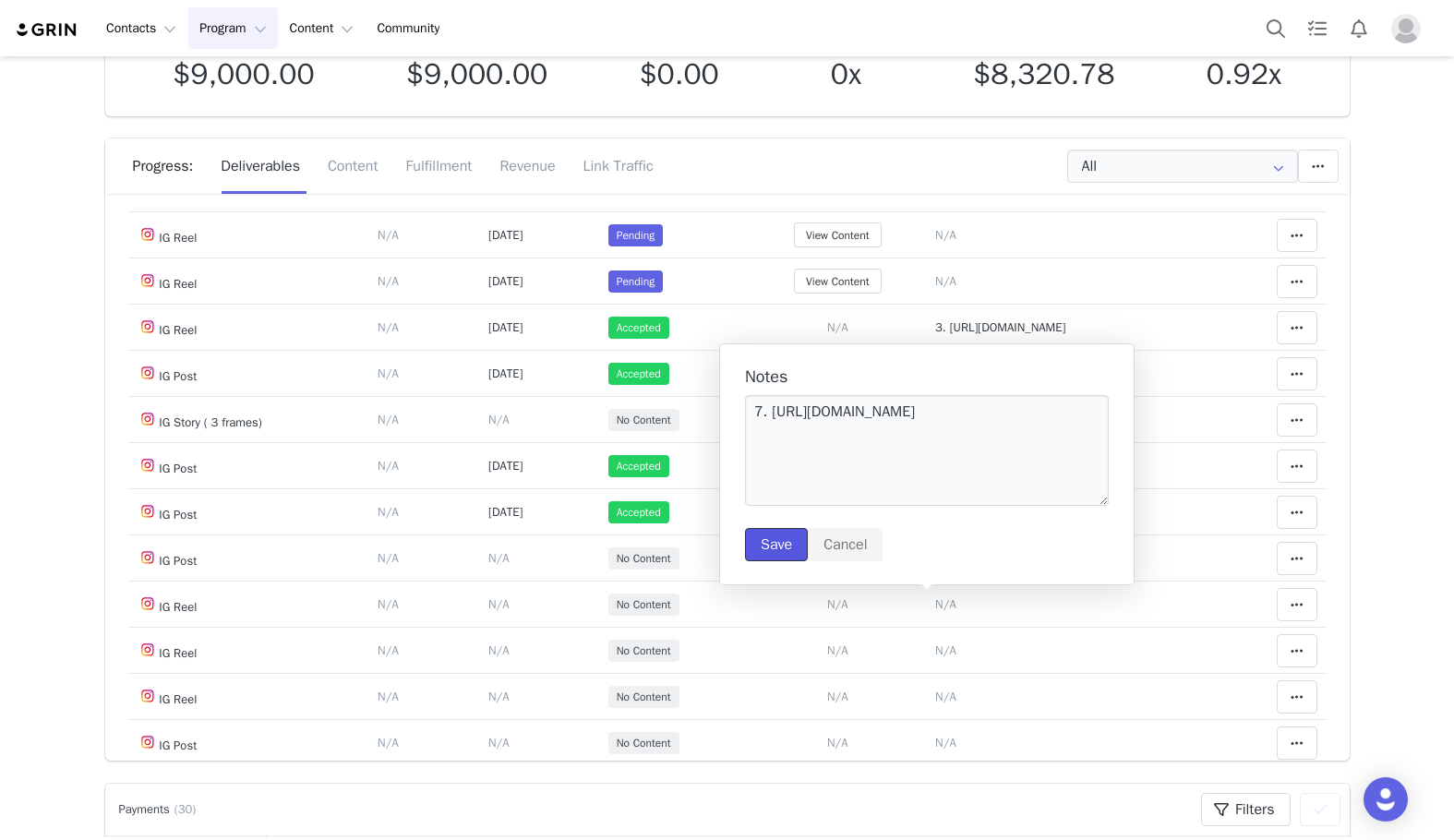 click on "Save" at bounding box center (776, 545) 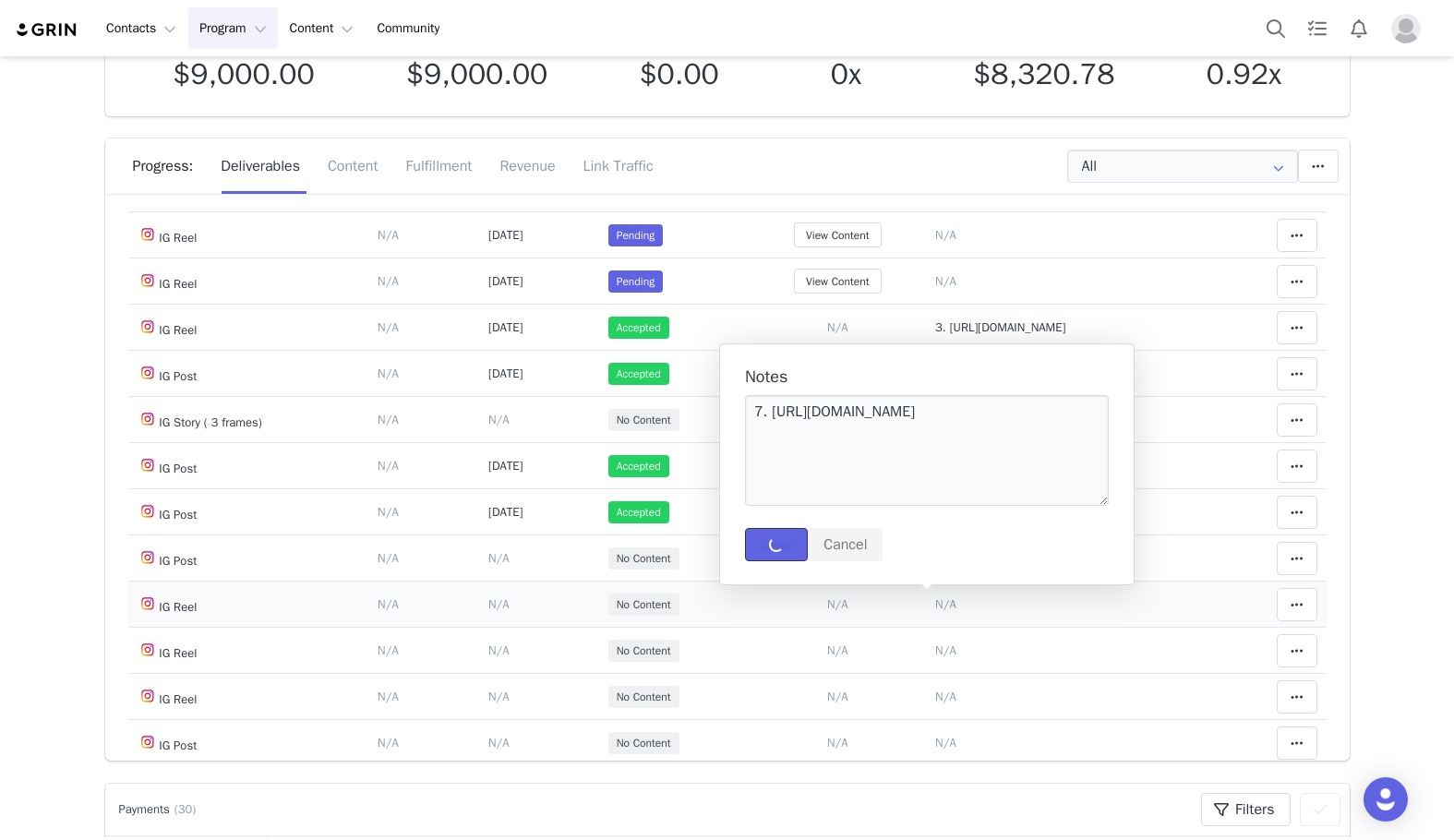 type 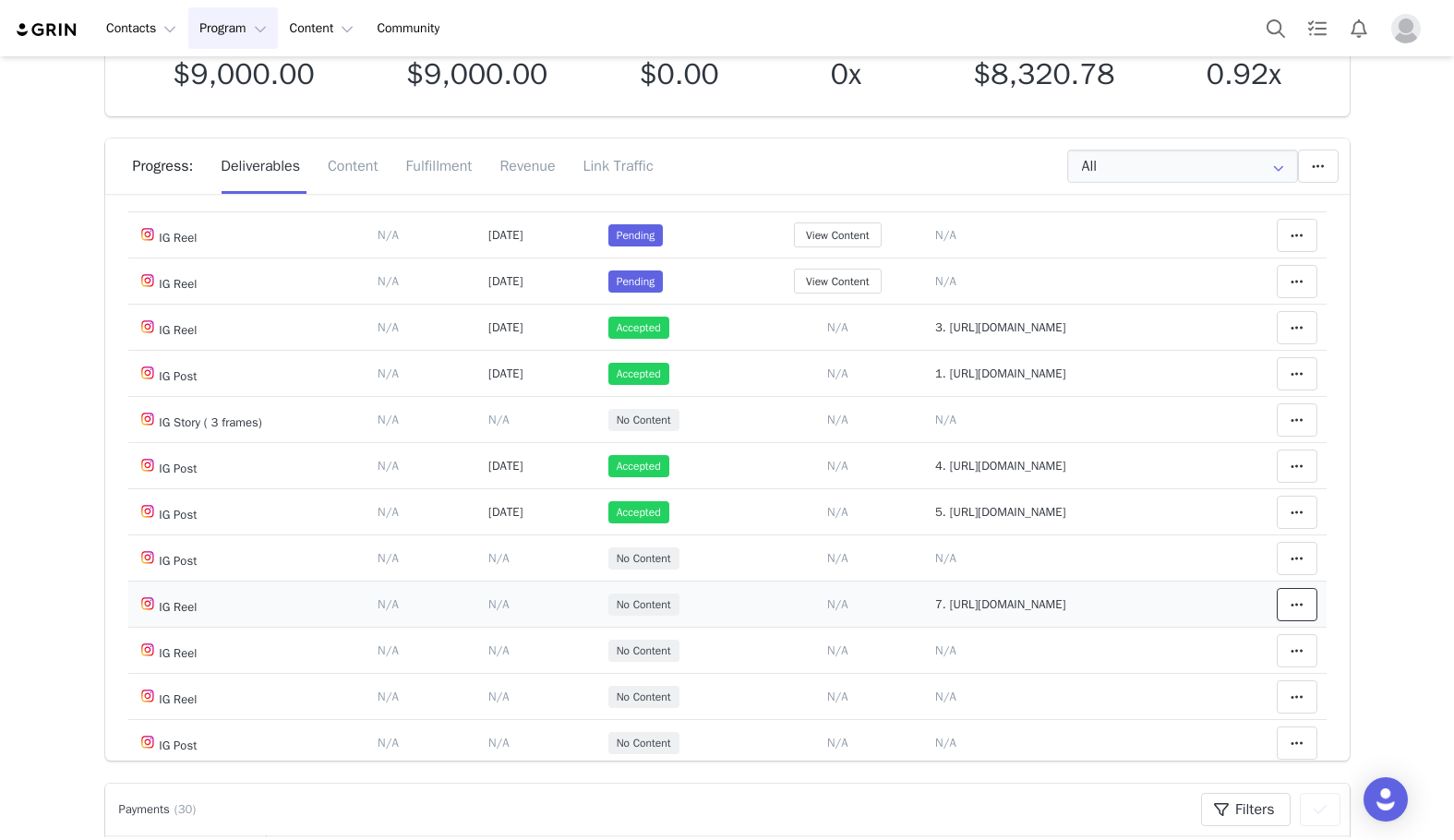 click at bounding box center [1297, 605] 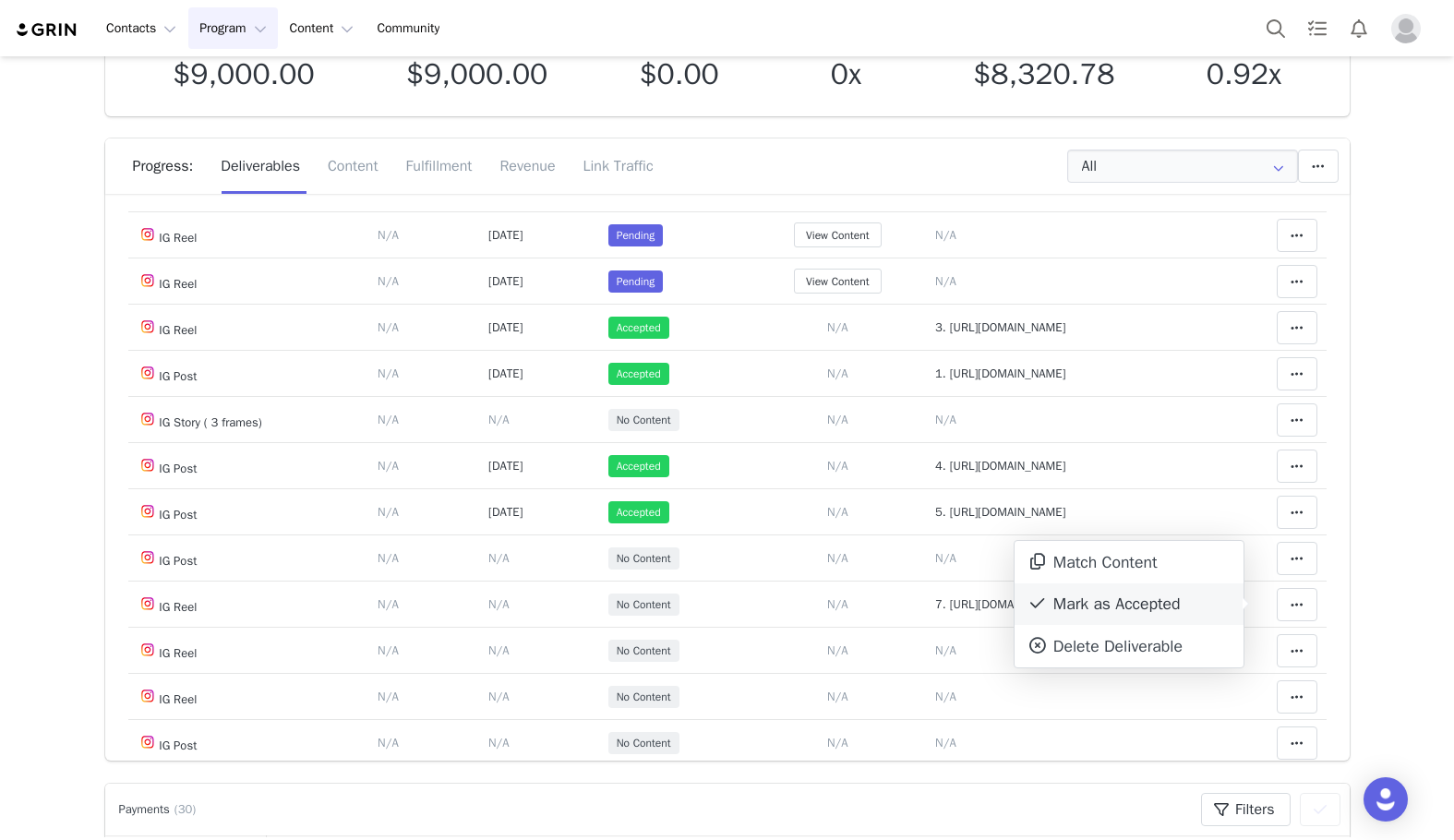 click on "Mark as Accepted" at bounding box center [1129, 605] 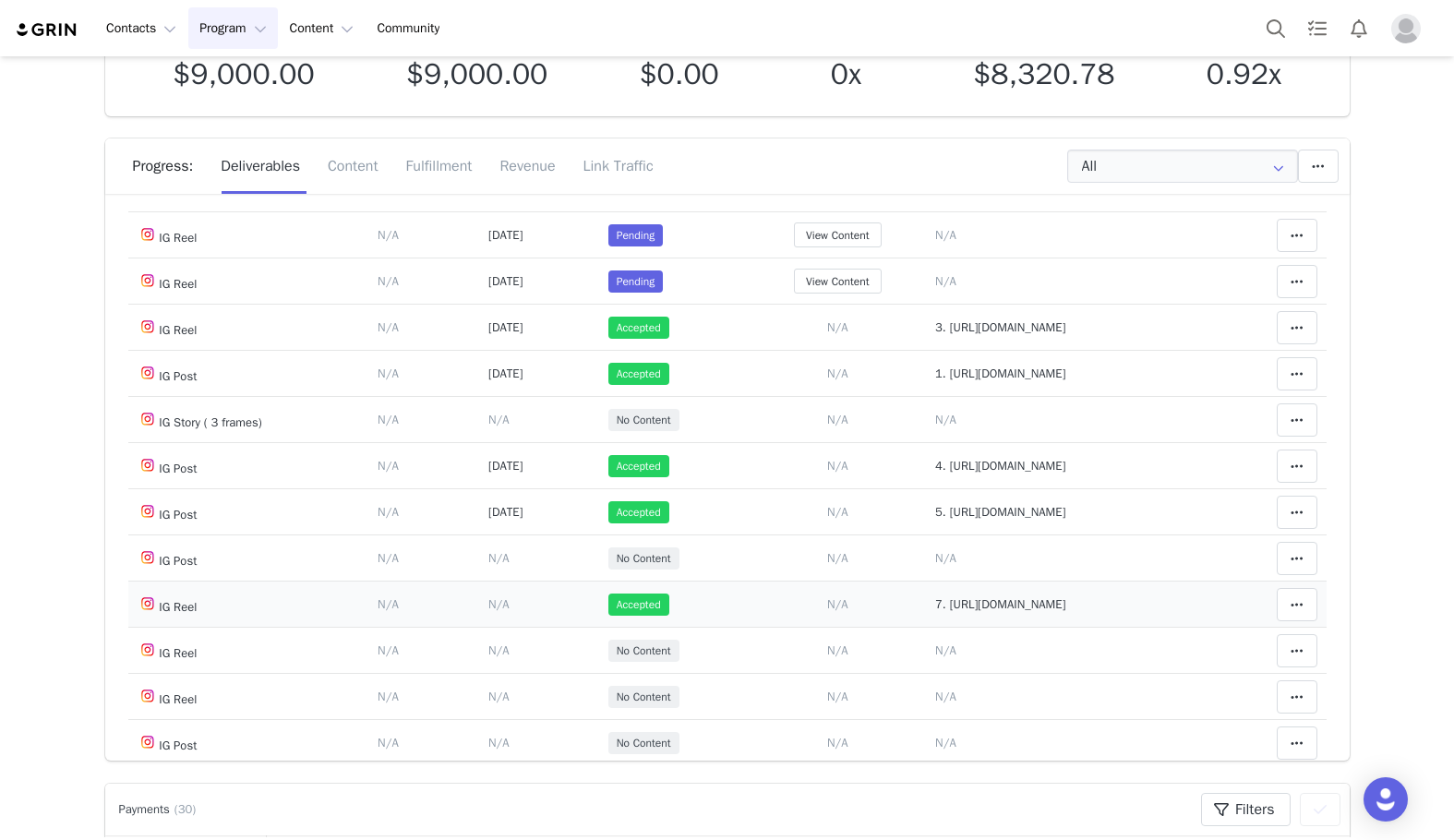 click on "N/A" at bounding box center [499, 604] 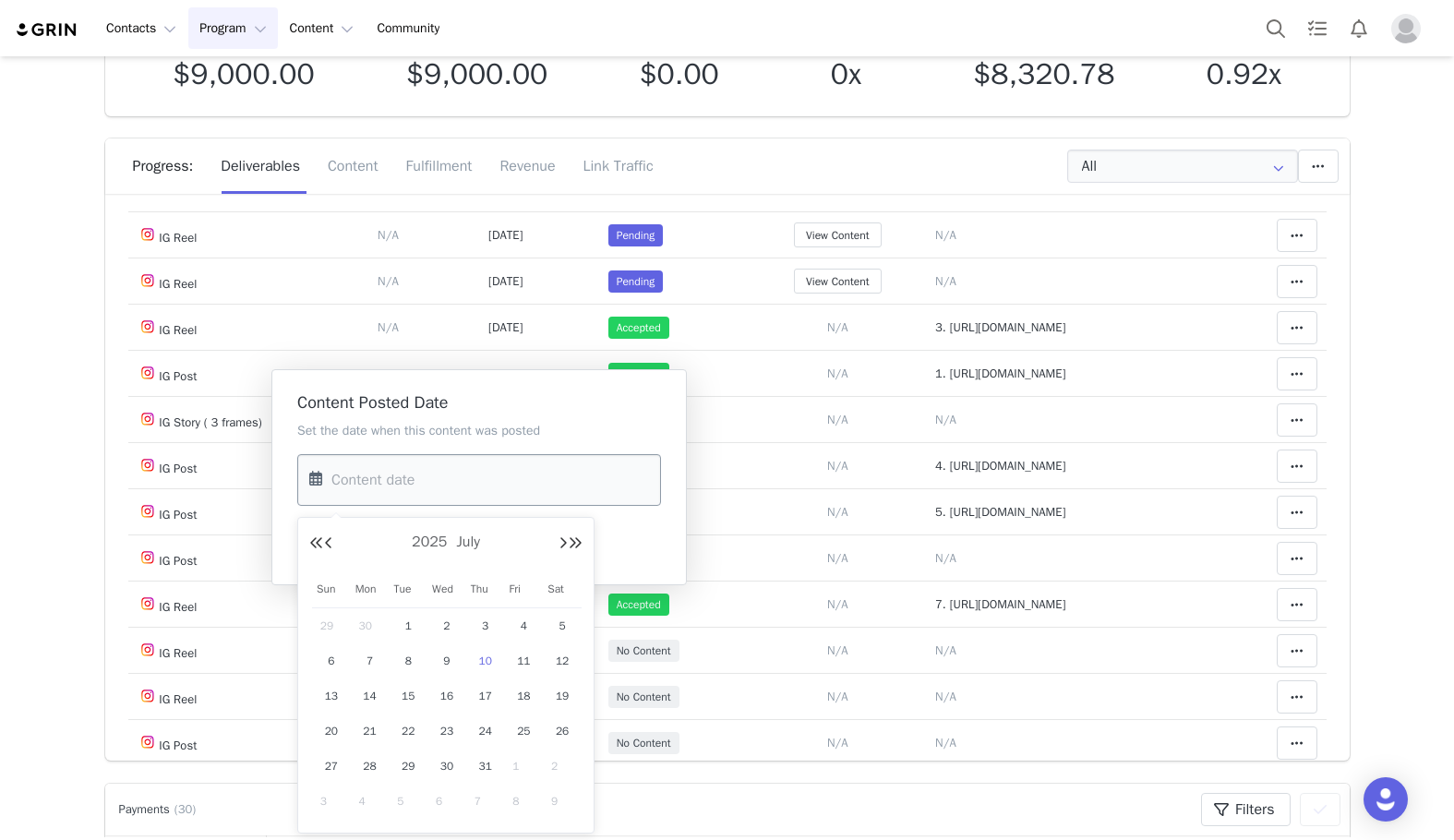 click at bounding box center (479, 480) 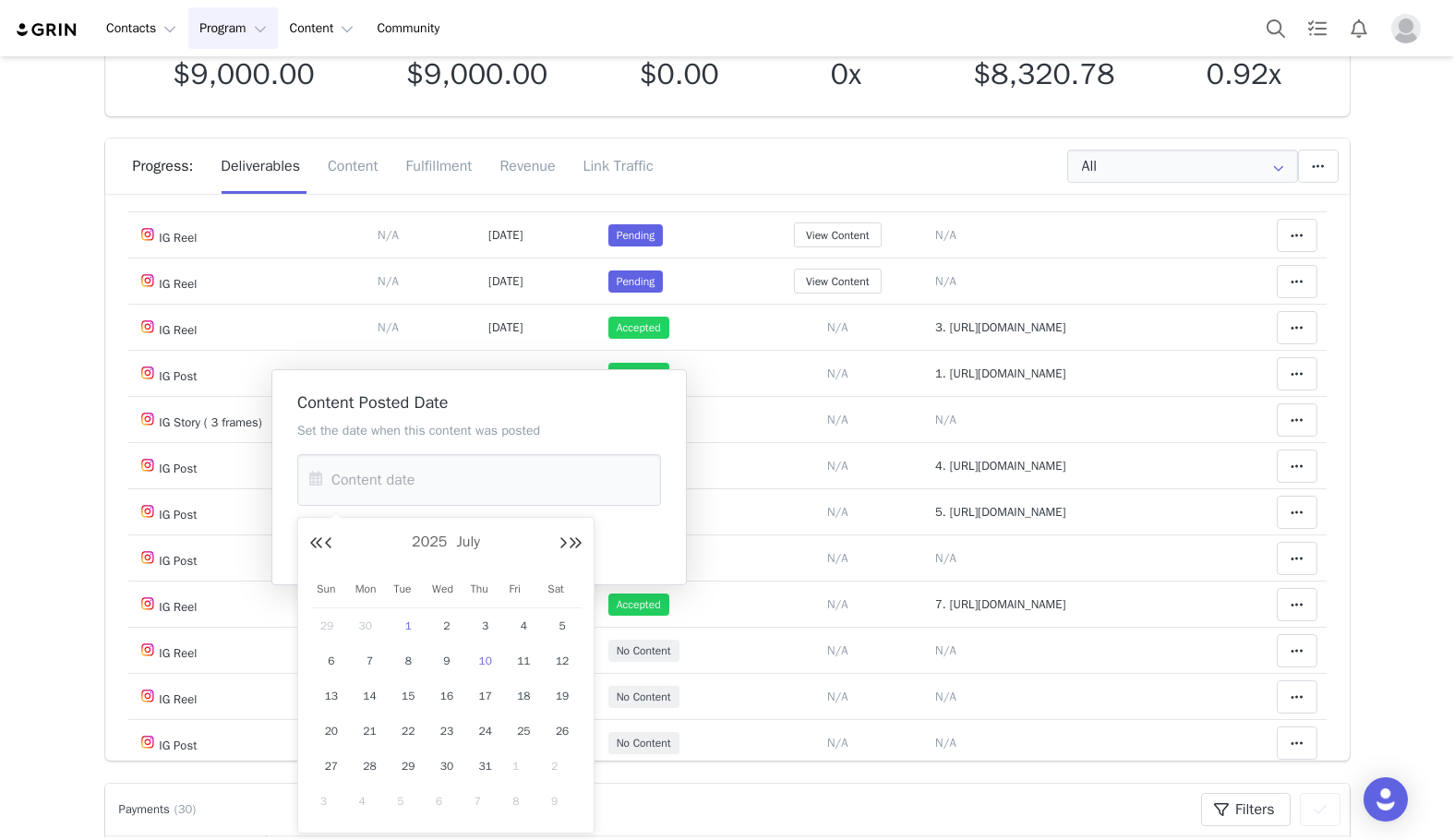click on "1" at bounding box center [408, 626] 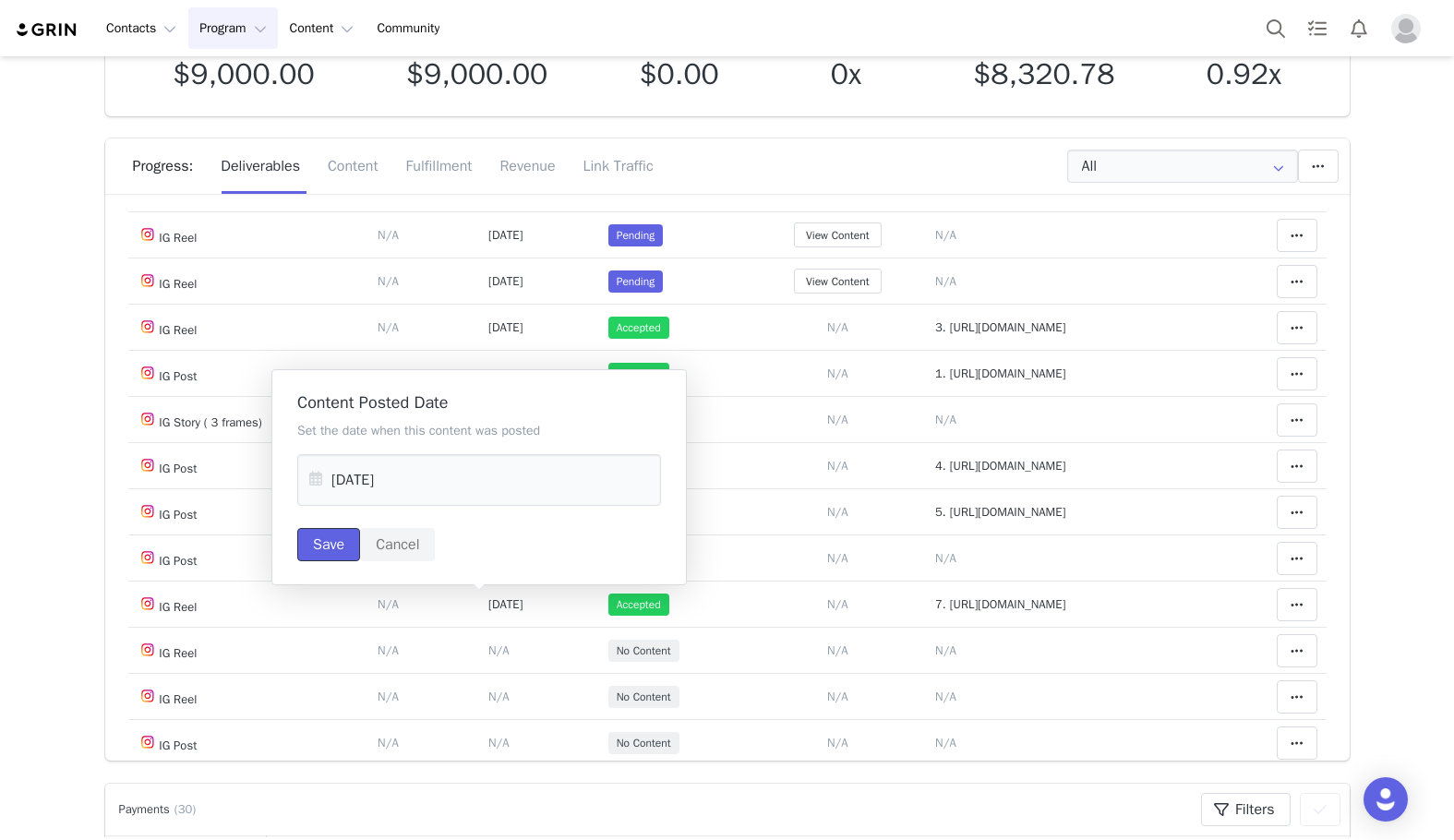 click on "Save" at bounding box center (329, 545) 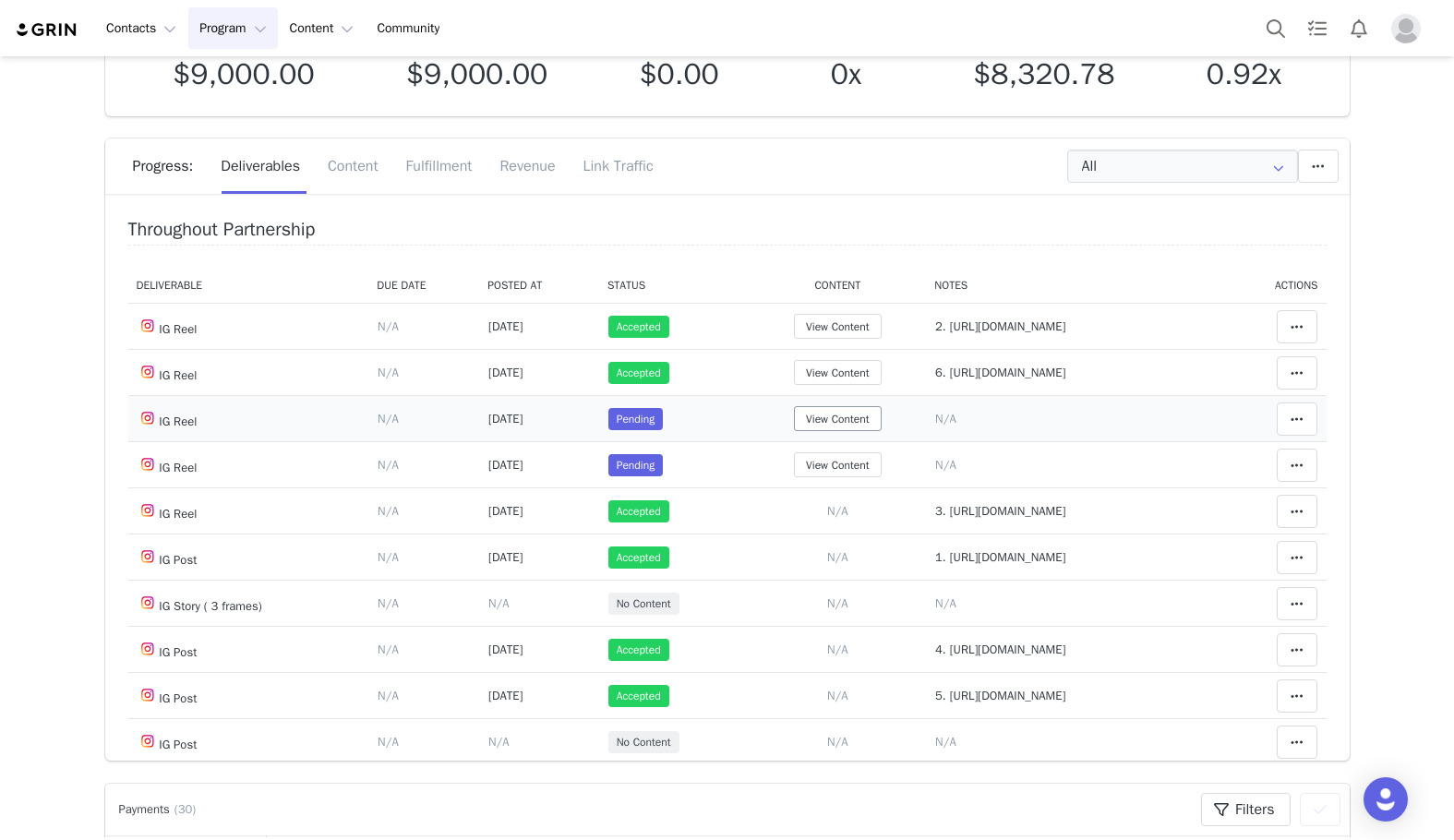 scroll, scrollTop: 277, scrollLeft: 0, axis: vertical 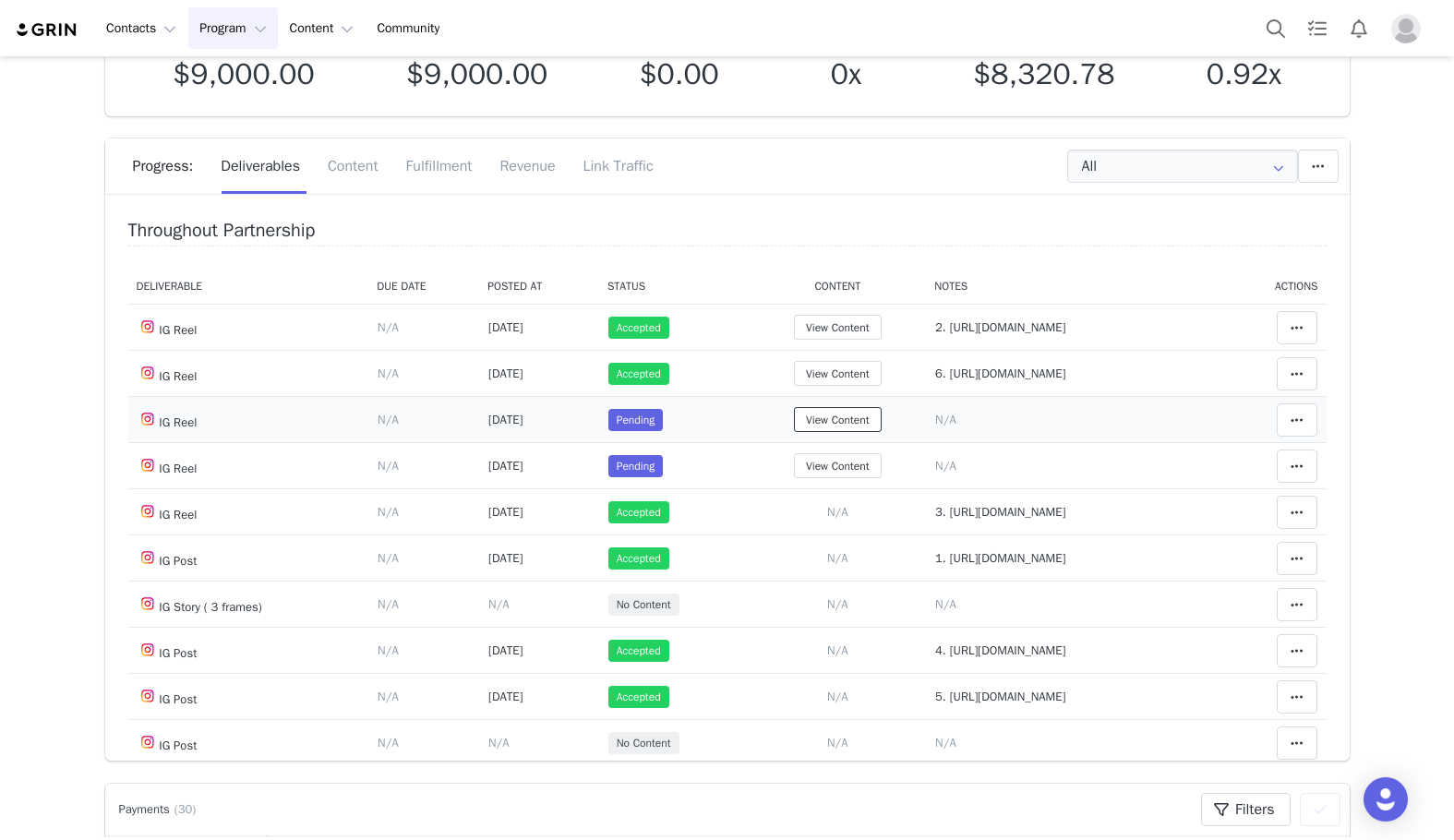 click on "View Content" at bounding box center (837, 419) 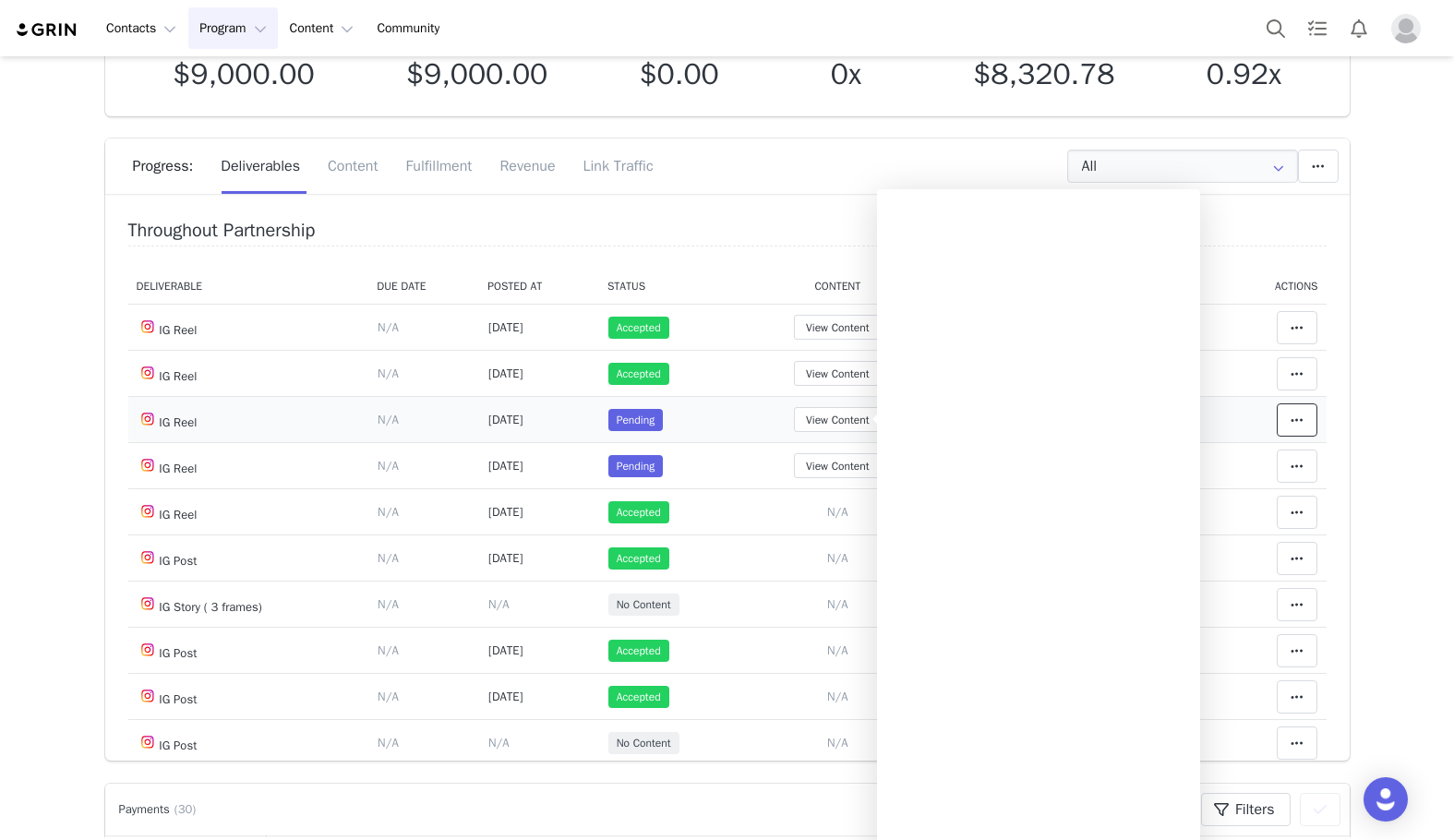 click at bounding box center [1297, 420] 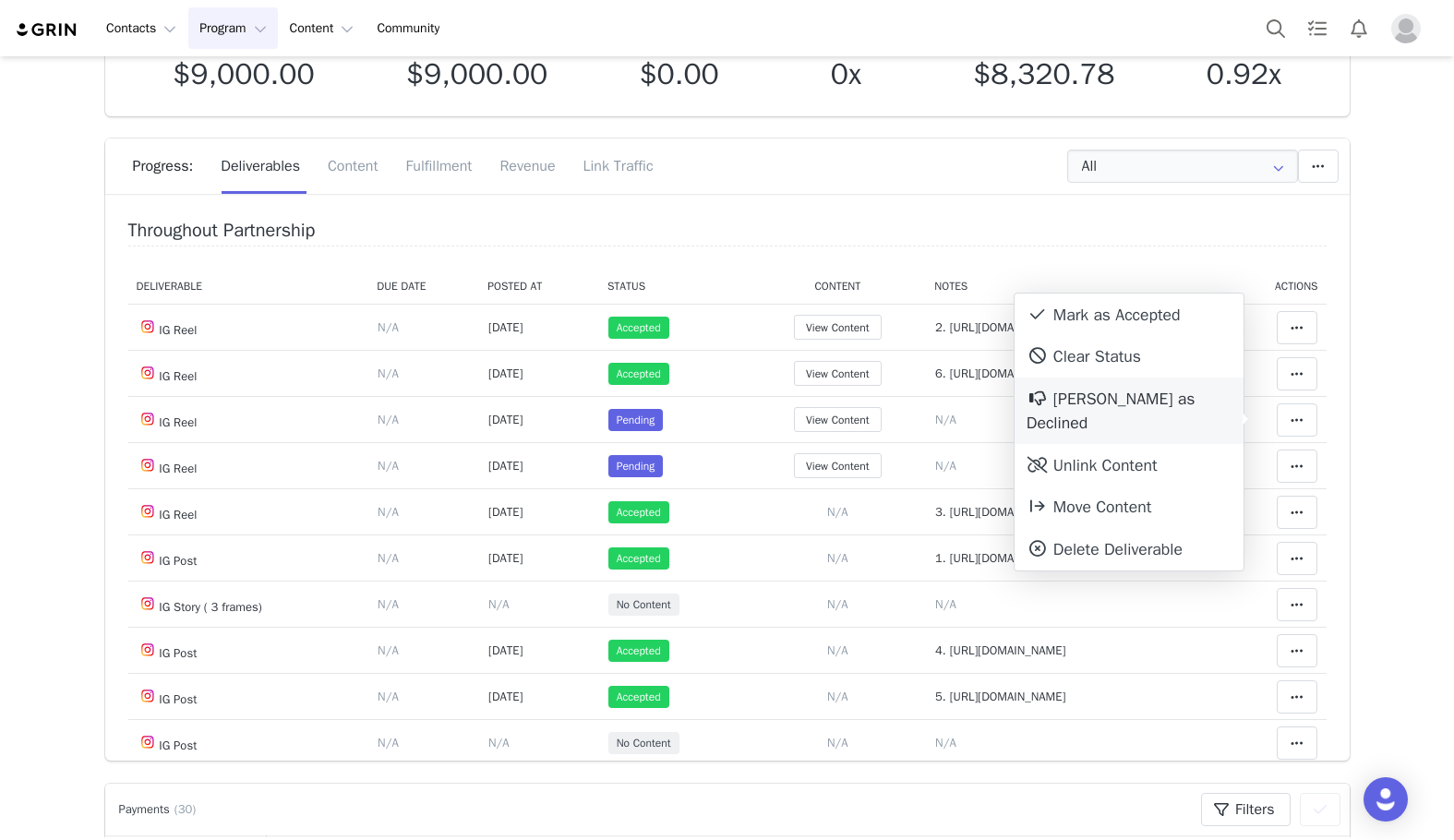 click on "[PERSON_NAME] as Declined" at bounding box center (1129, 411) 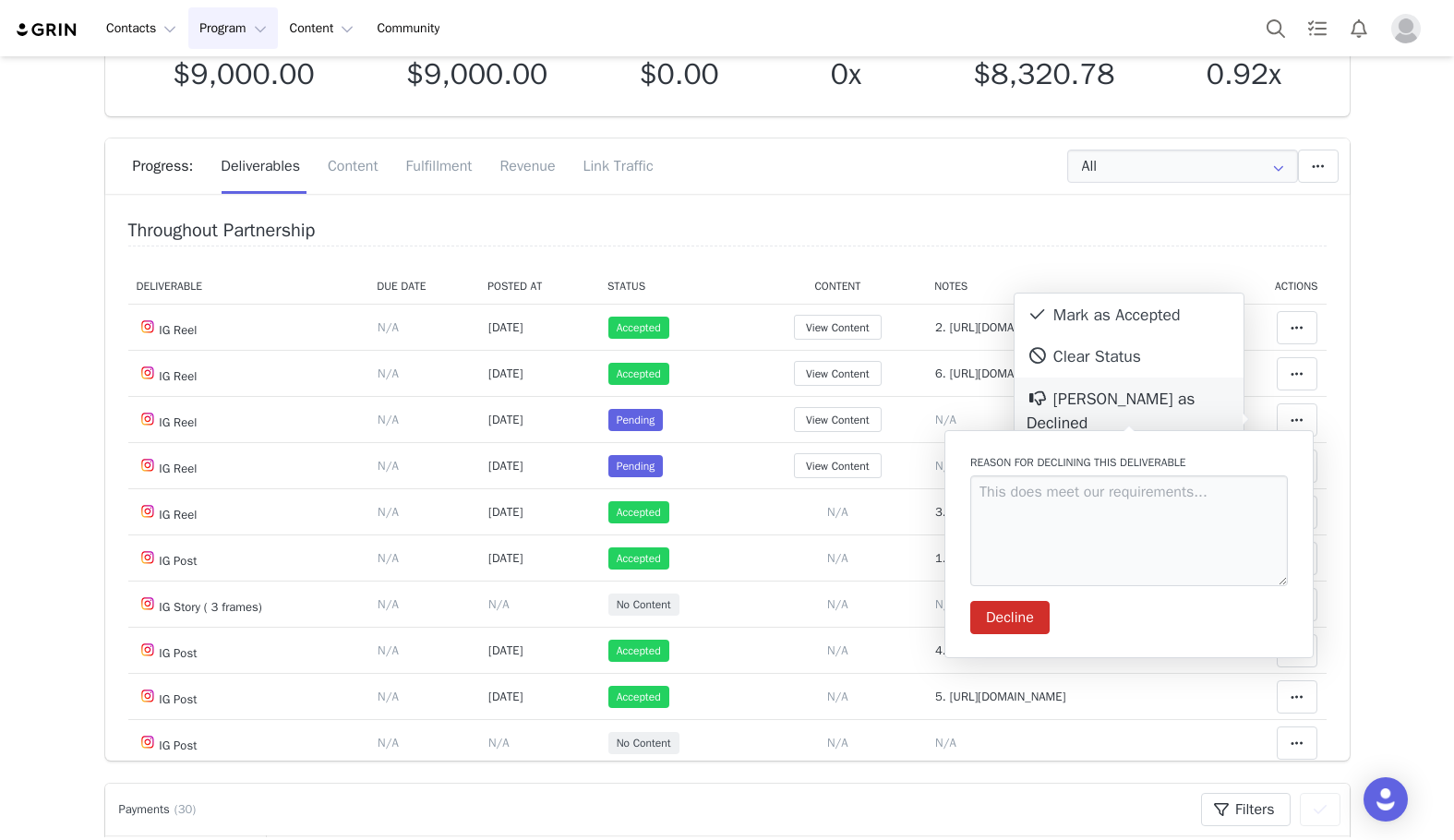 click on "[PERSON_NAME] as Declined" at bounding box center (1129, 411) 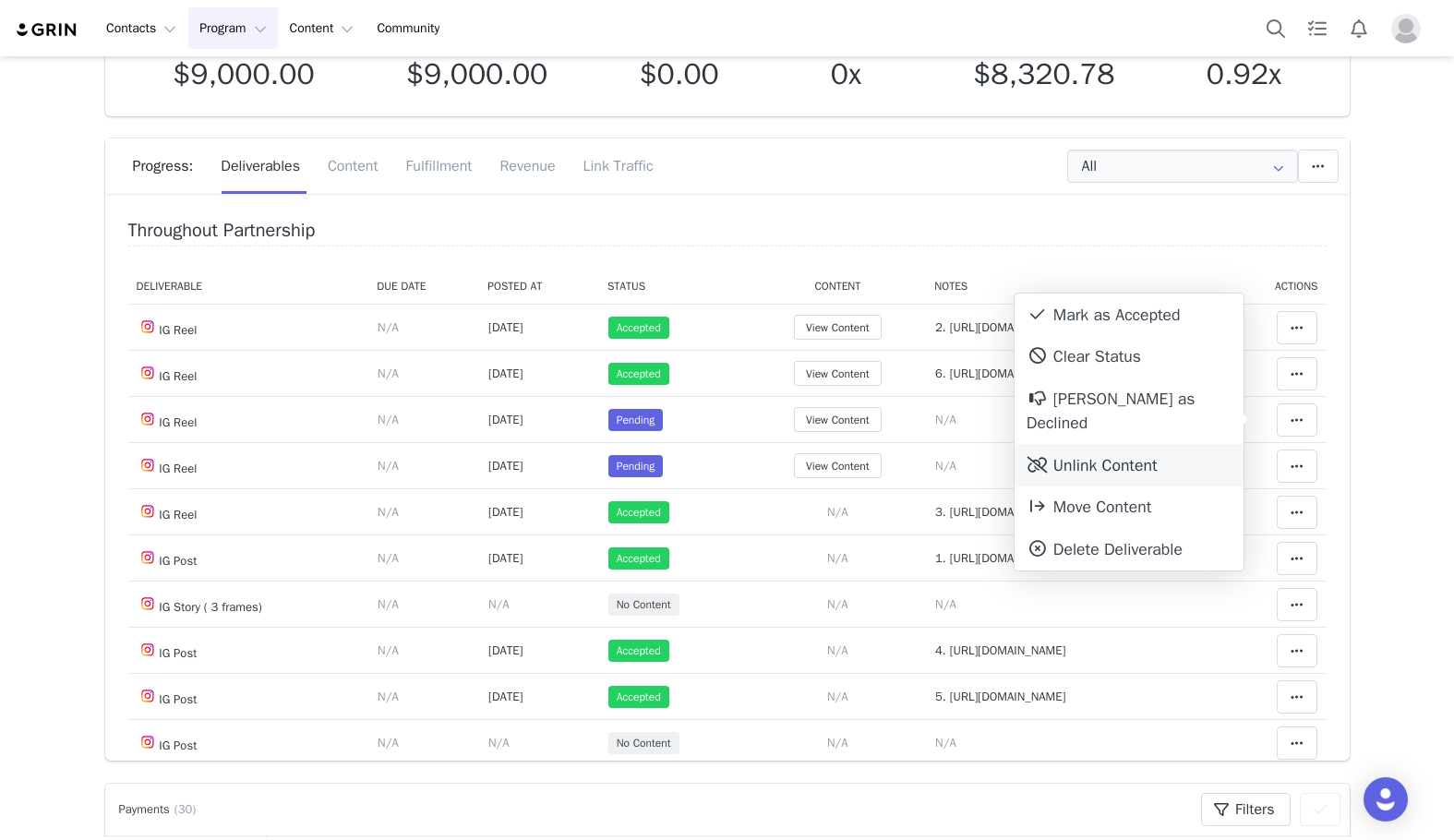 click on "Unlink Content" at bounding box center (1129, 465) 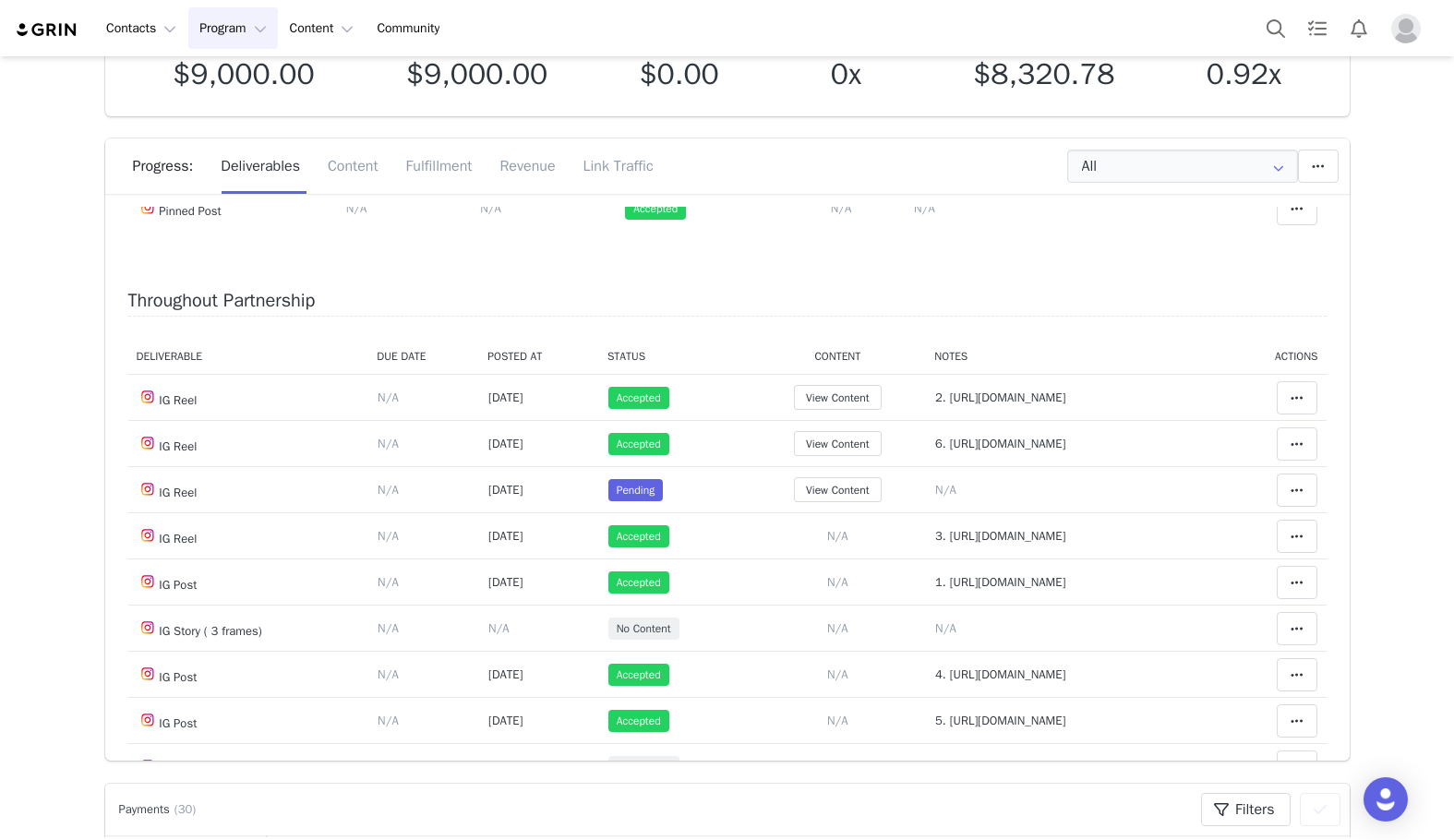scroll, scrollTop: 369, scrollLeft: 0, axis: vertical 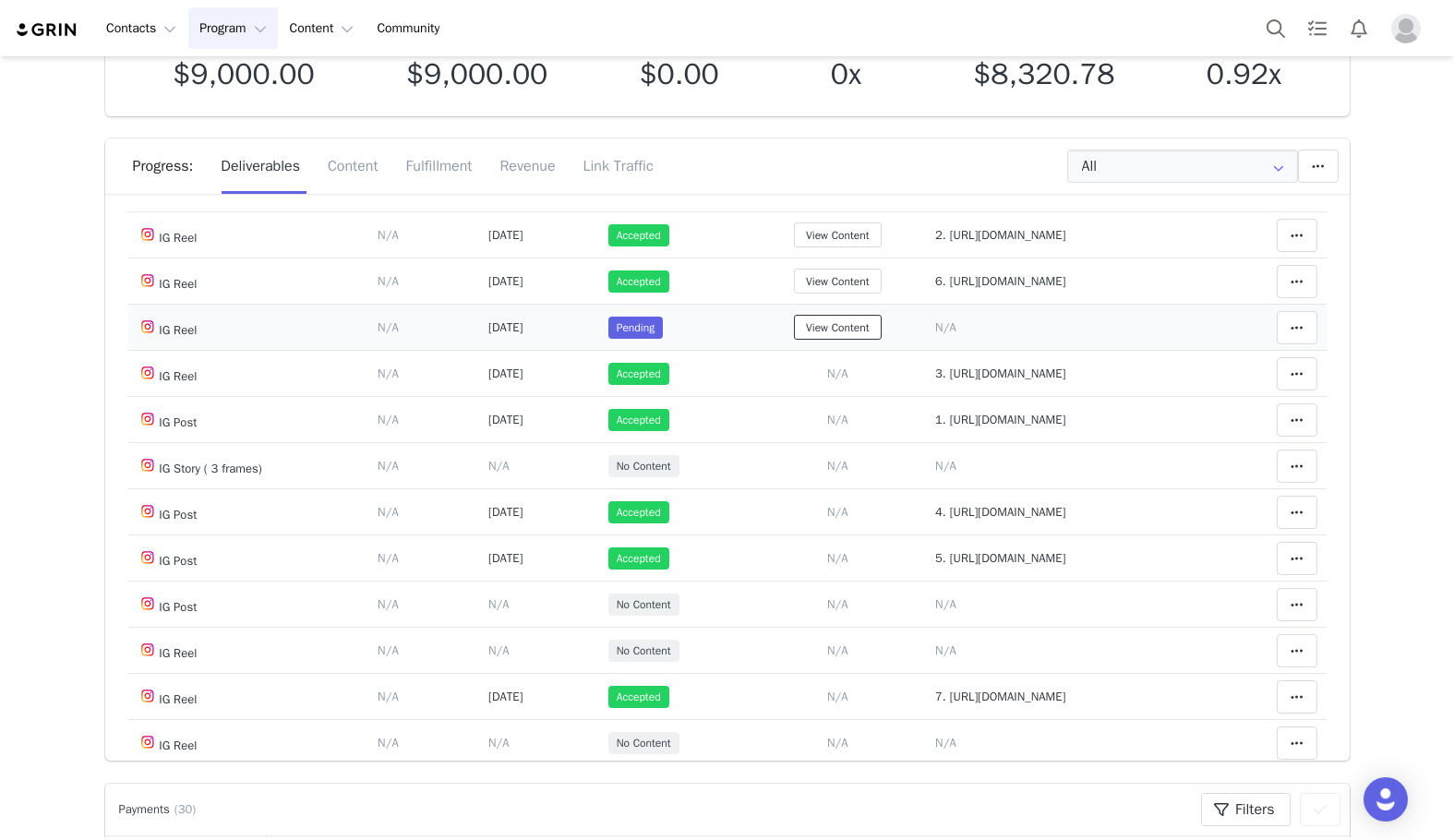 click on "View Content" at bounding box center [837, 327] 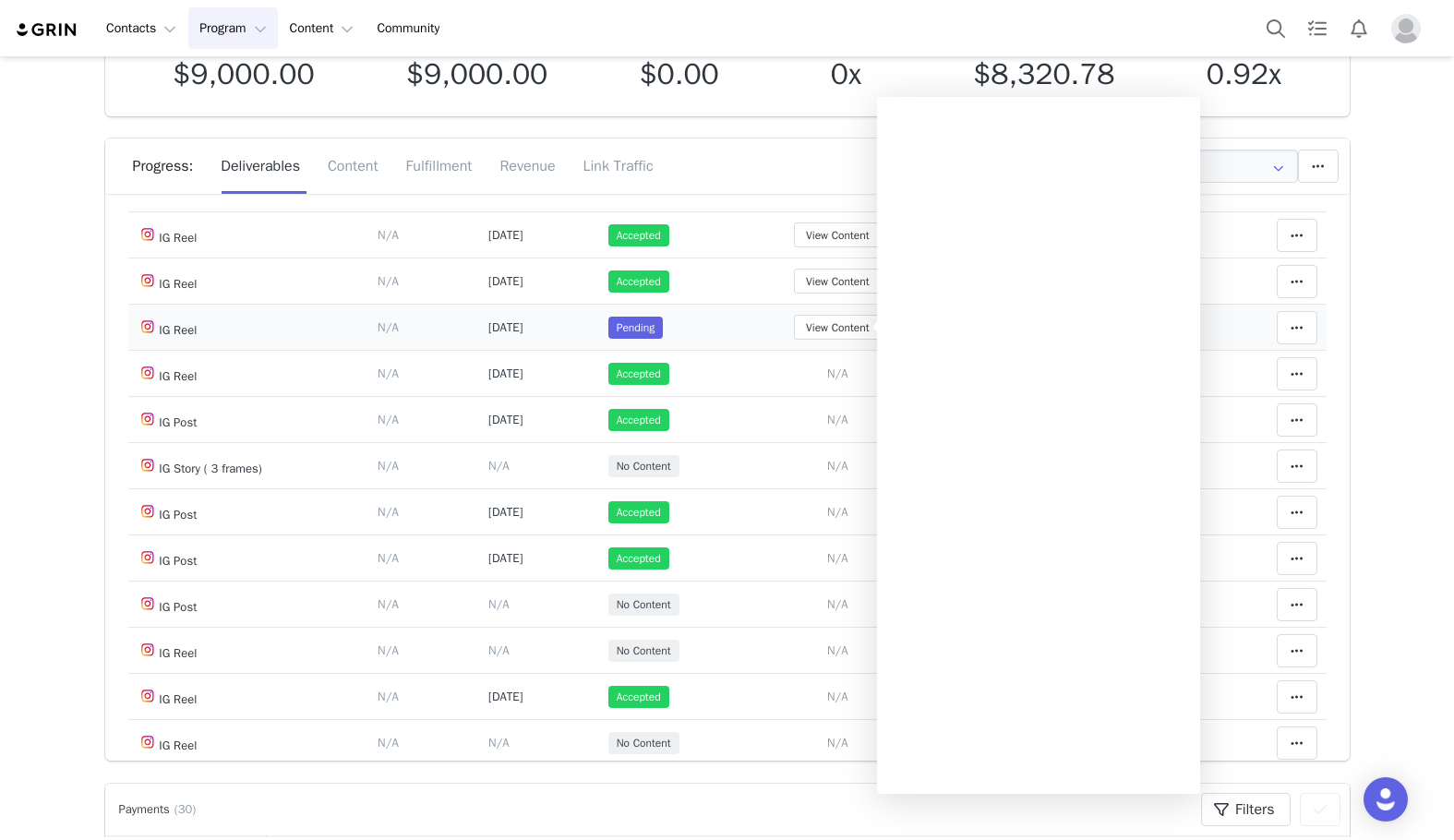 click on "View Content" at bounding box center [837, 328] 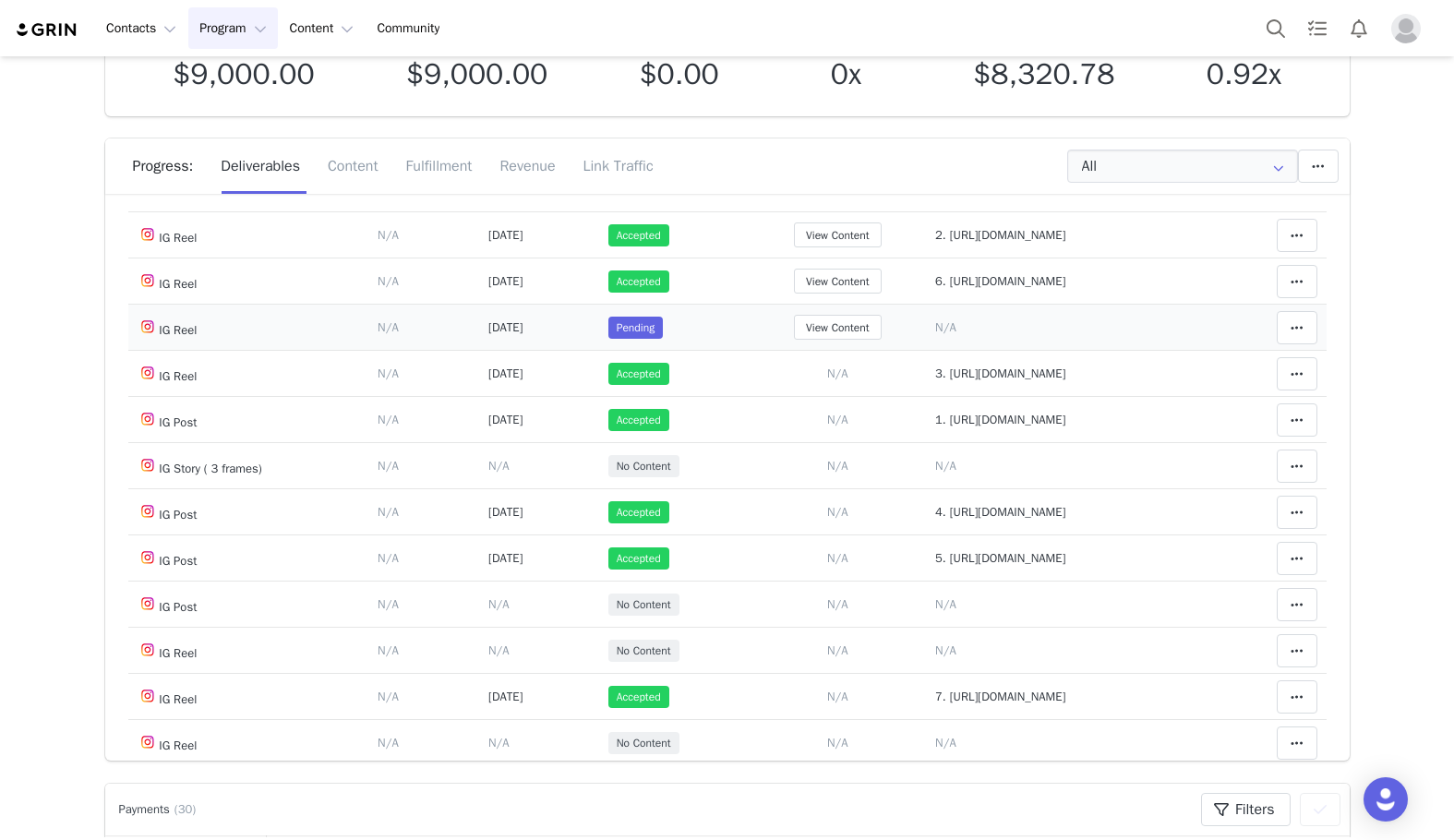 click on "Mark as Accepted   Clear Status   Reason for declining this deliverable   Decline   Mark as Declined   Unlink Content  Move Content  Move  Cancel  Move Content  Delete Deliverable  This will unlink any content, this cannot be undone.  Yes, delete deliverable  Delete Deliverable  Match Deliverable with Content" at bounding box center [1276, 328] 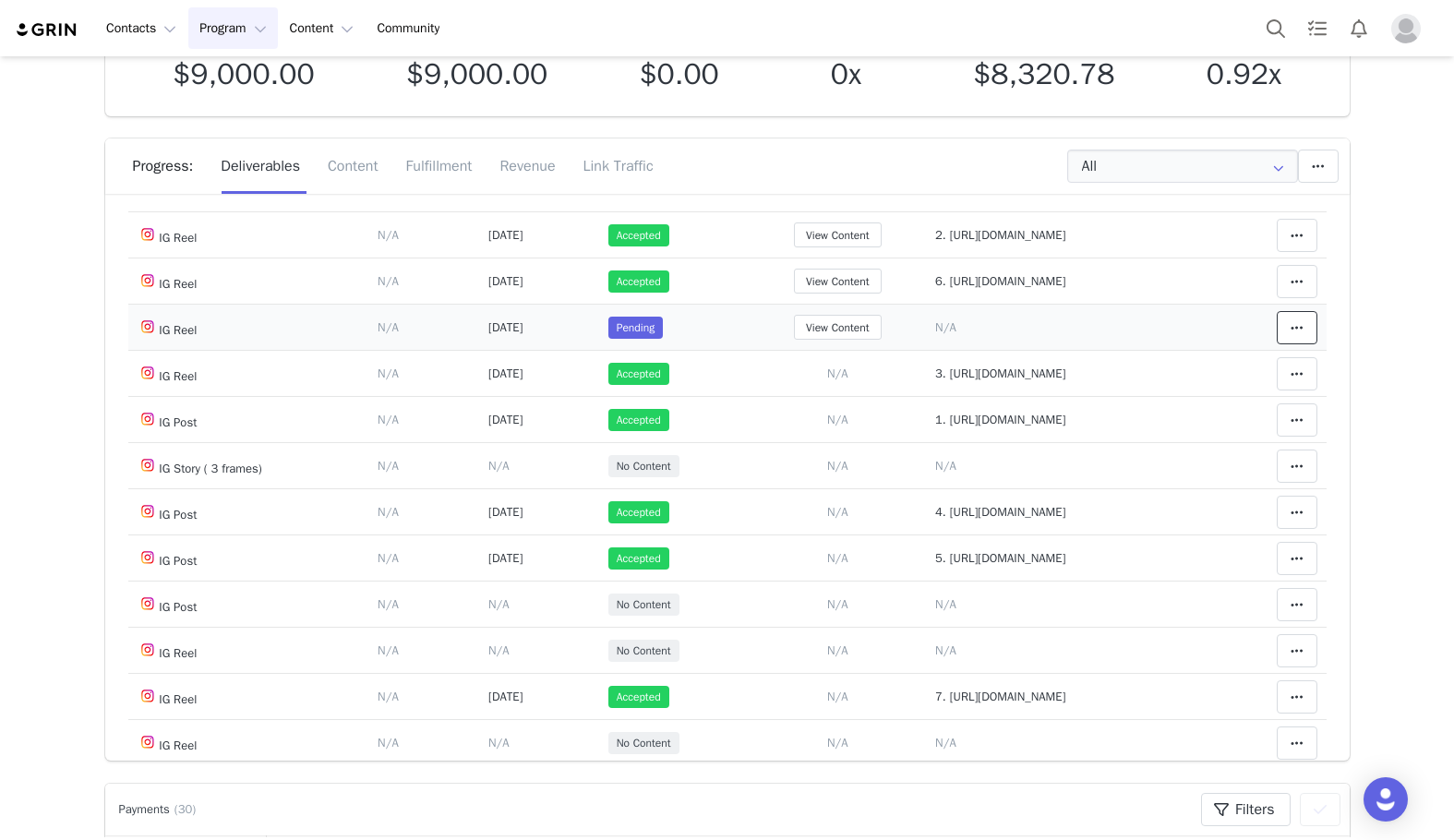 click at bounding box center [1297, 328] 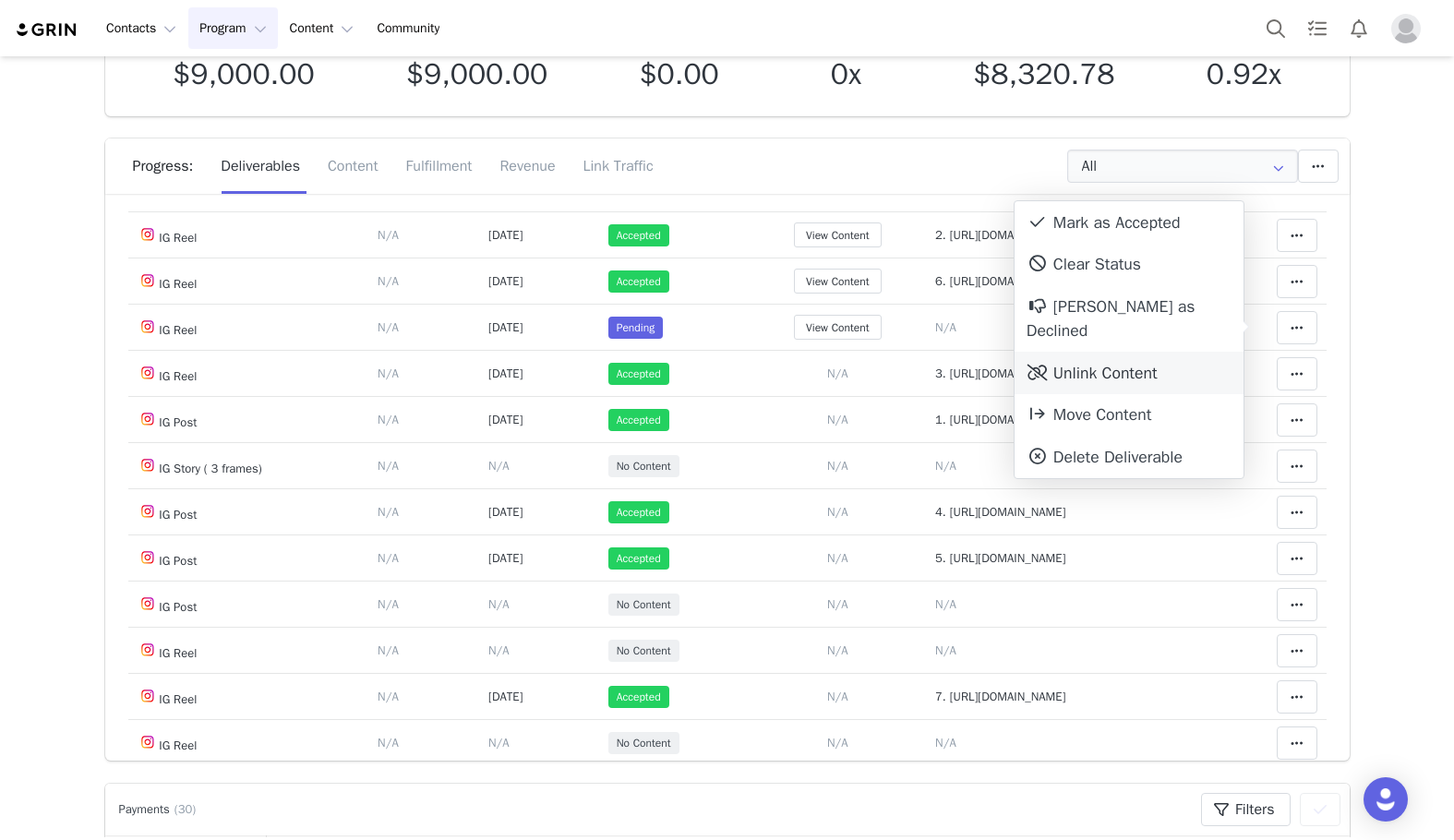 click on "Unlink Content" at bounding box center [1129, 373] 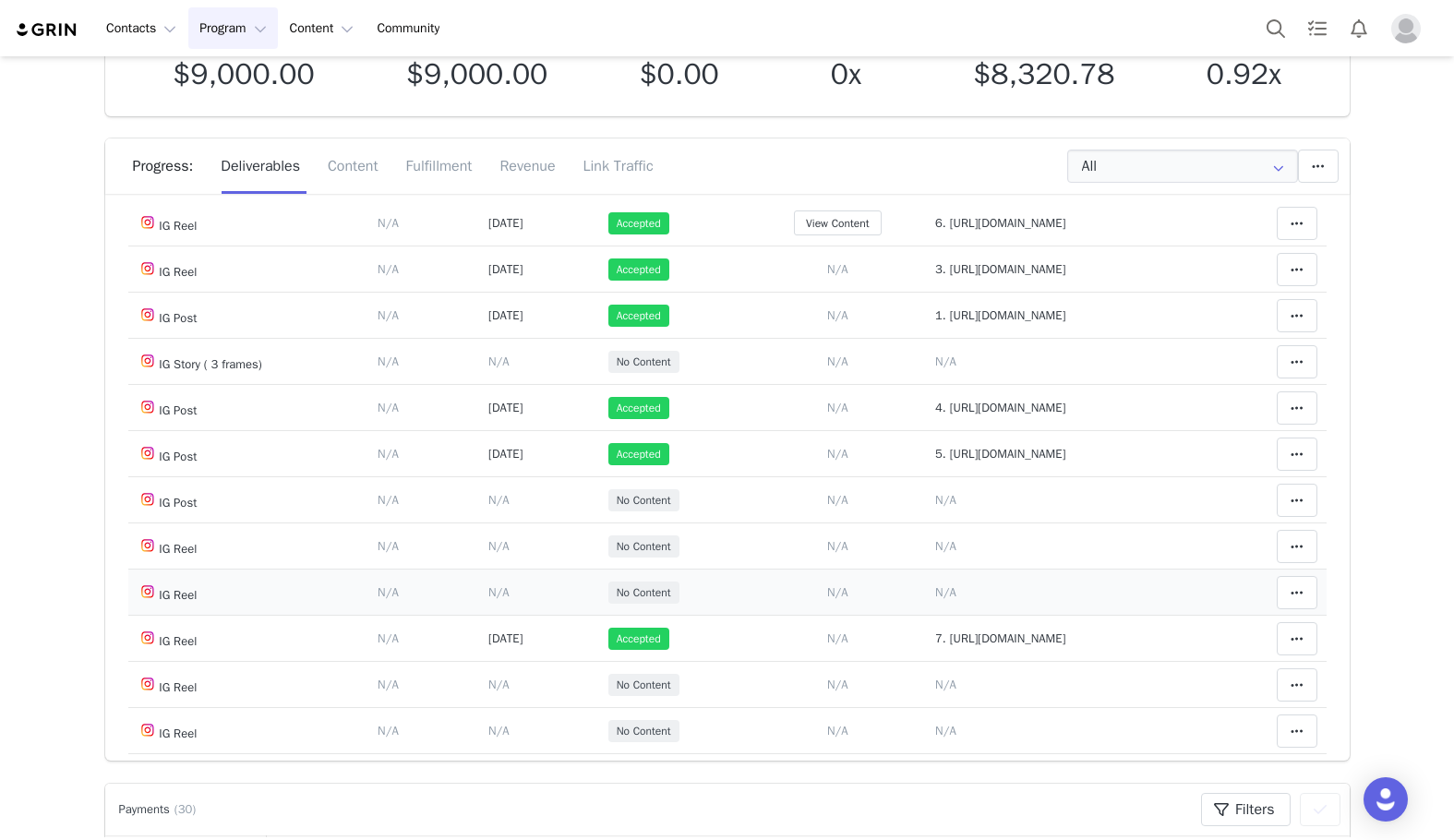 scroll, scrollTop: 369, scrollLeft: 0, axis: vertical 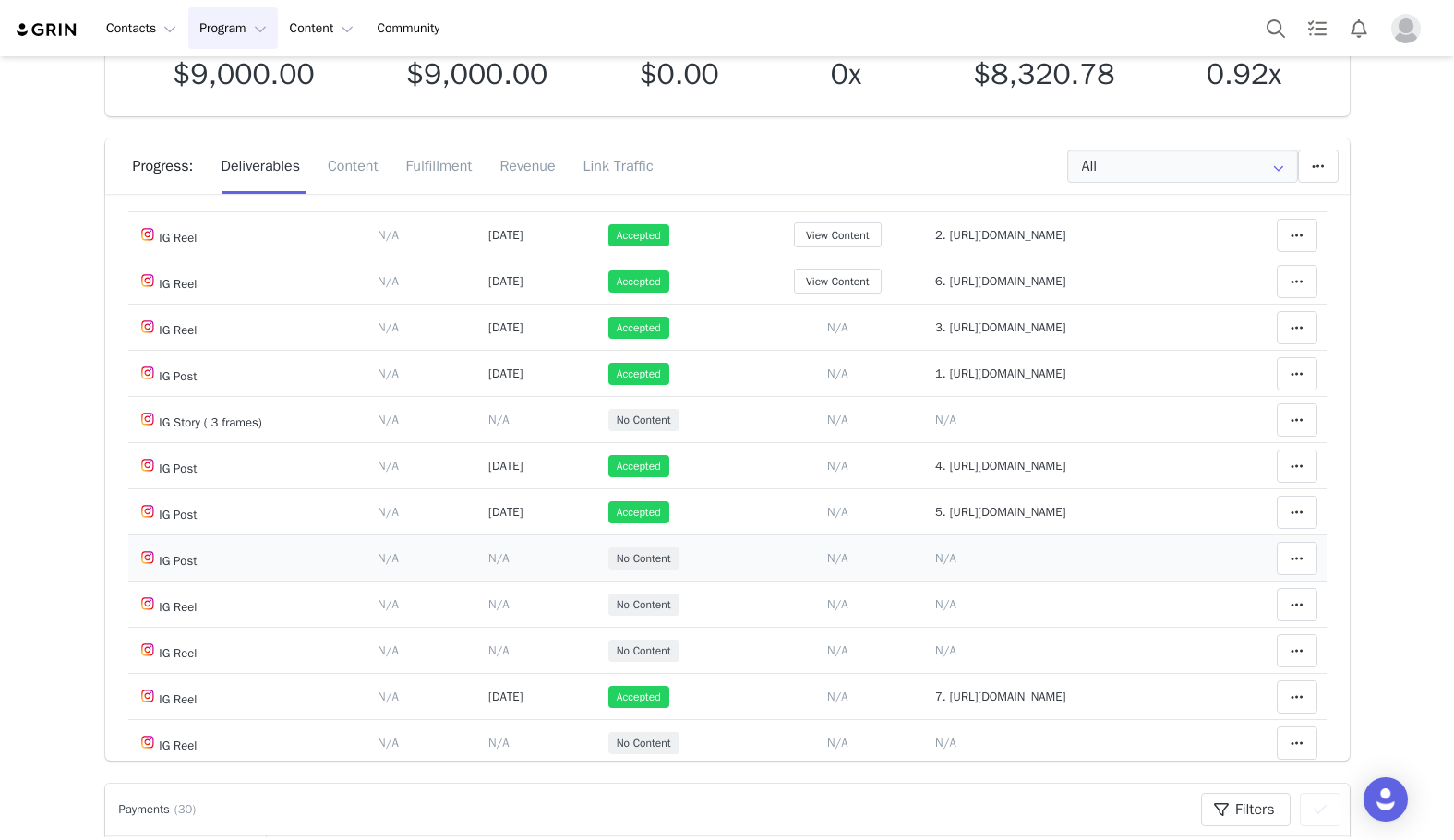 click on "N/A" at bounding box center [945, 558] 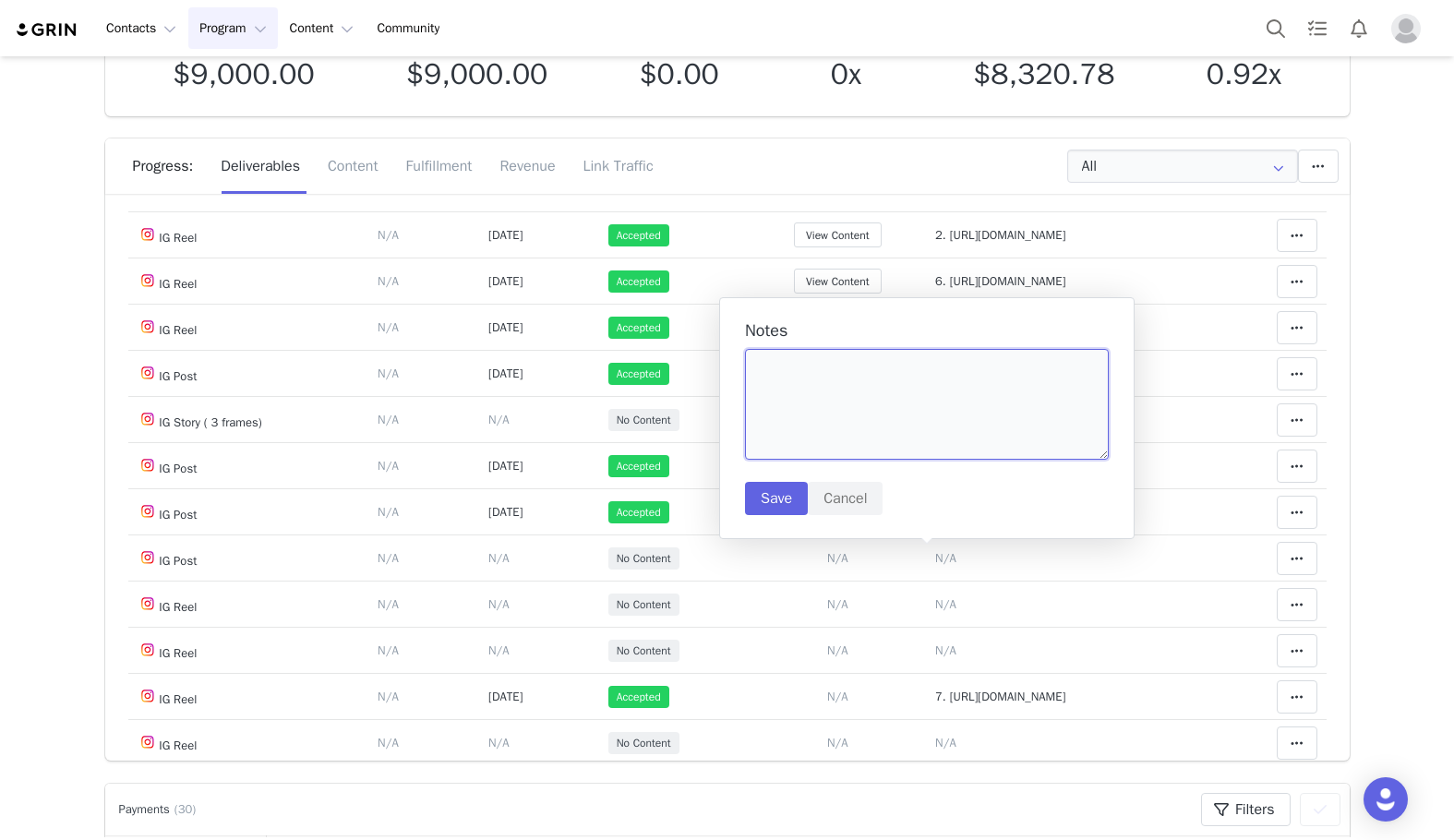 click at bounding box center [927, 404] 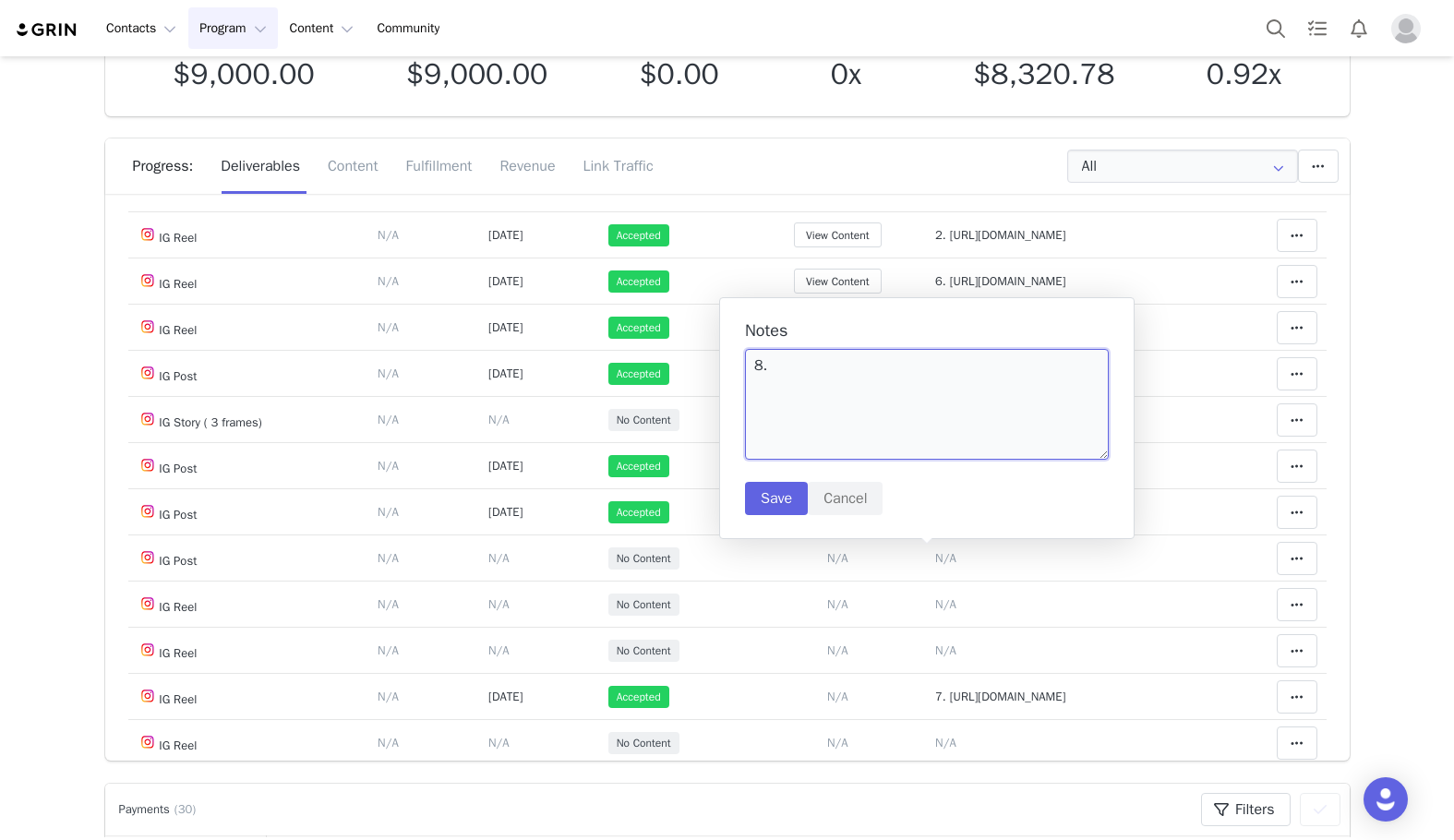 paste on "https://www.instagram.com/p/DLkYsNcqAeV/" 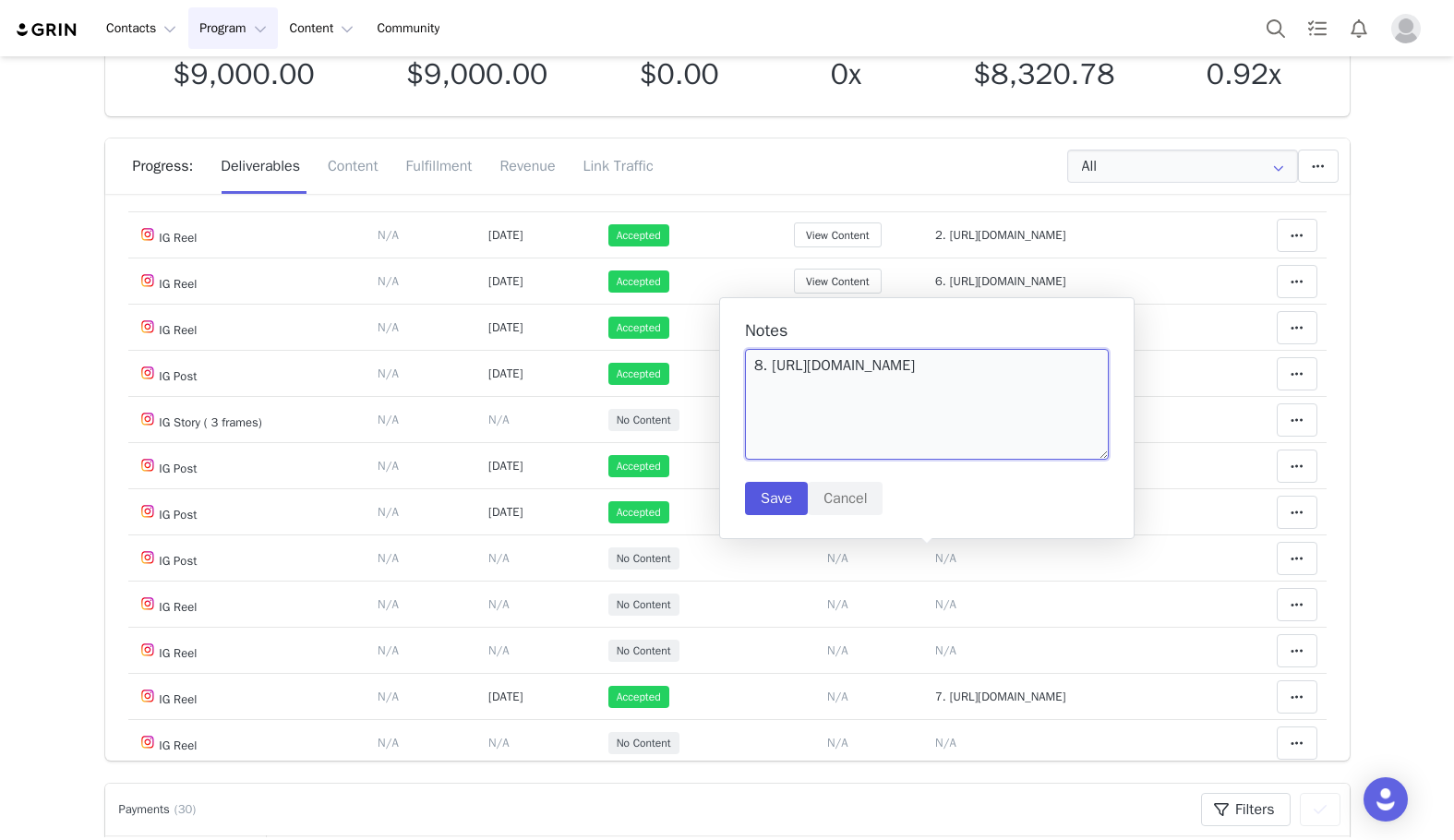 type on "8. https://www.instagram.com/p/DLkYsNcqAeV/" 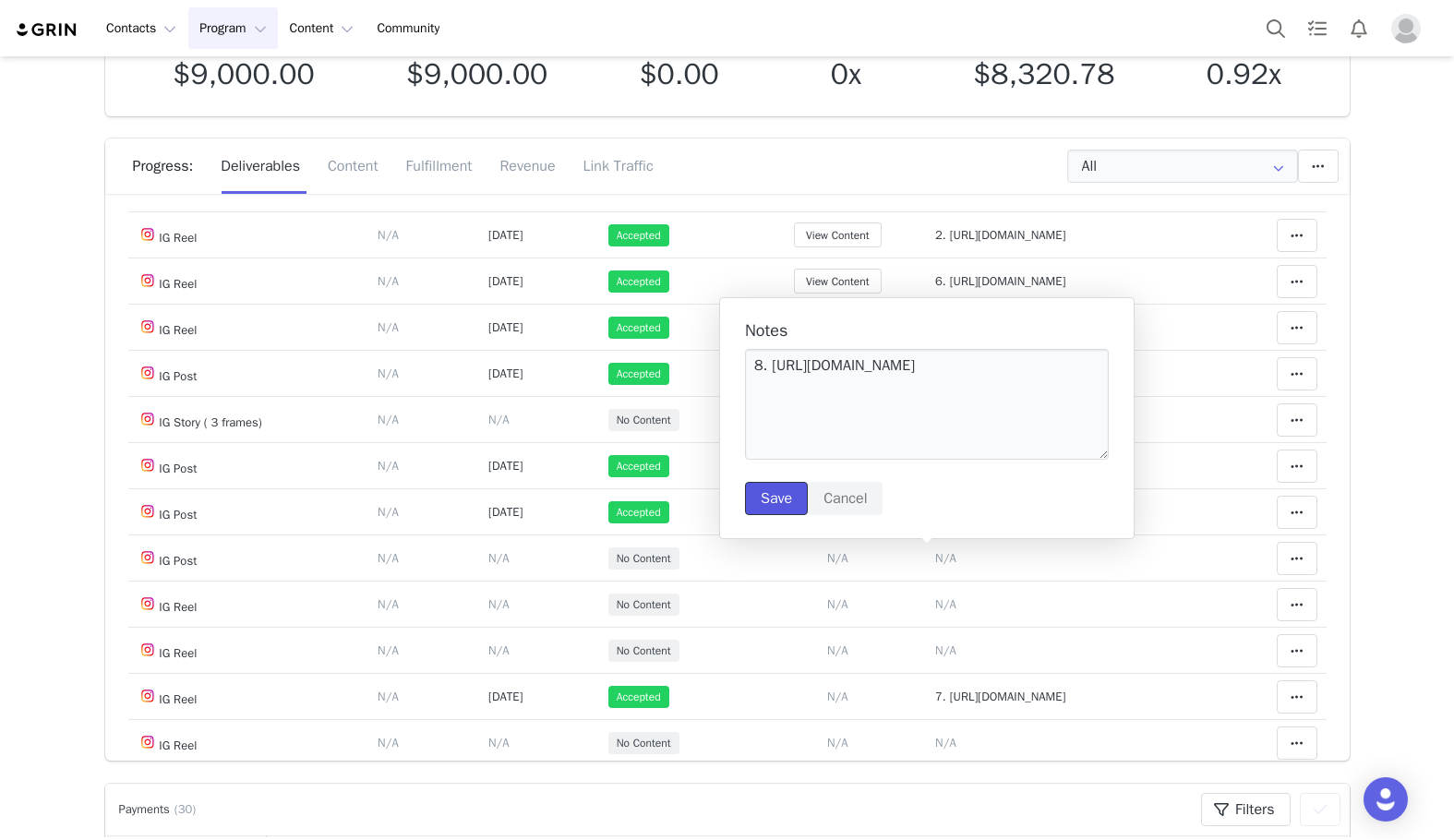 click on "Save" at bounding box center (776, 498) 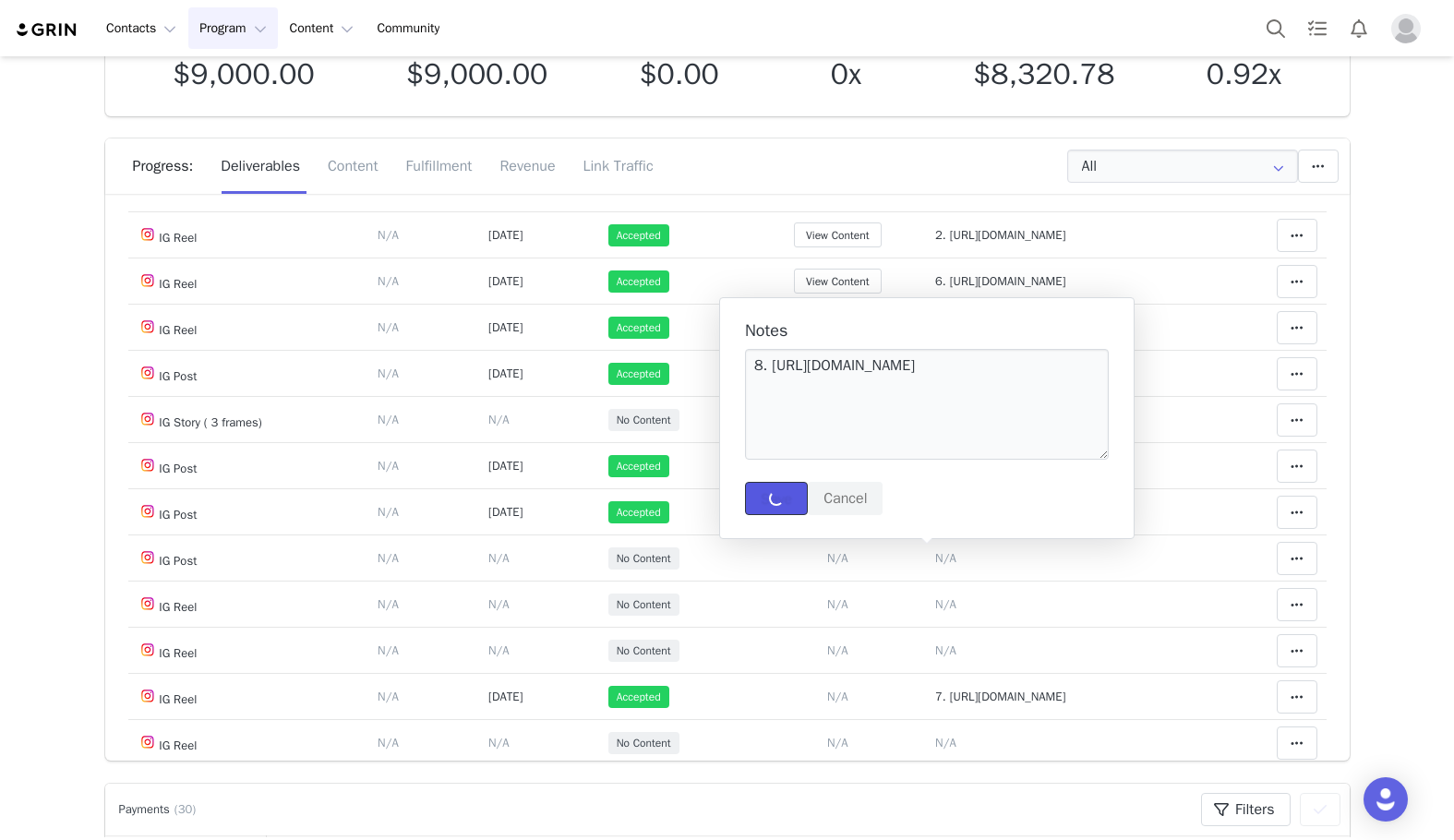 type 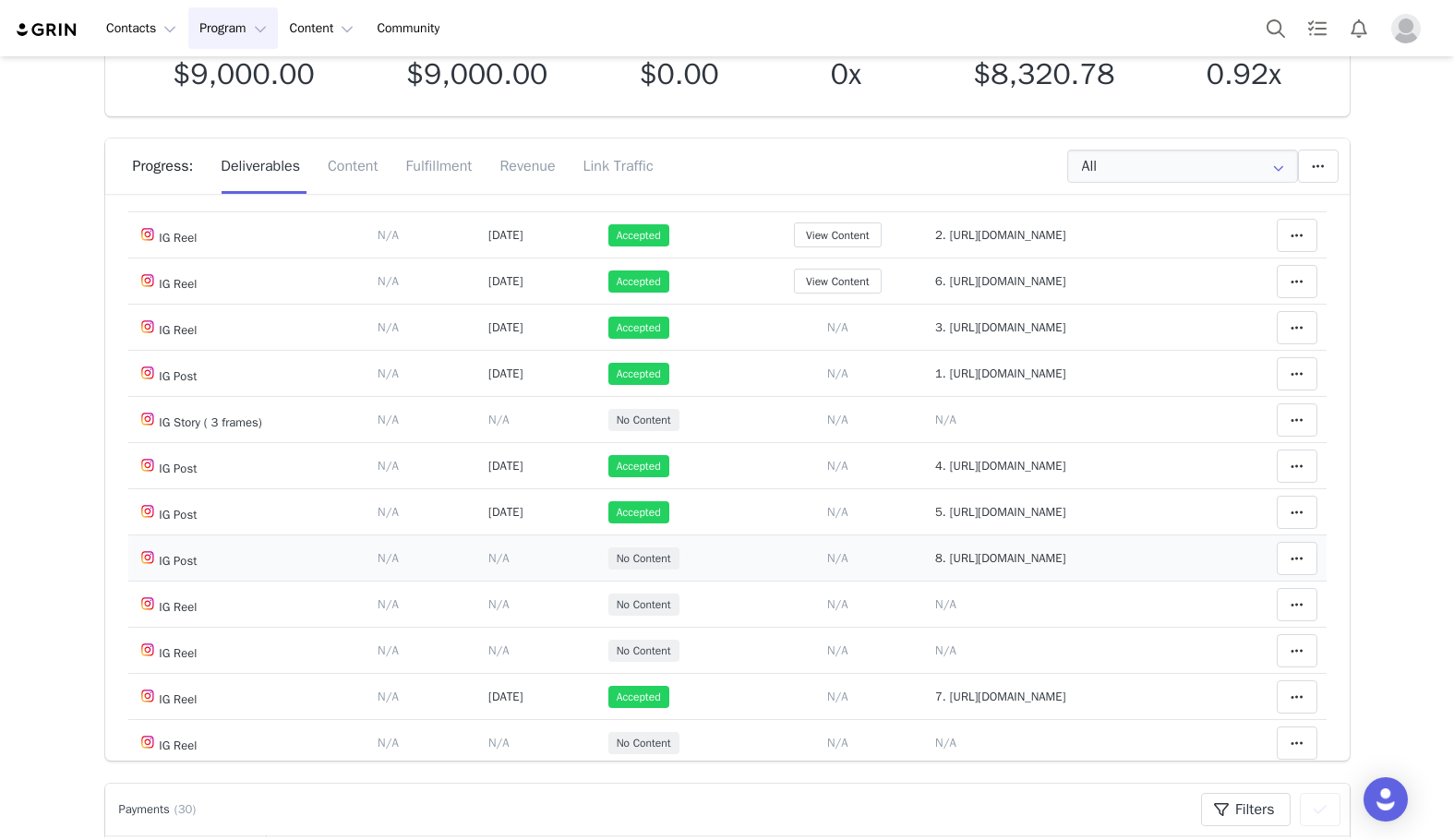 click on "Match Content   Mark as Accepted  Delete Deliverable  This will unlink any content, this cannot be undone.  Yes, delete deliverable  Delete Deliverable  Match Deliverable with Content" at bounding box center [1276, 558] 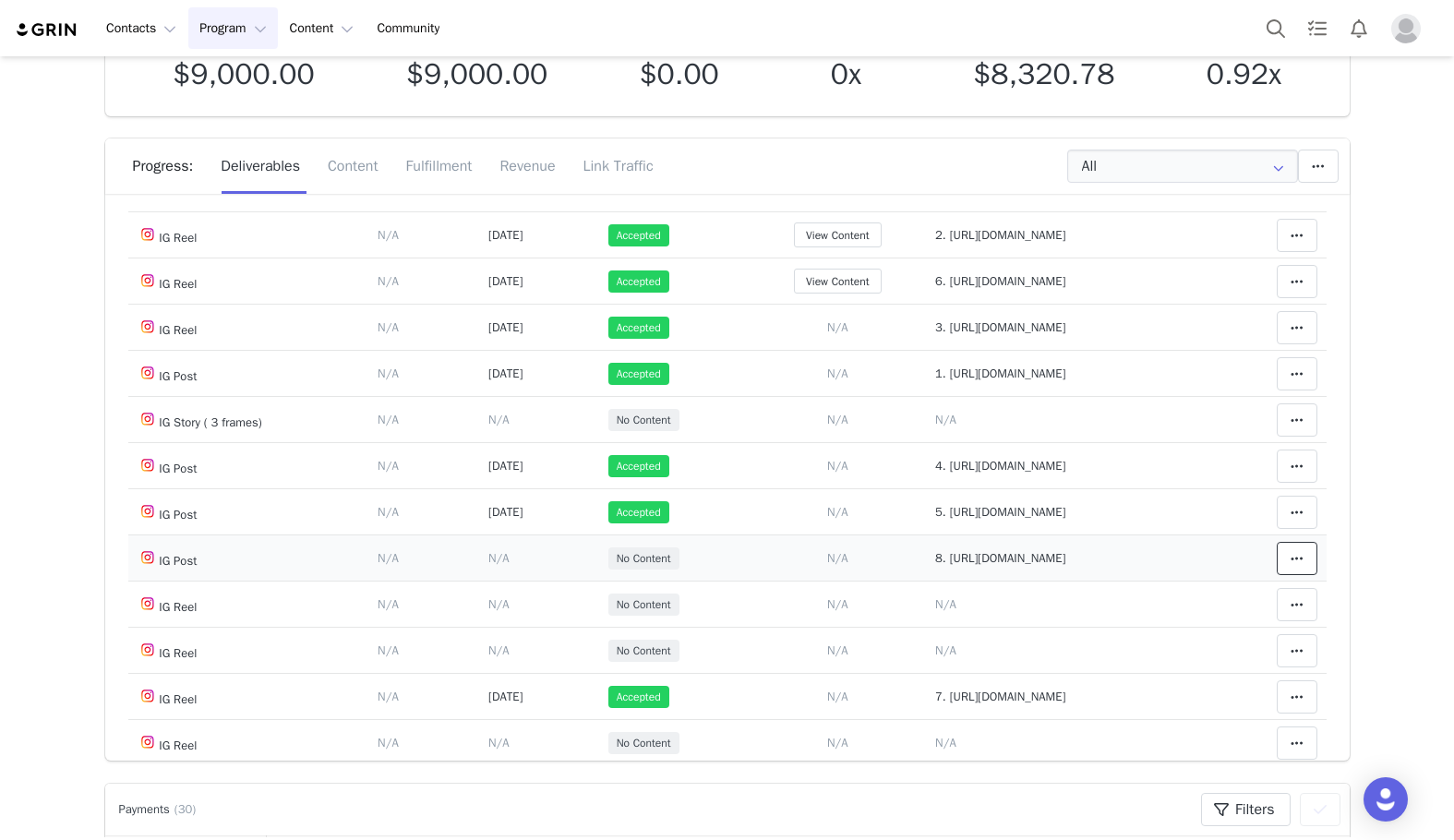 click at bounding box center (1297, 558) 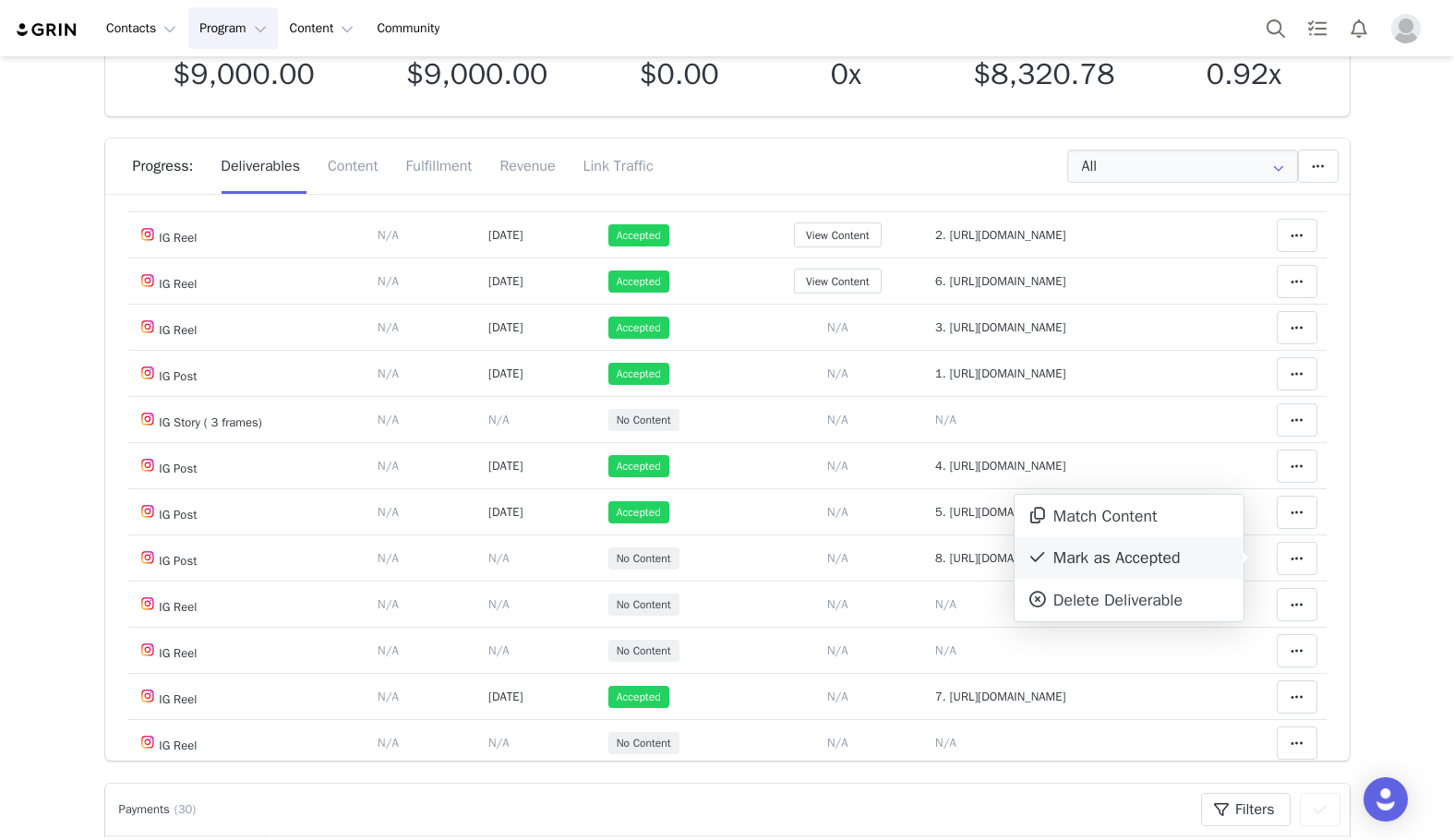 click on "Mark as Accepted" at bounding box center (1129, 558) 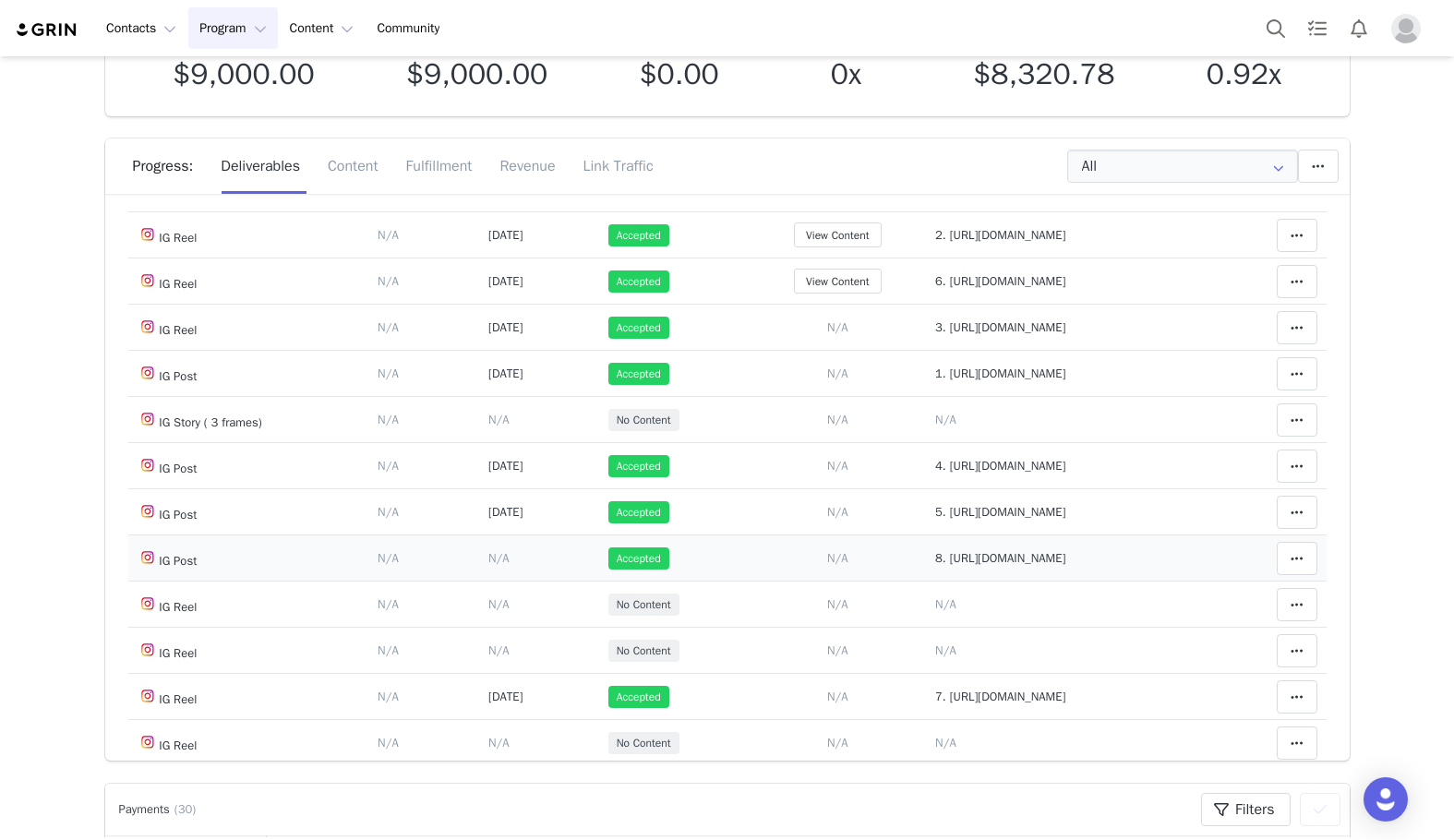 click on "N/A" at bounding box center (499, 558) 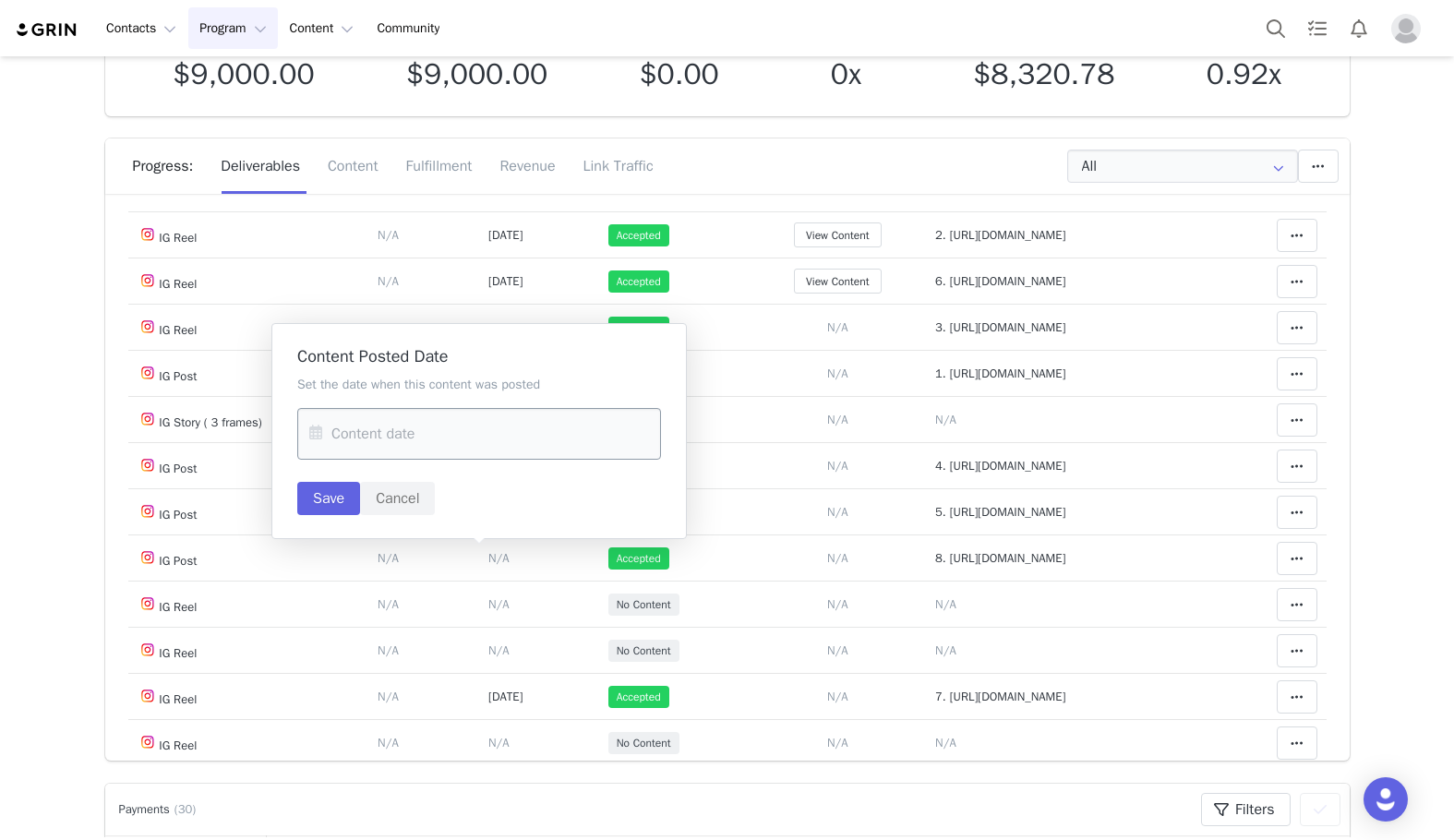 drag, startPoint x: 465, startPoint y: 493, endPoint x: 460, endPoint y: 450, distance: 43.28972 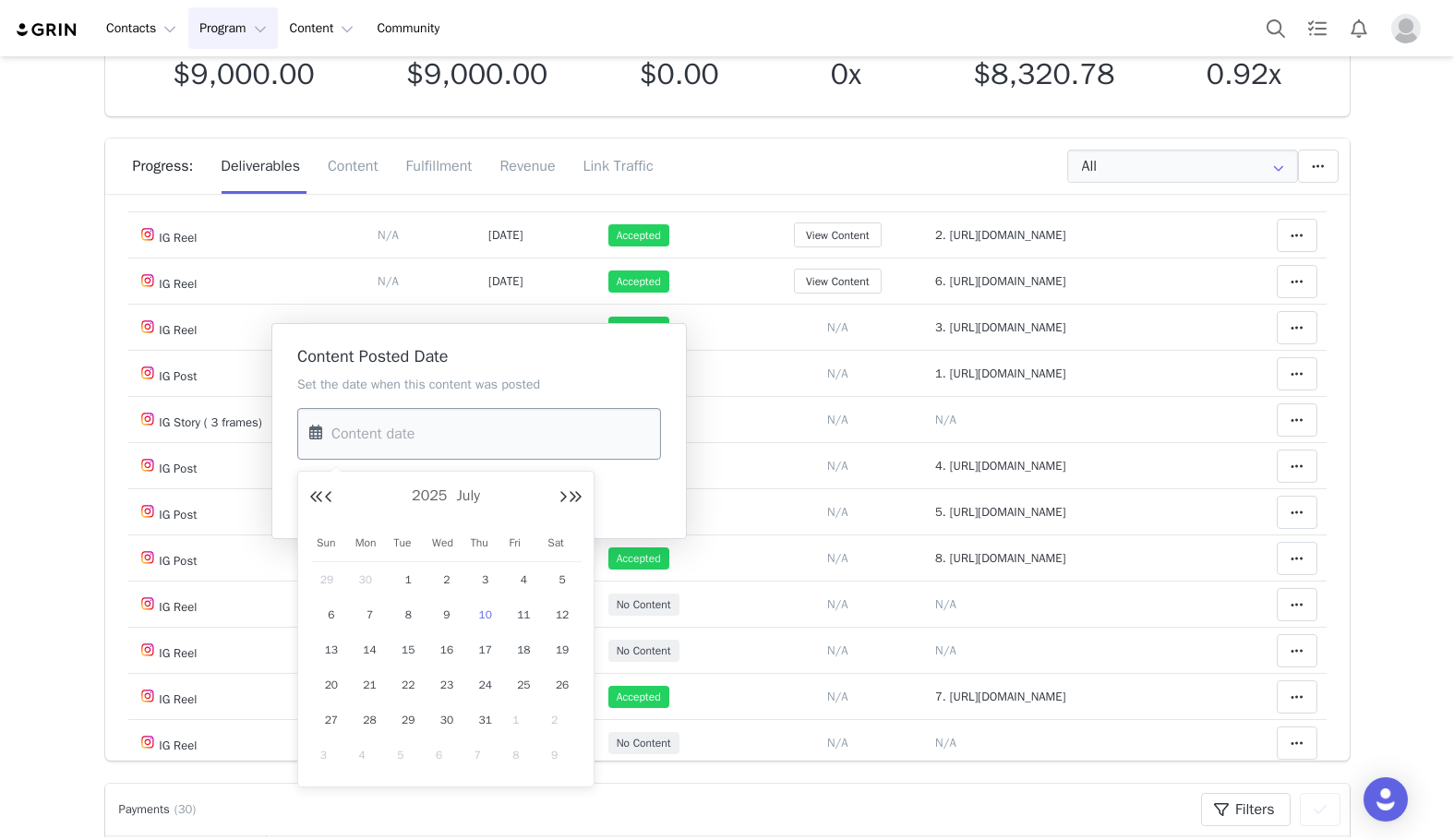 click at bounding box center [479, 434] 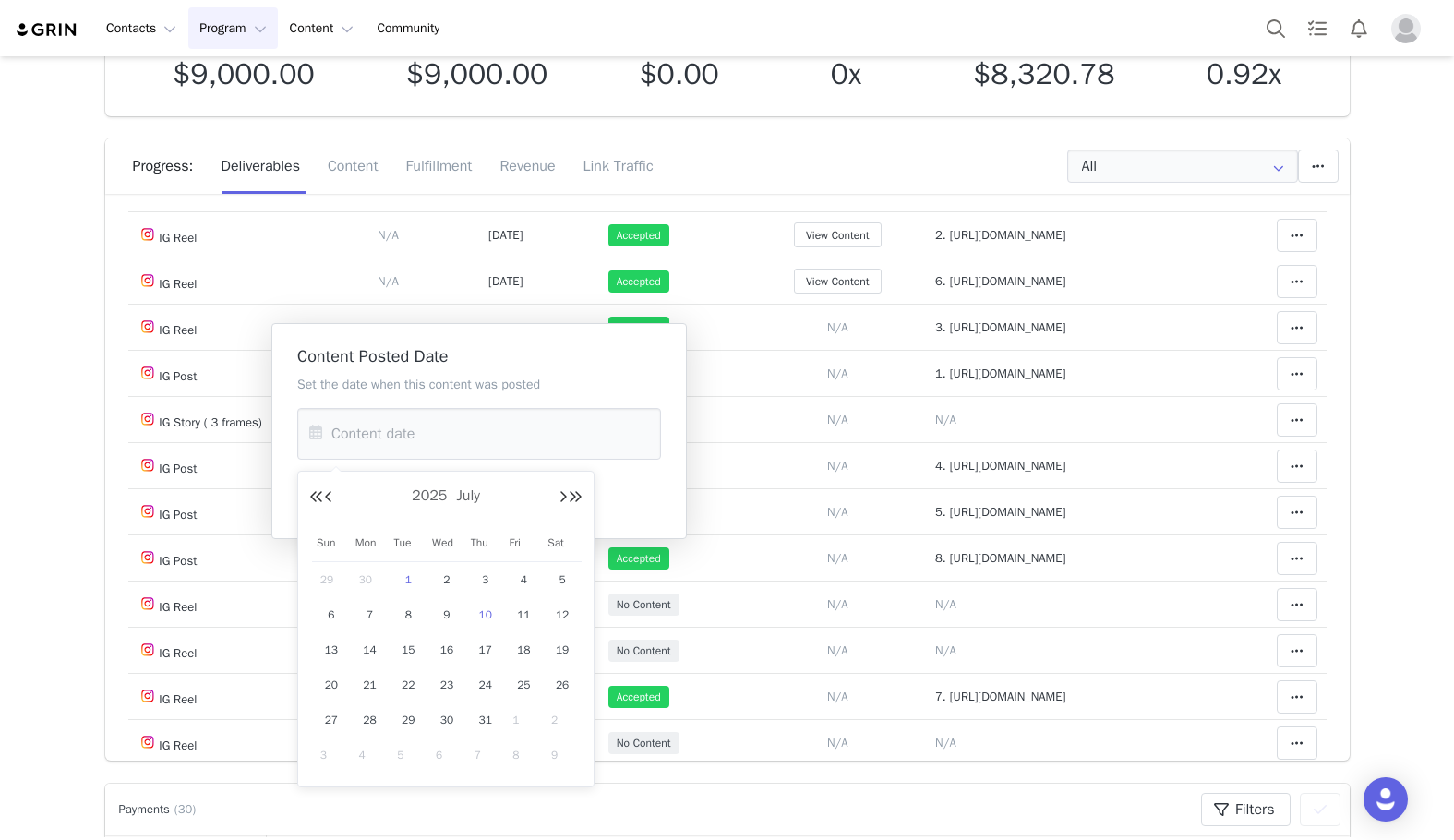 click on "1" at bounding box center (408, 580) 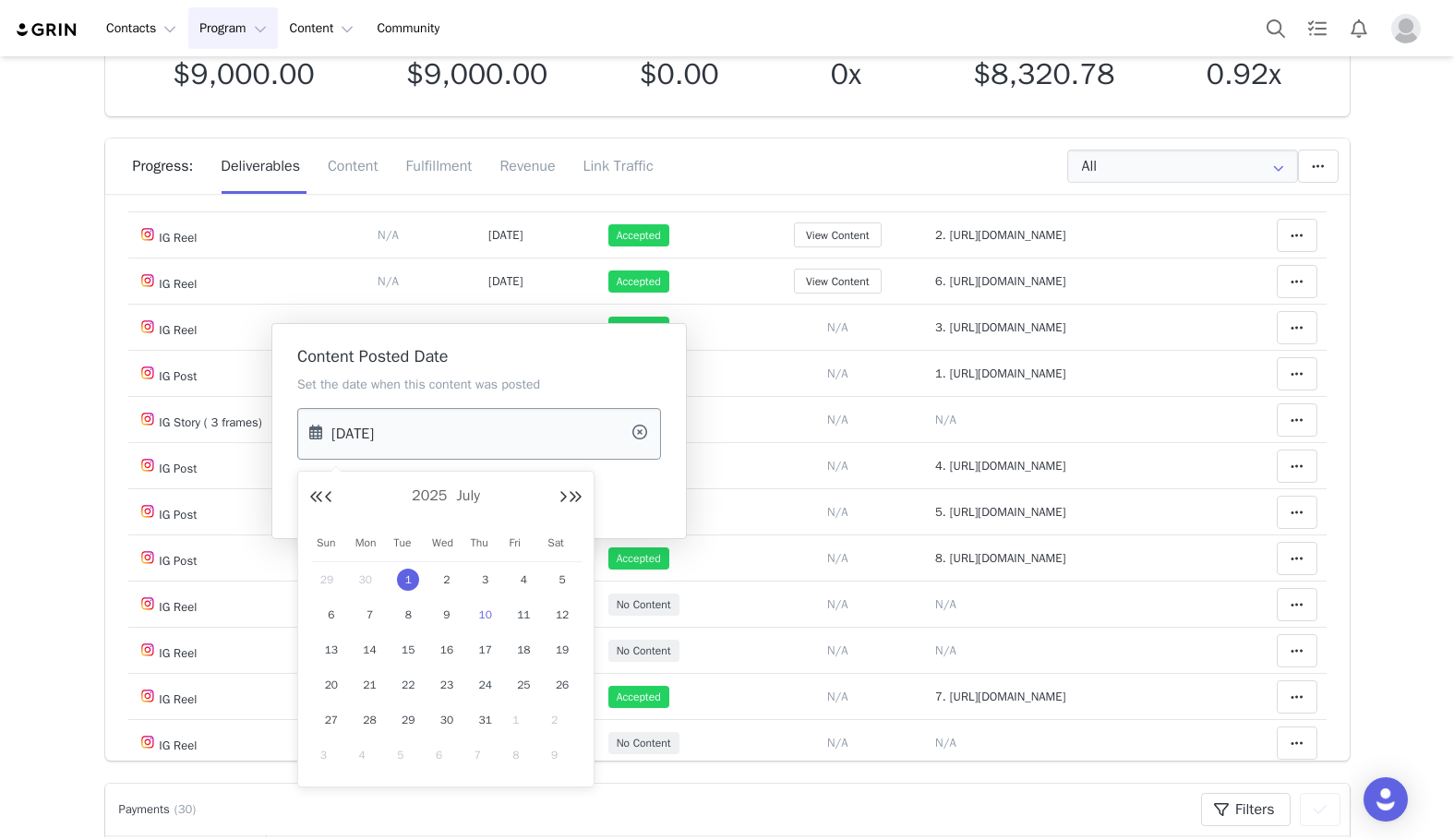 drag, startPoint x: 433, startPoint y: 438, endPoint x: 474, endPoint y: 537, distance: 107.15409 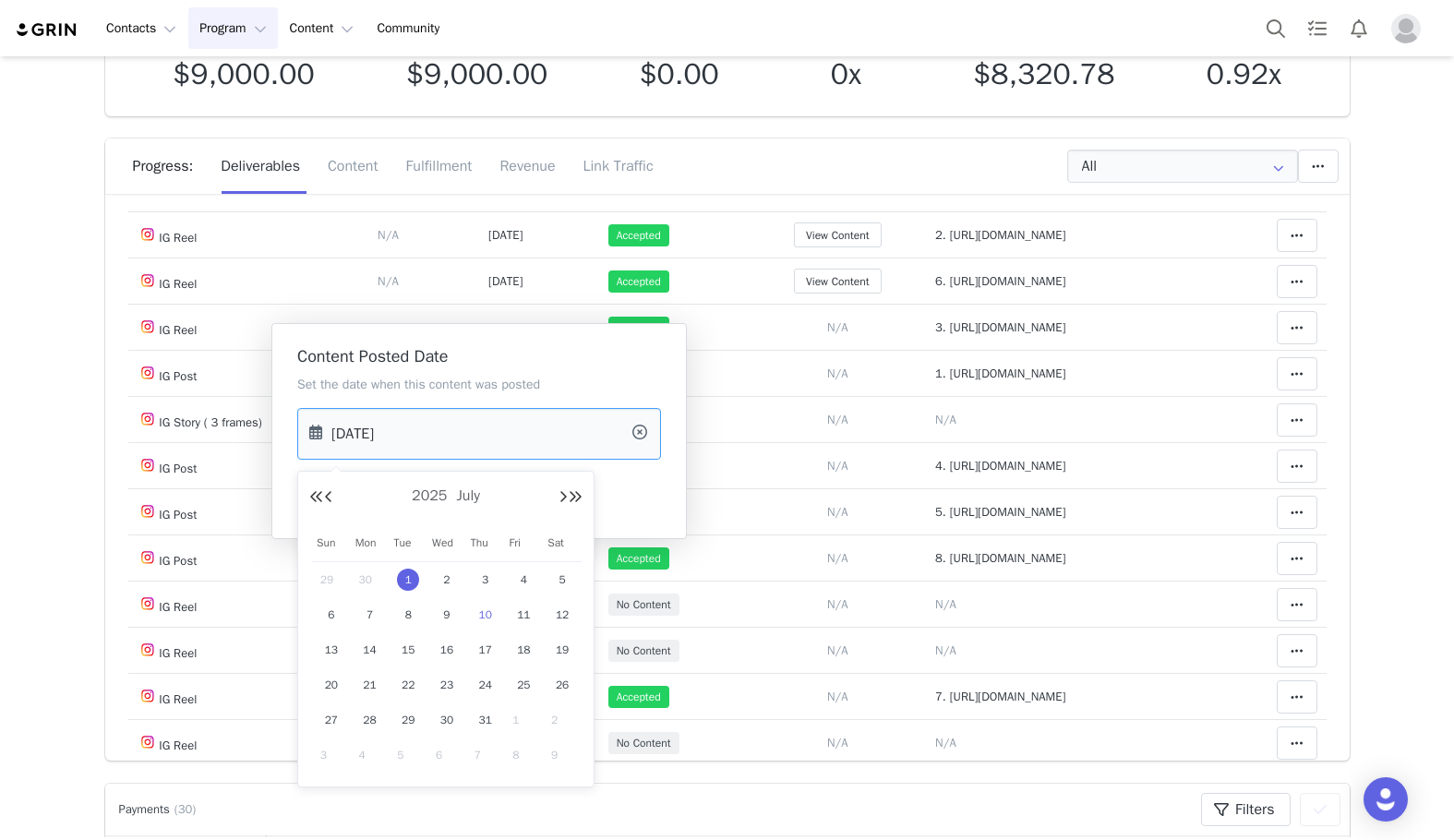 click on "Jul 01 2025" at bounding box center [479, 434] 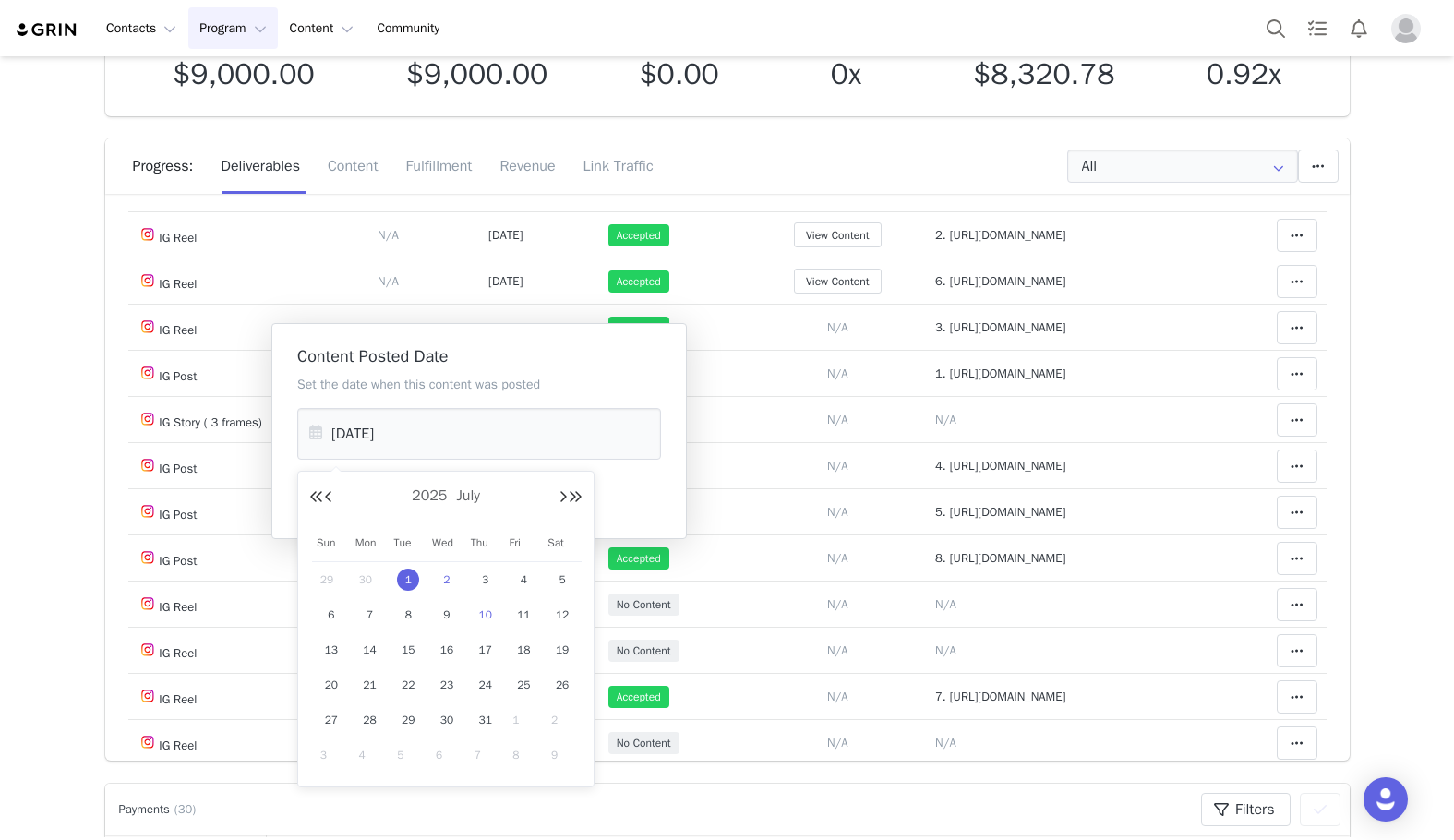click on "2" at bounding box center [447, 580] 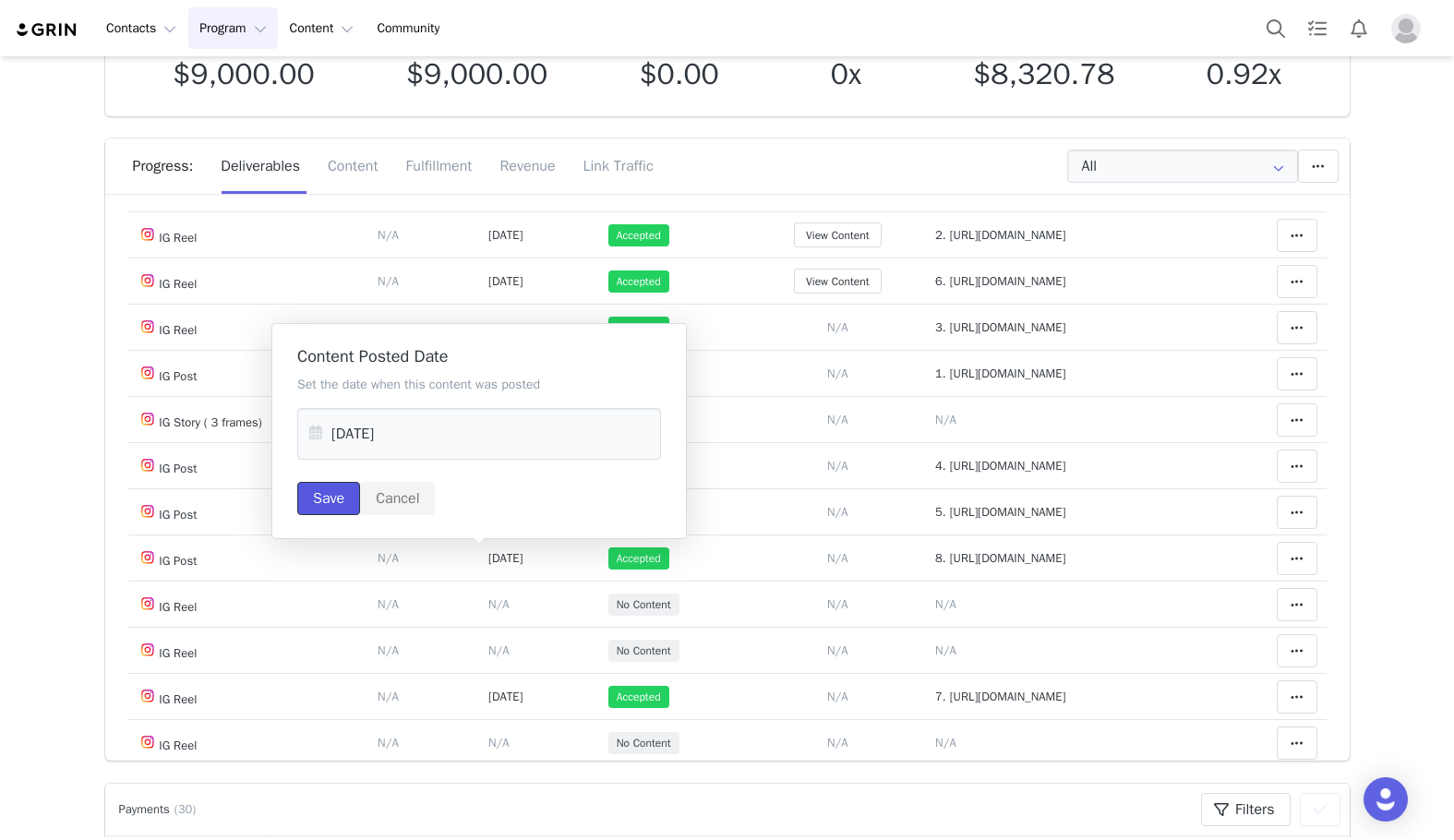 click on "Save" at bounding box center (329, 498) 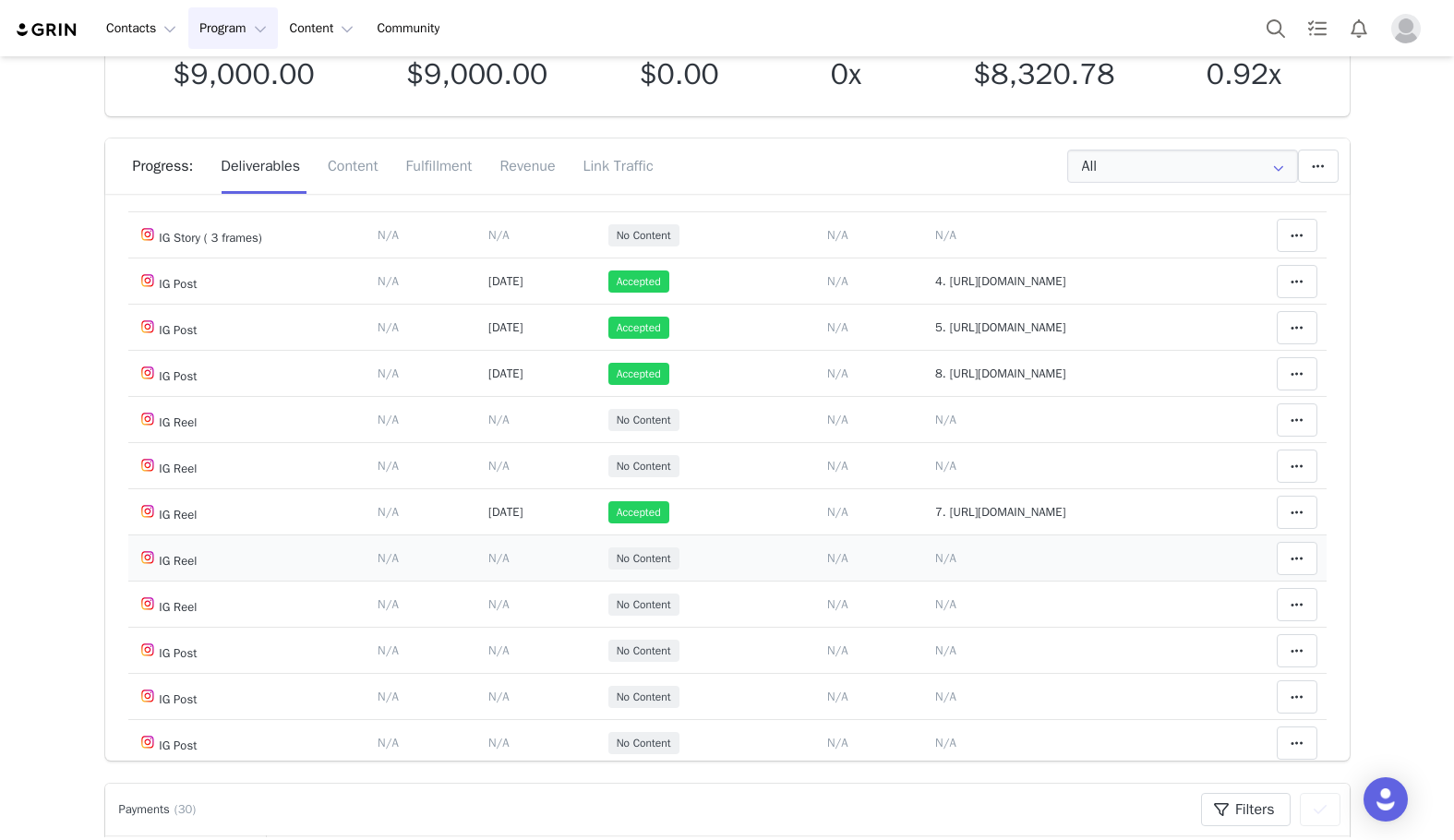scroll, scrollTop: 646, scrollLeft: 0, axis: vertical 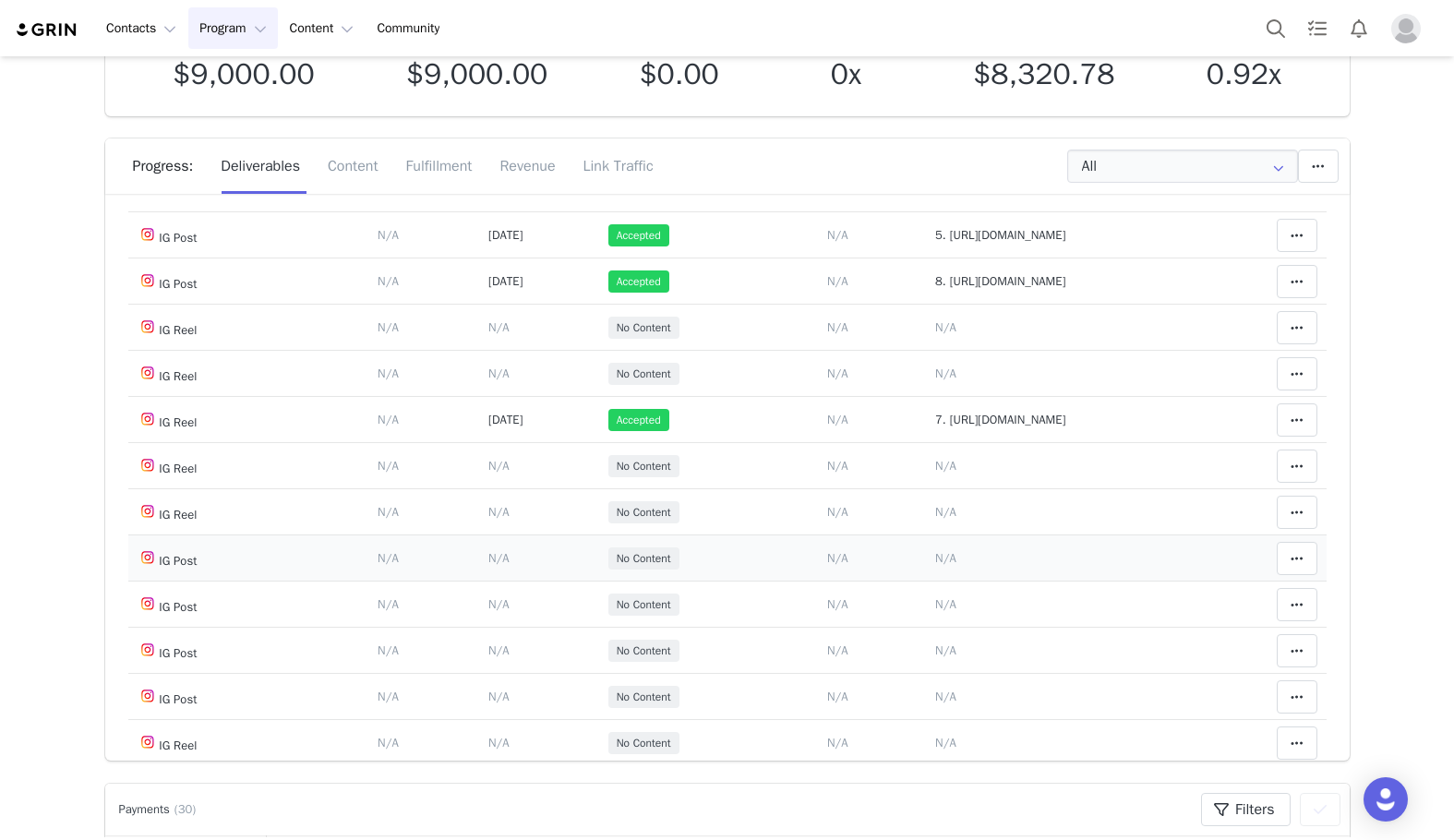 click on "N/A" at bounding box center (945, 558) 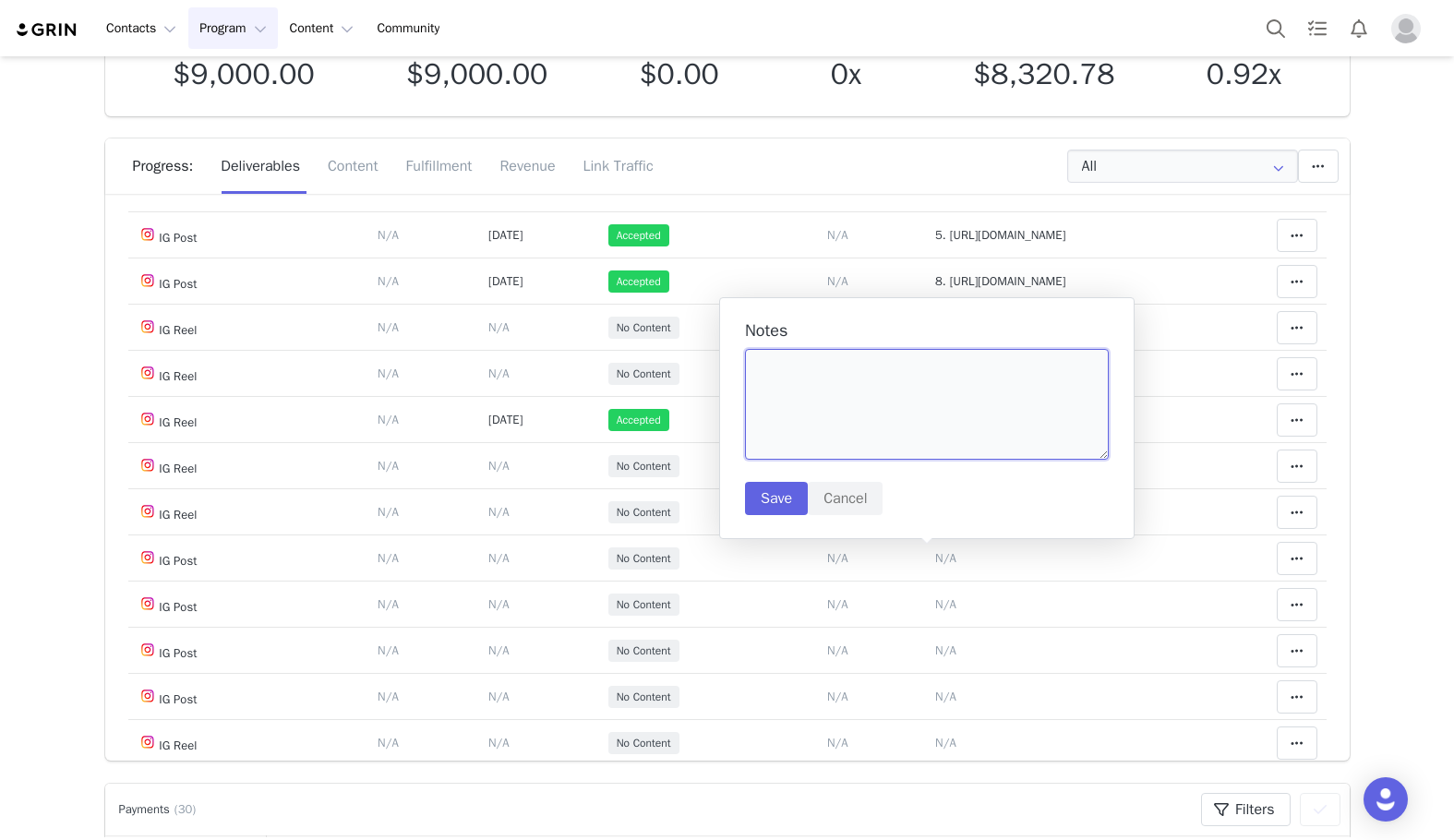 paste on "https://www.instagram.com/p/DL2a0KEqJwe/" 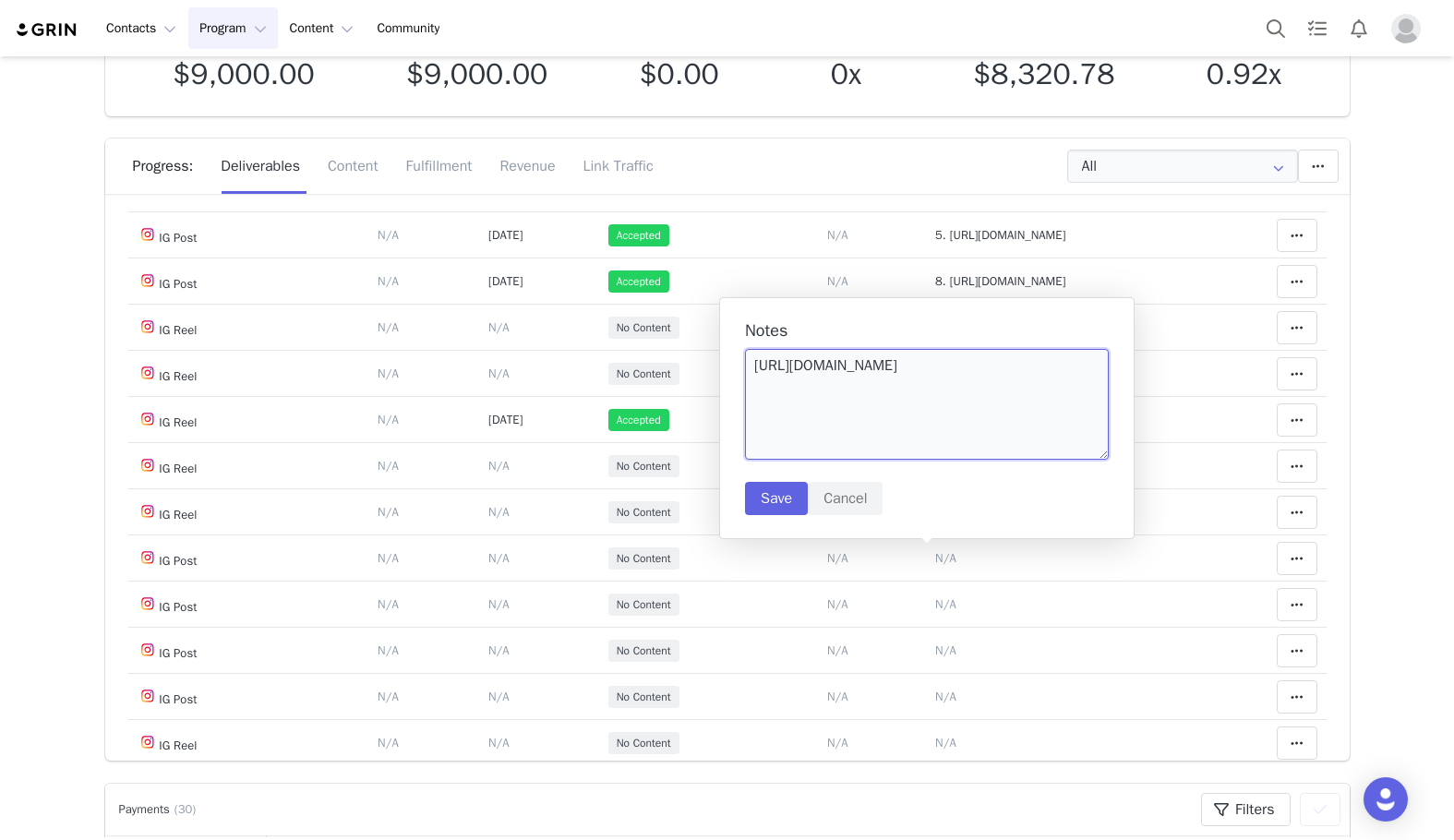 click on "https://www.instagram.com/p/DL2a0KEqJwe/" at bounding box center [927, 404] 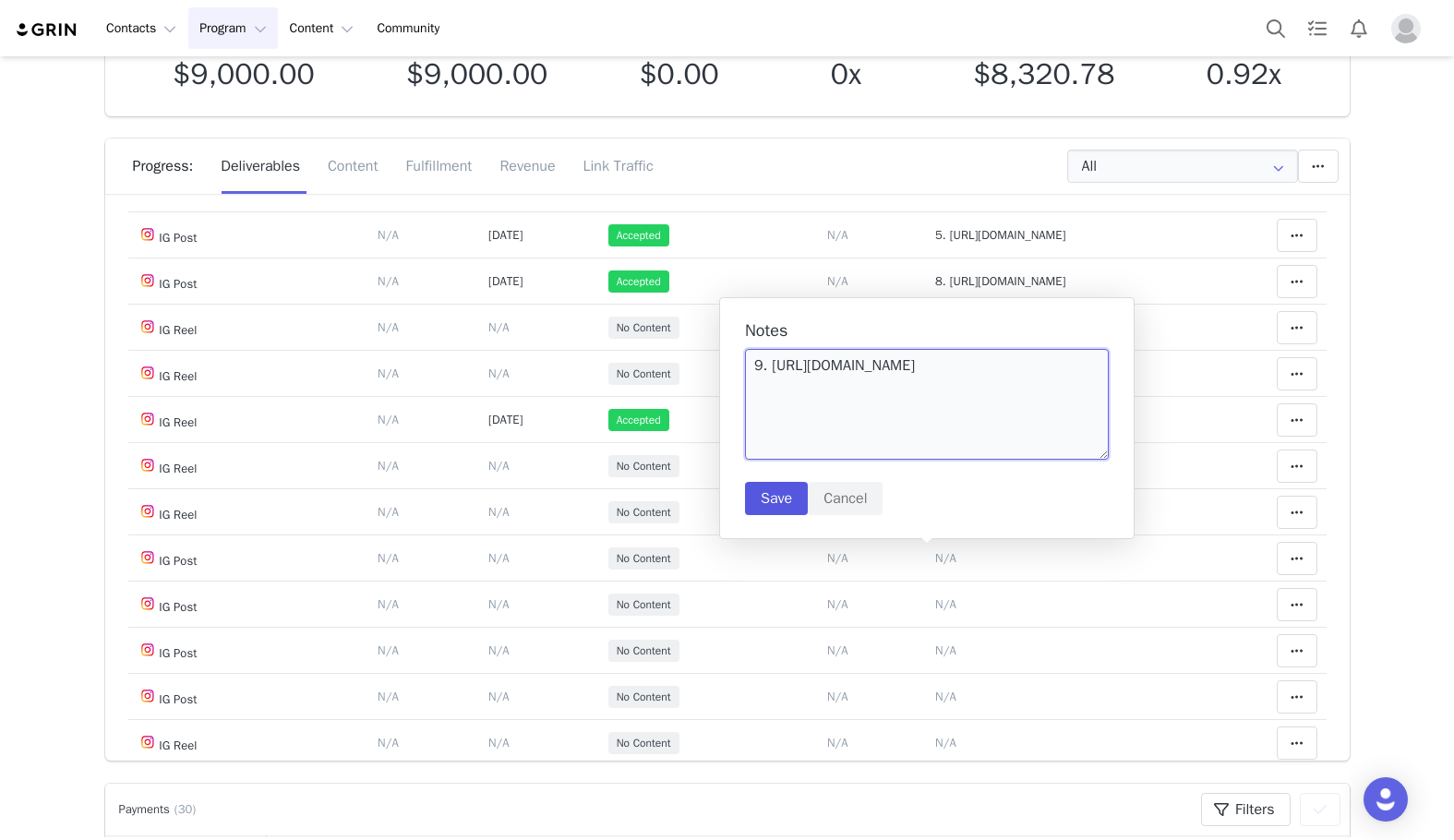 type on "9. https://www.instagram.com/p/DL2a0KEqJwe/" 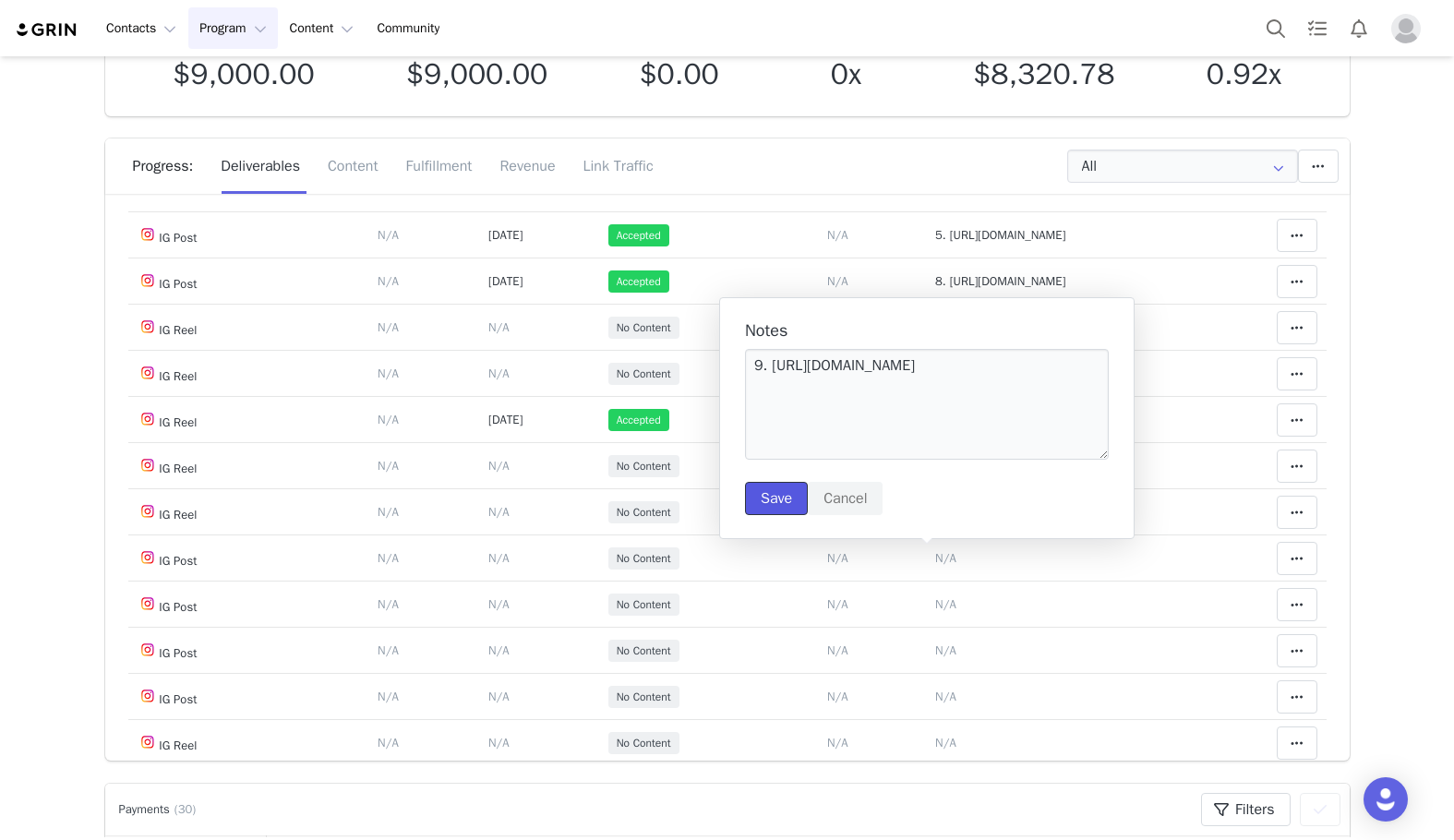 click on "Save" at bounding box center (776, 498) 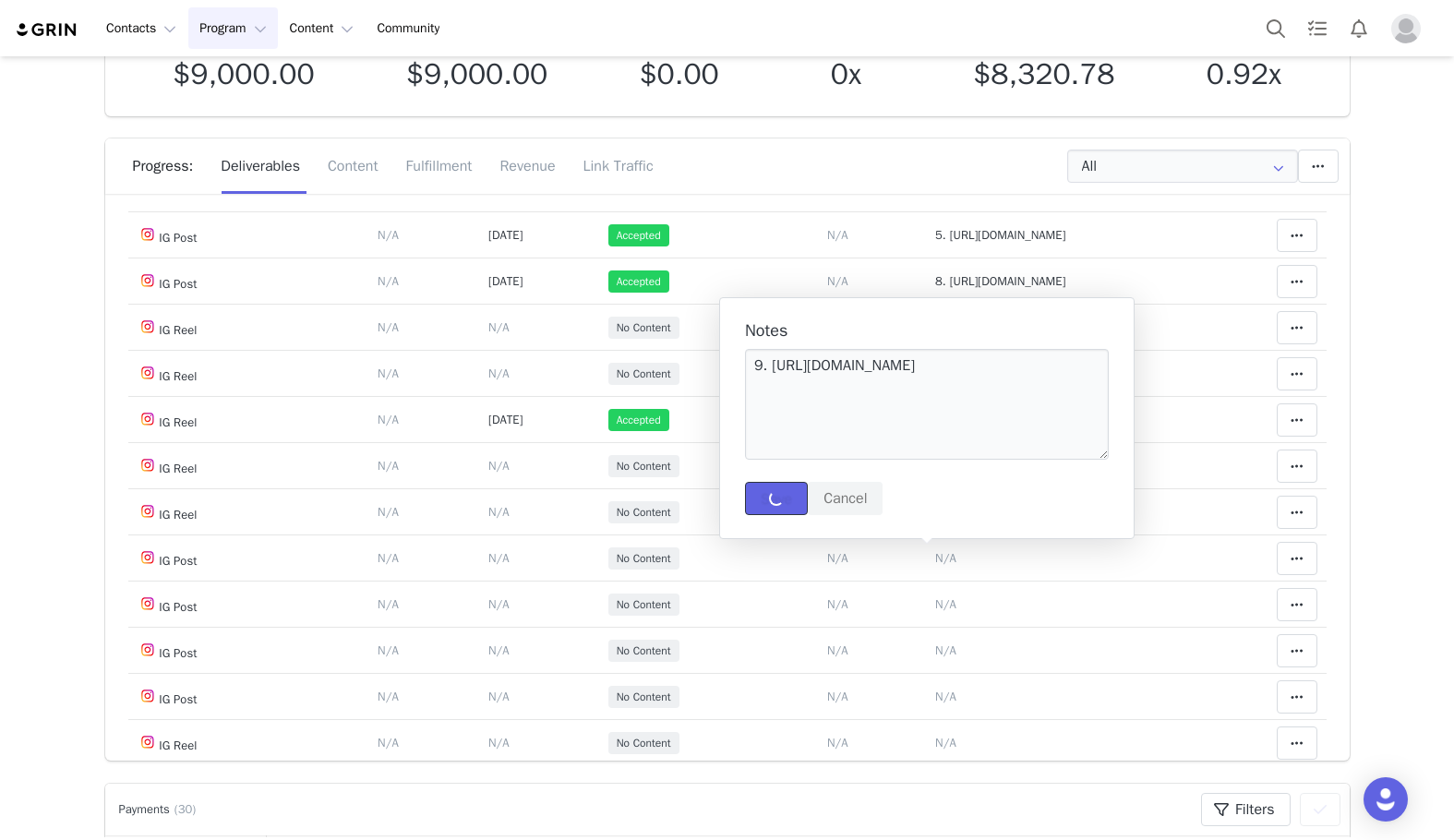 type 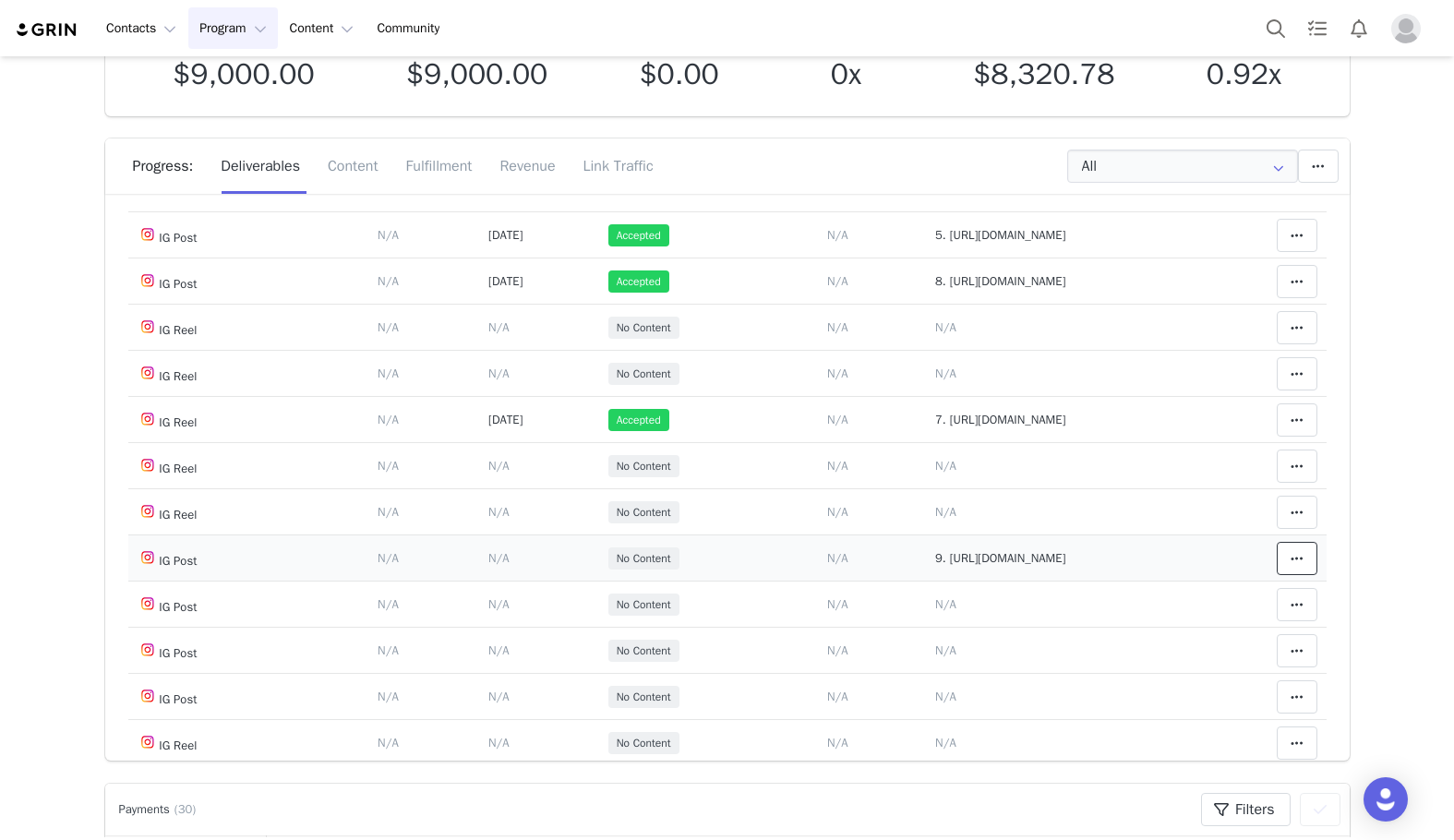 click at bounding box center (1297, 558) 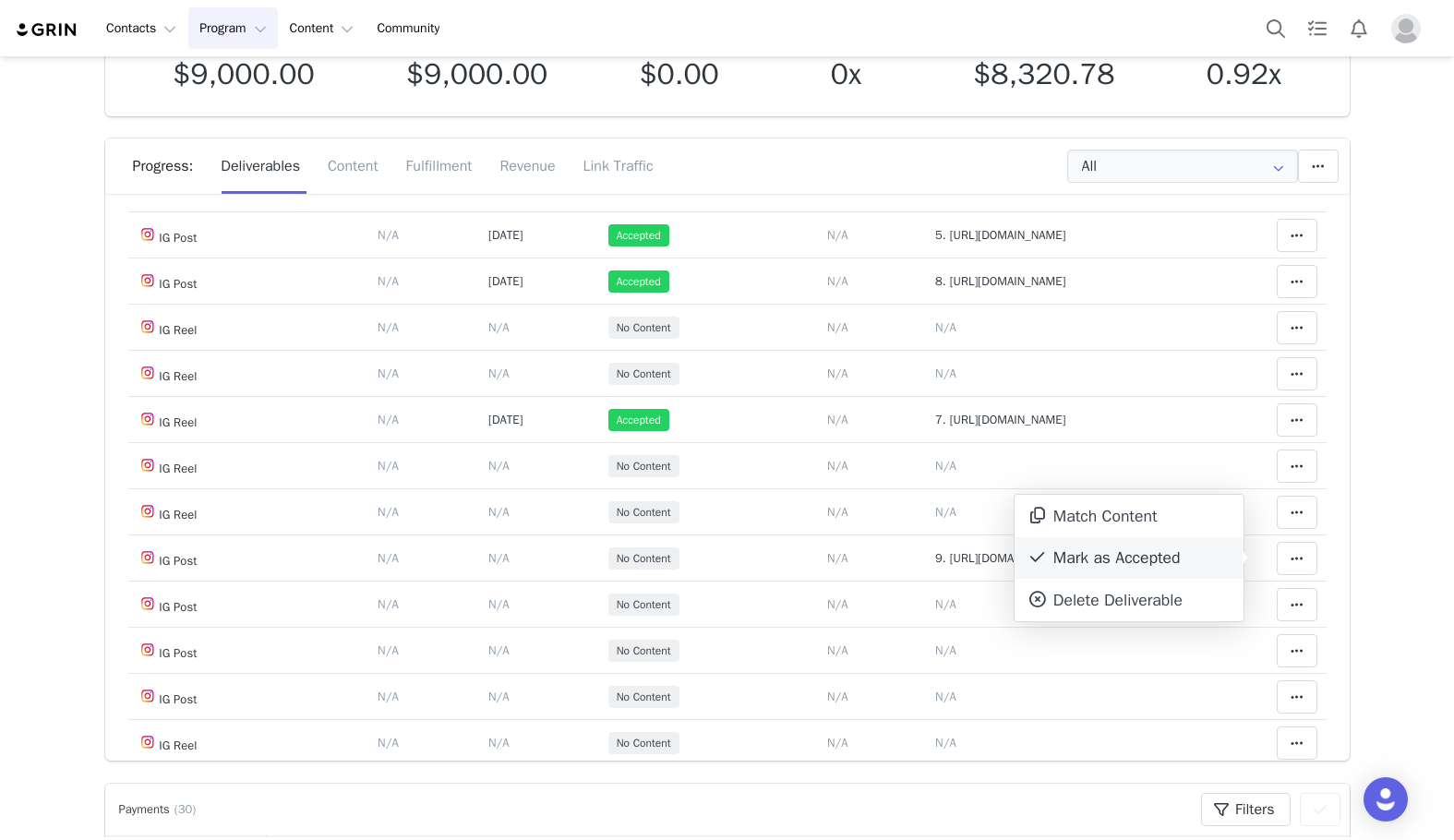 click on "Mark as Accepted" at bounding box center (1129, 558) 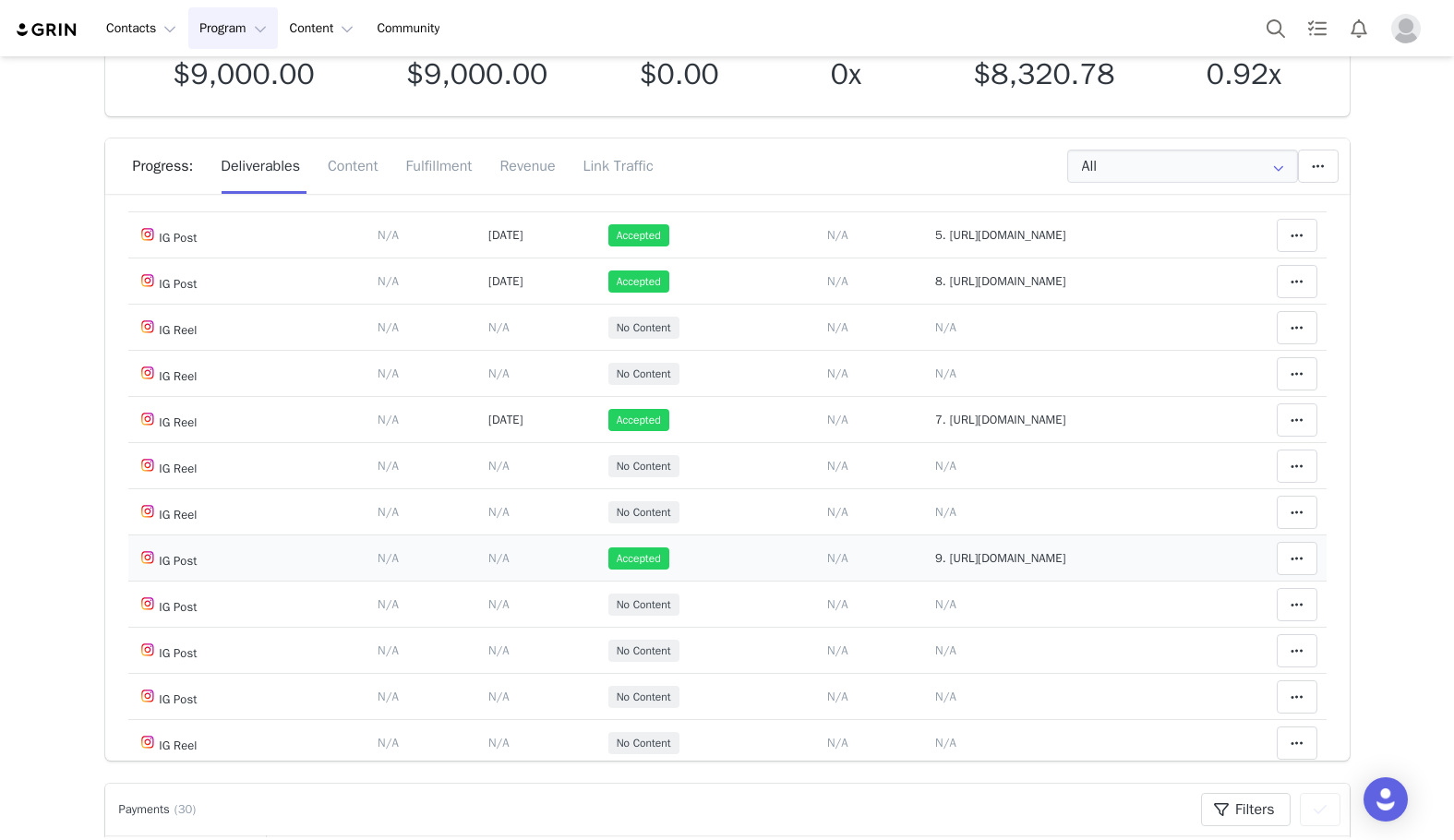 click on "N/A" at bounding box center (499, 558) 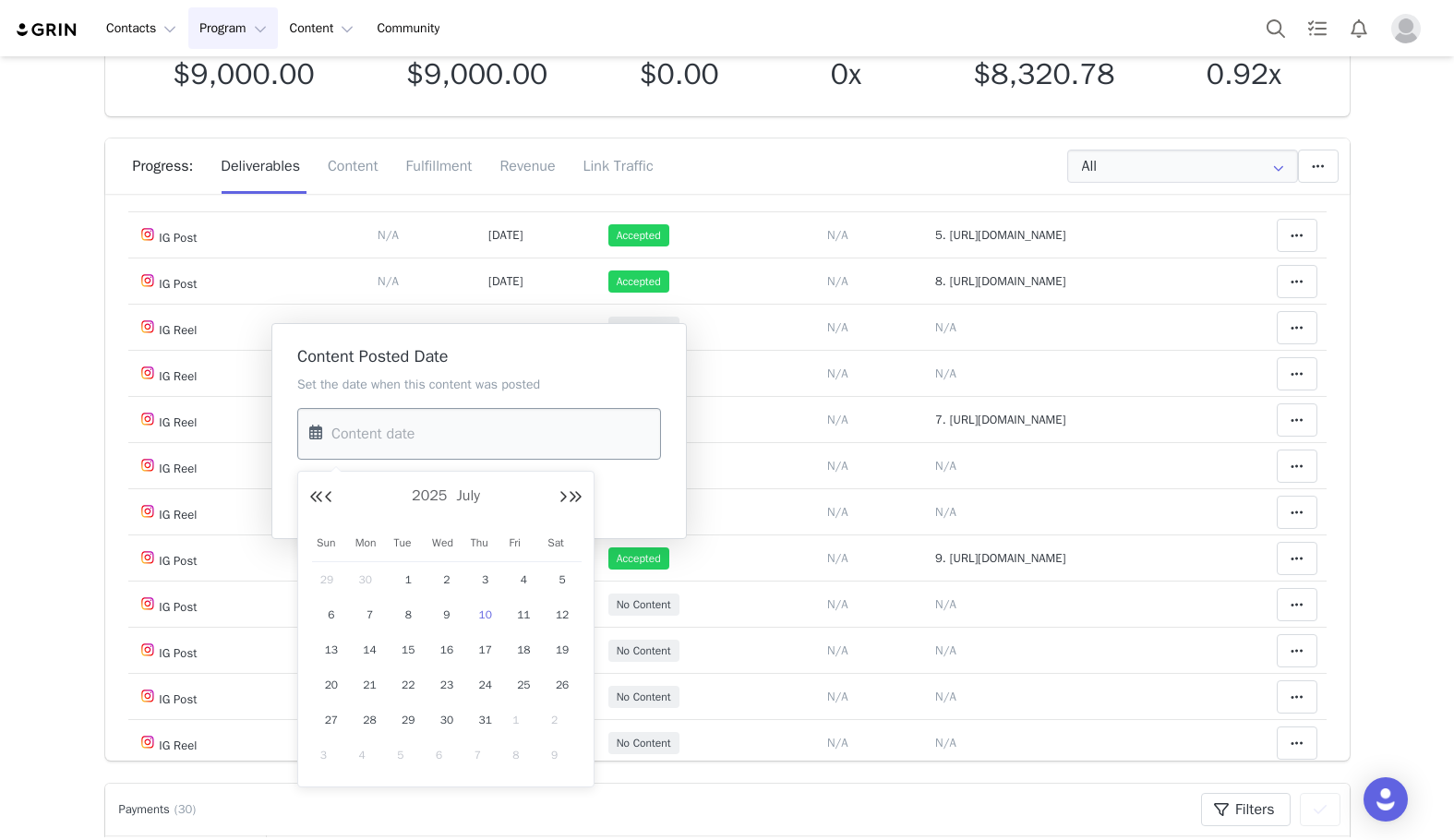 click at bounding box center (479, 434) 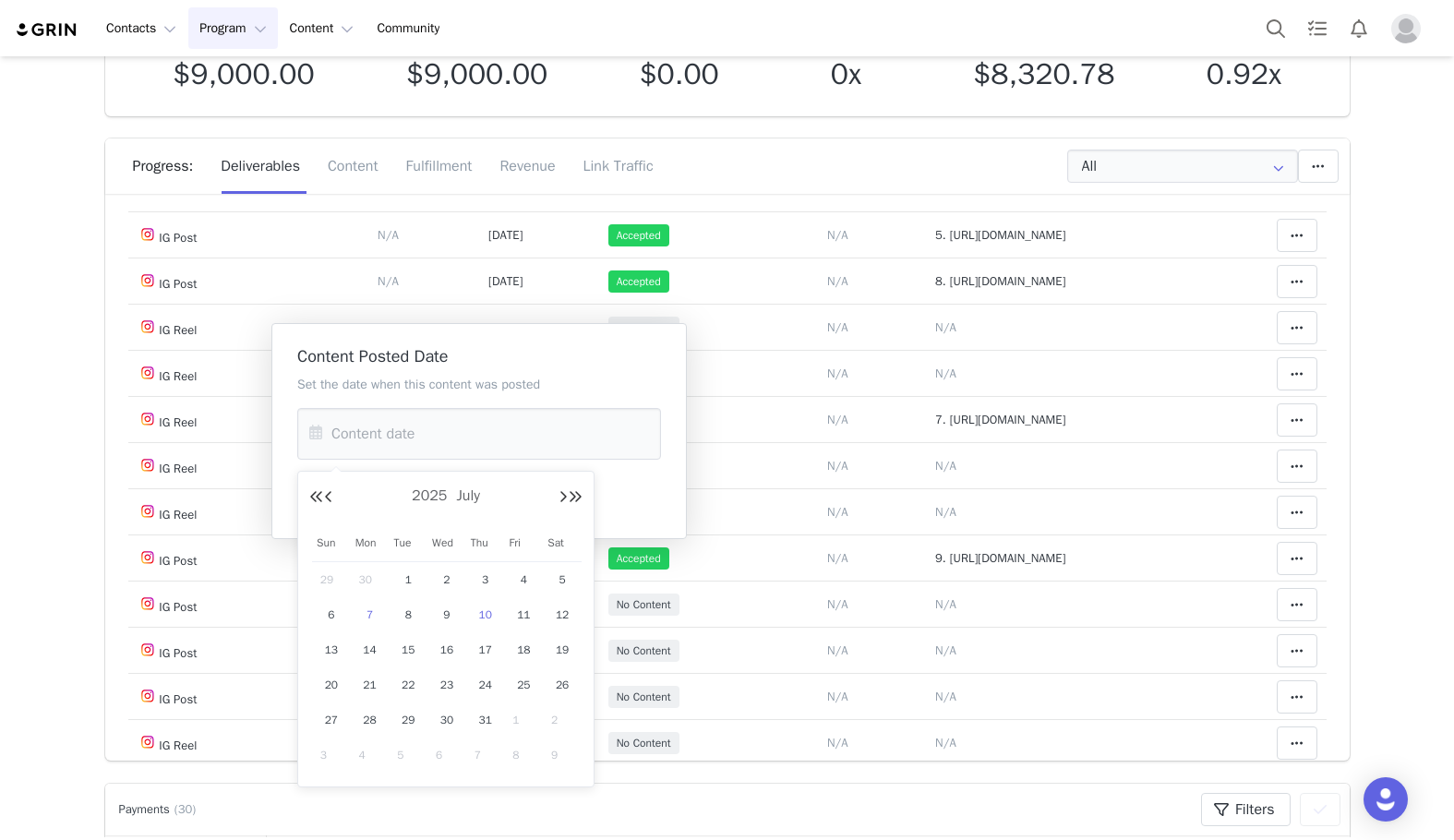click on "7" at bounding box center (370, 615) 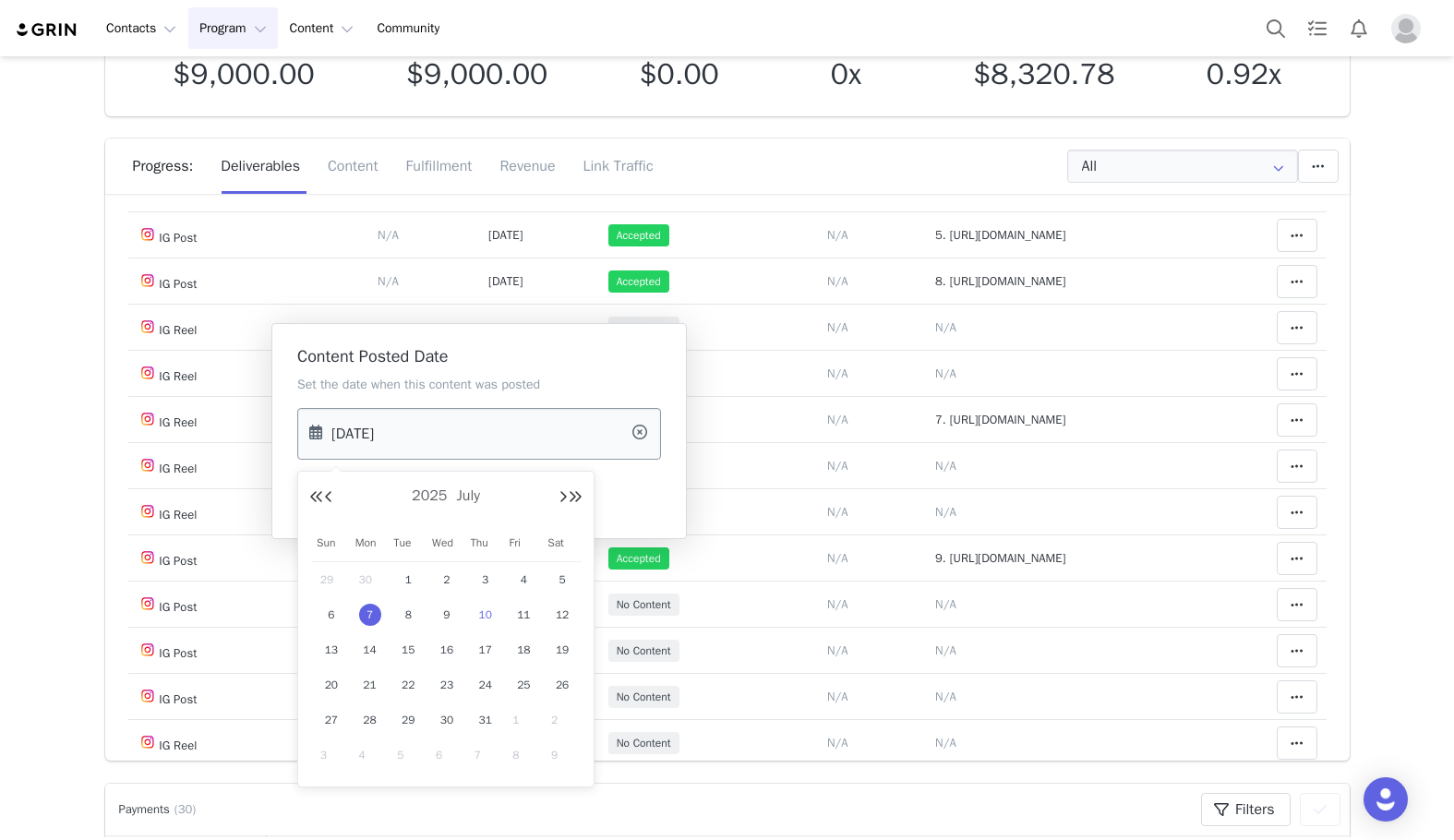 click on "[DATE]" at bounding box center [479, 434] 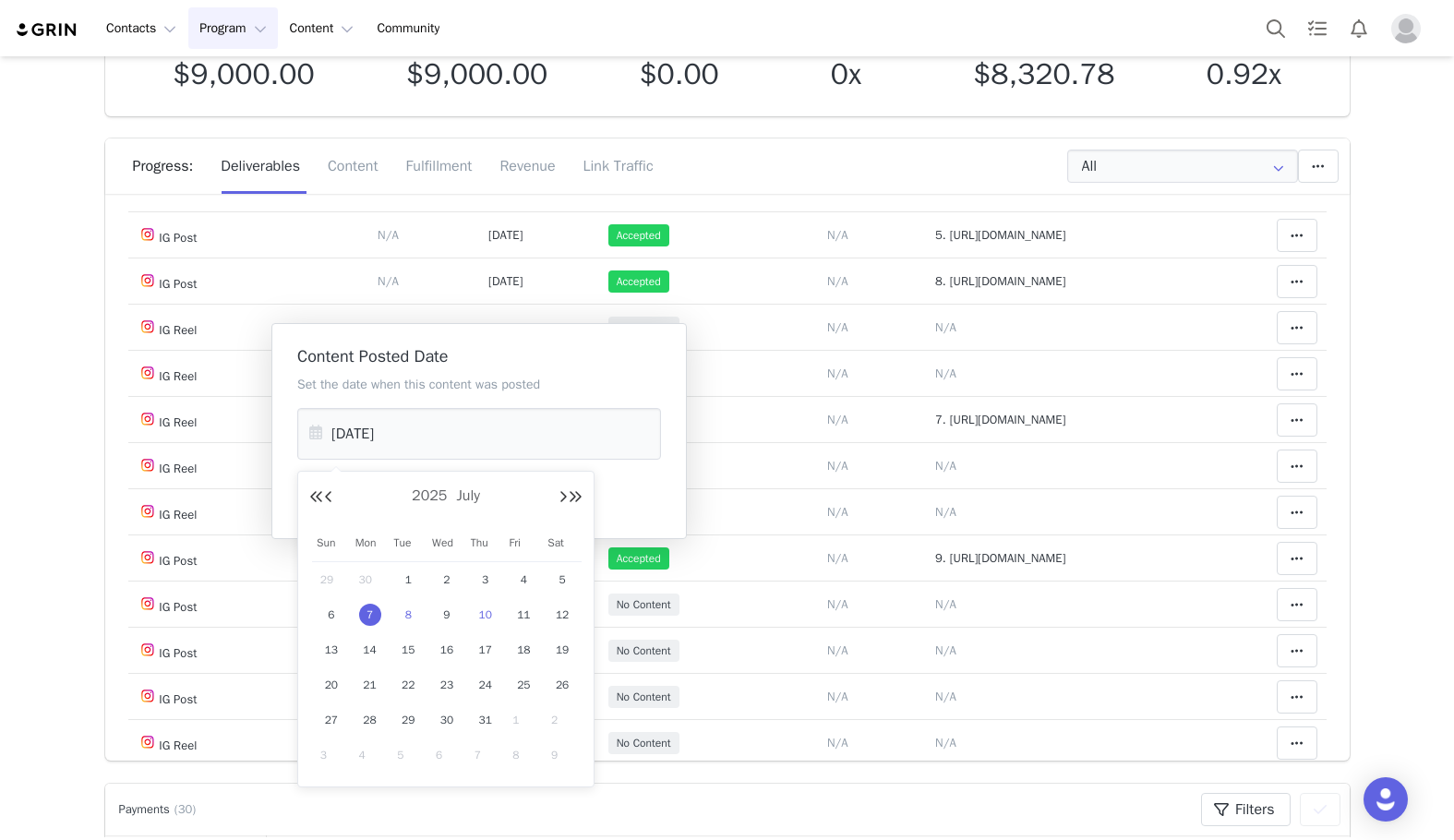 click on "8" at bounding box center (408, 615) 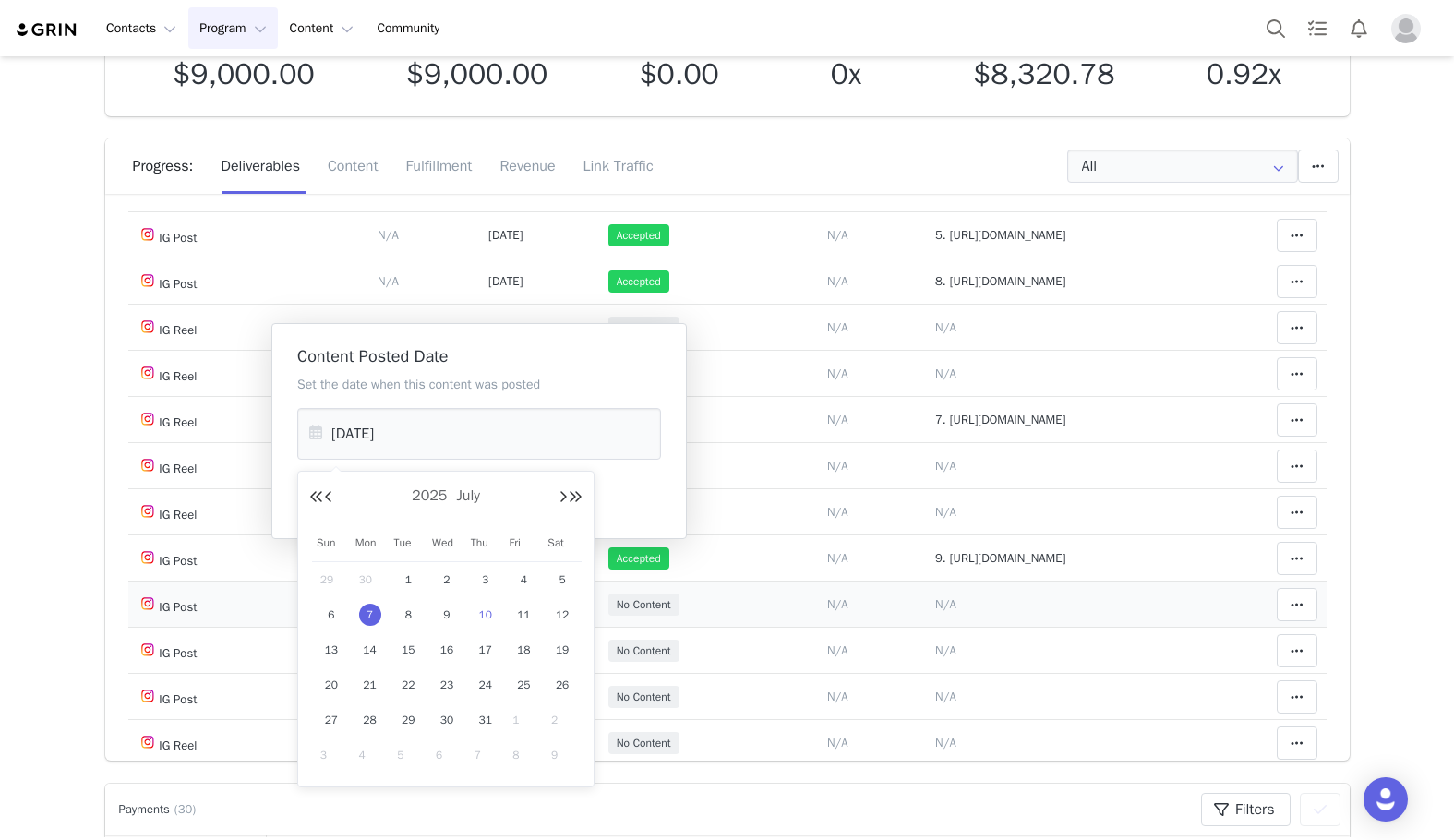 type on "Jul 08 2025" 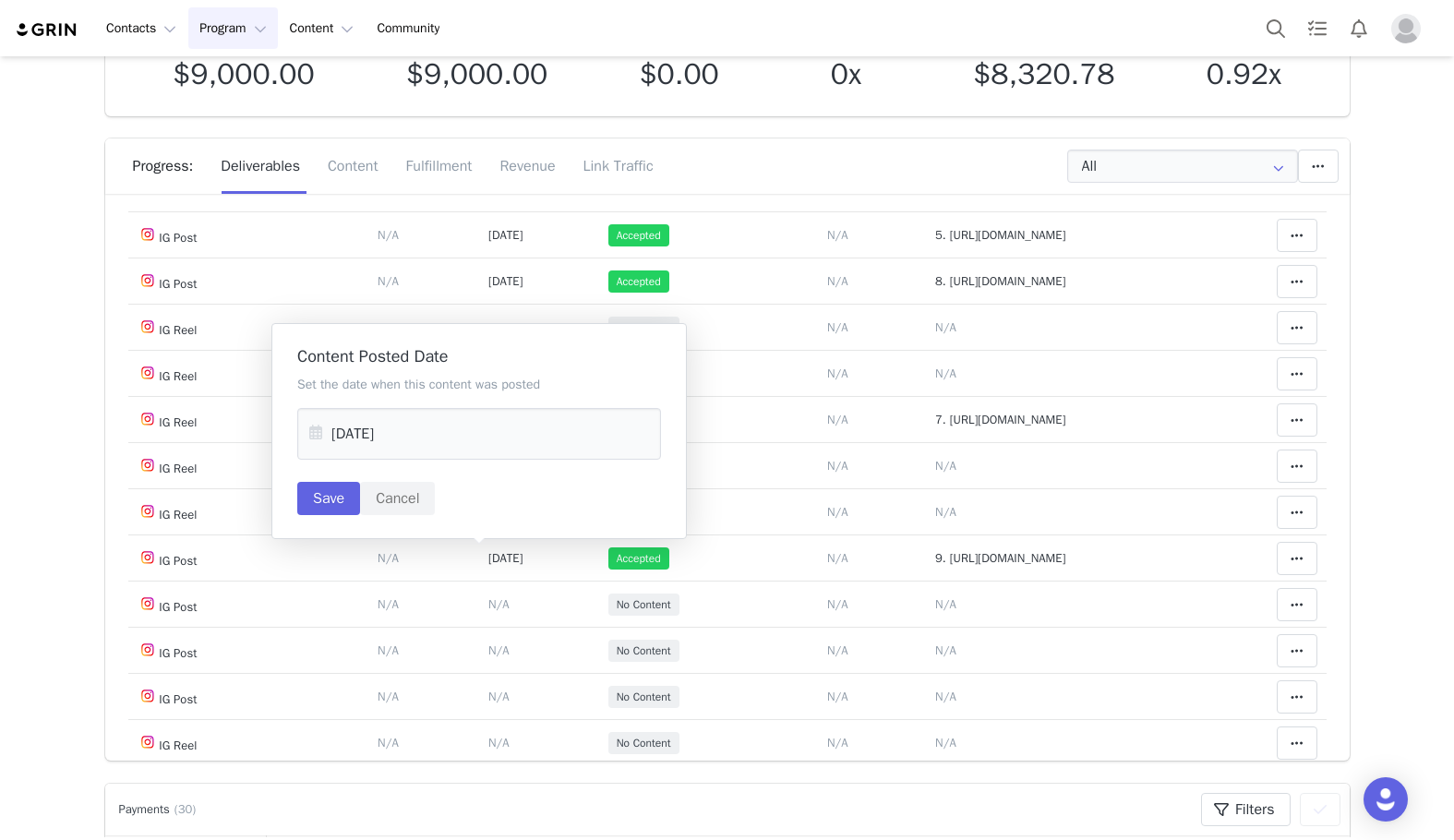 click on "Content Posted Date Set the date when this content was posted Jul 08 2025  Save  Cancel" at bounding box center [479, 431] 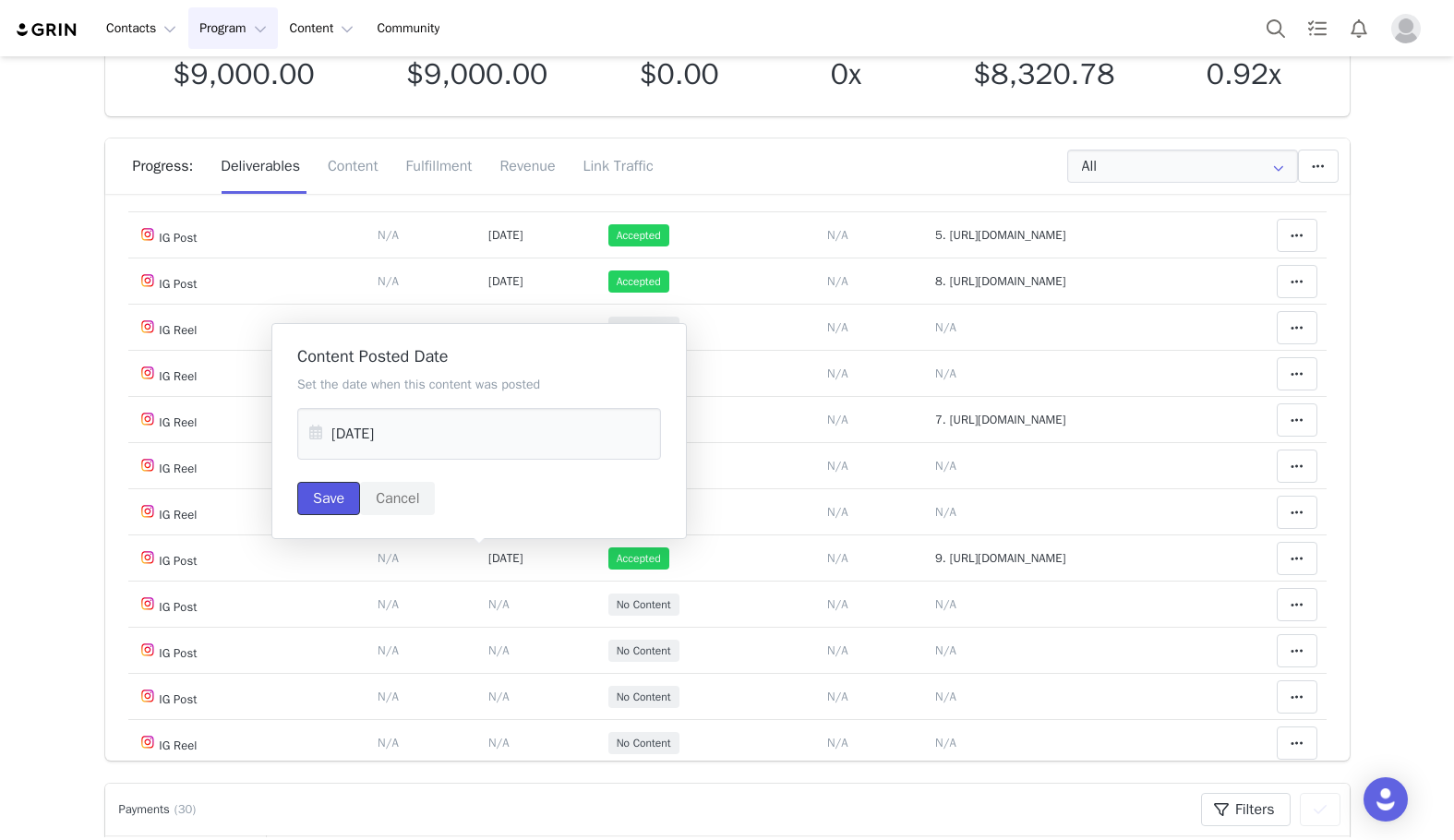 click on "Save" at bounding box center (329, 498) 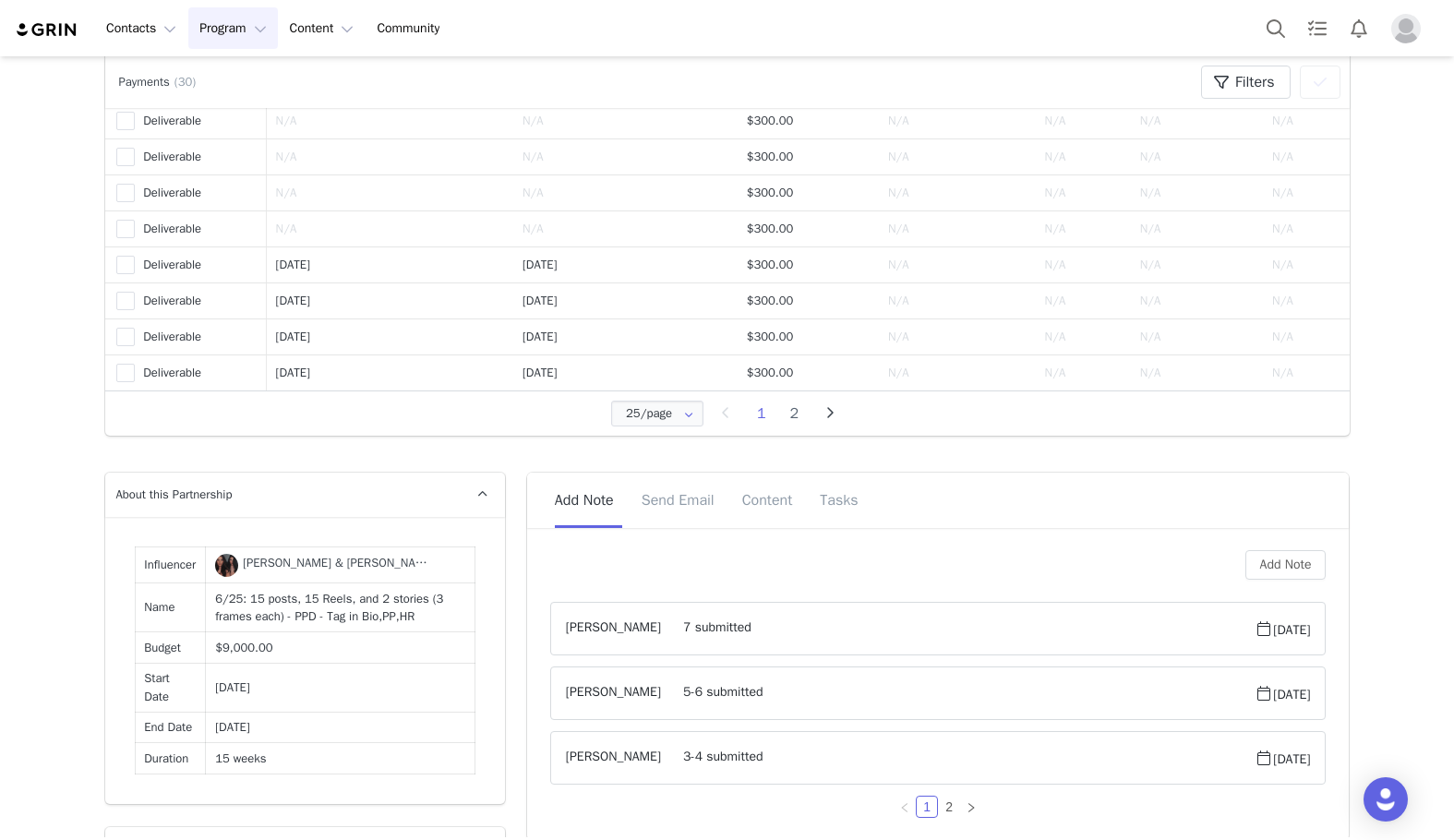 scroll, scrollTop: 1712, scrollLeft: 0, axis: vertical 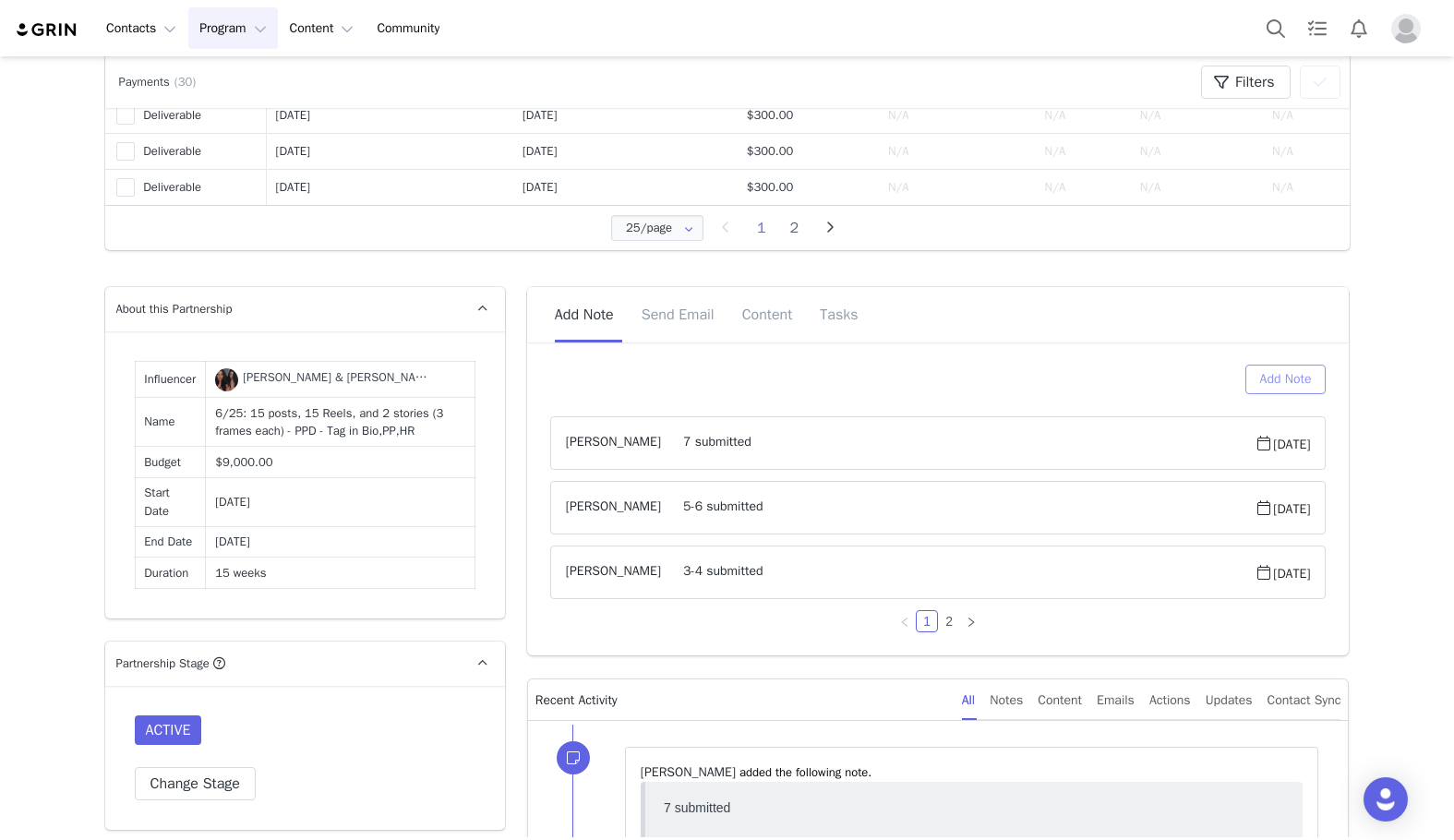 click on "Add Note" at bounding box center [1286, 379] 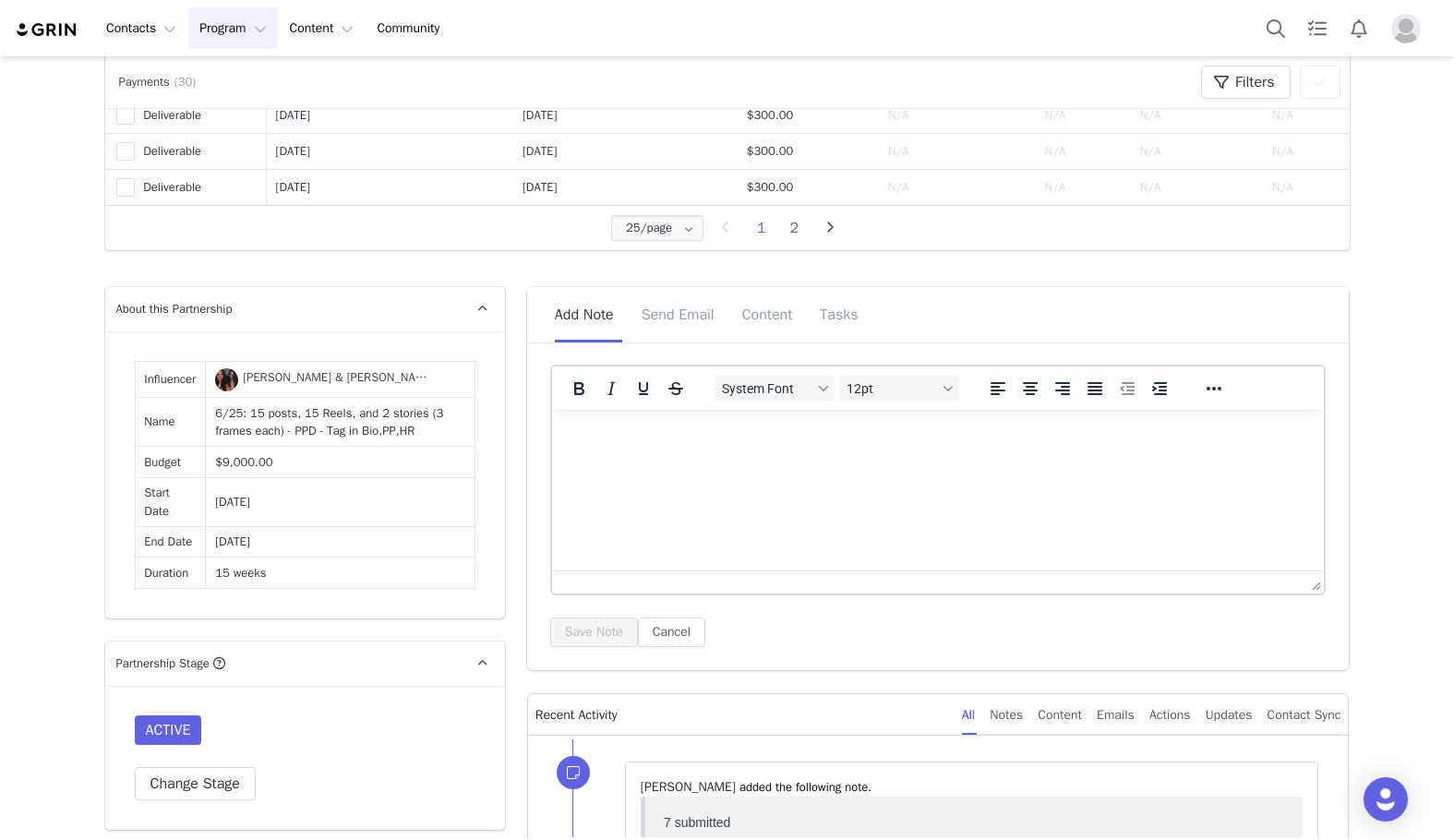 scroll, scrollTop: 0, scrollLeft: 0, axis: both 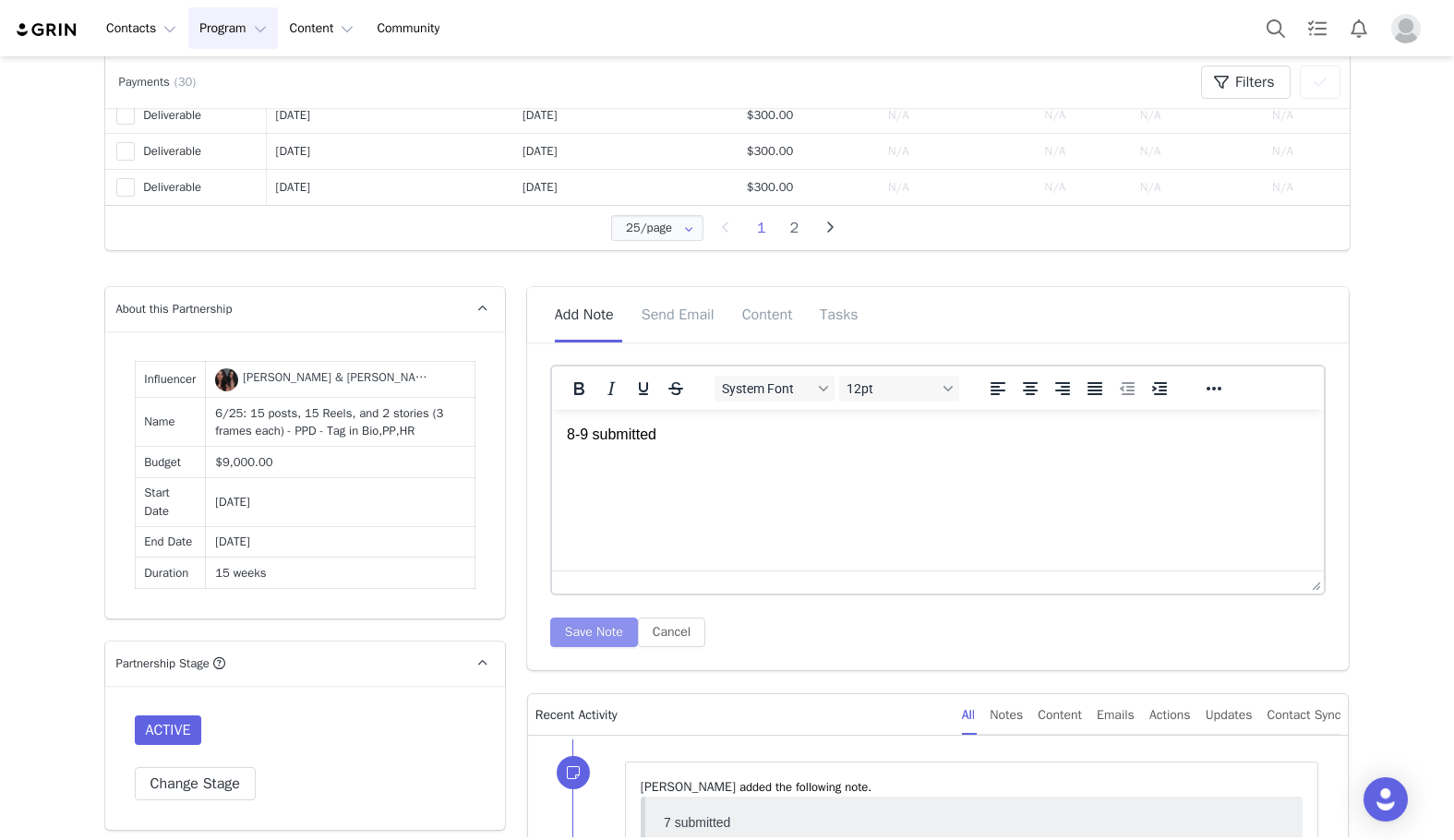 click on "Save Note" at bounding box center (594, 632) 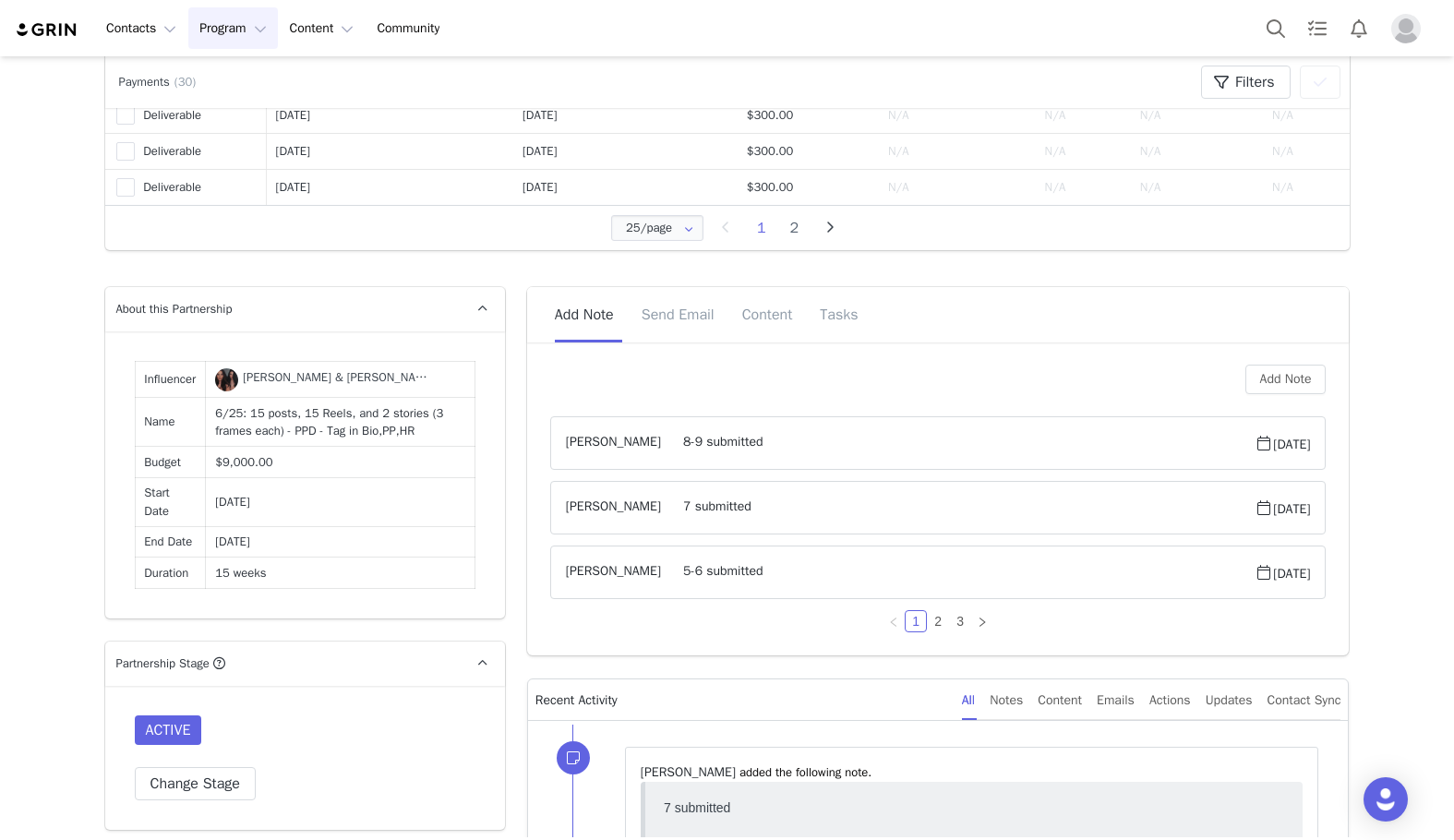 click on "6/25: 15 posts, 15 Reels, and 2 stories (3 frames each) - PPD - Tag in Bio,PP,HR" at bounding box center [340, 422] 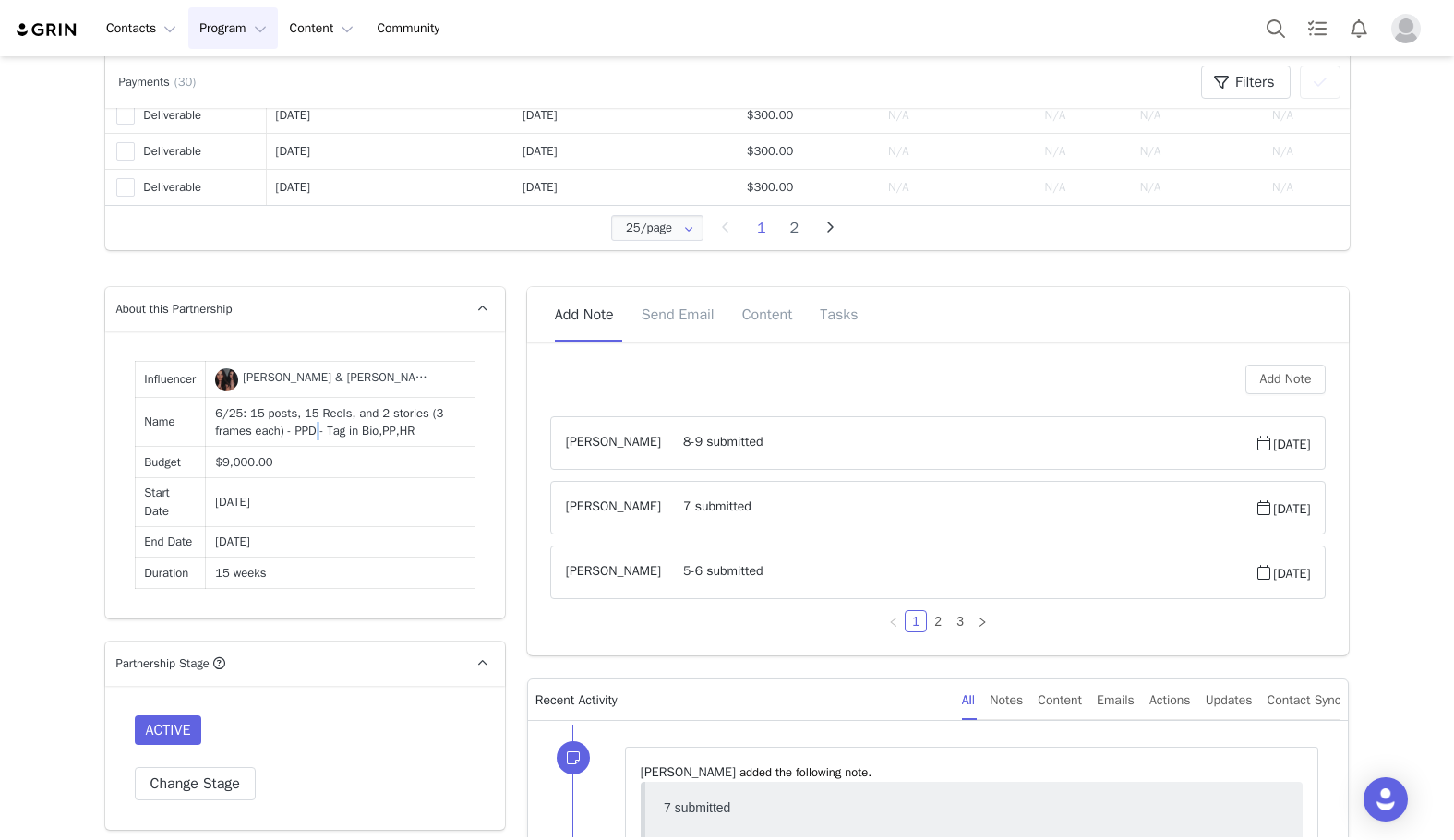 click on "6/25: 15 posts, 15 Reels, and 2 stories (3 frames each) - PPD - Tag in Bio,PP,HR" at bounding box center (340, 422) 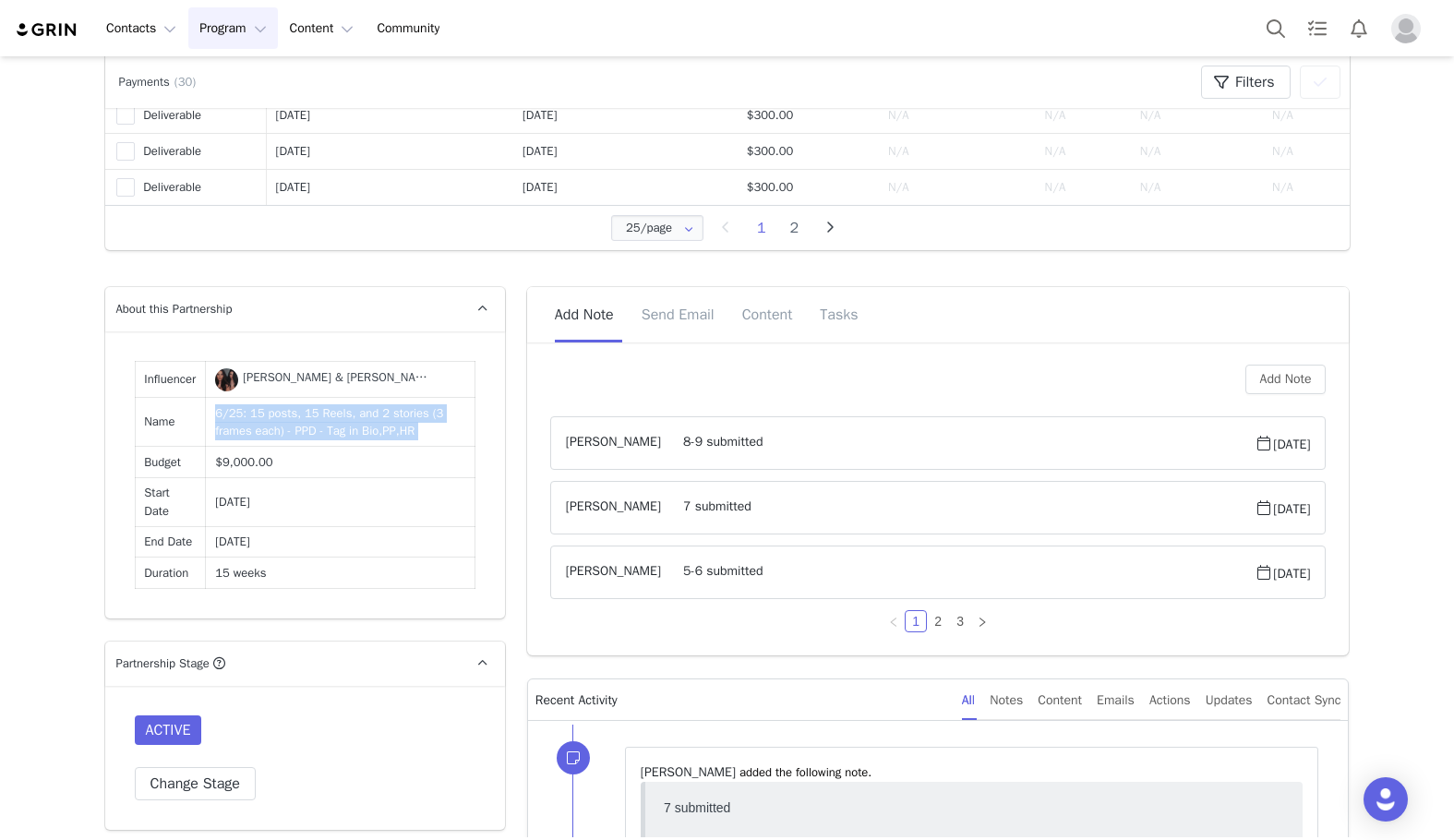 click on "6/25: 15 posts, 15 Reels, and 2 stories (3 frames each) - PPD - Tag in Bio,PP,HR" at bounding box center [340, 422] 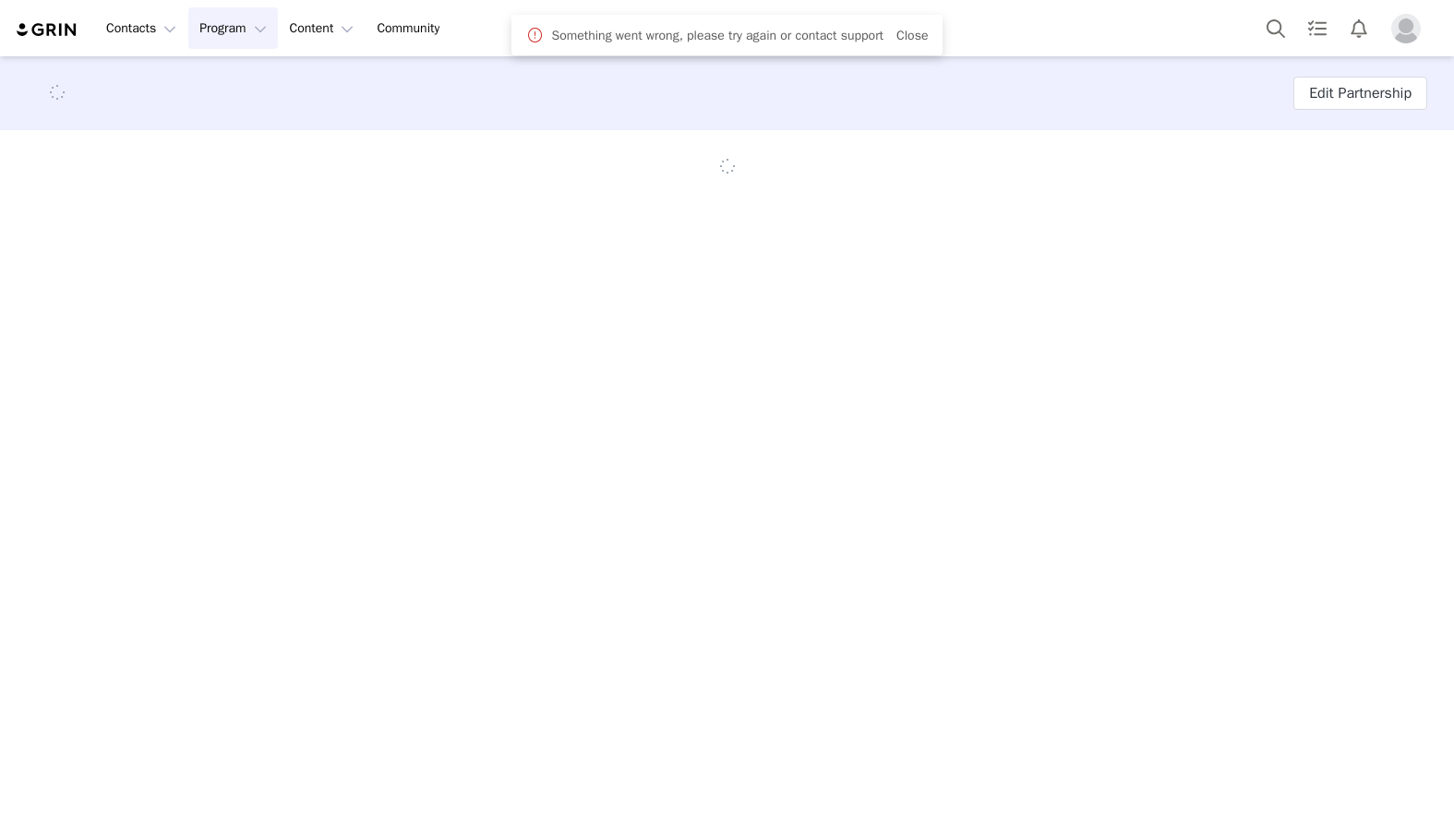scroll, scrollTop: 0, scrollLeft: 0, axis: both 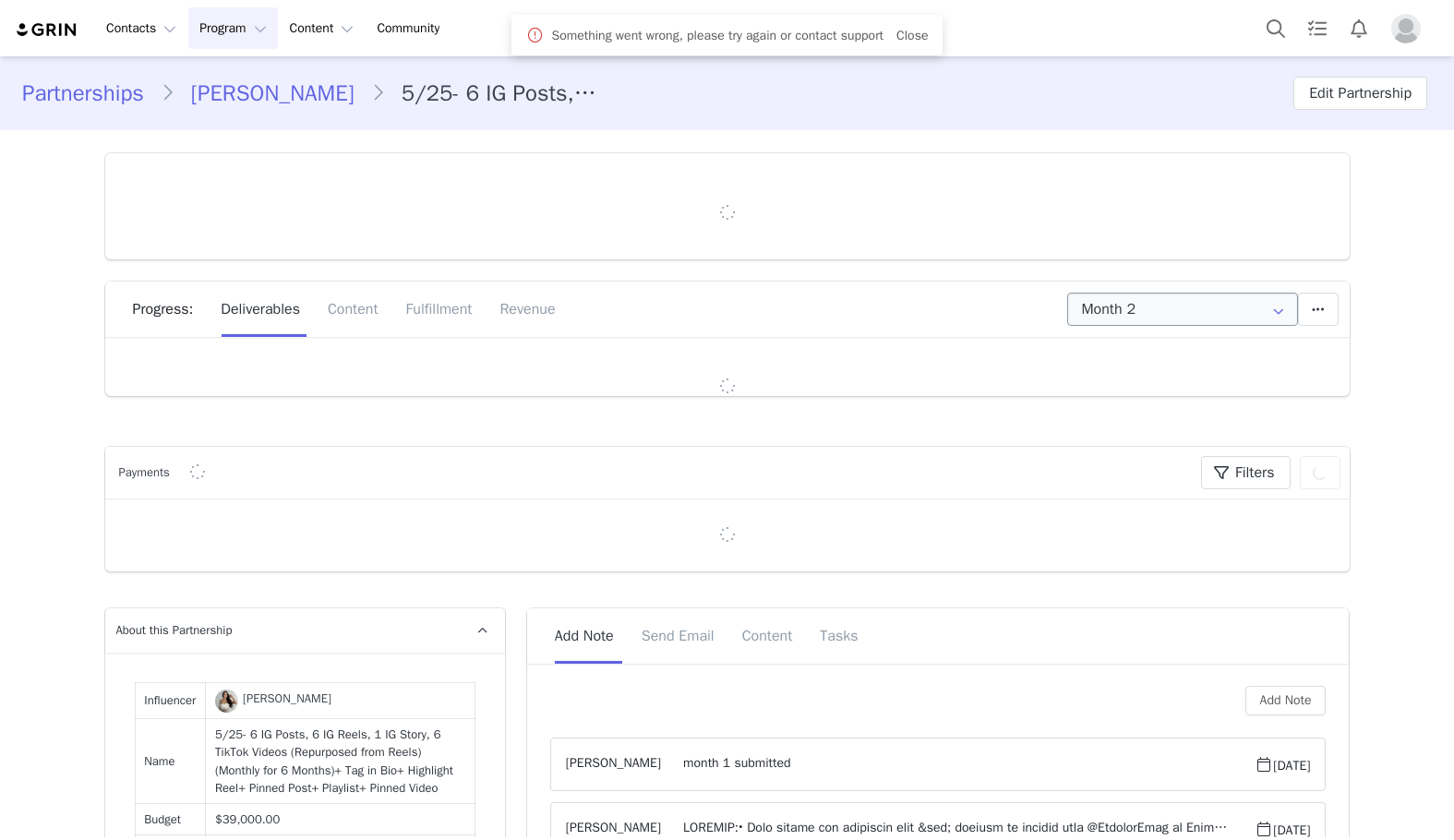 type on "+1 ([GEOGRAPHIC_DATA])" 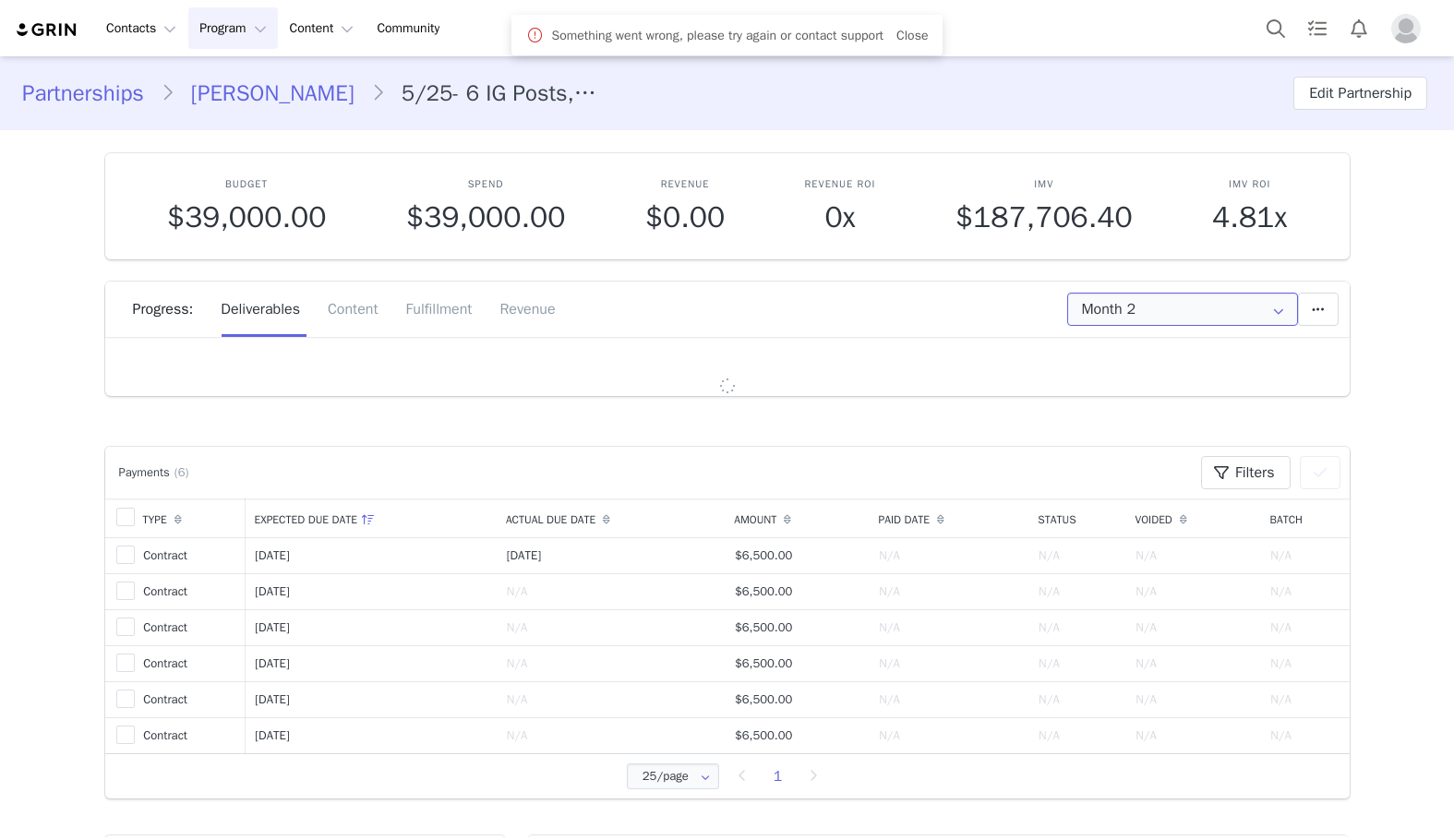 click on "Month 2" at bounding box center [1183, 309] 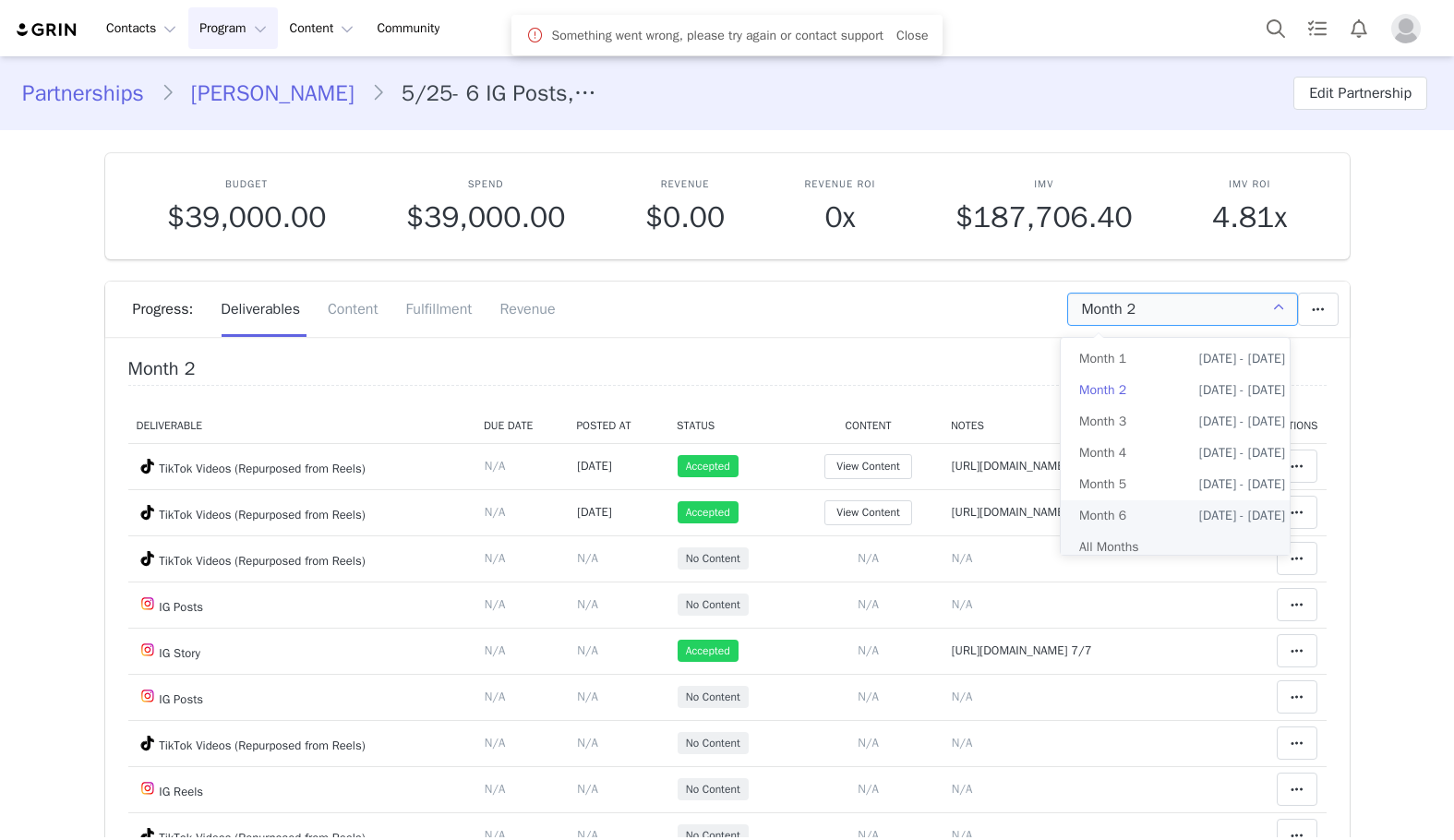 click on "All Months" at bounding box center (1182, 547) 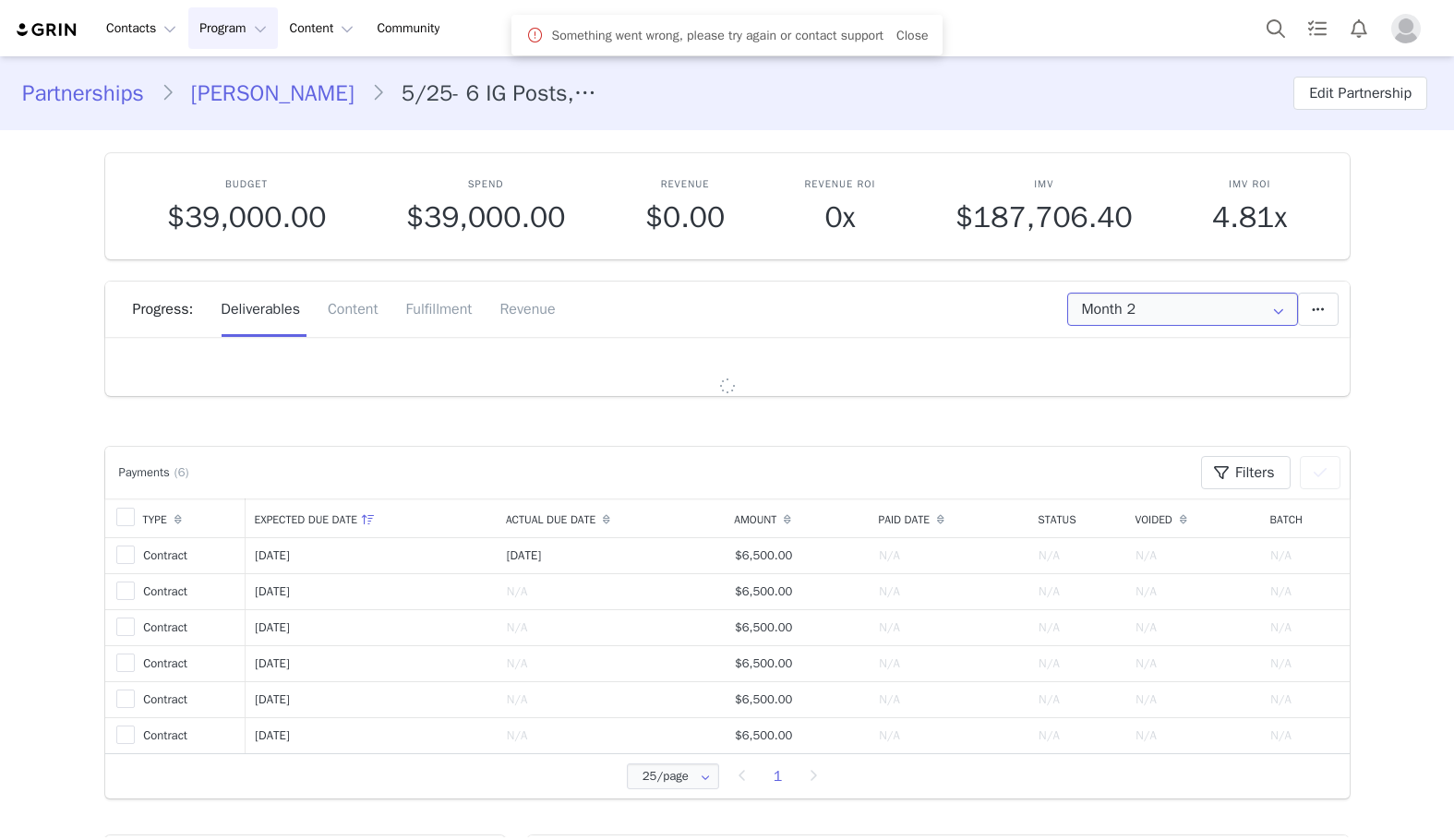 type on "All" 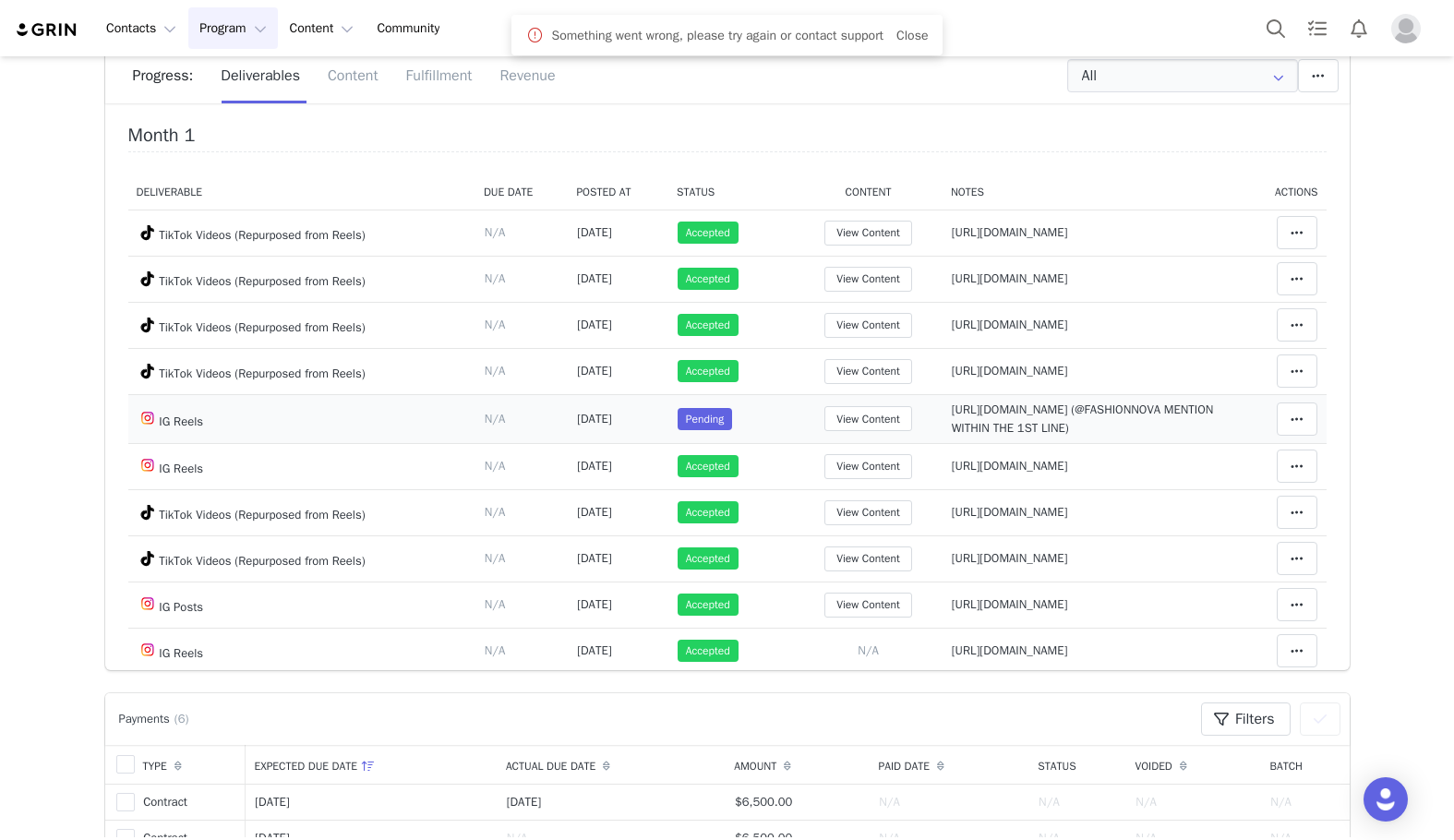 scroll, scrollTop: 277, scrollLeft: 0, axis: vertical 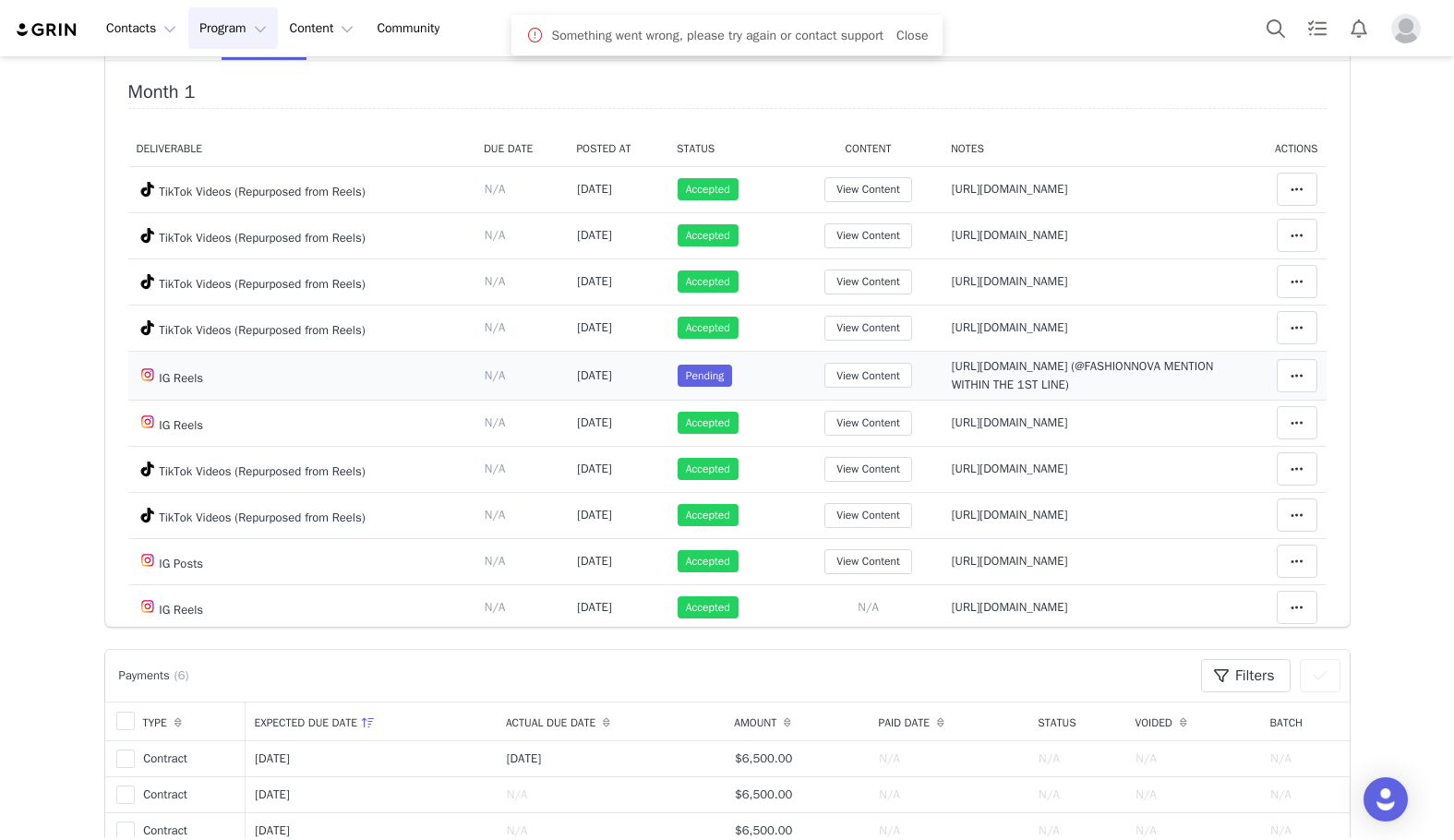 click on "[URL][DOMAIN_NAME] (@FASHIONNOVA MENTION WITHIN THE 1ST LINE)" at bounding box center [1083, 375] 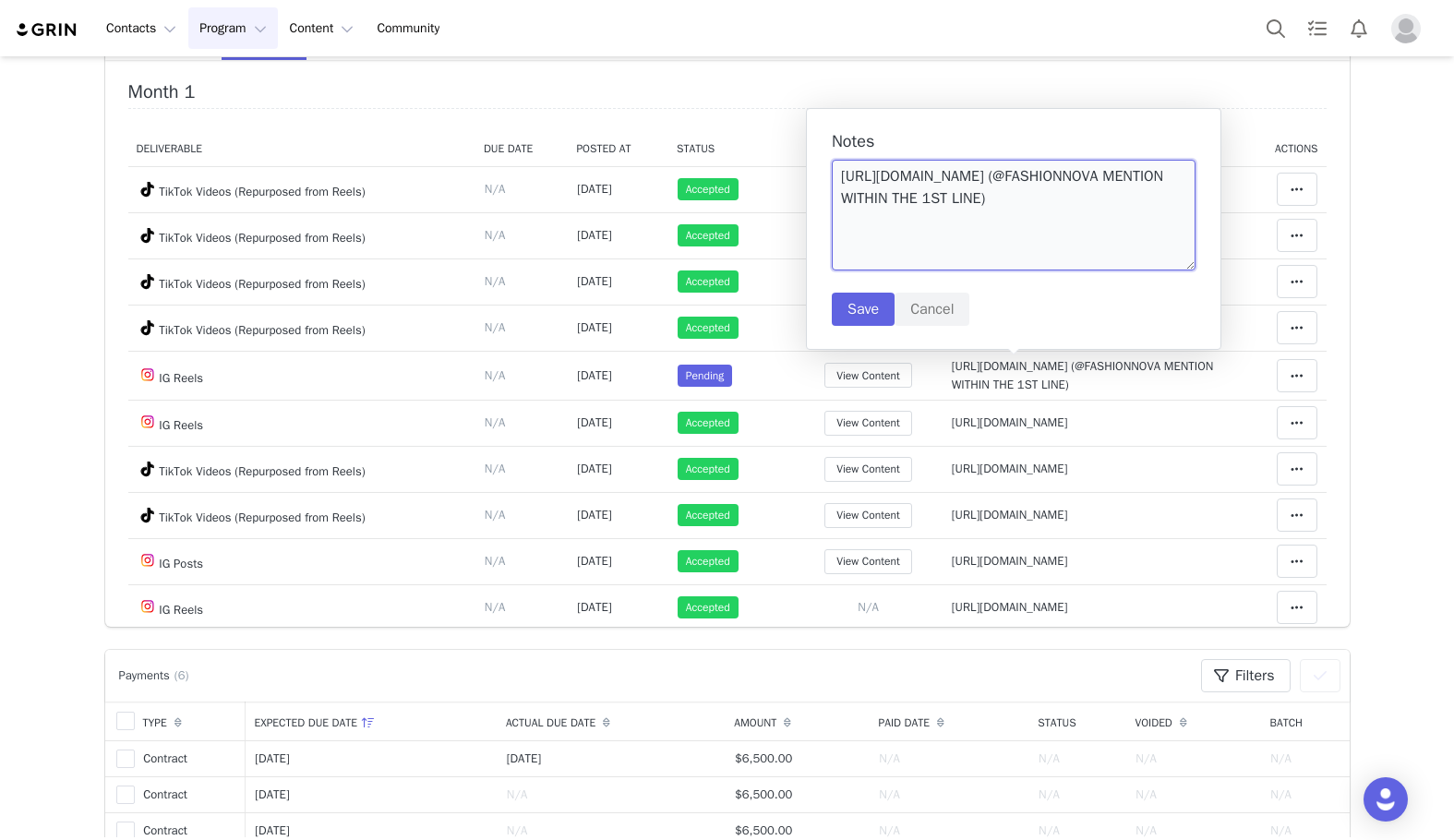 drag, startPoint x: 1180, startPoint y: 203, endPoint x: 830, endPoint y: 213, distance: 350.1428 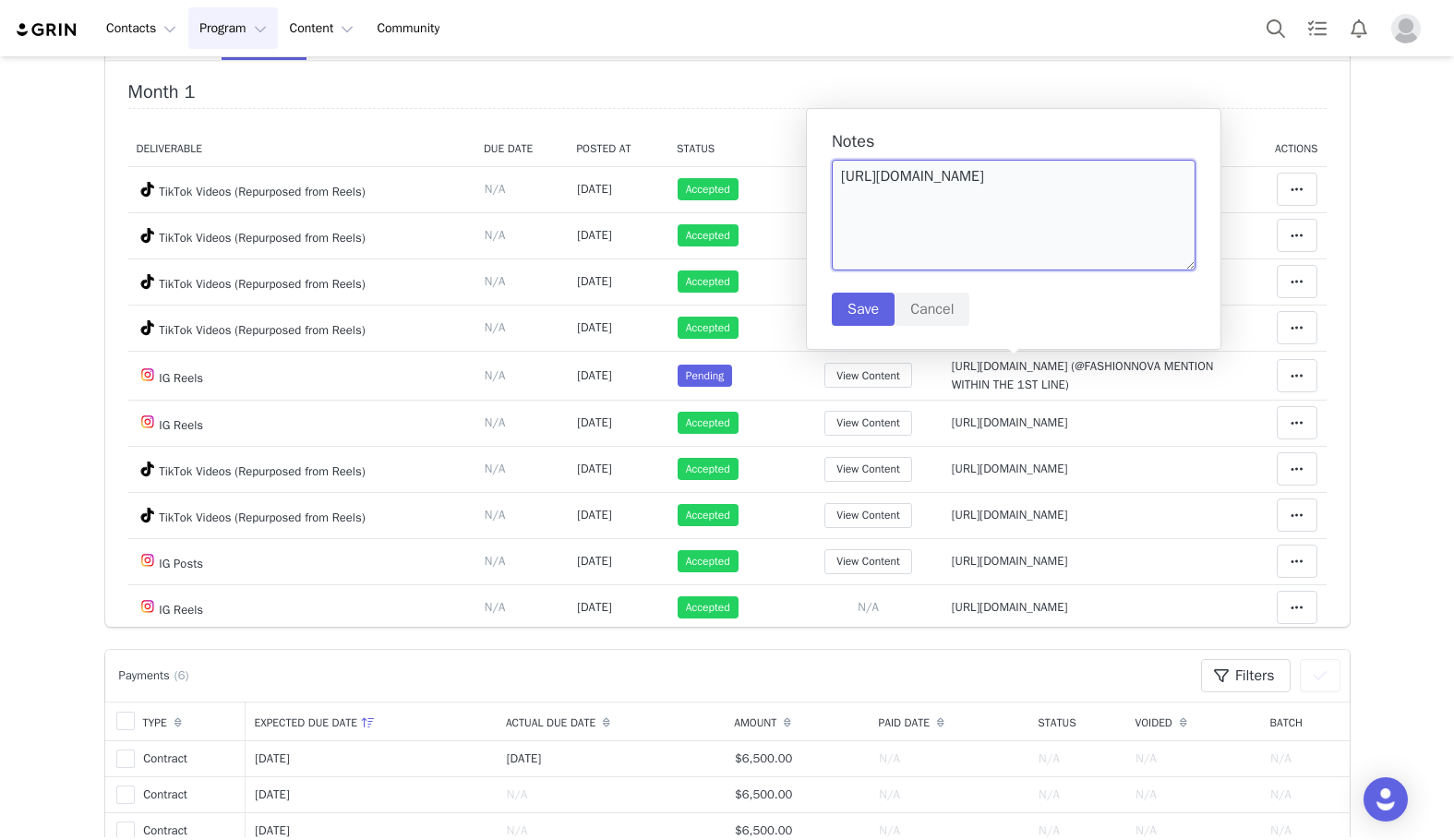 type on "[URL][DOMAIN_NAME]" 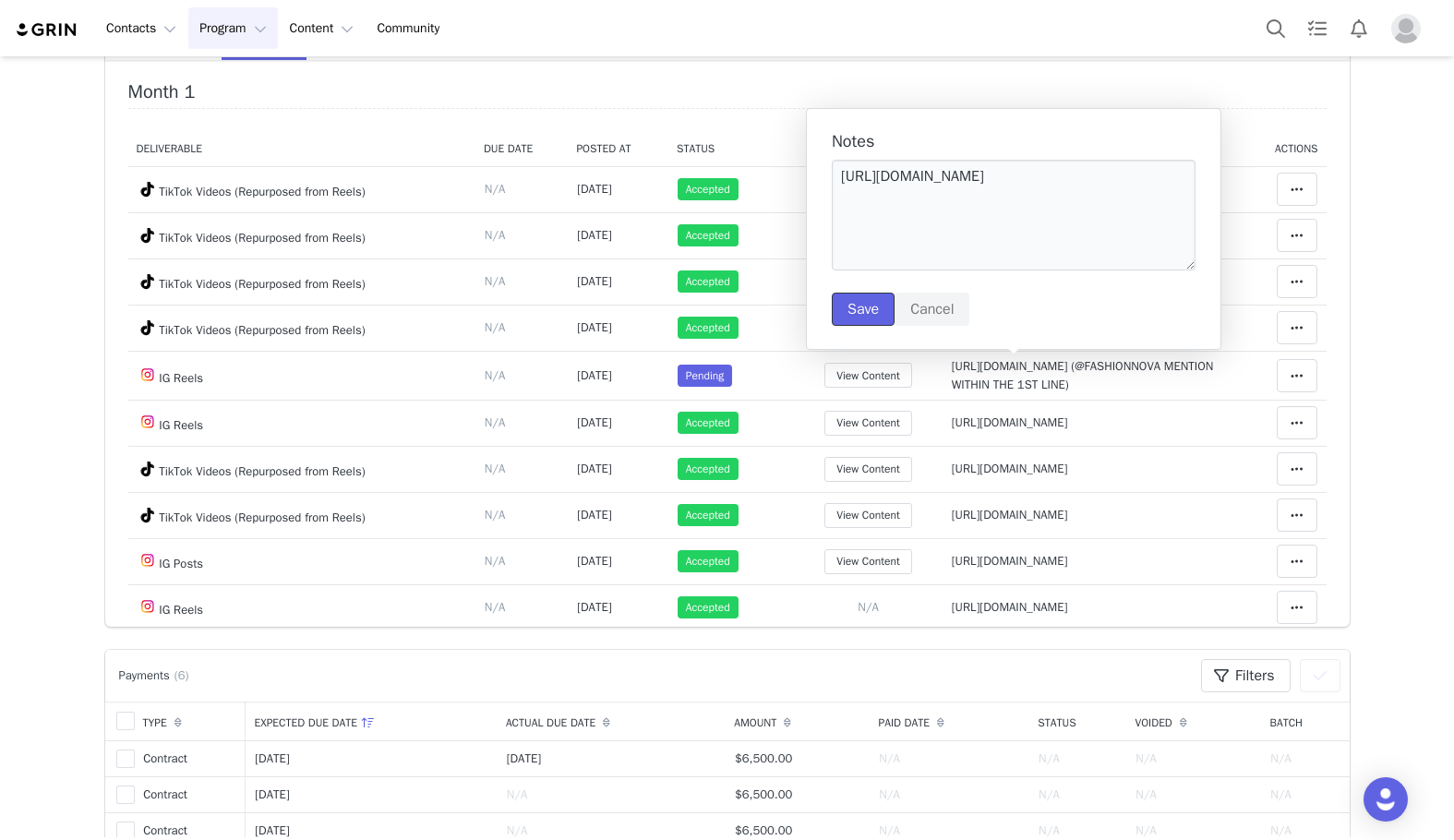 click on "Save" at bounding box center (863, 309) 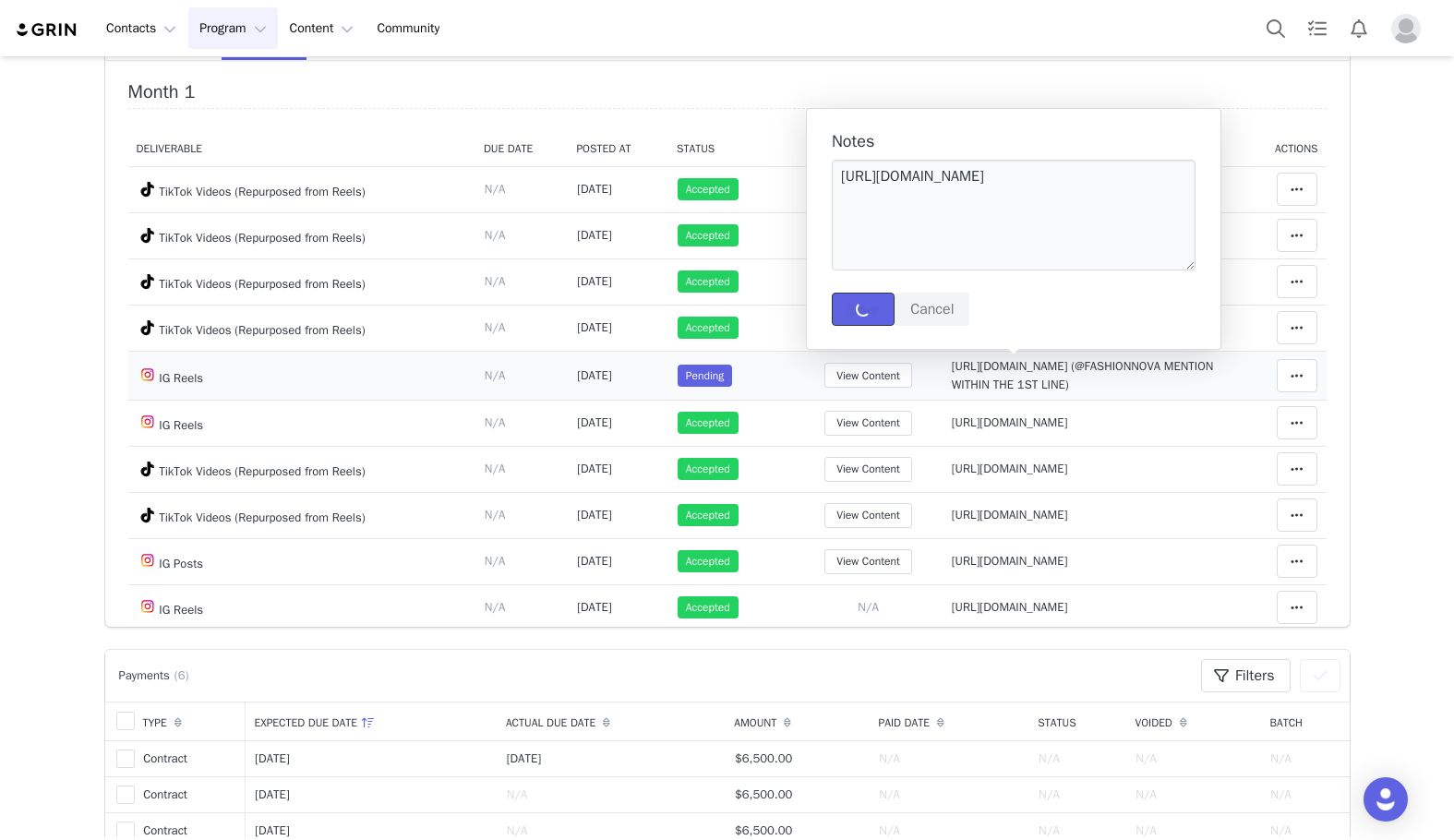 type 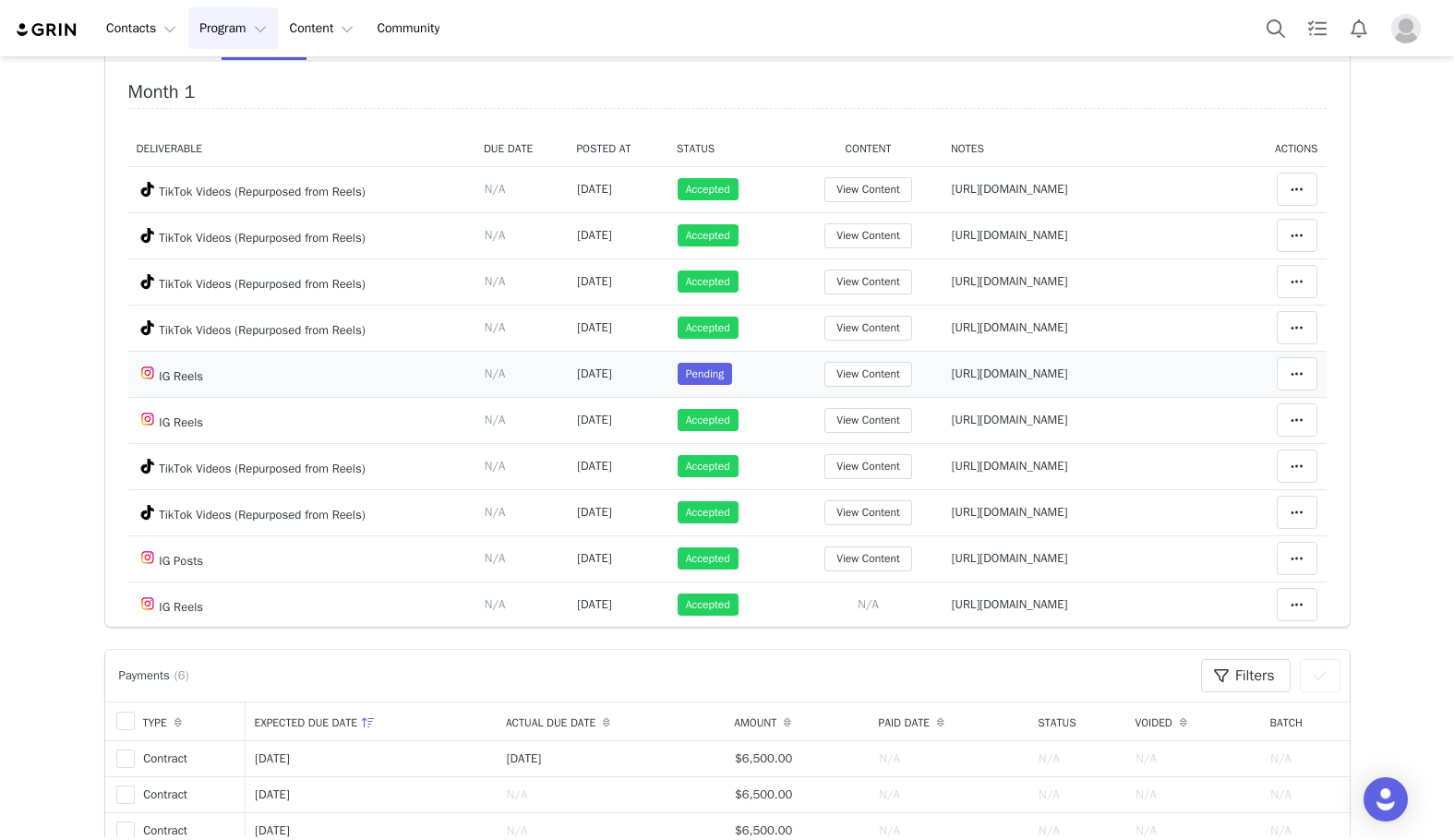 click on "Mark as Accepted   Clear Status   Reason for declining this deliverable   Decline   Mark as Declined   Unlink Content  Move Content  Move  Cancel  Move Content  Delete Deliverable  This will unlink any content, this cannot be undone.  Yes, delete deliverable  Delete Deliverable  Match Deliverable with Content" at bounding box center (1283, 374) 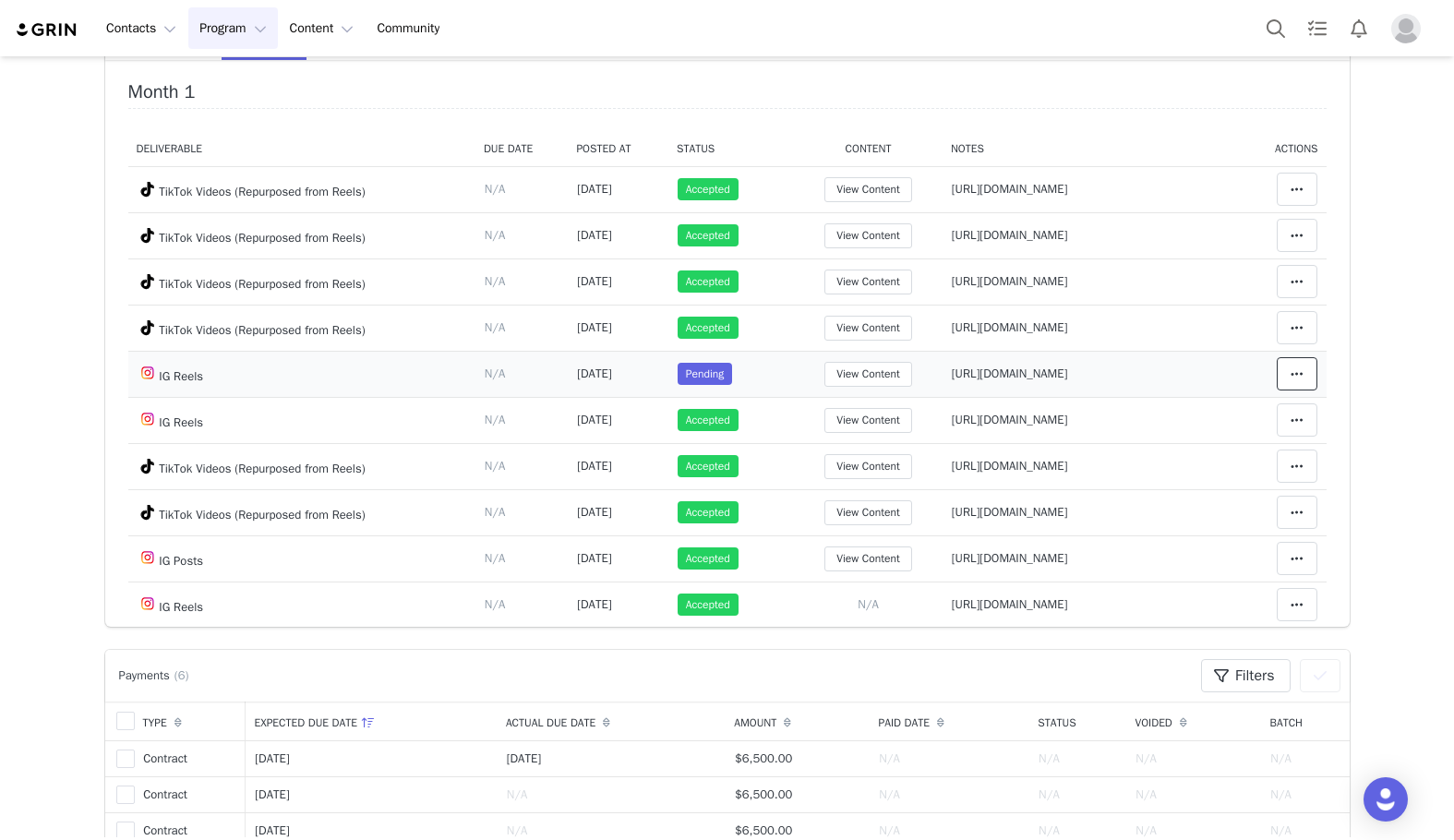click at bounding box center [1297, 374] 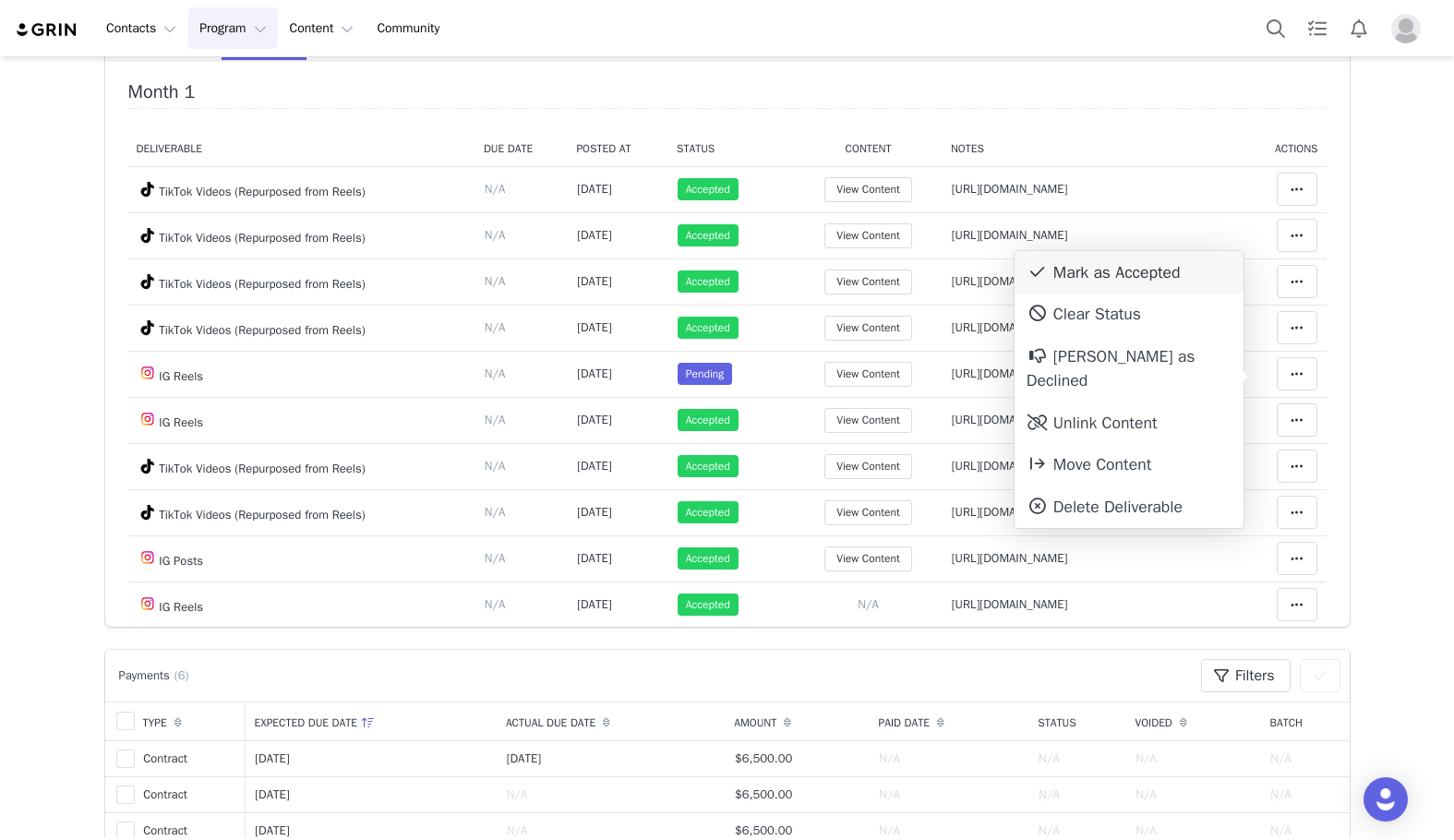 click on "Mark as Accepted" at bounding box center (1129, 272) 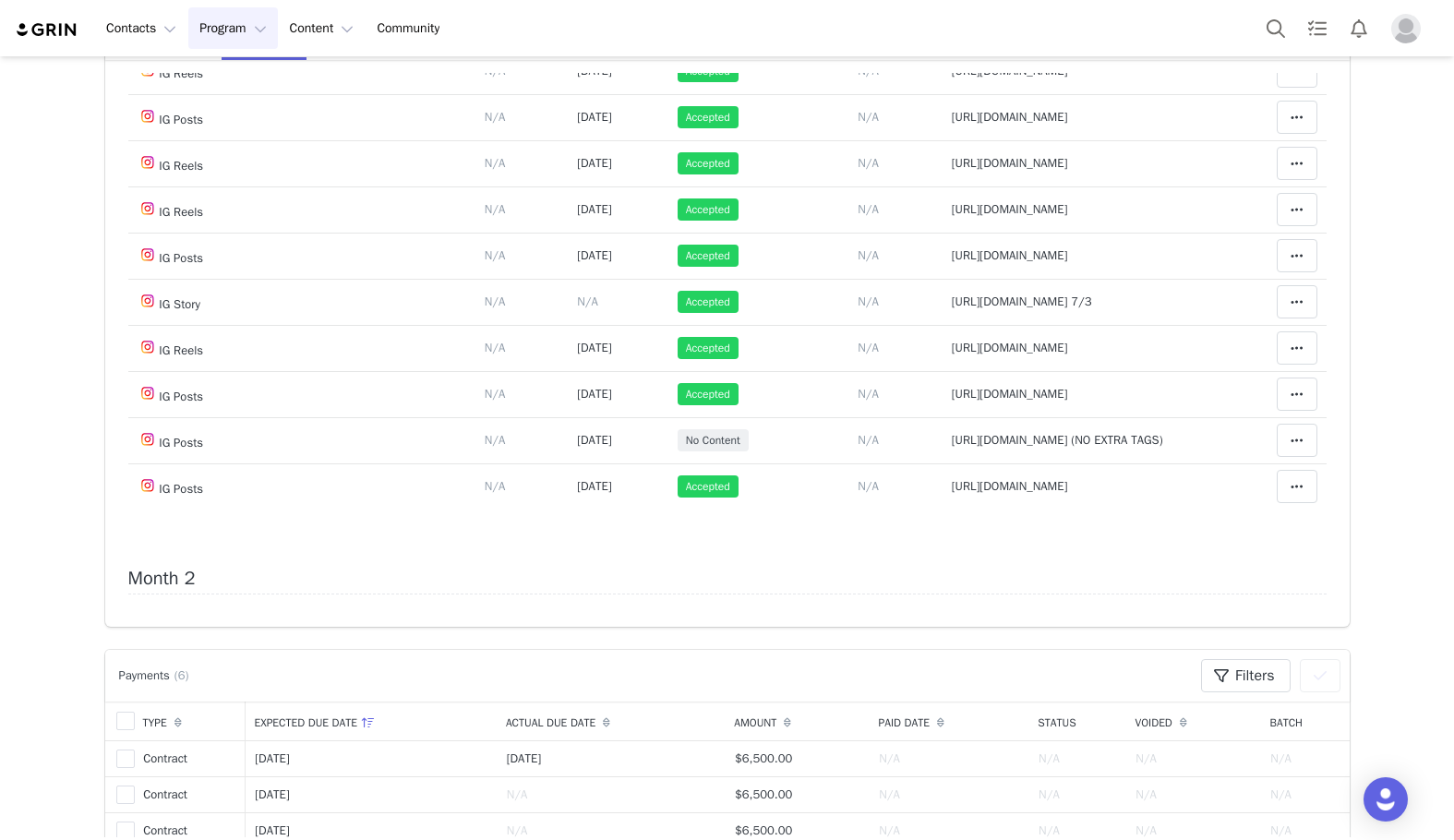 scroll, scrollTop: 554, scrollLeft: 0, axis: vertical 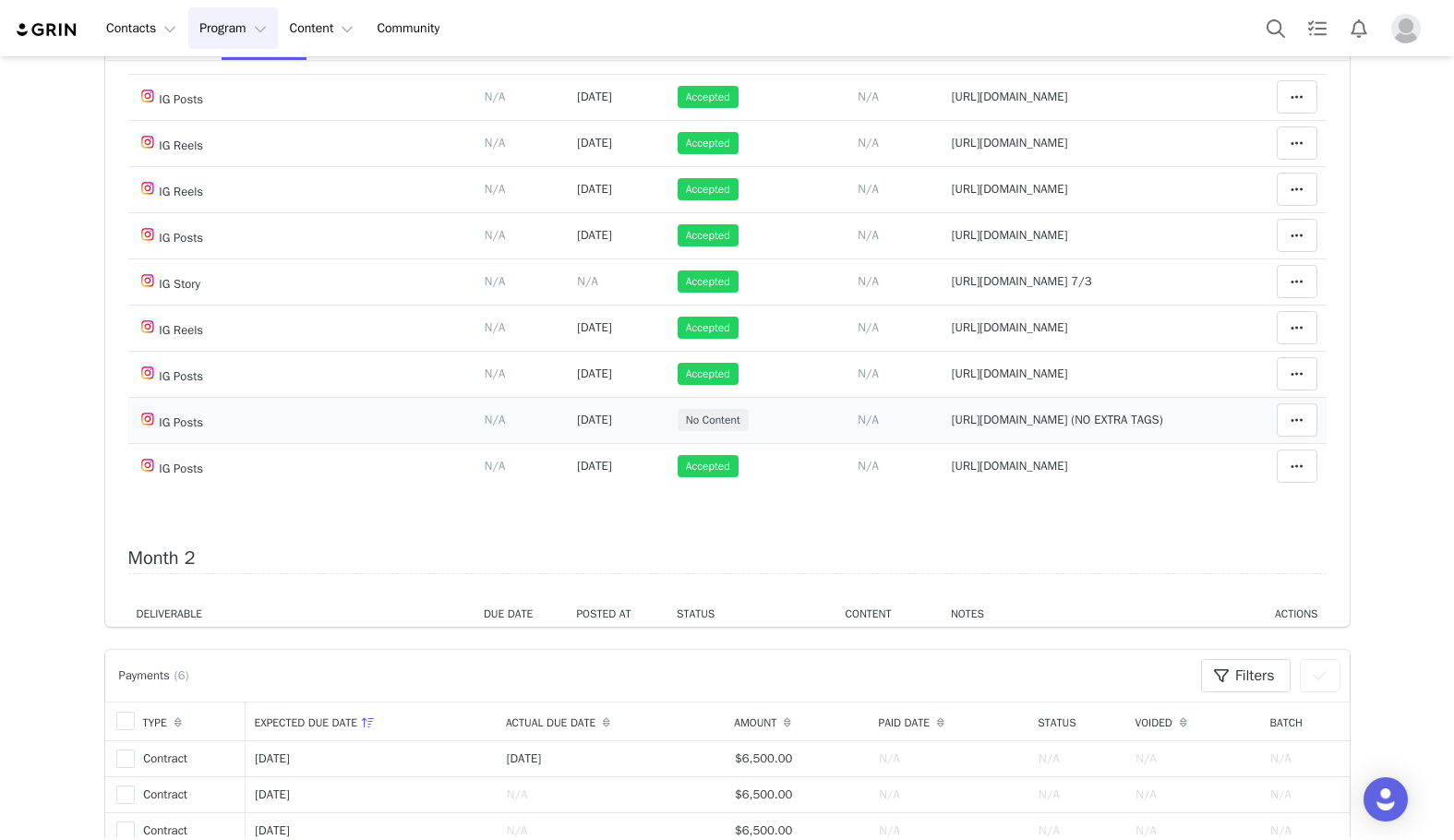 click on "Notes  Save  Cancel [URL][DOMAIN_NAME] (NO EXTRA TAGS)" at bounding box center (1092, 420) 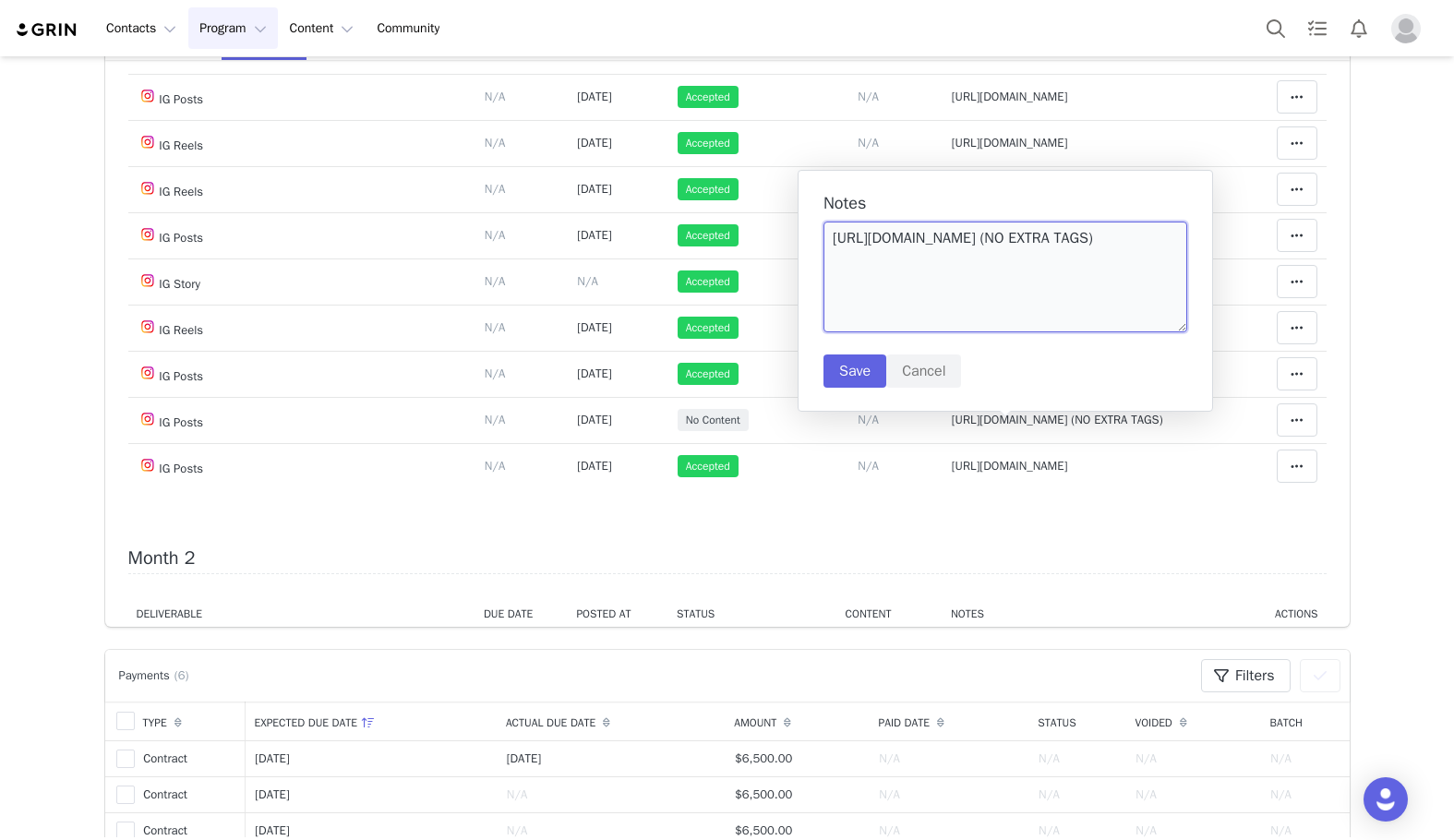 drag, startPoint x: 992, startPoint y: 282, endPoint x: 1133, endPoint y: 235, distance: 148.62705 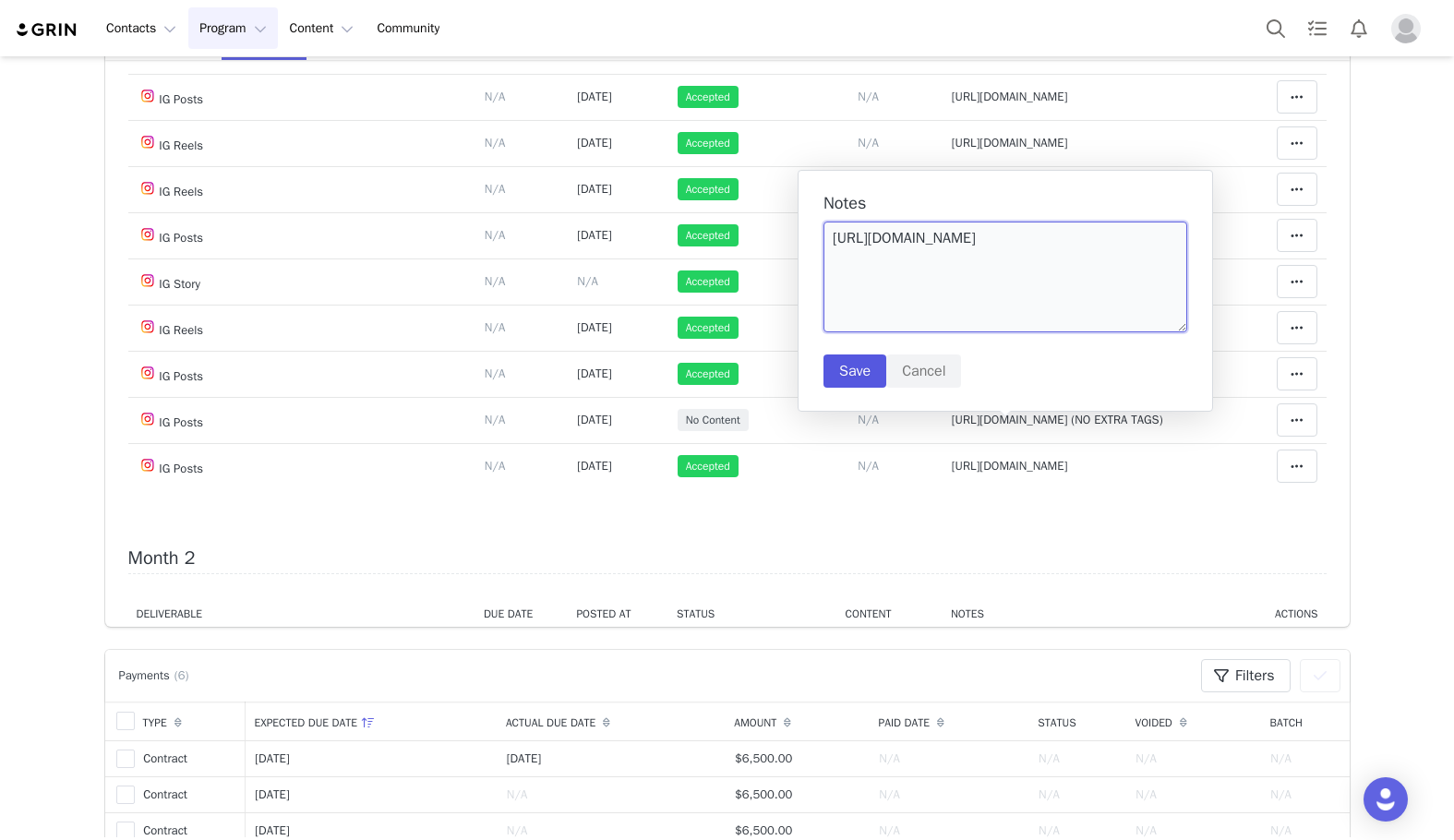 type on "[URL][DOMAIN_NAME]" 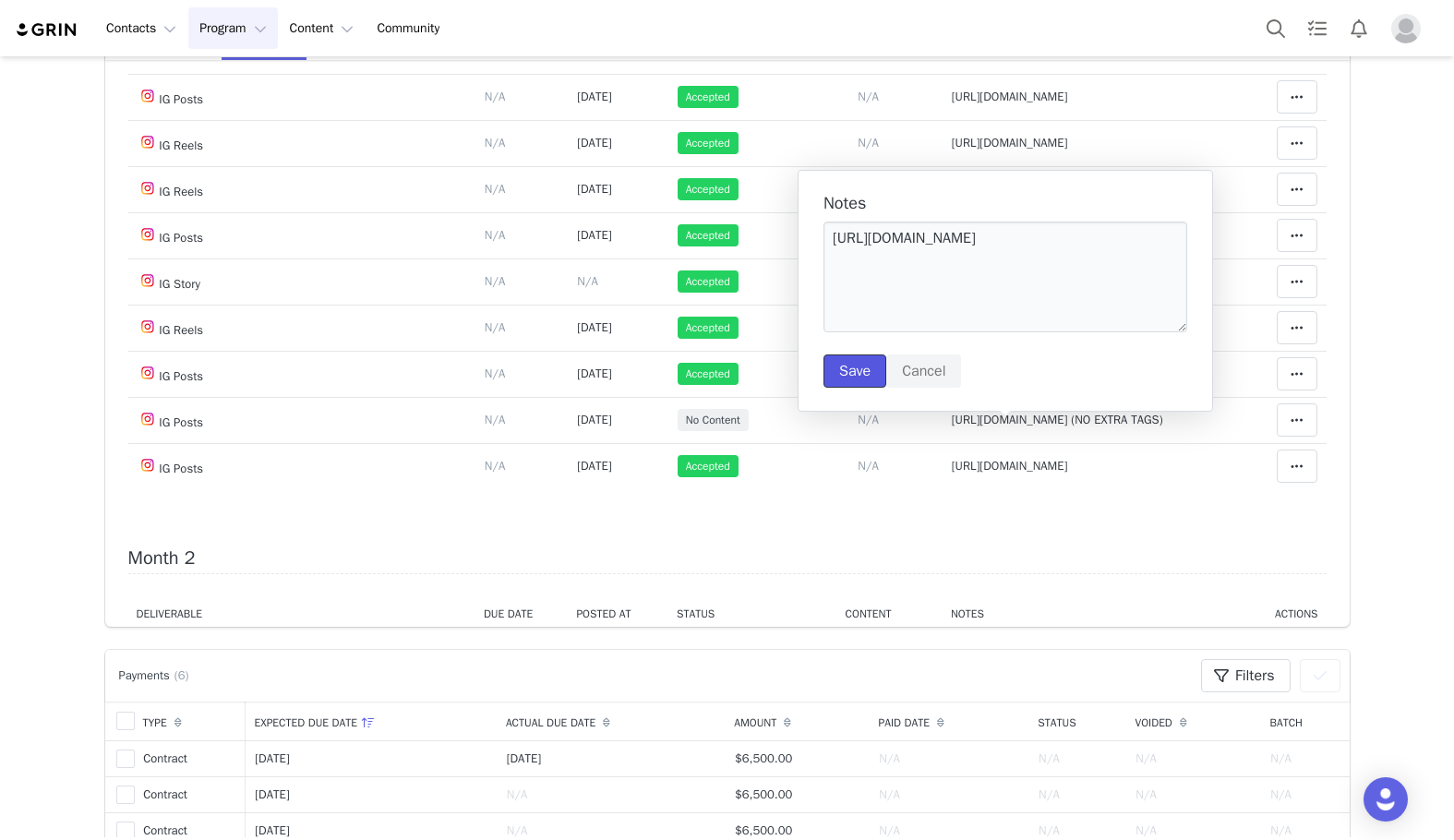 click on "Save" at bounding box center (855, 371) 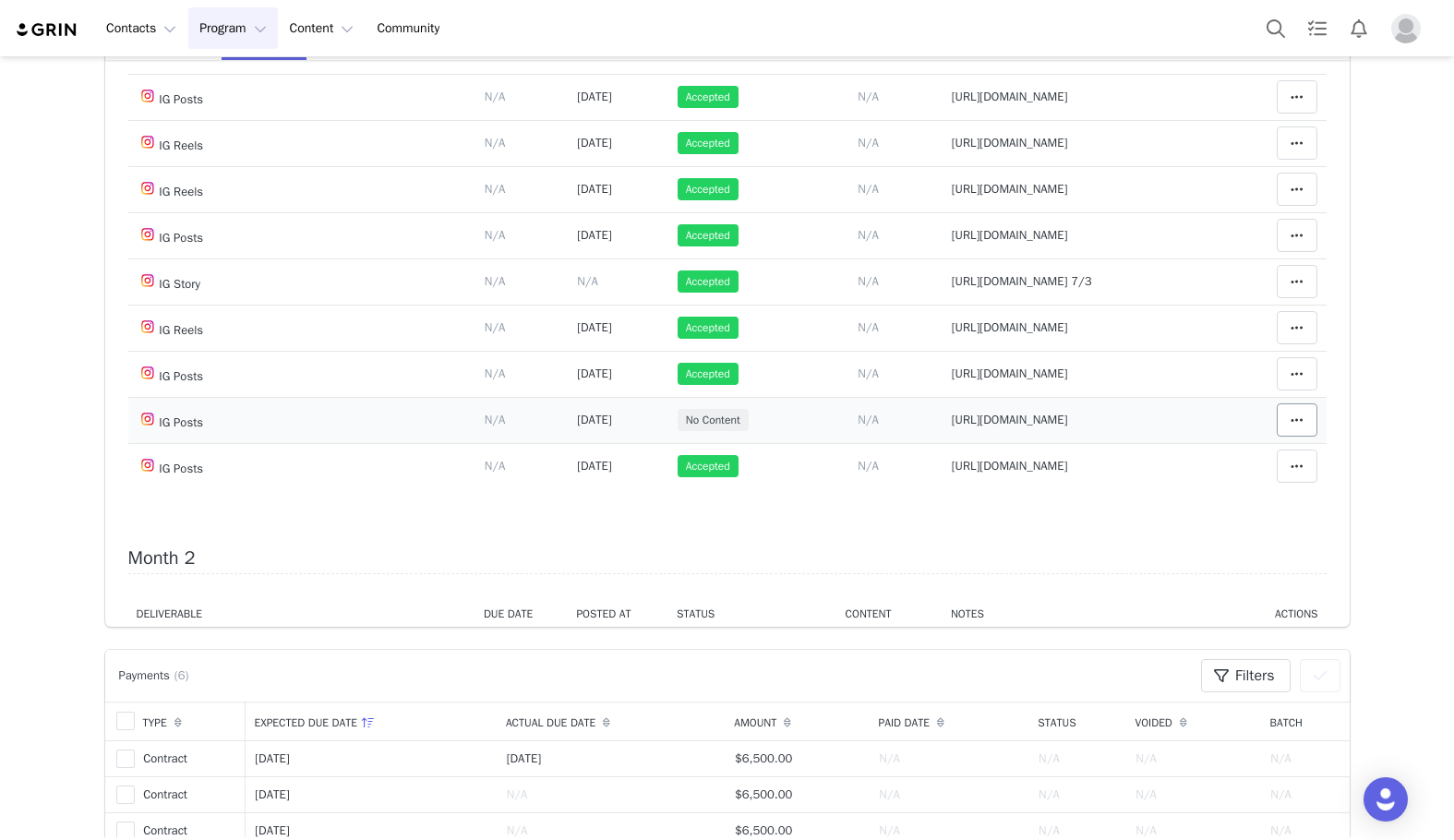 type 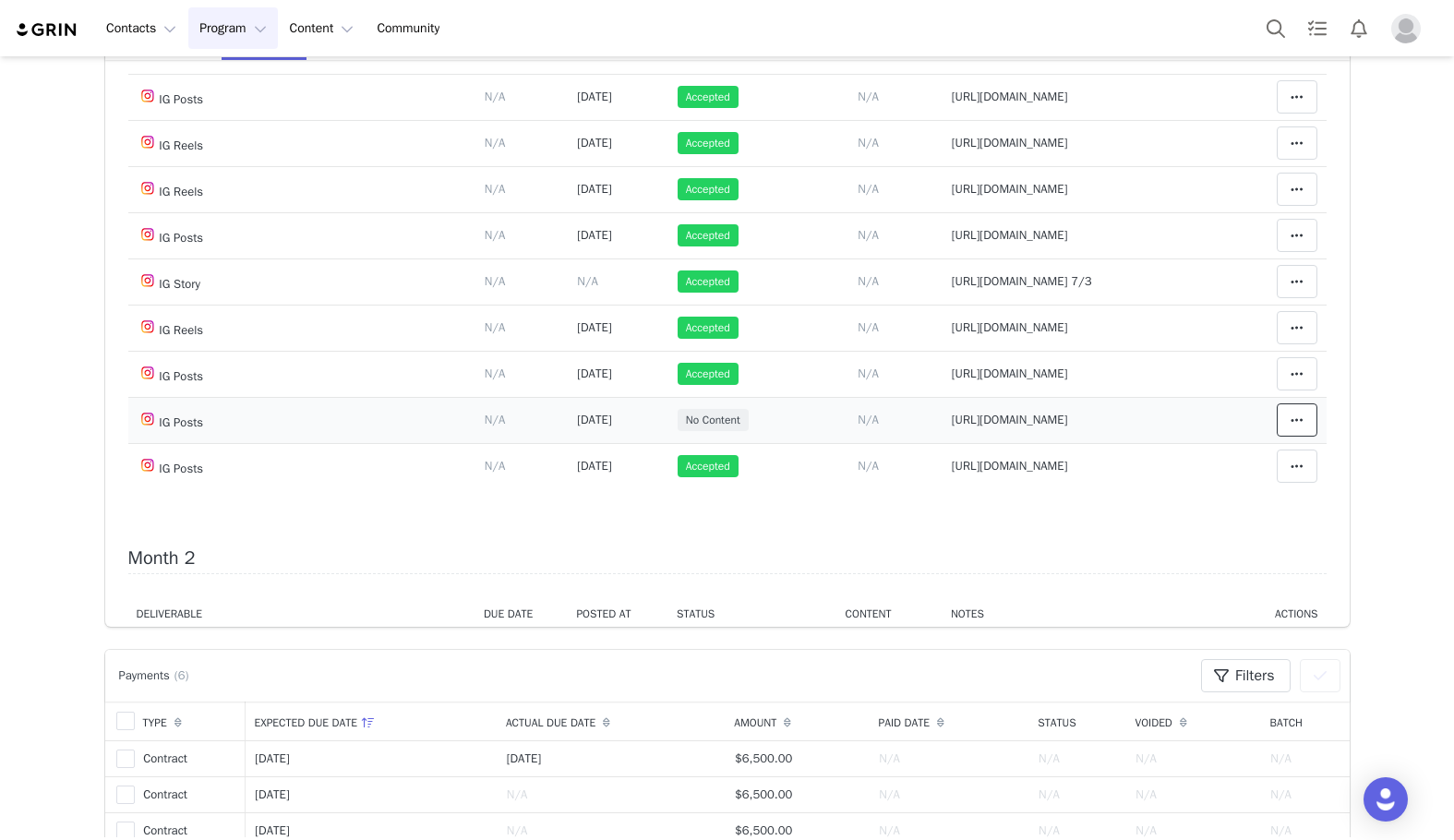 click at bounding box center [1297, 420] 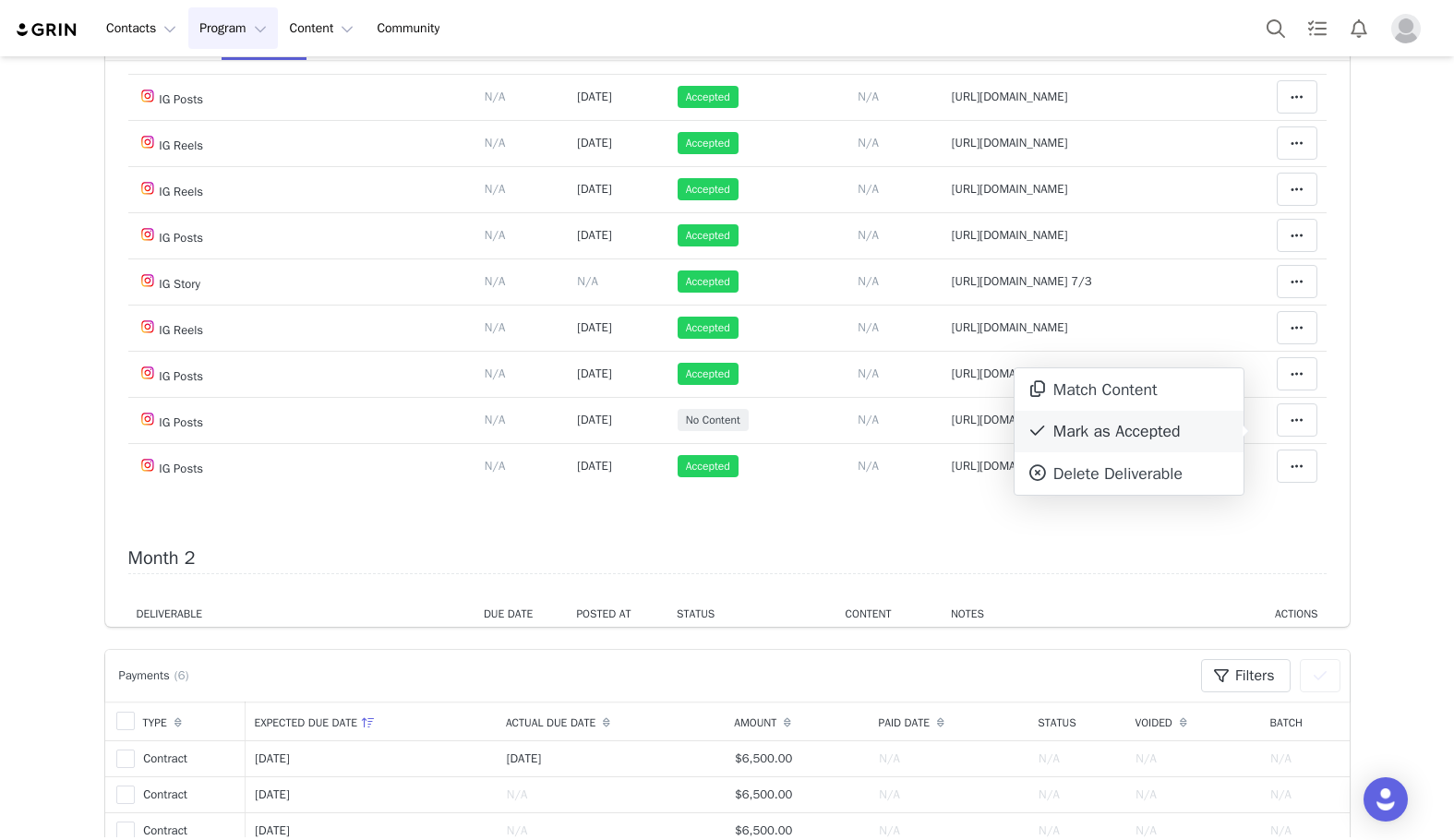 click on "Mark as Accepted" at bounding box center [1129, 432] 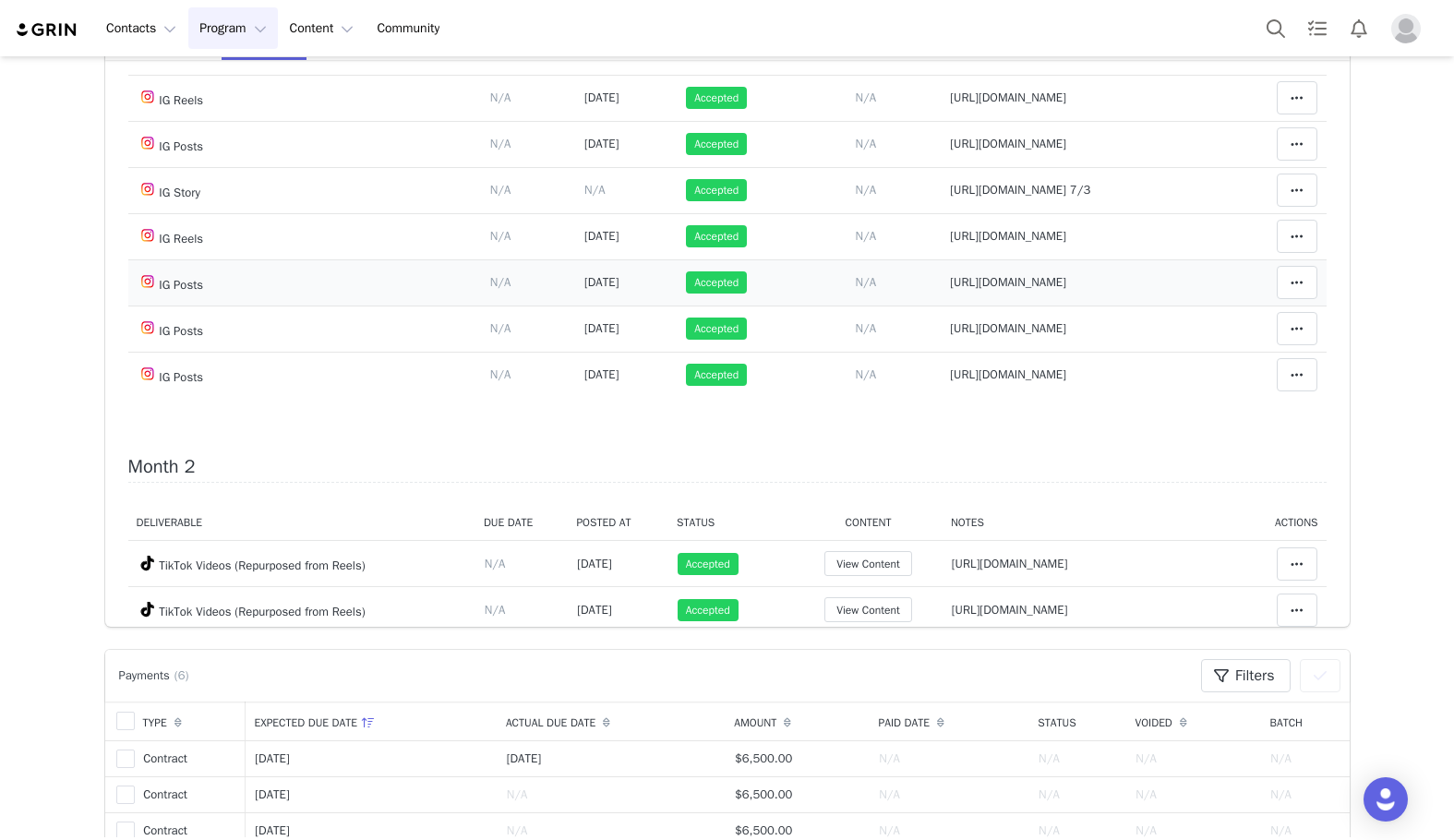scroll, scrollTop: 923, scrollLeft: 0, axis: vertical 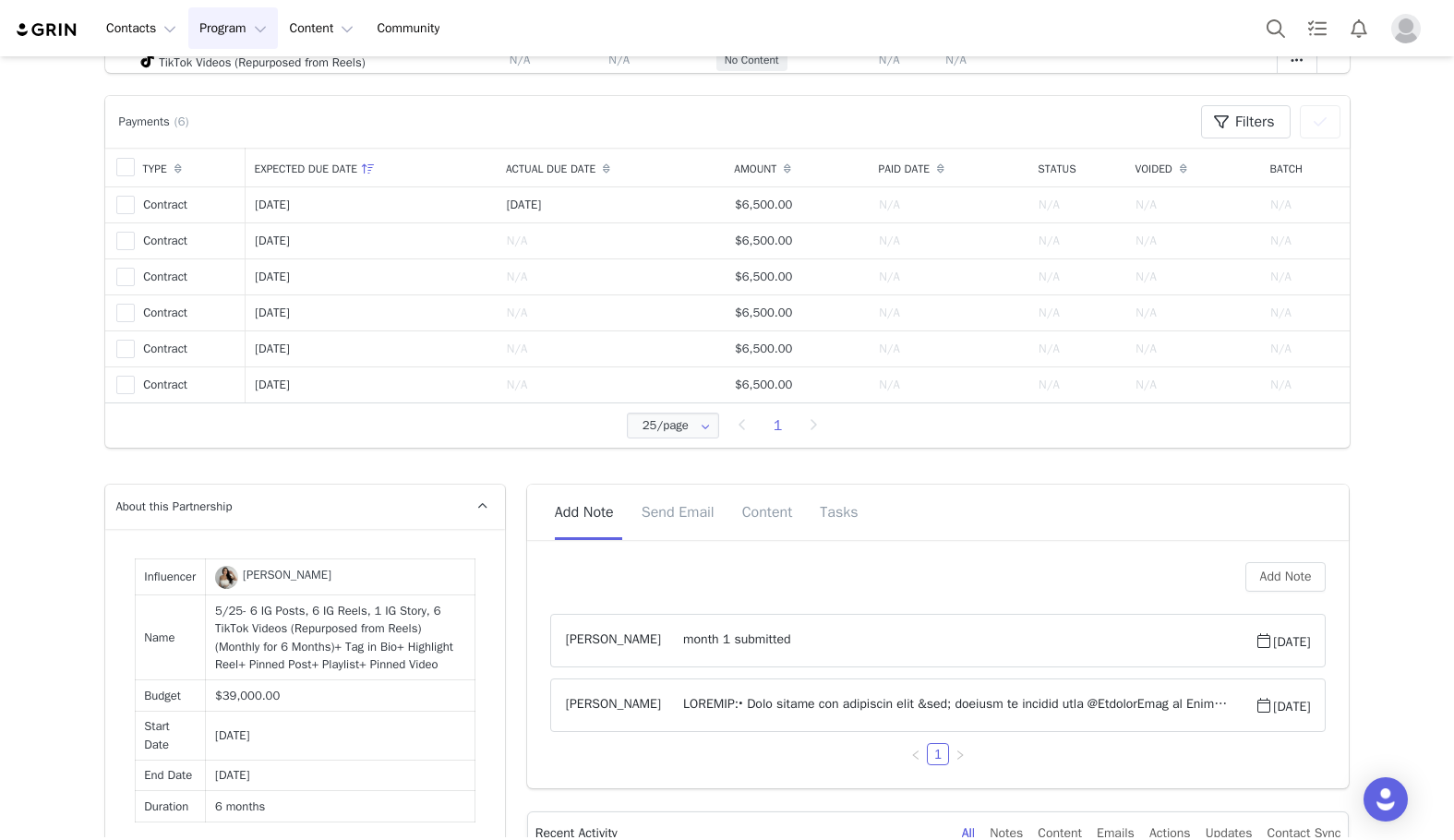 click on "Add Note [PERSON_NAME]  month 1 submitted   [DATE] [PERSON_NAME]  [DATE] 1" at bounding box center [938, 670] 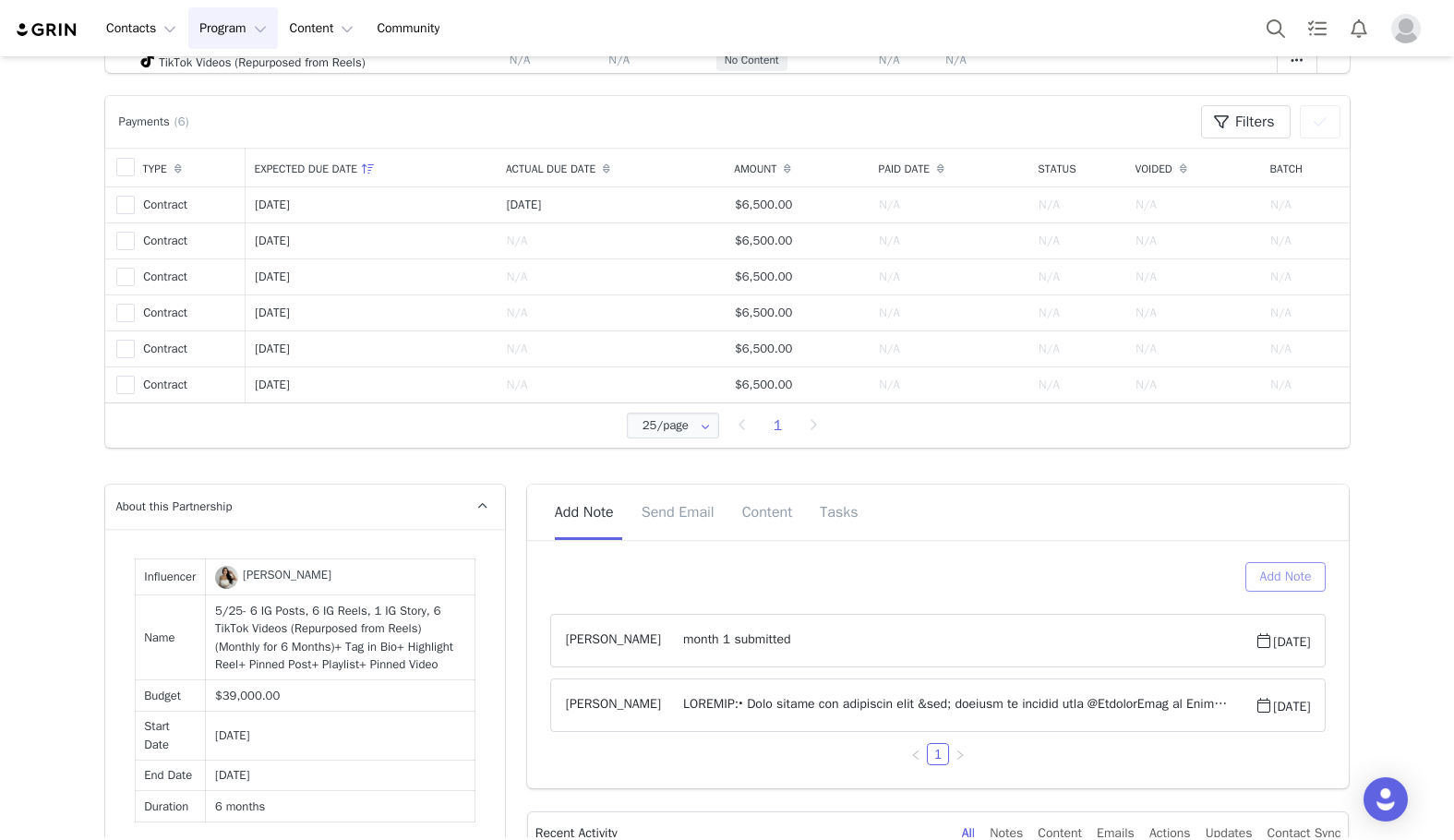 click on "Add Note" at bounding box center (1286, 577) 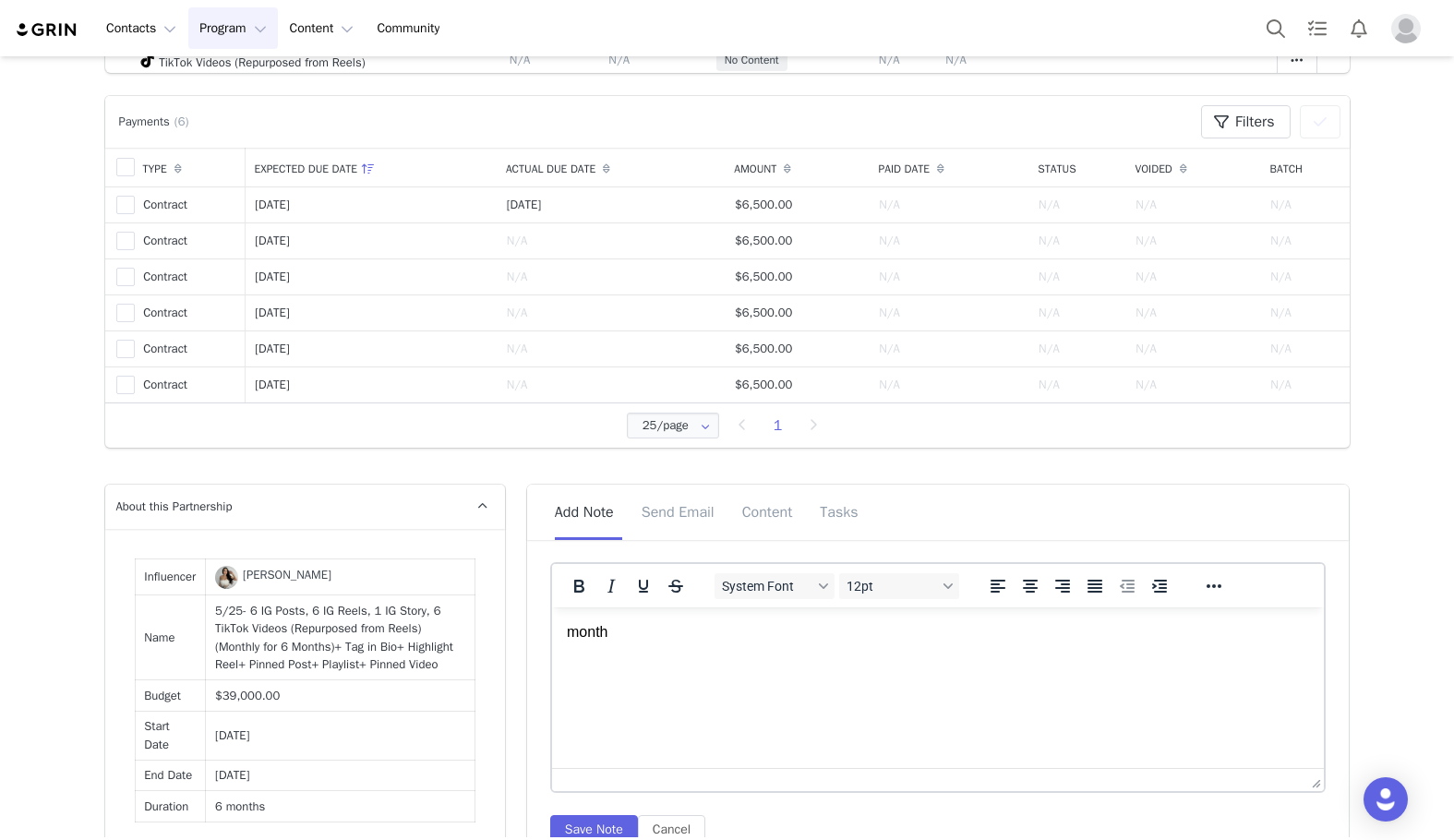 type 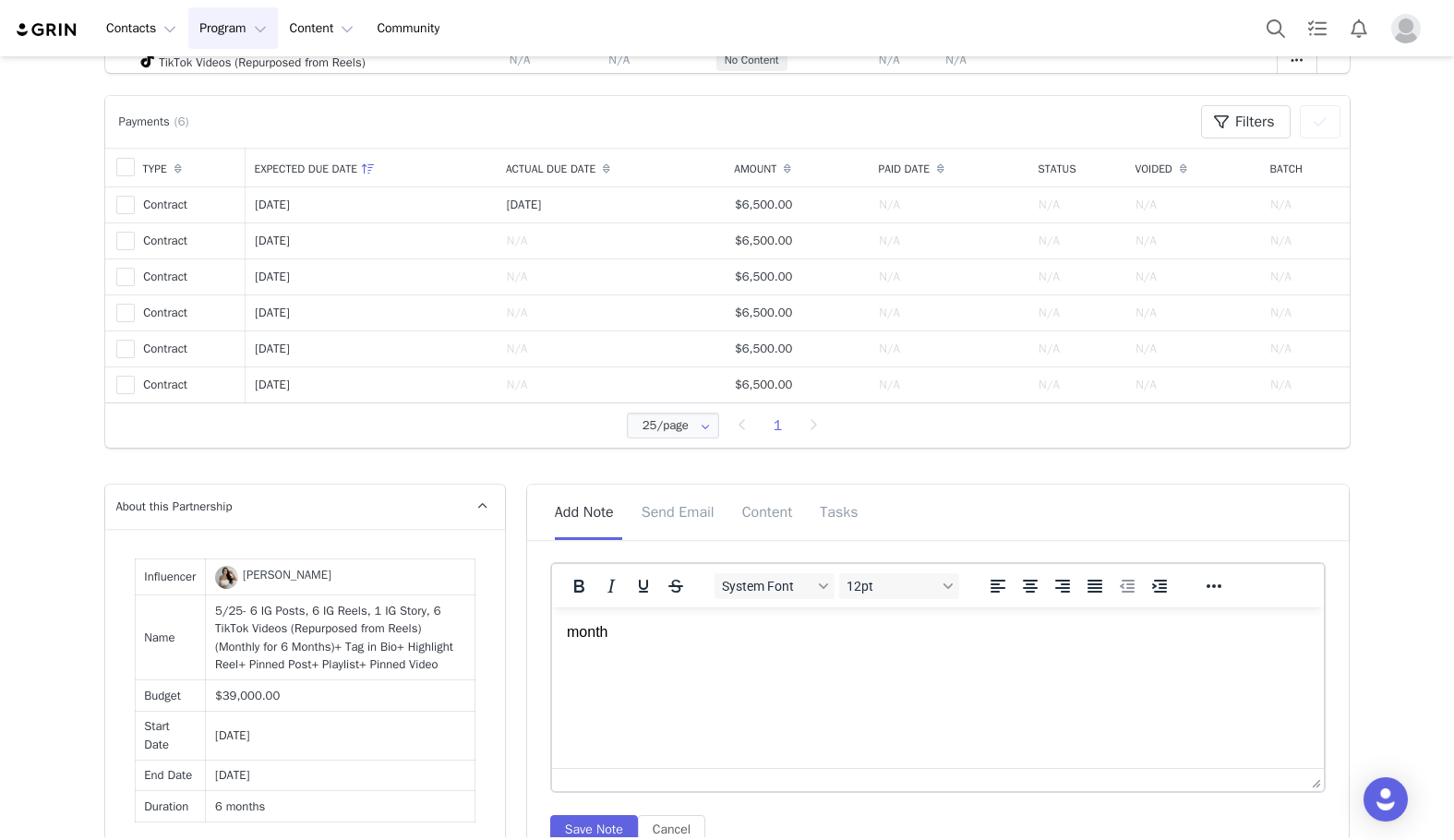 scroll, scrollTop: 0, scrollLeft: 0, axis: both 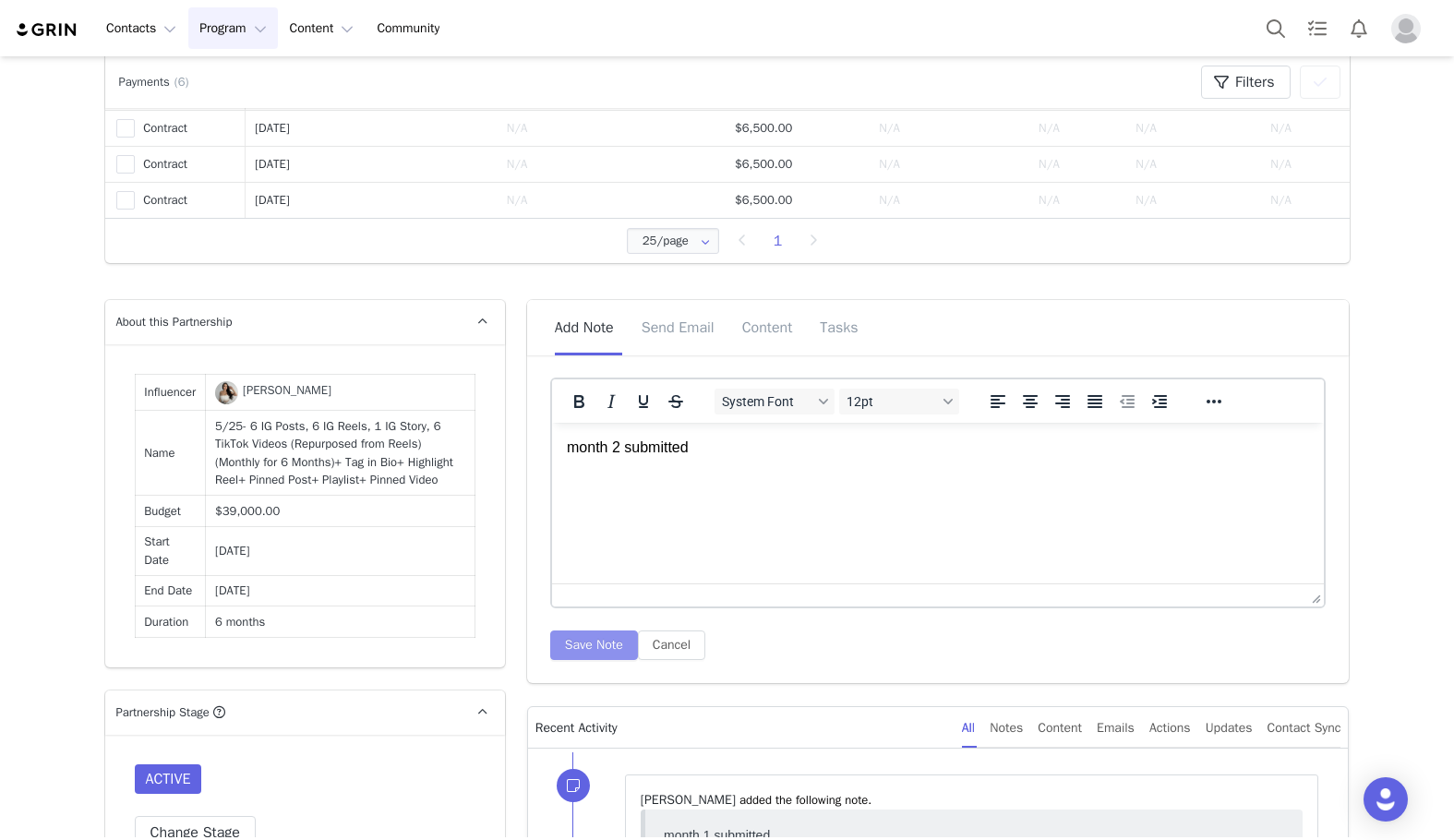 click on "Save Note" at bounding box center (594, 645) 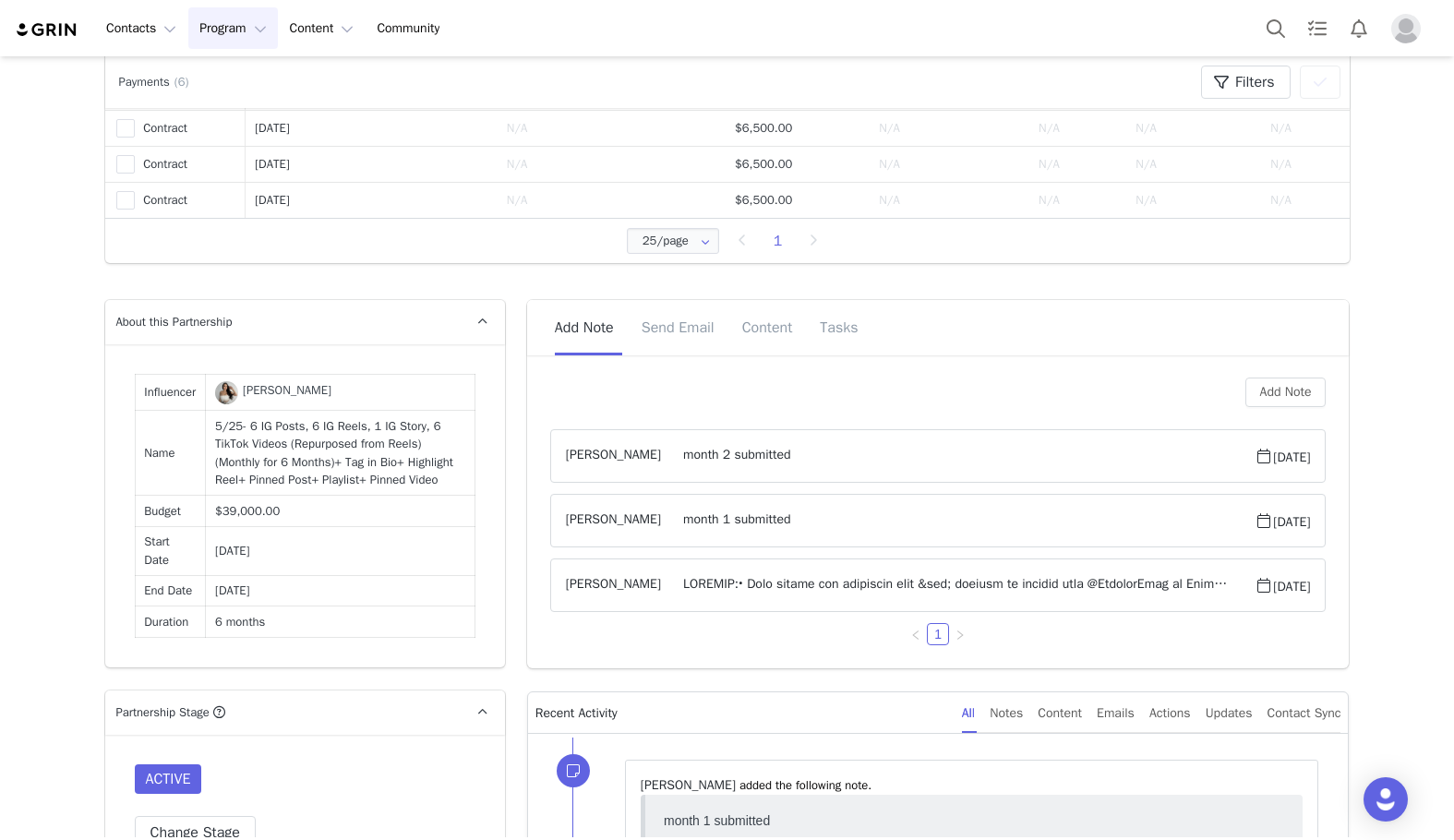 click on "5/25- 6 IG Posts, 6 IG Reels, 1 IG Story, 6 TikTok Videos (Repurposed from Reels) (Monthly for 6 Months)+ Tag in Bio+ Highlight Reel+ Pinned Post+ Playlist+ Pinned Video" at bounding box center (341, 453) 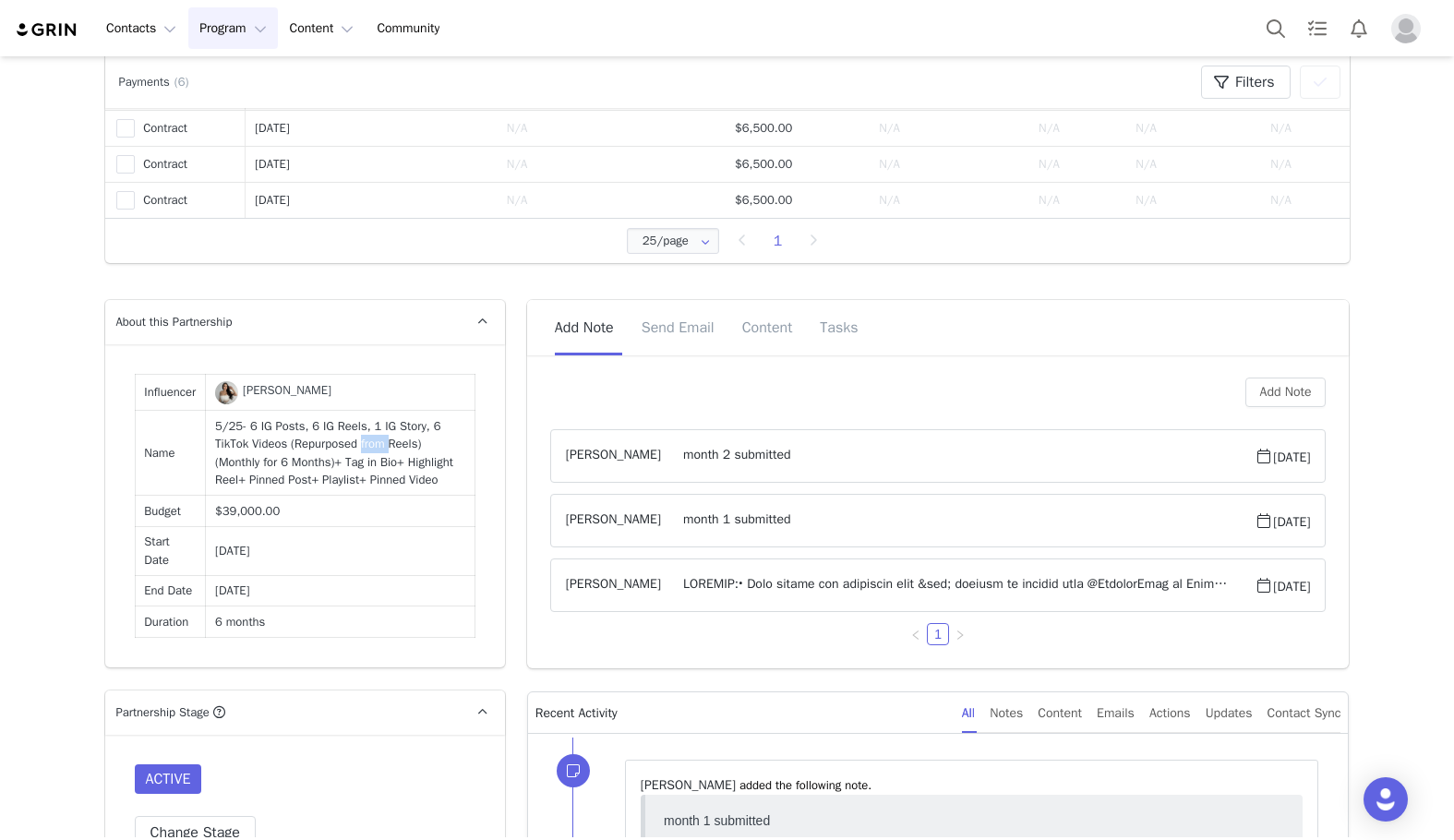 click on "5/25- 6 IG Posts, 6 IG Reels, 1 IG Story, 6 TikTok Videos (Repurposed from Reels) (Monthly for 6 Months)+ Tag in Bio+ Highlight Reel+ Pinned Post+ Playlist+ Pinned Video" at bounding box center (341, 453) 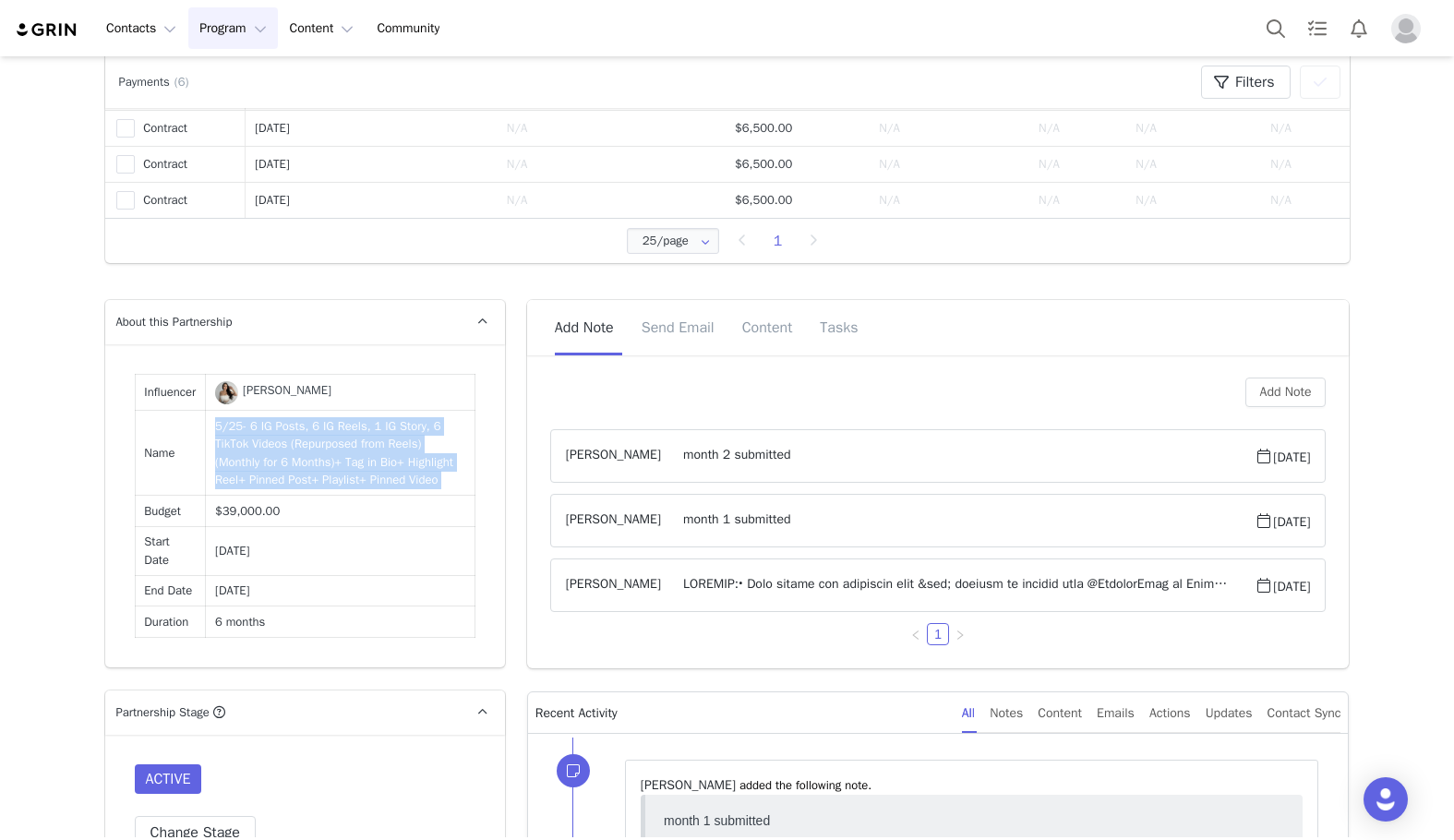 click on "5/25- 6 IG Posts, 6 IG Reels, 1 IG Story, 6 TikTok Videos (Repurposed from Reels) (Monthly for 6 Months)+ Tag in Bio+ Highlight Reel+ Pinned Post+ Playlist+ Pinned Video" at bounding box center [341, 453] 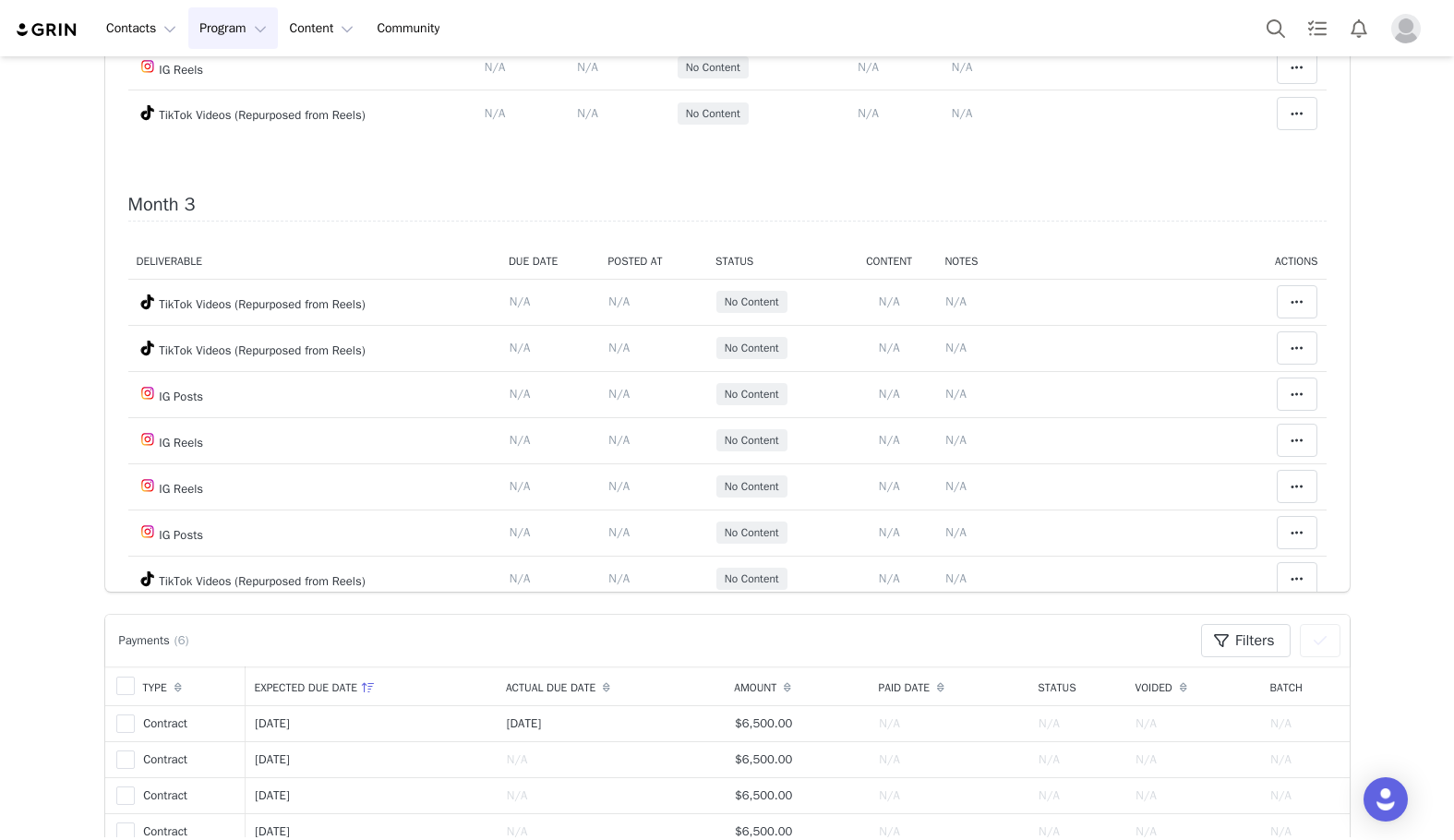 scroll, scrollTop: 0, scrollLeft: 0, axis: both 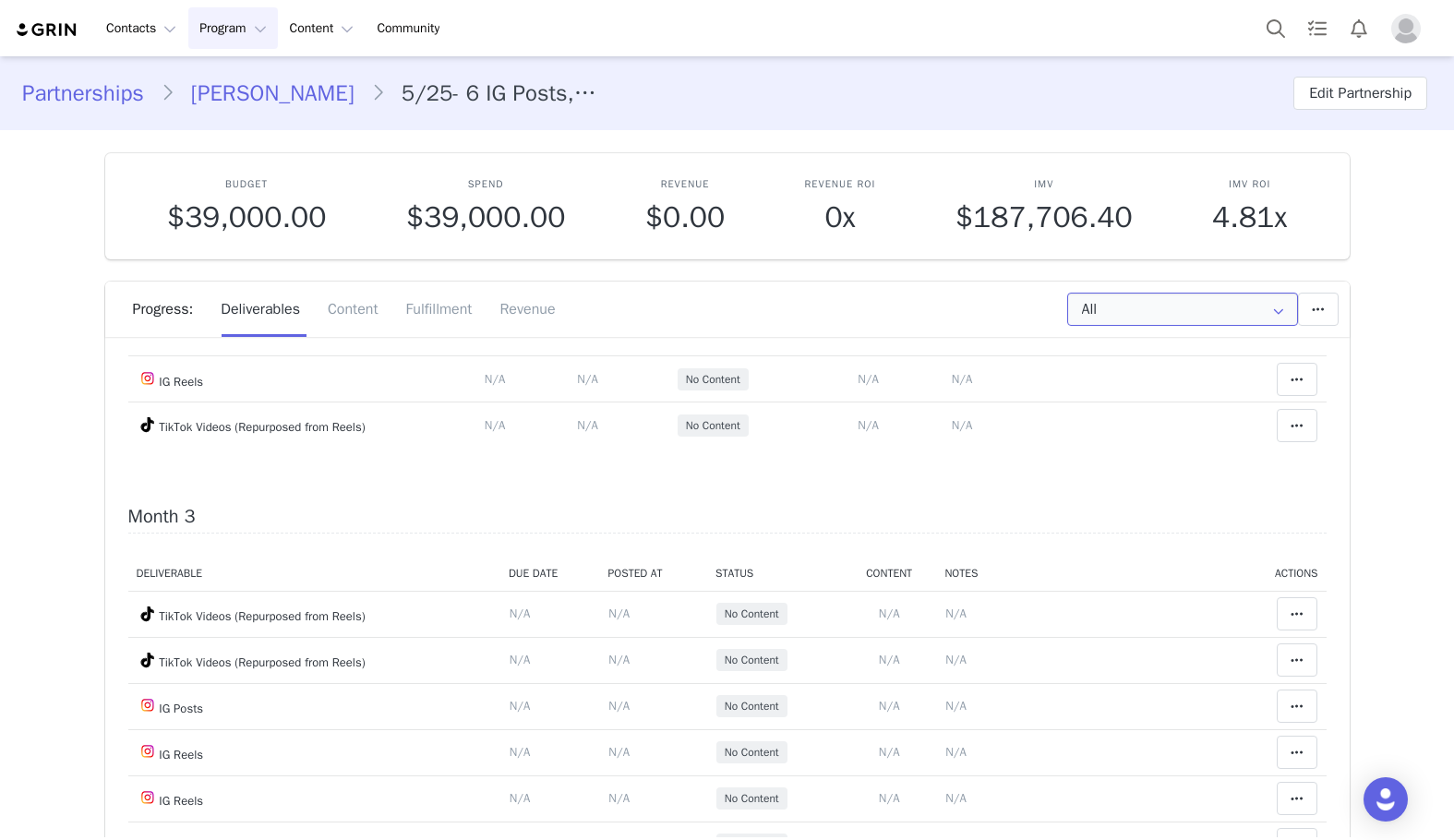 click on "All" at bounding box center [1183, 309] 